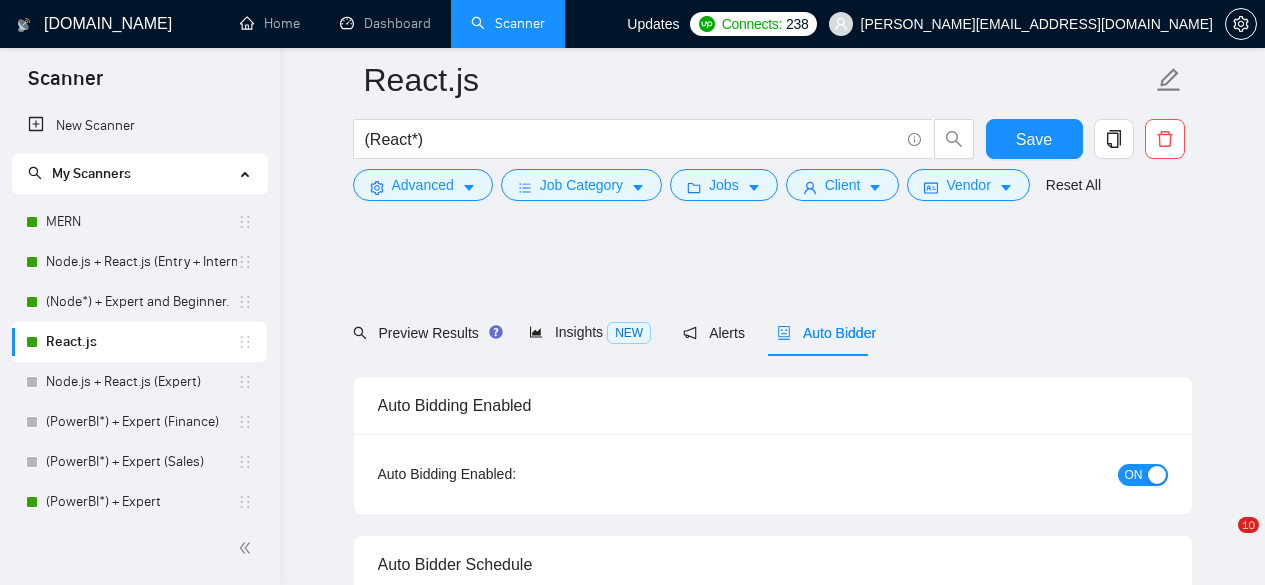 scroll, scrollTop: 2932, scrollLeft: 0, axis: vertical 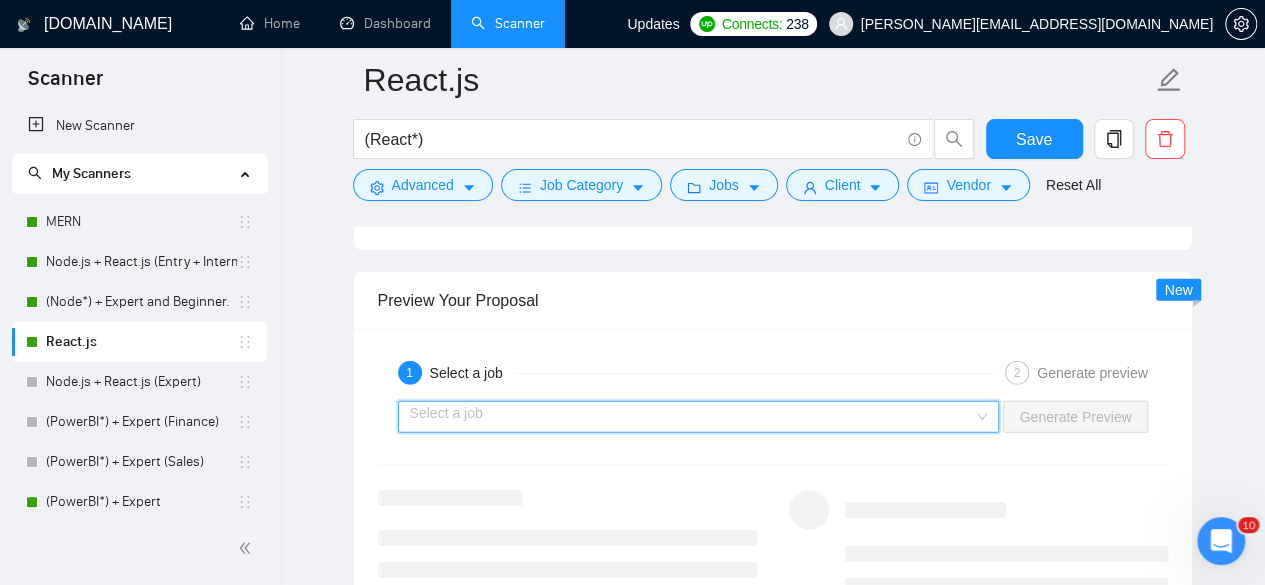 click at bounding box center (692, 417) 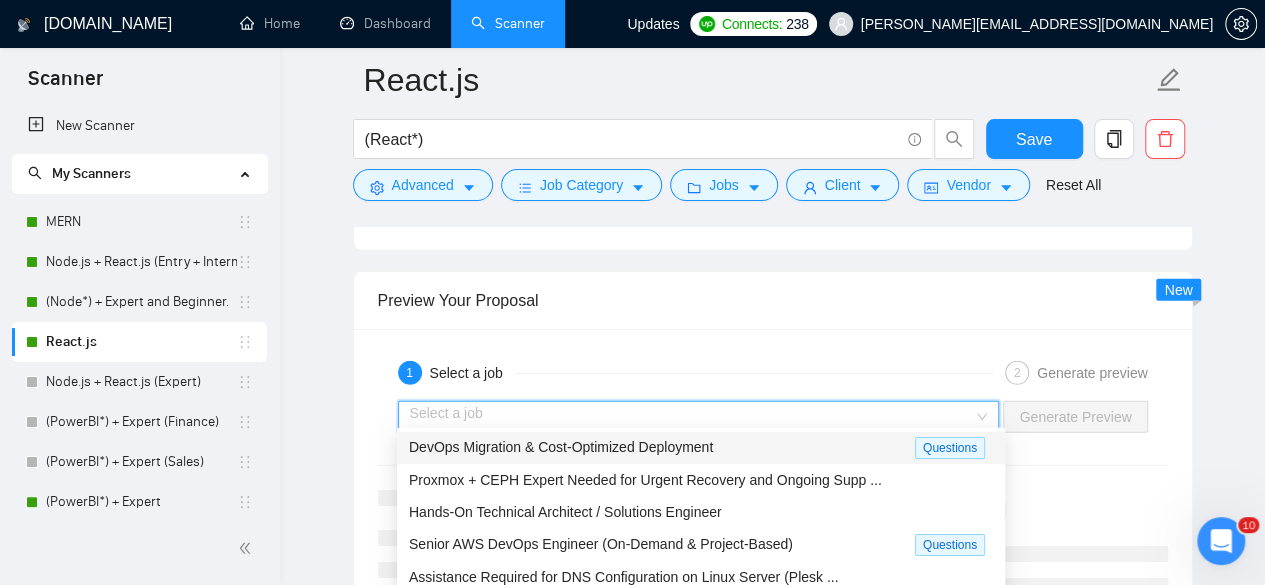 scroll, scrollTop: 0, scrollLeft: 0, axis: both 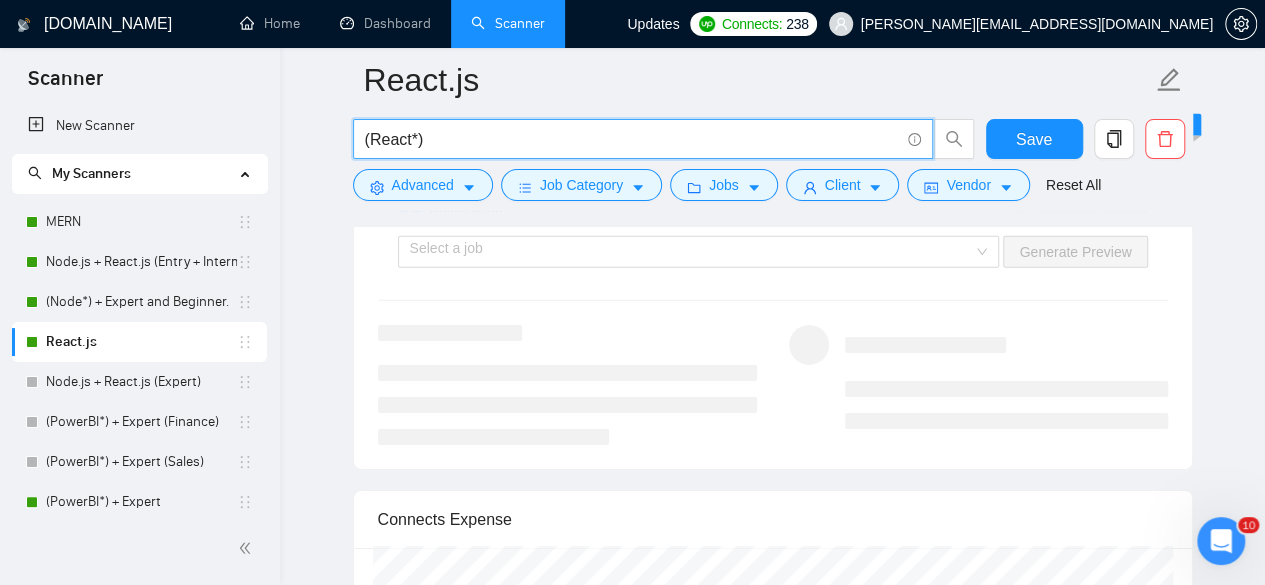 click on "(React*)" at bounding box center (632, 139) 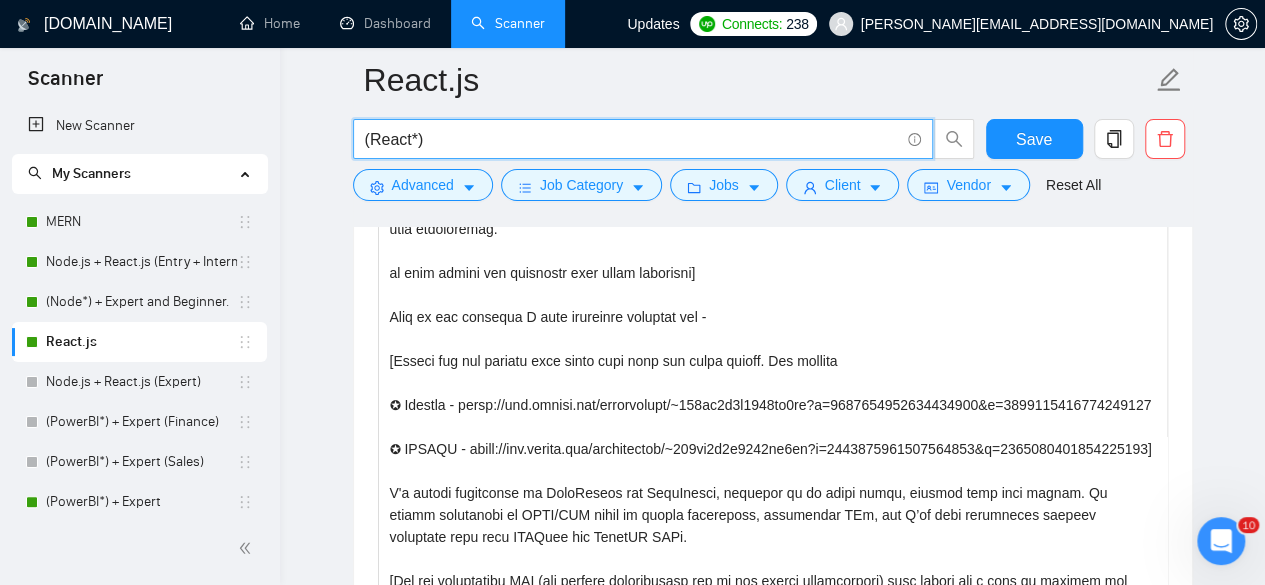 scroll, scrollTop: 1352, scrollLeft: 0, axis: vertical 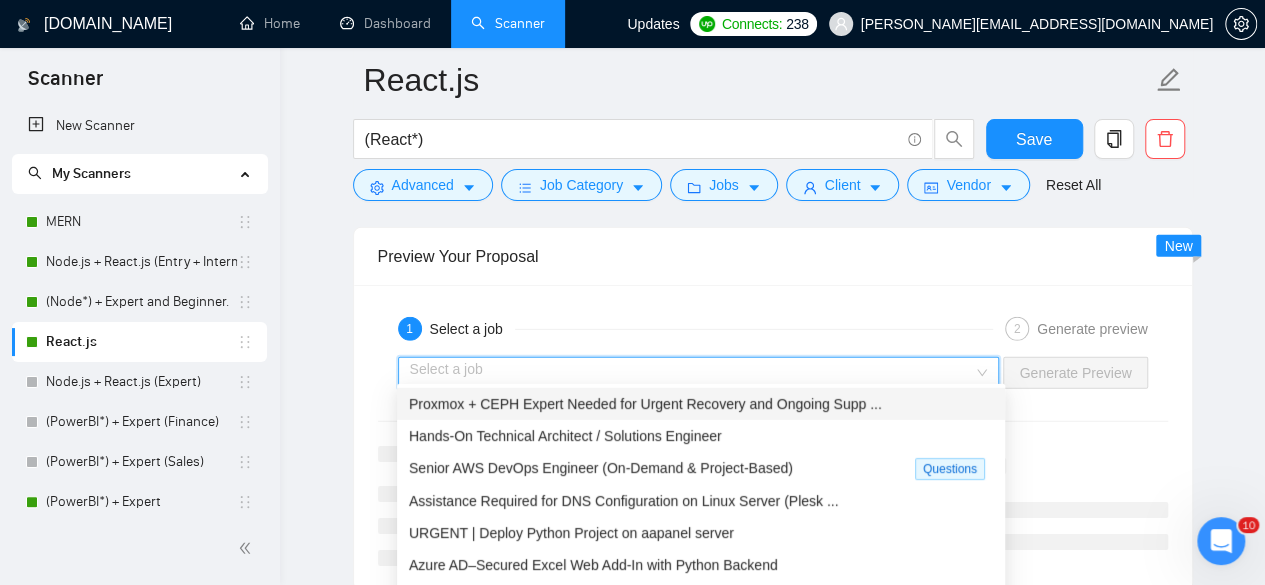 click at bounding box center (692, 373) 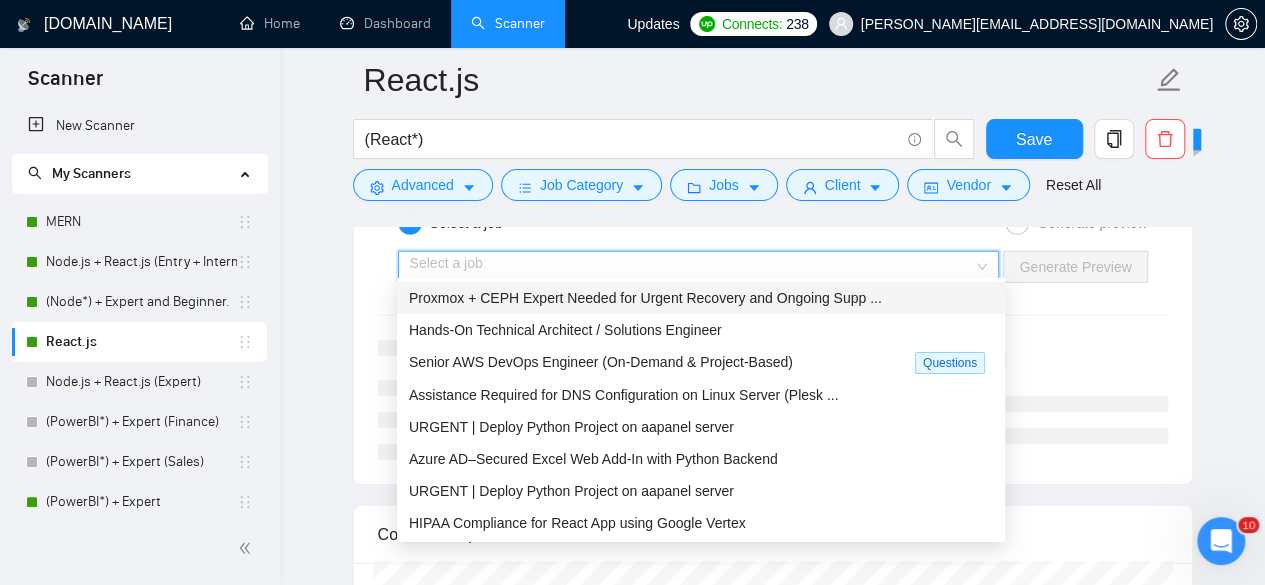 scroll, scrollTop: 3008, scrollLeft: 0, axis: vertical 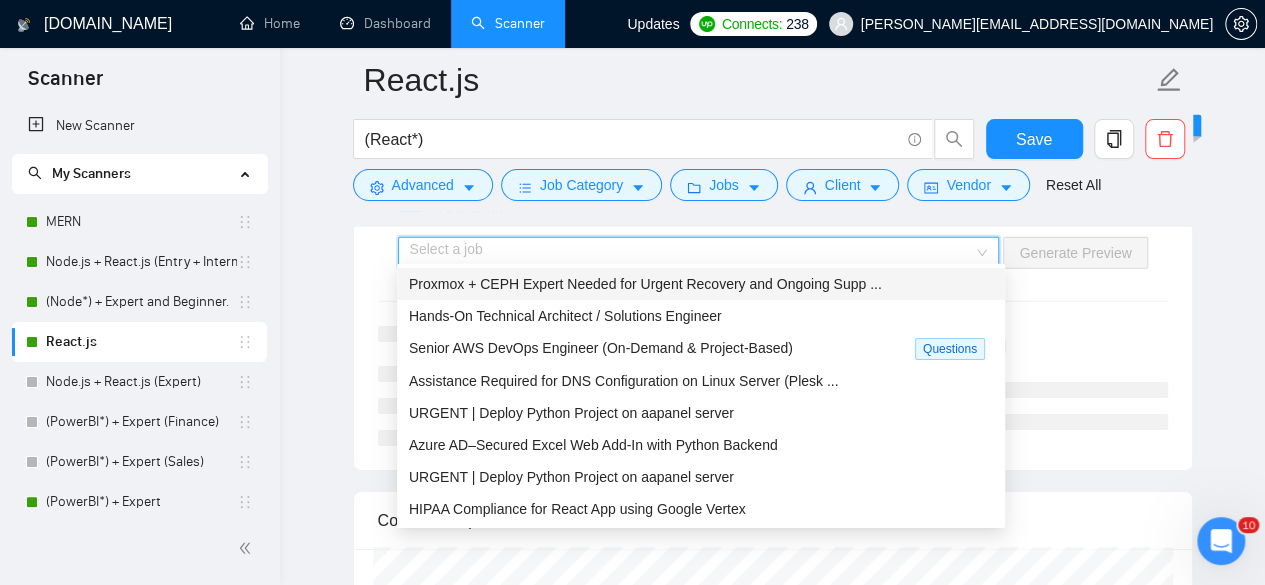 click on "Proxmox + CEPH Expert Needed for Urgent Recovery and Ongoing Supp ..." at bounding box center [645, 284] 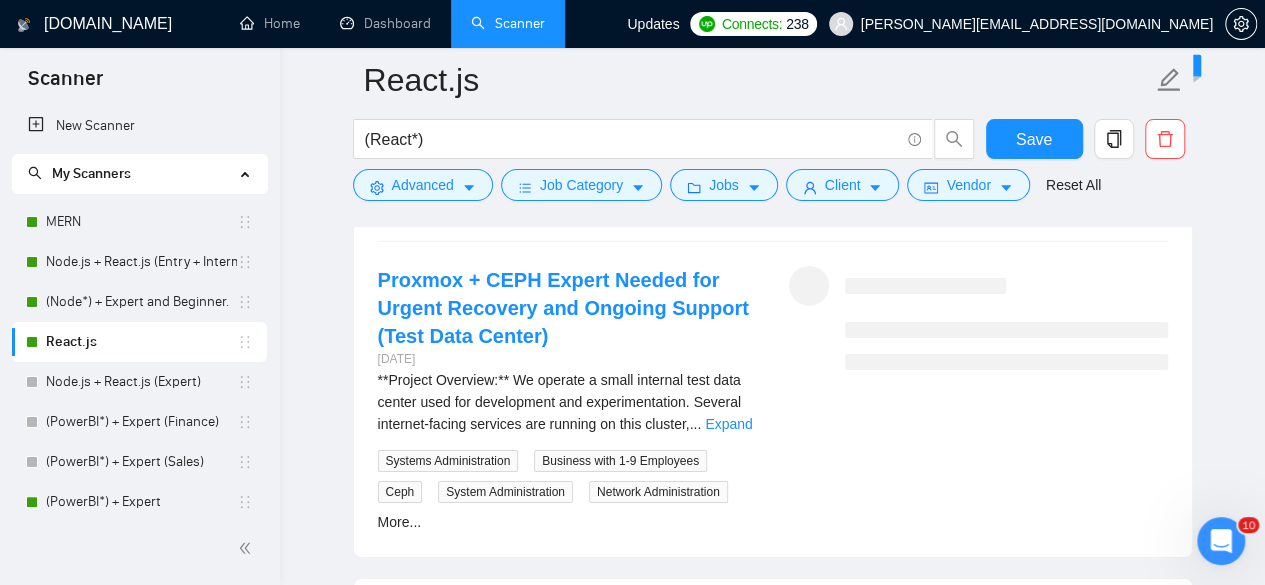 scroll, scrollTop: 3080, scrollLeft: 0, axis: vertical 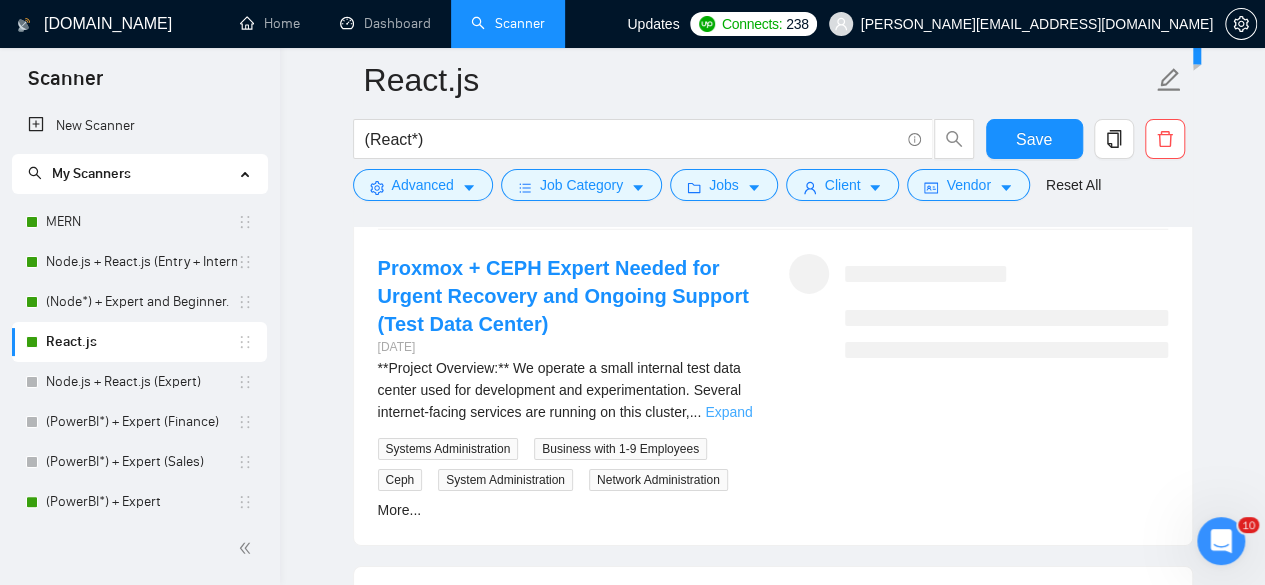 click on "Expand" at bounding box center (728, 412) 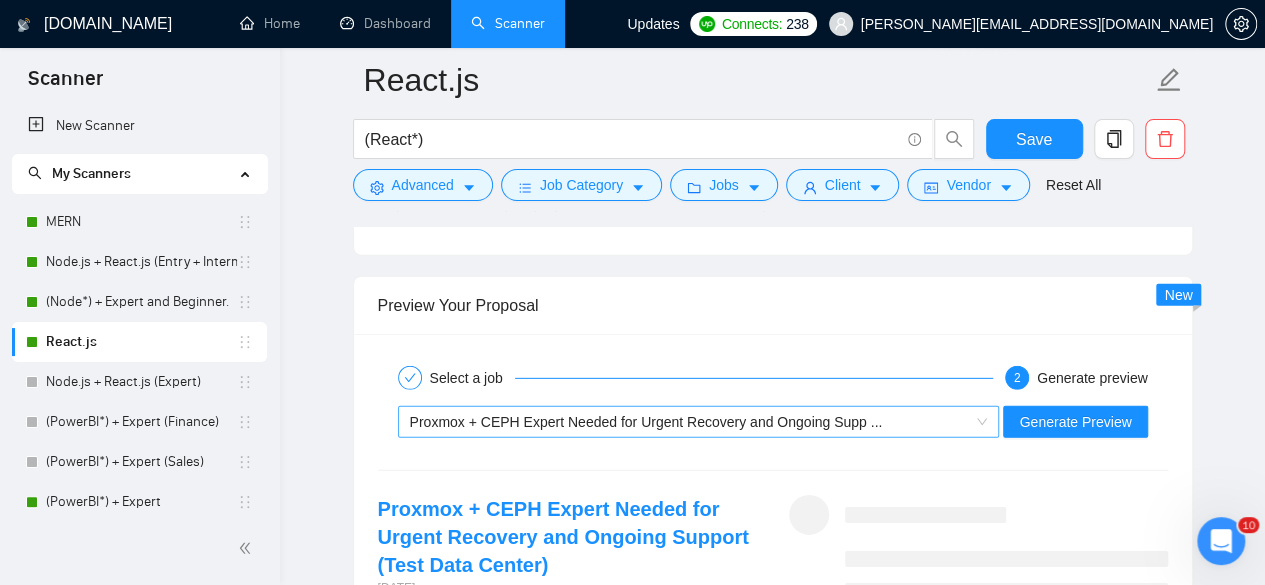 scroll, scrollTop: 2842, scrollLeft: 0, axis: vertical 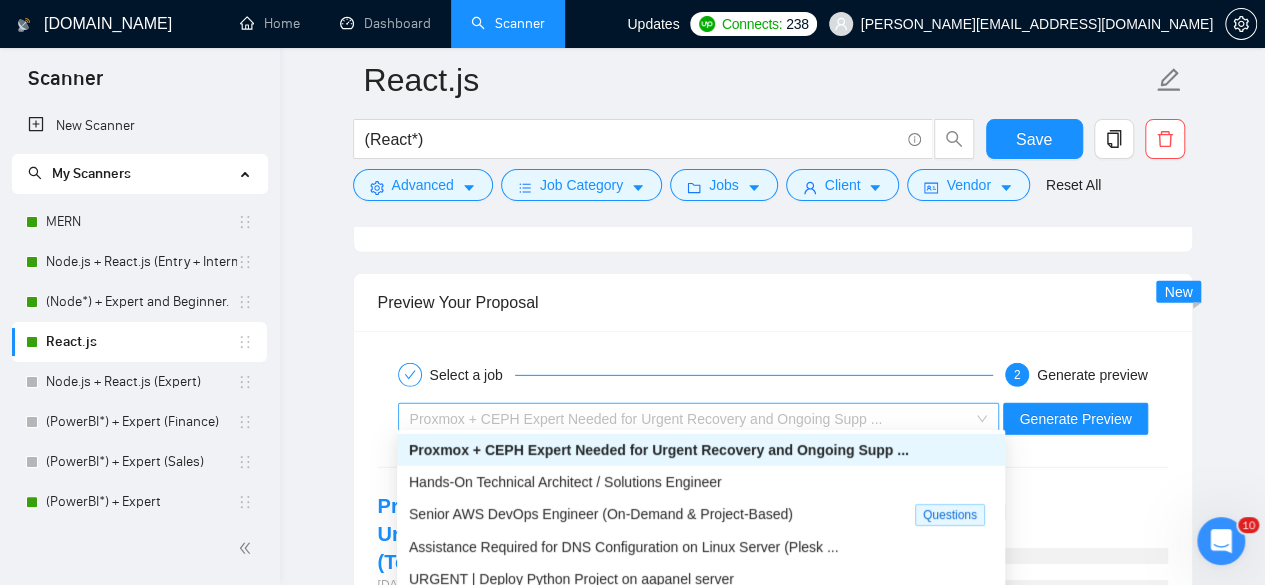 click on "Proxmox + CEPH Expert Needed for Urgent Recovery and Ongoing Supp ..." at bounding box center (646, 419) 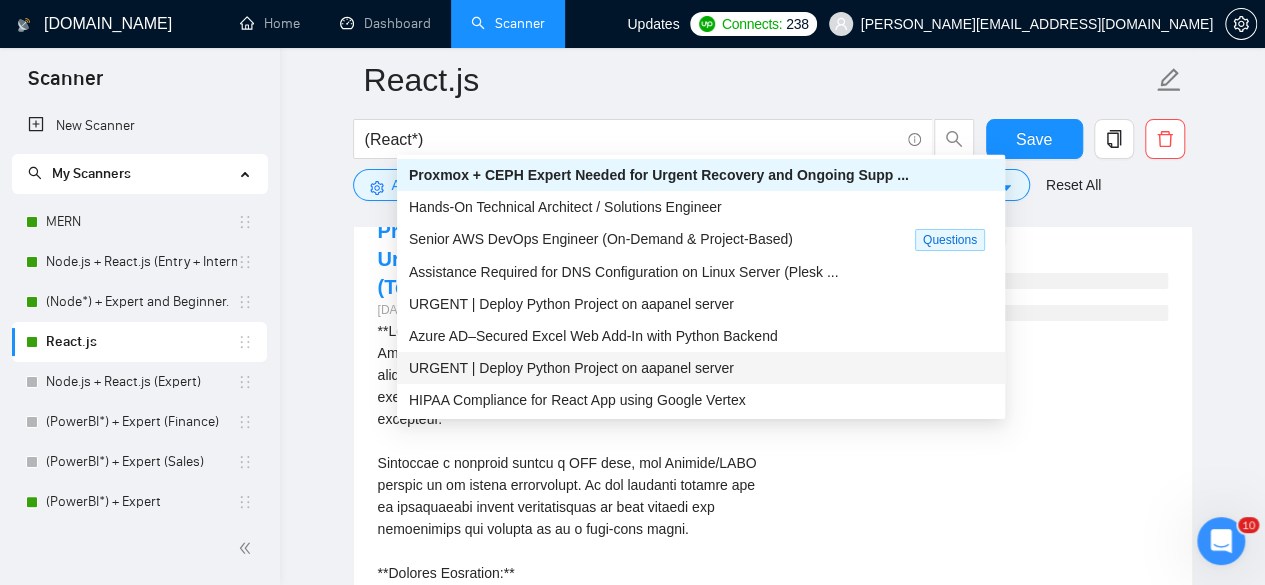 scroll, scrollTop: 3105, scrollLeft: 0, axis: vertical 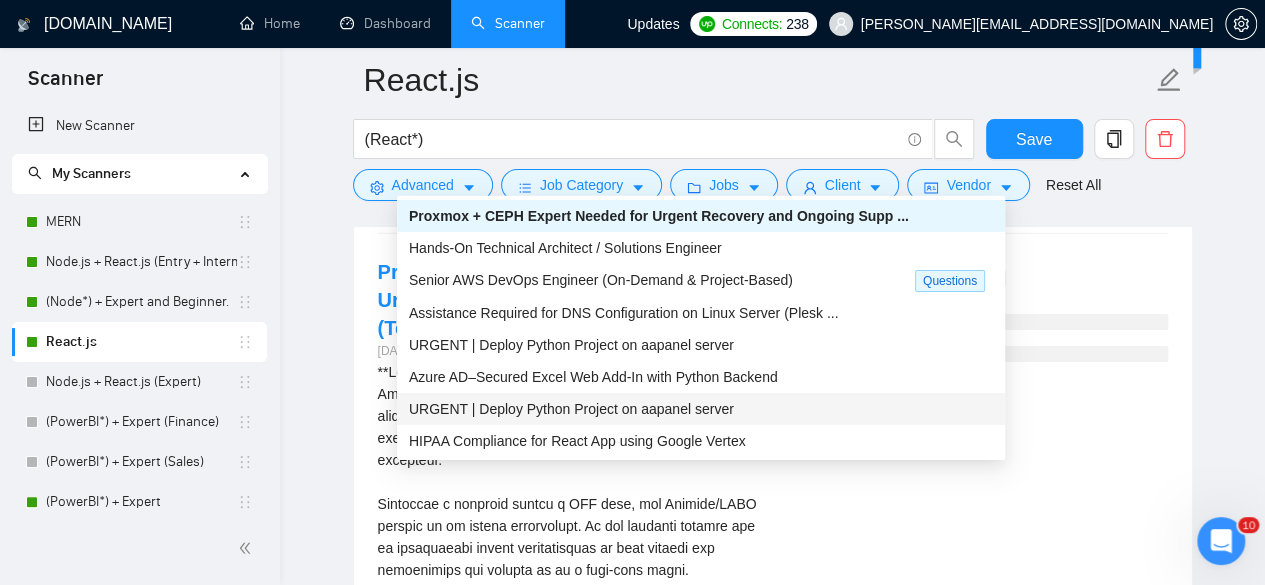 click on "URGENT | Deploy Python Project on aapanel server" at bounding box center [571, 409] 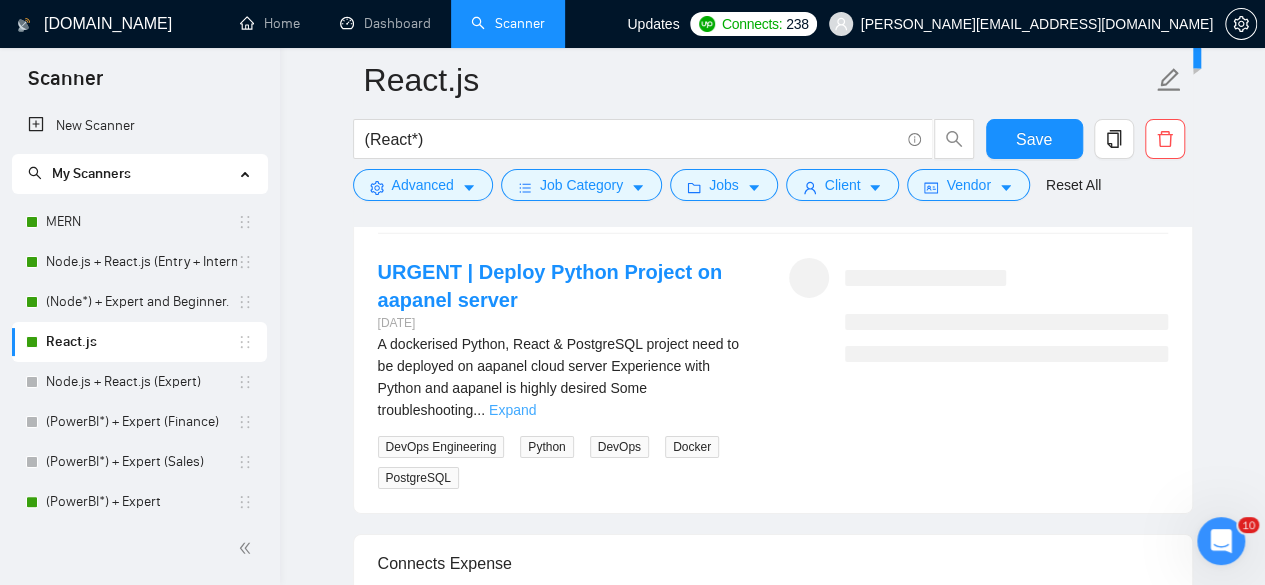 click on "Expand" at bounding box center [512, 410] 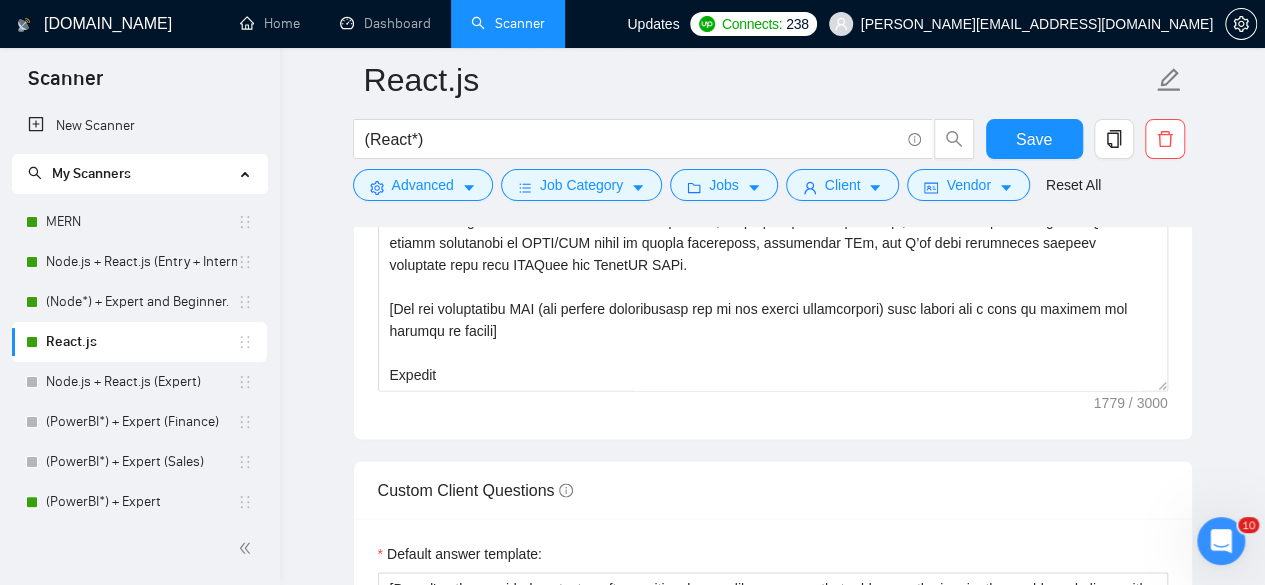 scroll, scrollTop: 1650, scrollLeft: 0, axis: vertical 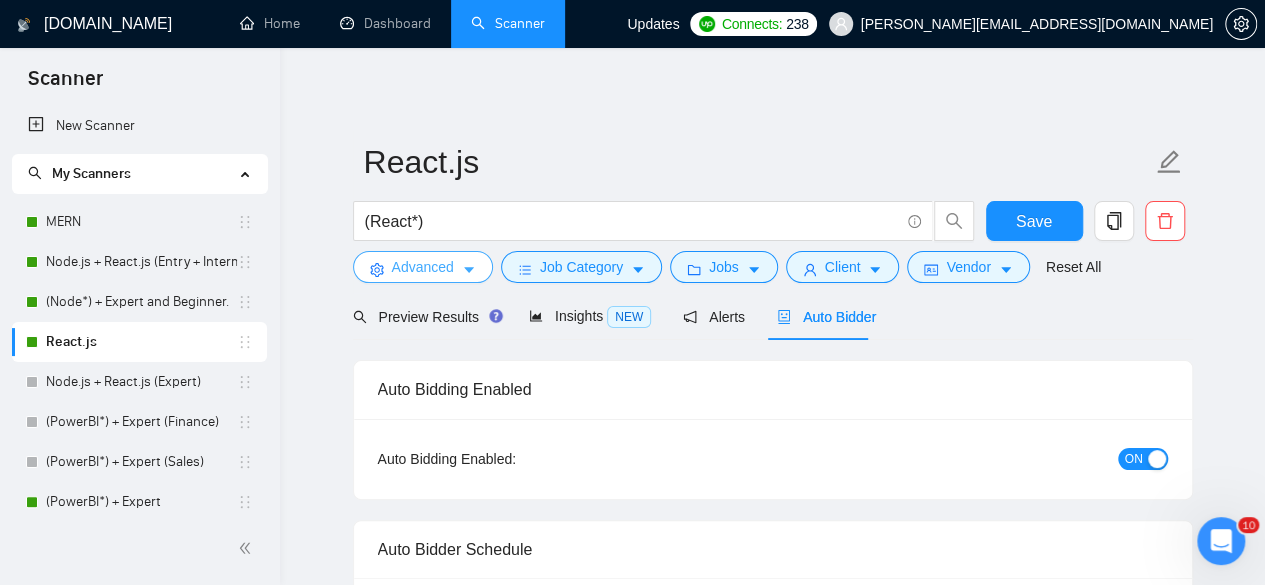click on "Advanced" at bounding box center [423, 267] 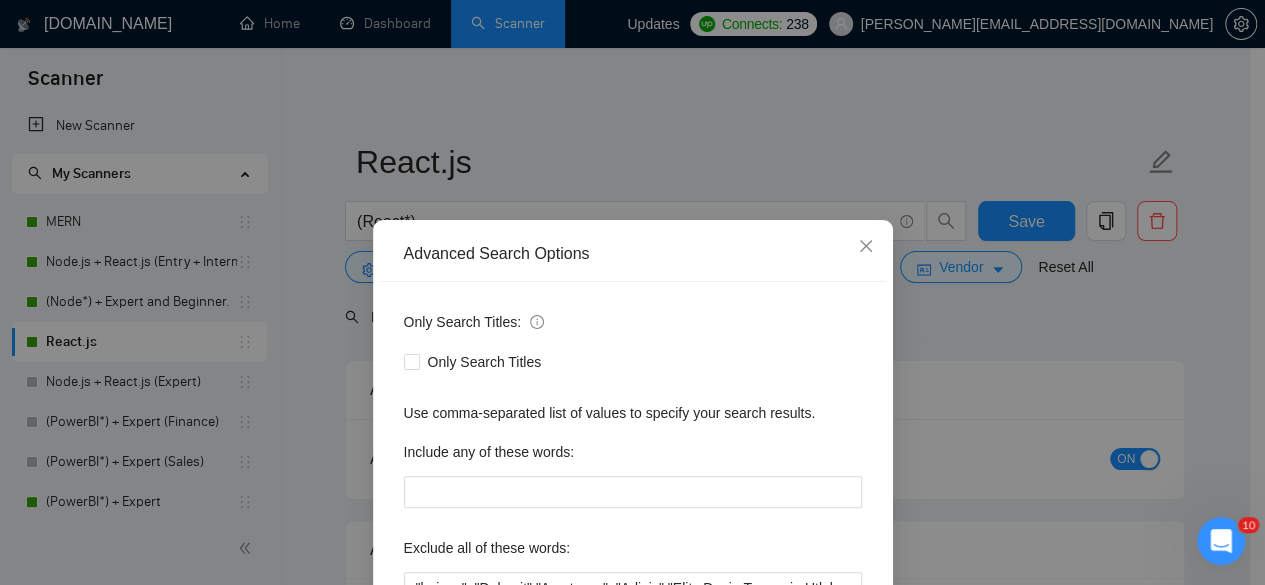 click on "Advanced Search Options Only Search Titles:   Only Search Titles Use comma-separated list of values to specify your search results. Include any of these words: Exclude all of these words: Include skills list in the search:   Also  search  on Skills Reset OK" at bounding box center [632, 292] 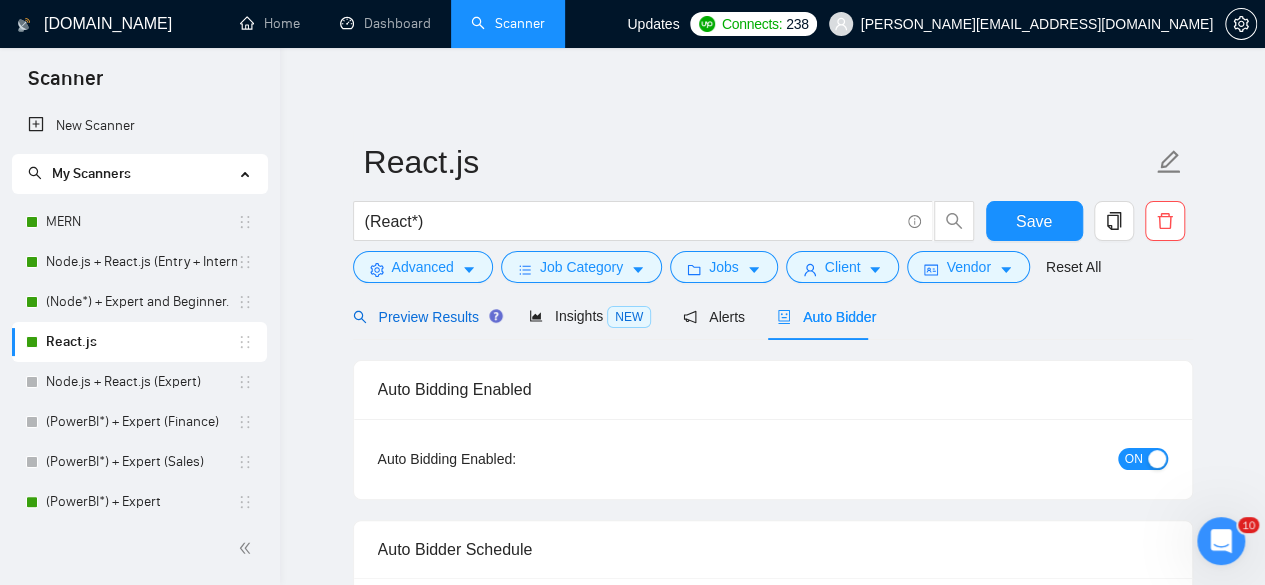 click on "Preview Results" at bounding box center [425, 317] 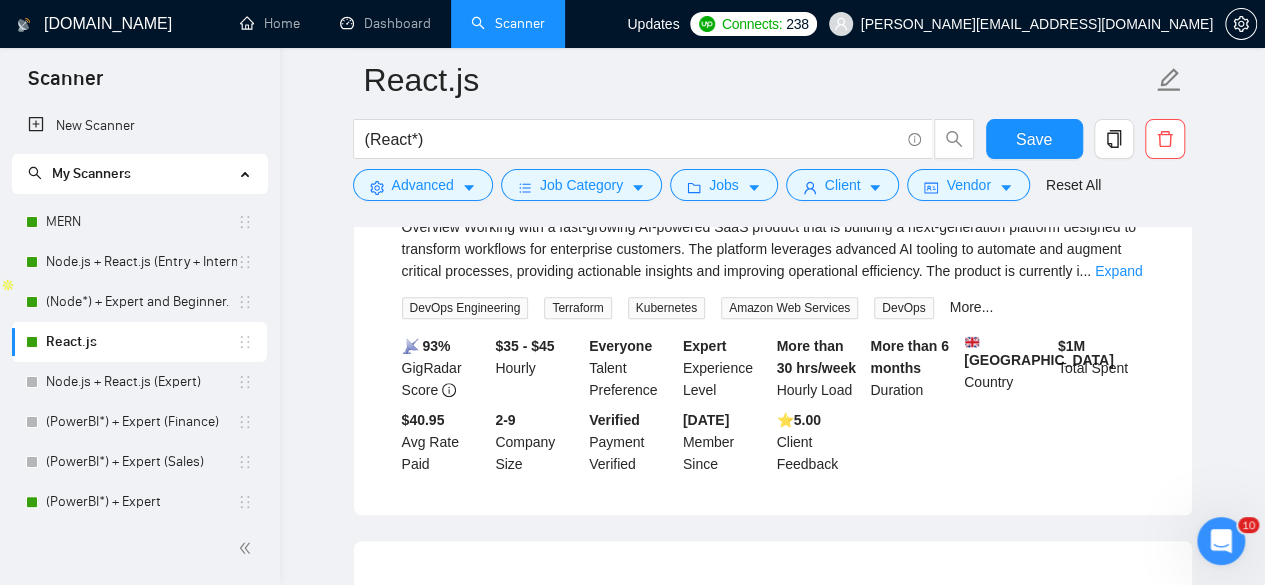 scroll, scrollTop: 25, scrollLeft: 0, axis: vertical 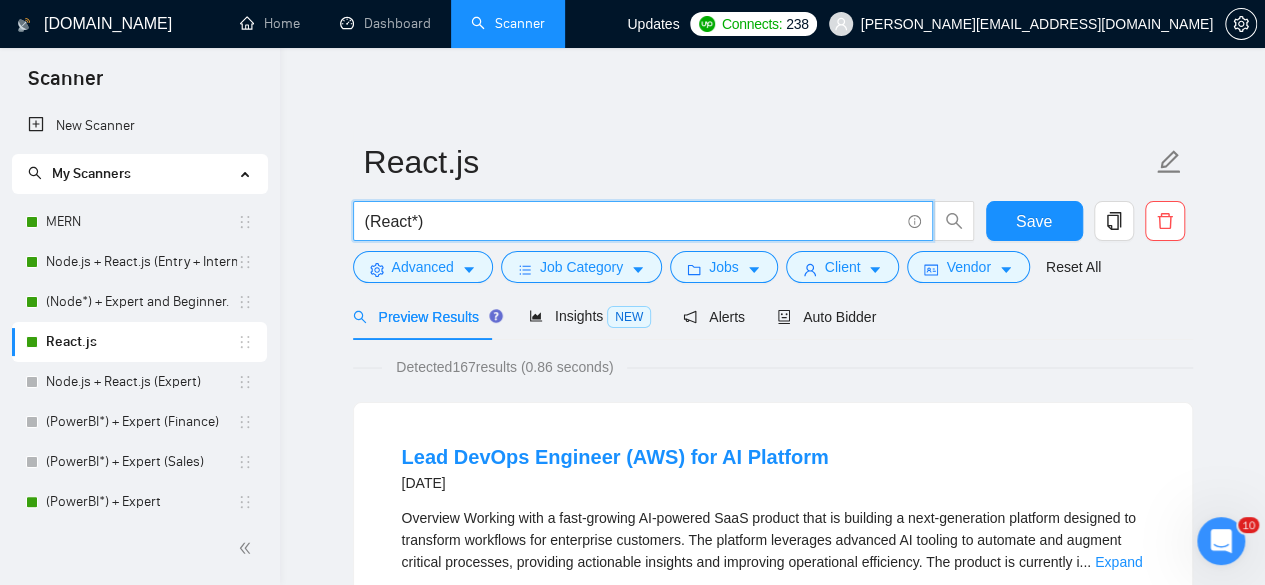 click on "(React*)" at bounding box center (632, 221) 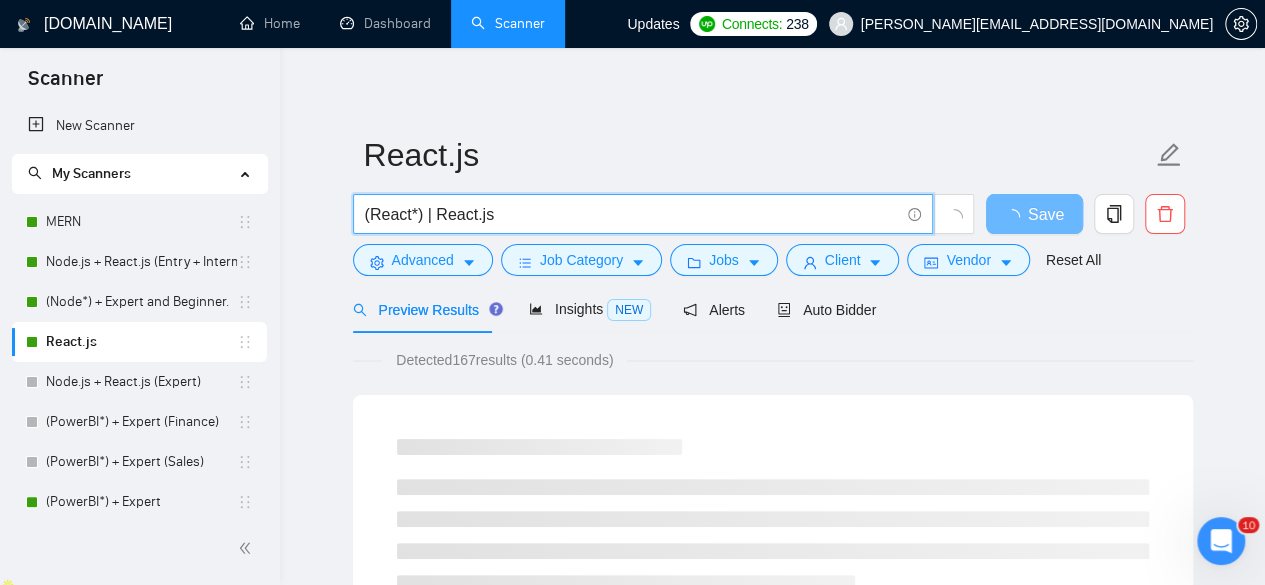 scroll, scrollTop: 12, scrollLeft: 0, axis: vertical 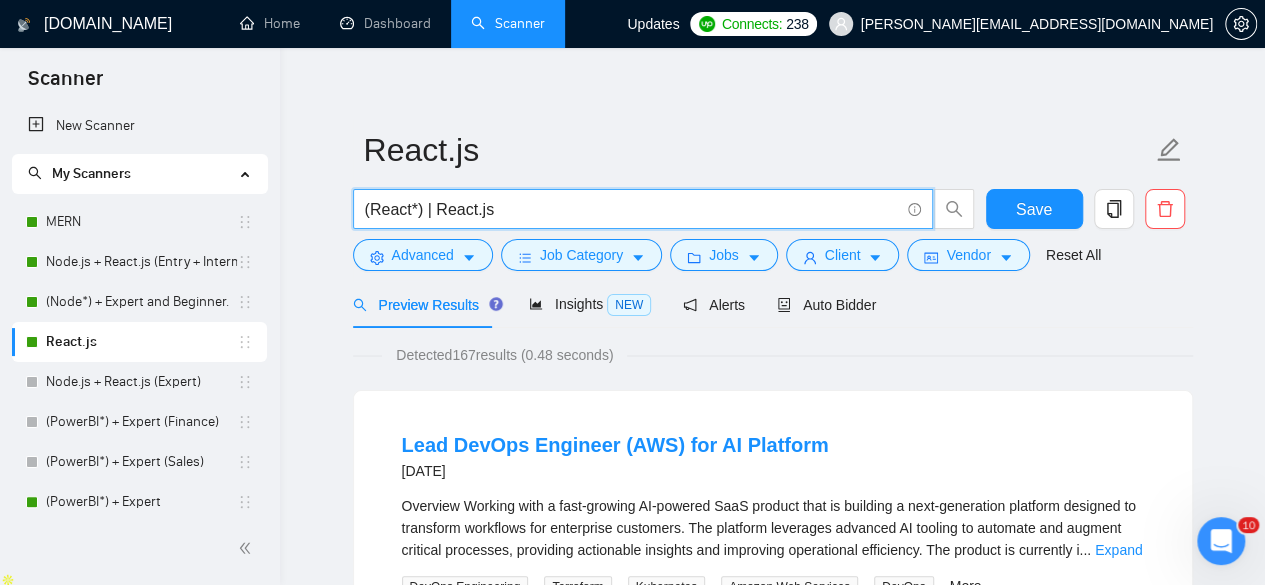 type on "(React*) | React.js" 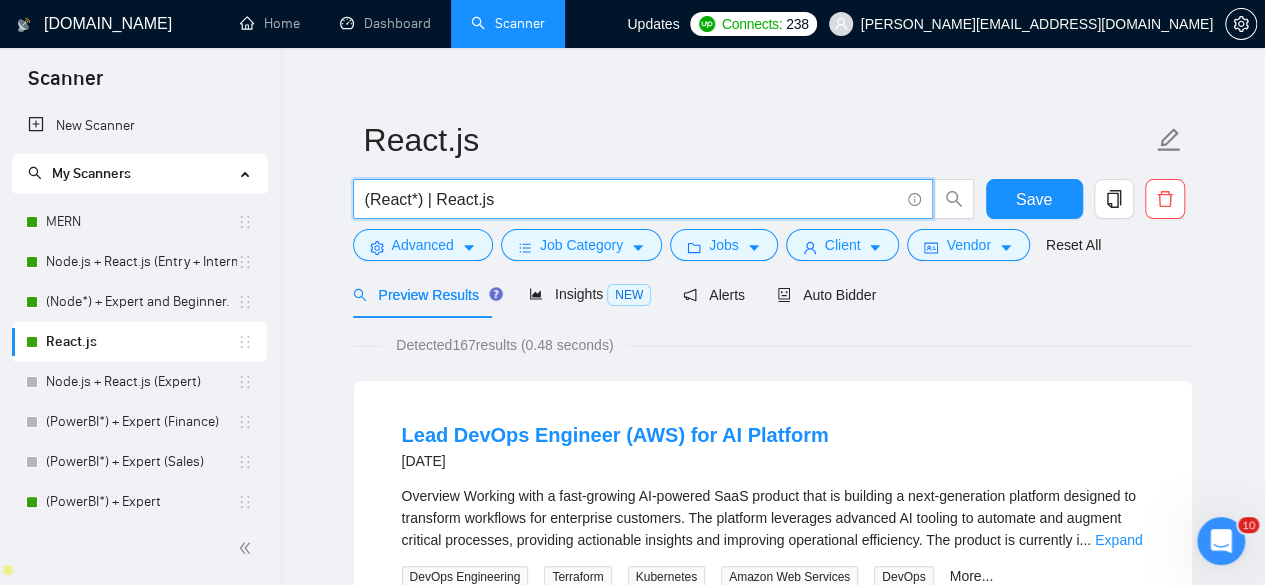 scroll, scrollTop: 24, scrollLeft: 0, axis: vertical 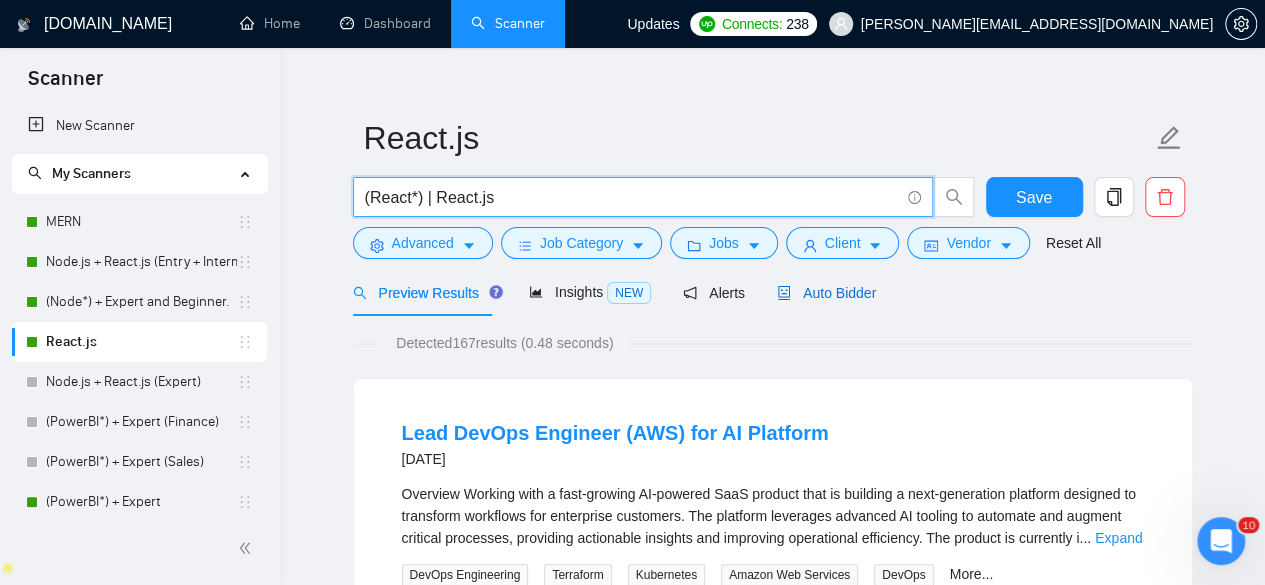 click on "Auto Bidder" at bounding box center [826, 293] 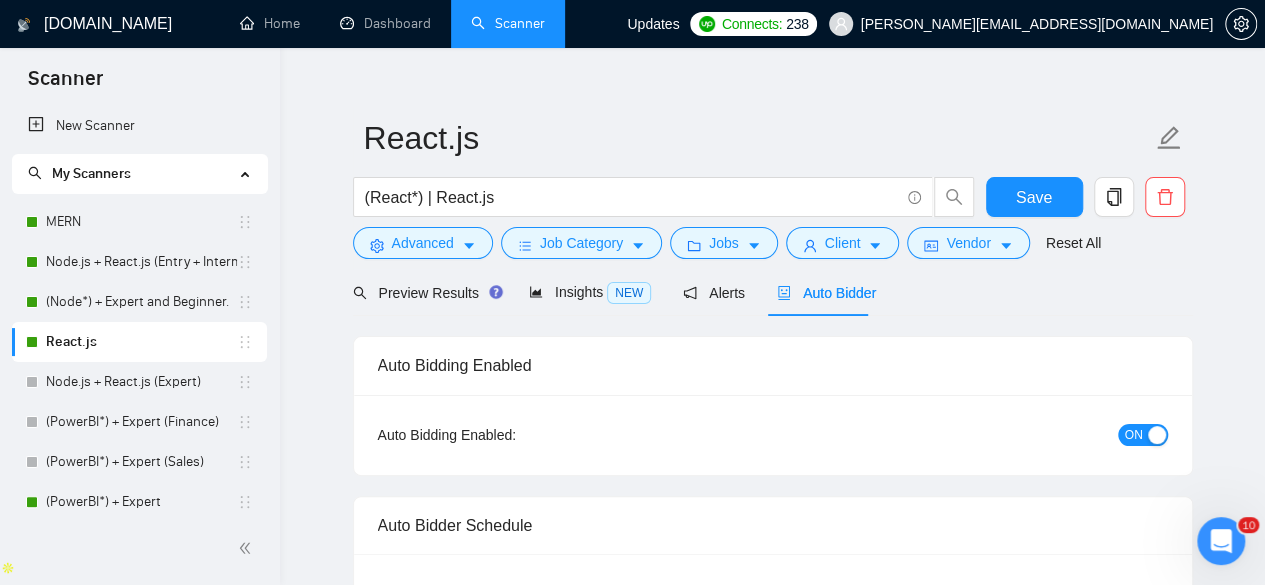type 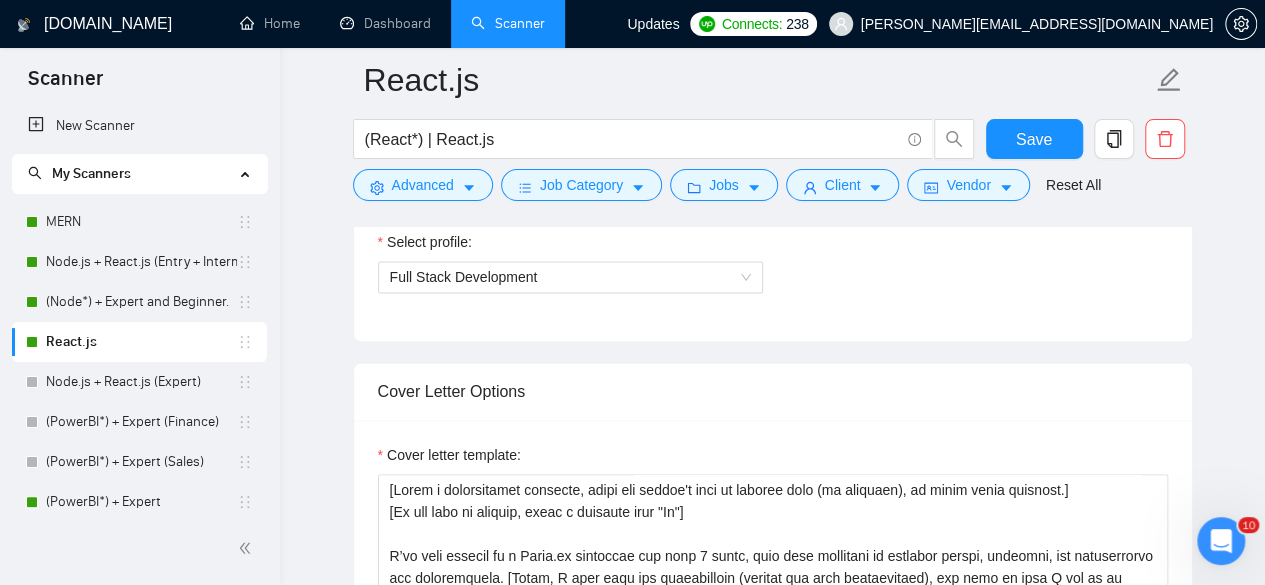 scroll, scrollTop: 1289, scrollLeft: 0, axis: vertical 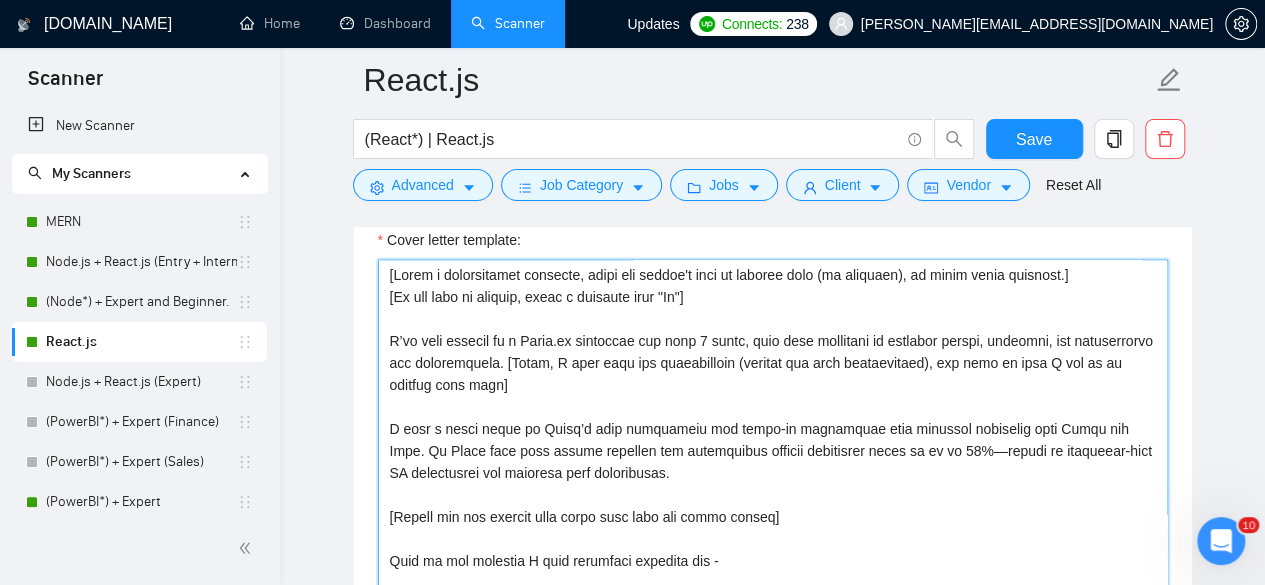 click on "Cover letter template:" at bounding box center (773, 484) 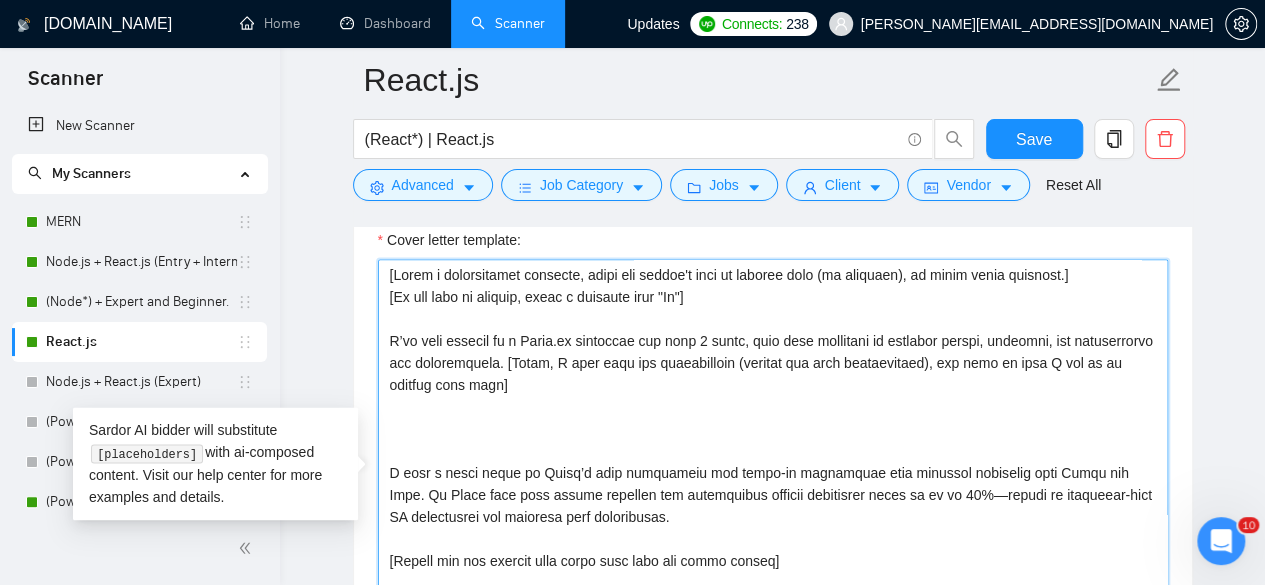 paste on "[If any features or functionalities are mentioned by the client, address some of them and how in tech I can implement them in the platform].
[if the tech mentioned already answered in the above prompt then do not mention the tech below -" 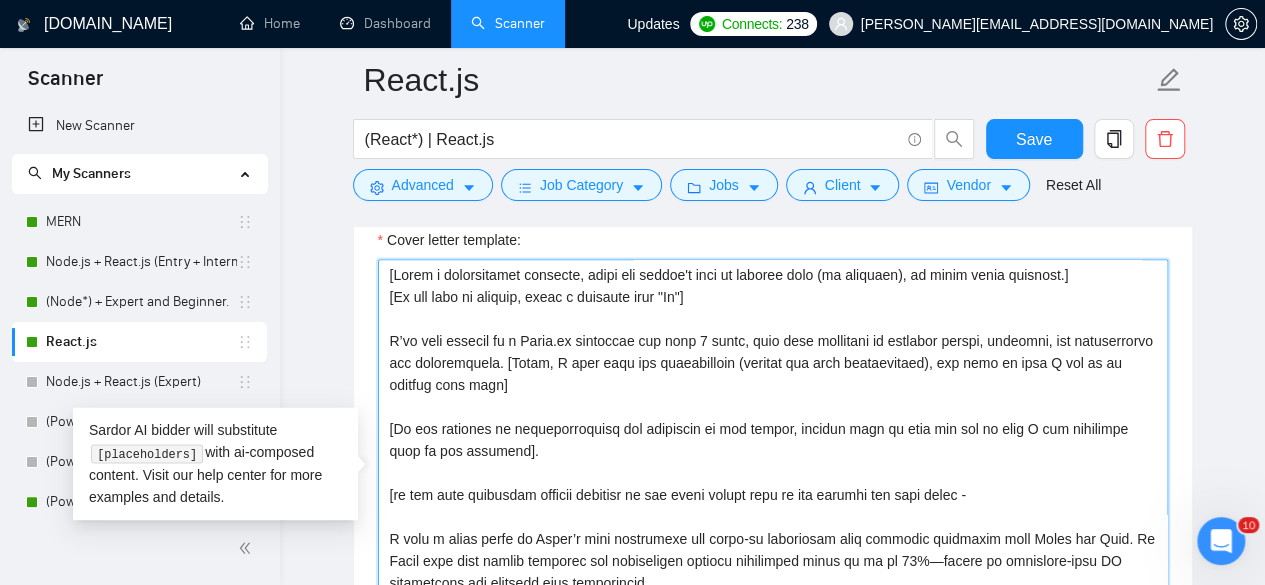 click on "Cover letter template:" at bounding box center [773, 484] 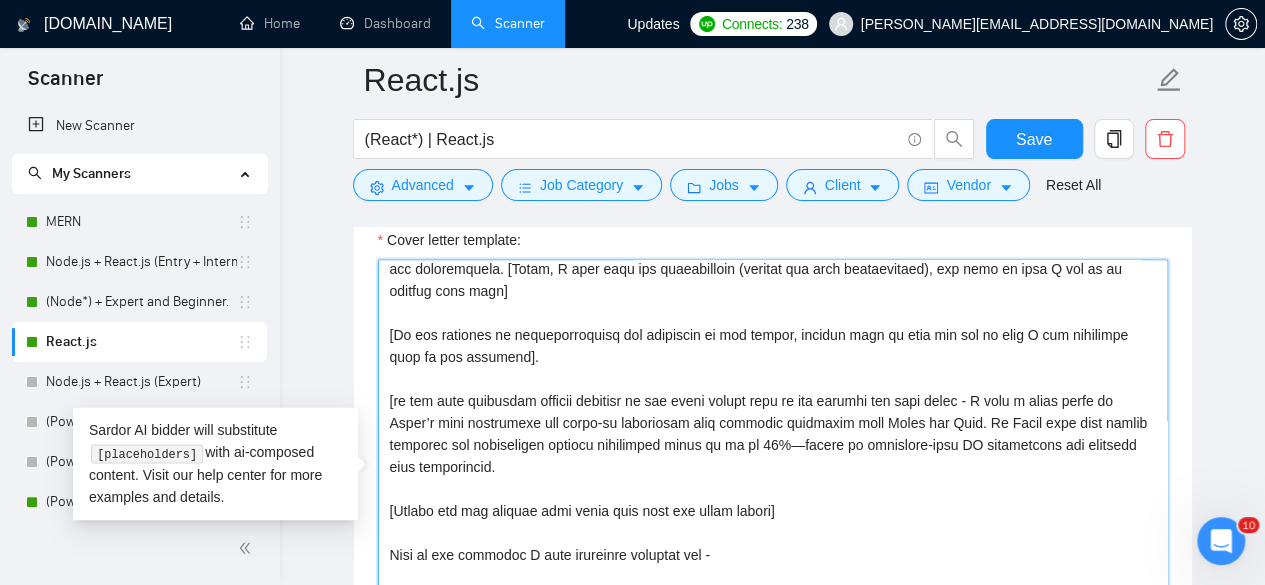 scroll, scrollTop: 103, scrollLeft: 0, axis: vertical 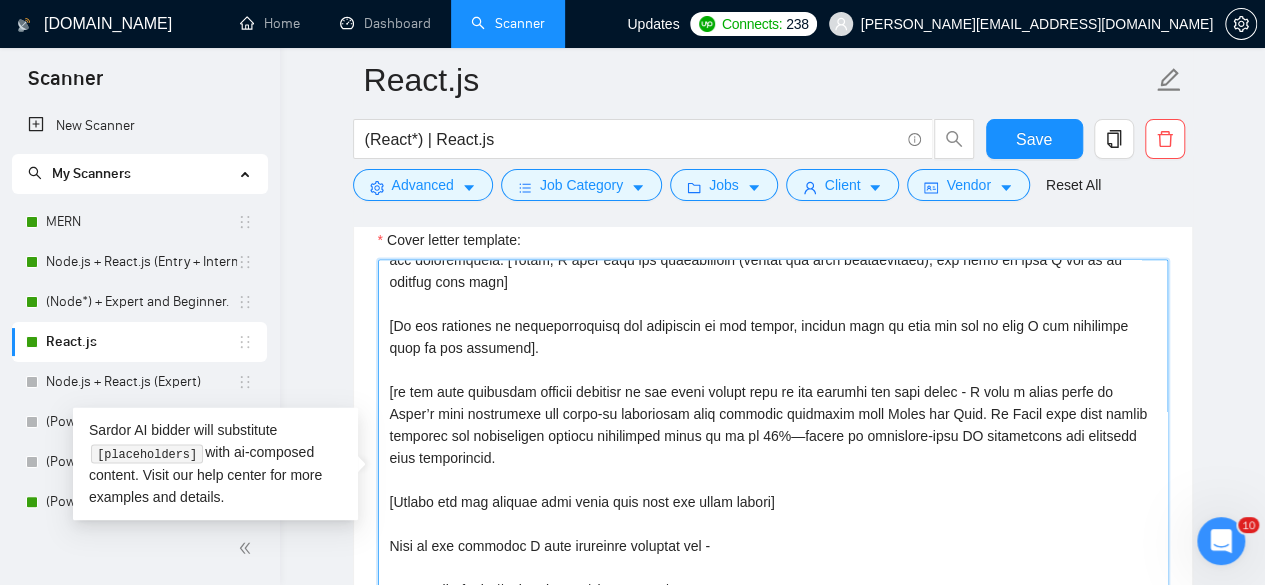 click on "Cover letter template:" at bounding box center [773, 484] 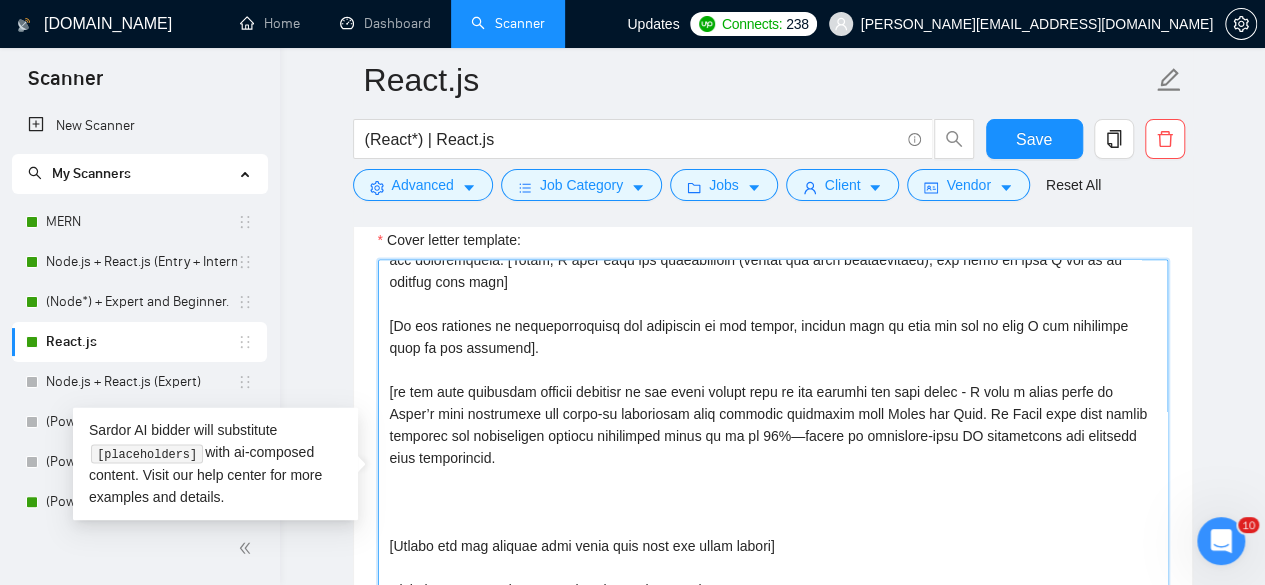paste on "or only answer the remaining tech stack expertise]" 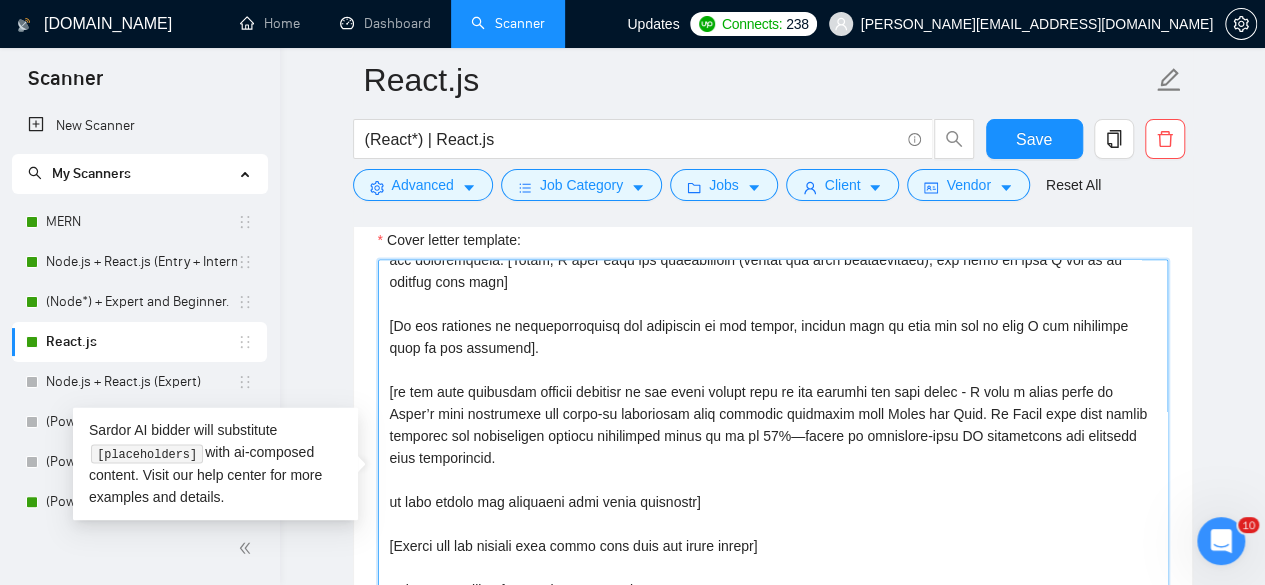 click on "Cover letter template:" at bounding box center [773, 484] 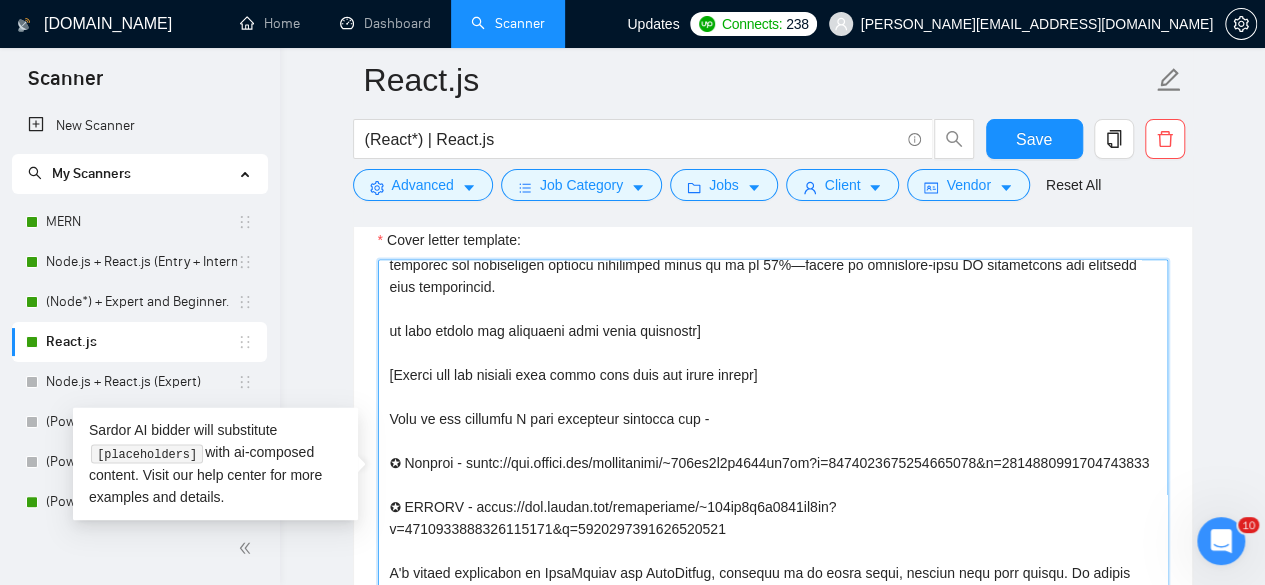 scroll, scrollTop: 291, scrollLeft: 0, axis: vertical 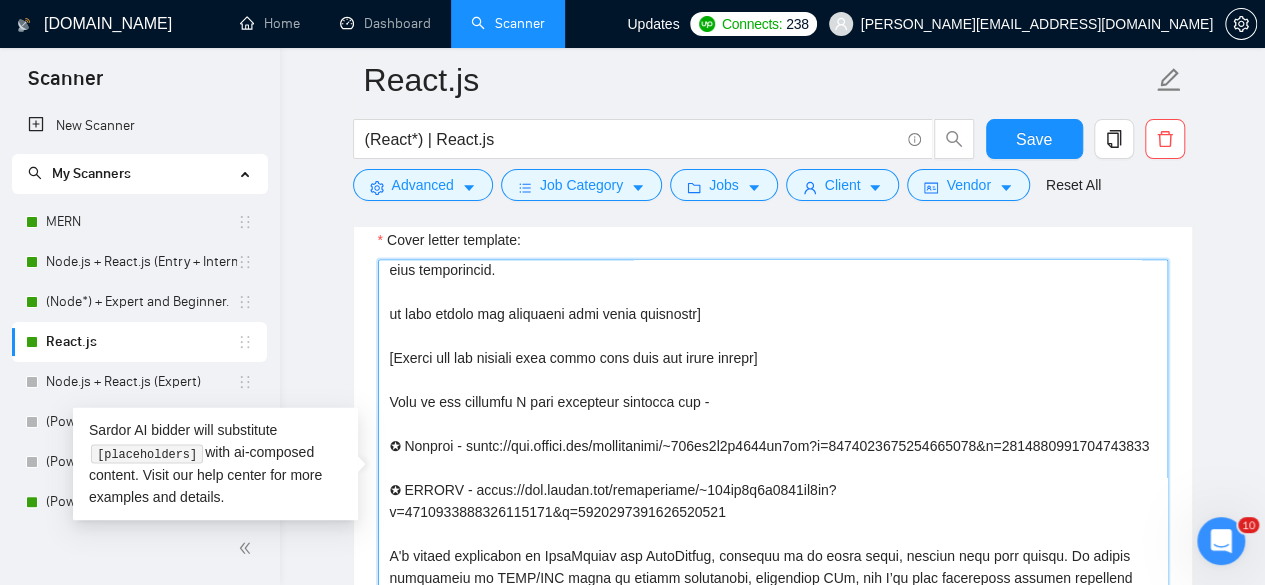 click on "Cover letter template:" at bounding box center [773, 484] 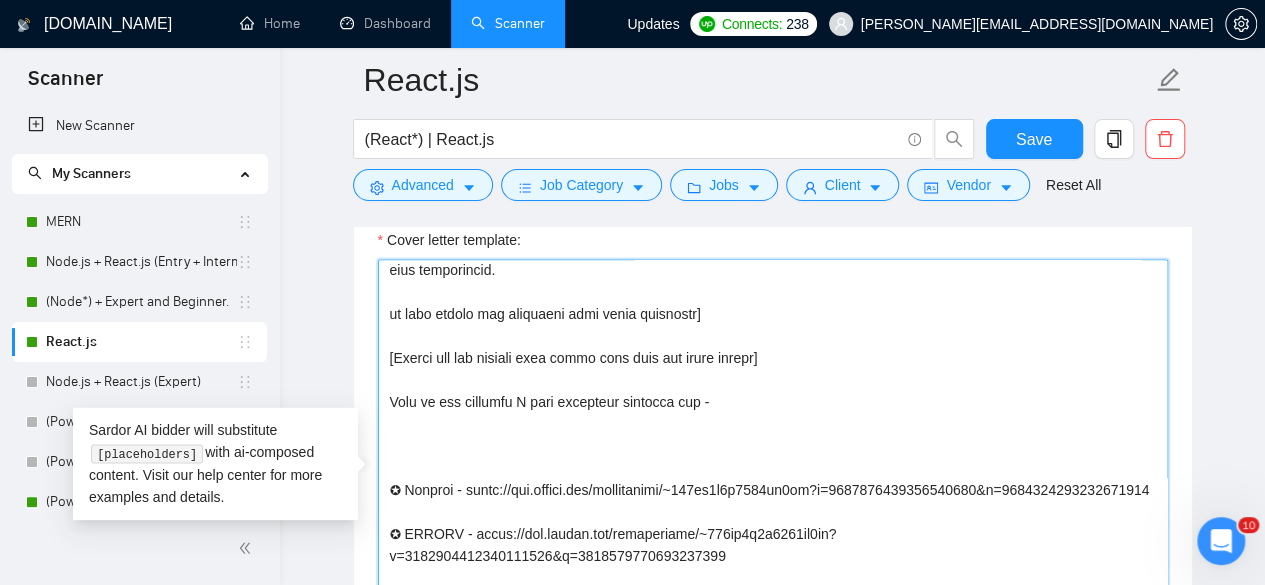 paste on "[Always add the project name along with link the cover letter. For example" 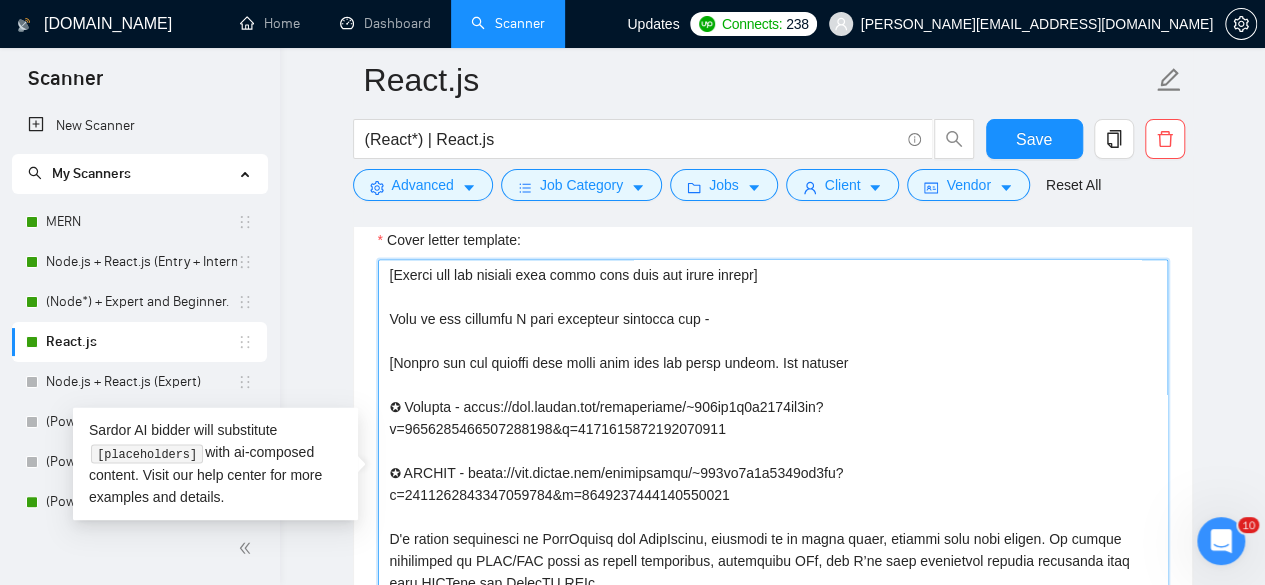 scroll, scrollTop: 396, scrollLeft: 0, axis: vertical 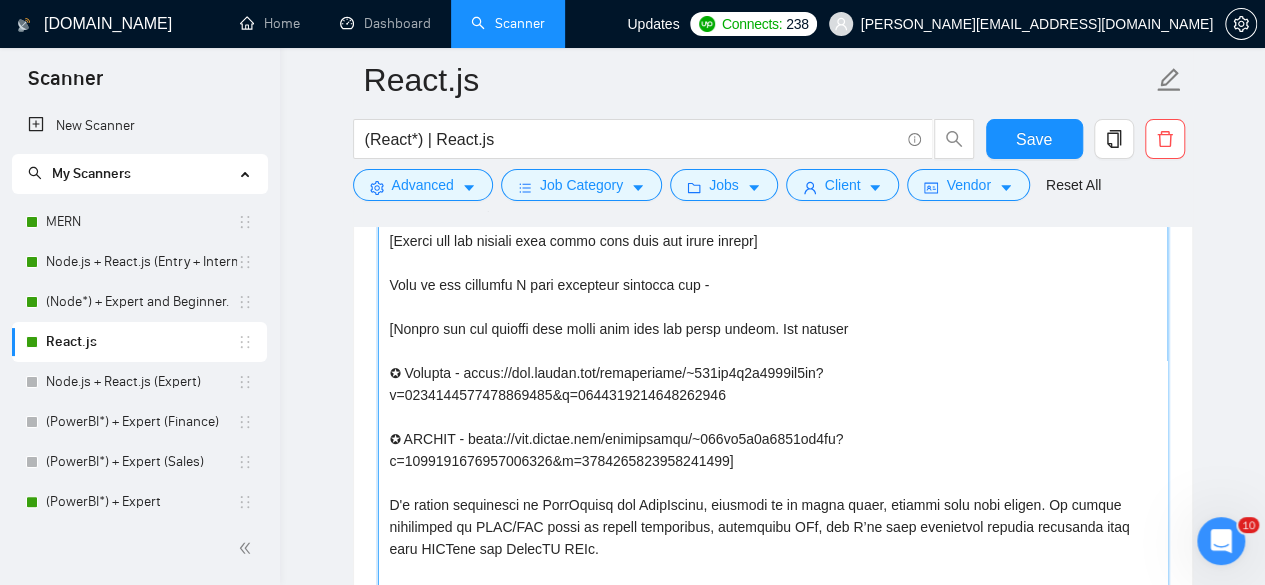 click on "Cover letter template:" at bounding box center (773, 450) 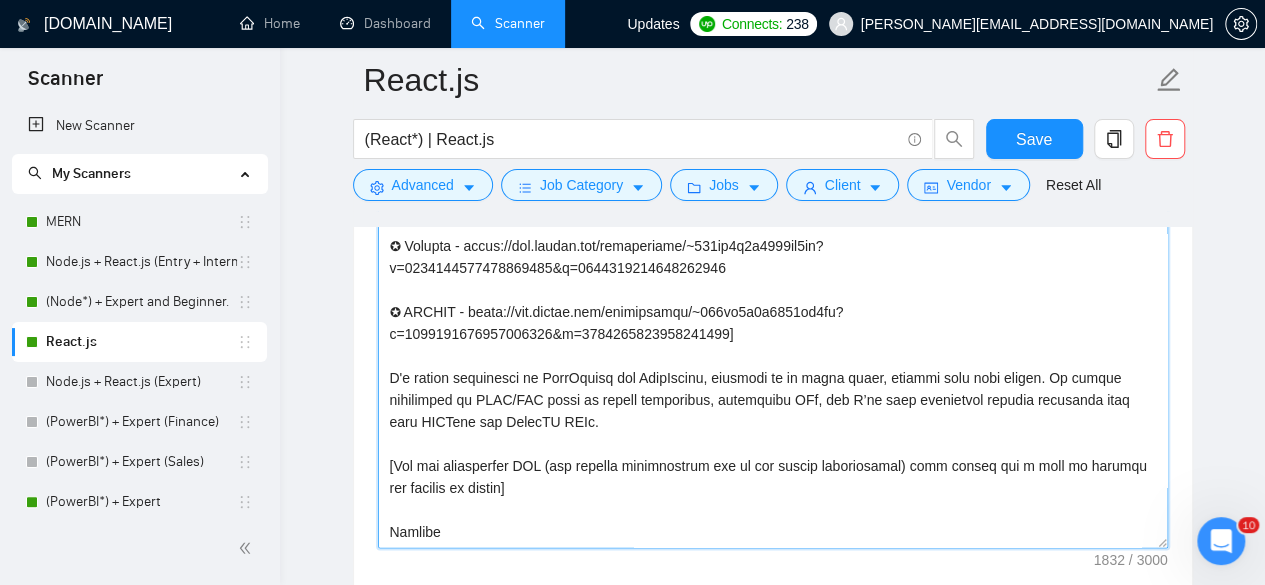 scroll, scrollTop: 1524, scrollLeft: 0, axis: vertical 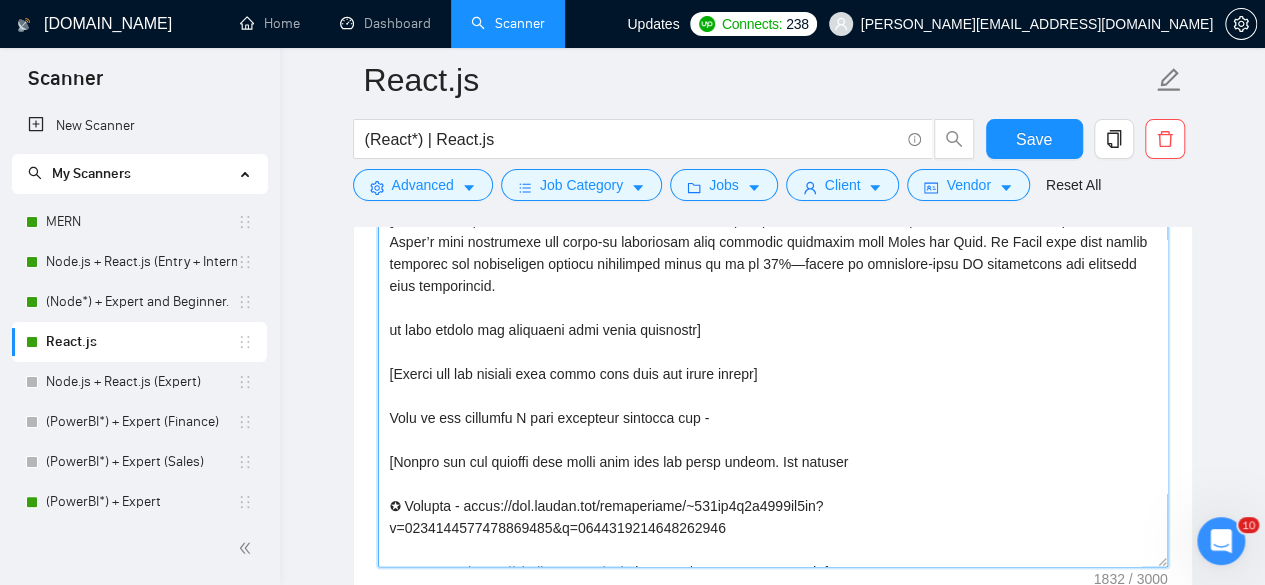 drag, startPoint x: 768, startPoint y: 368, endPoint x: 429, endPoint y: 340, distance: 340.1544 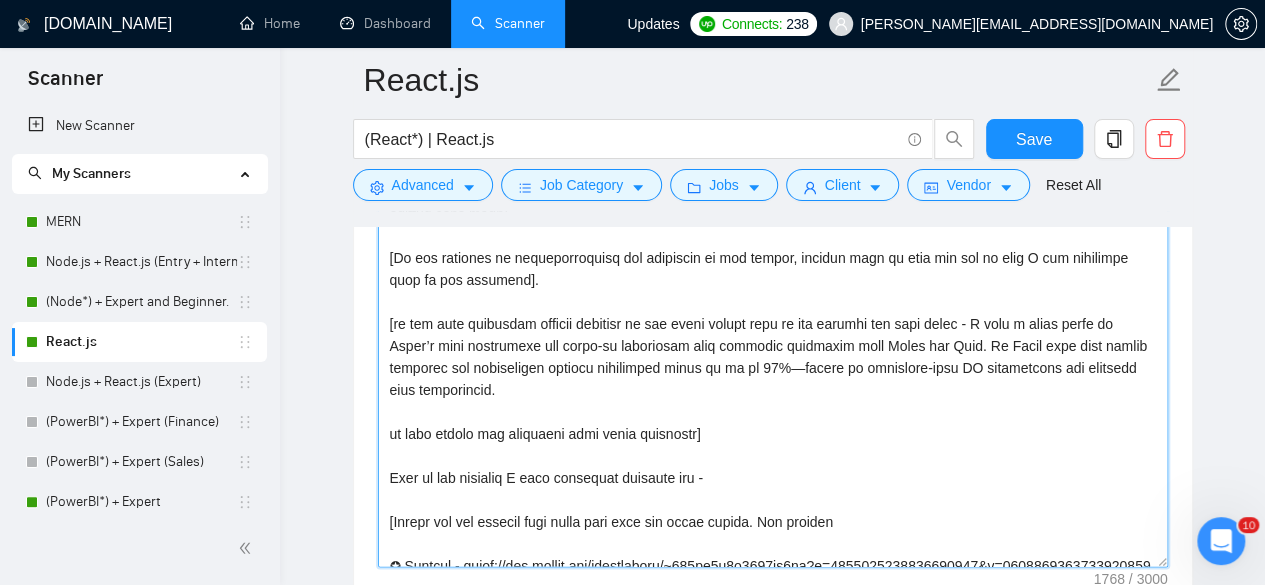 scroll, scrollTop: 0, scrollLeft: 0, axis: both 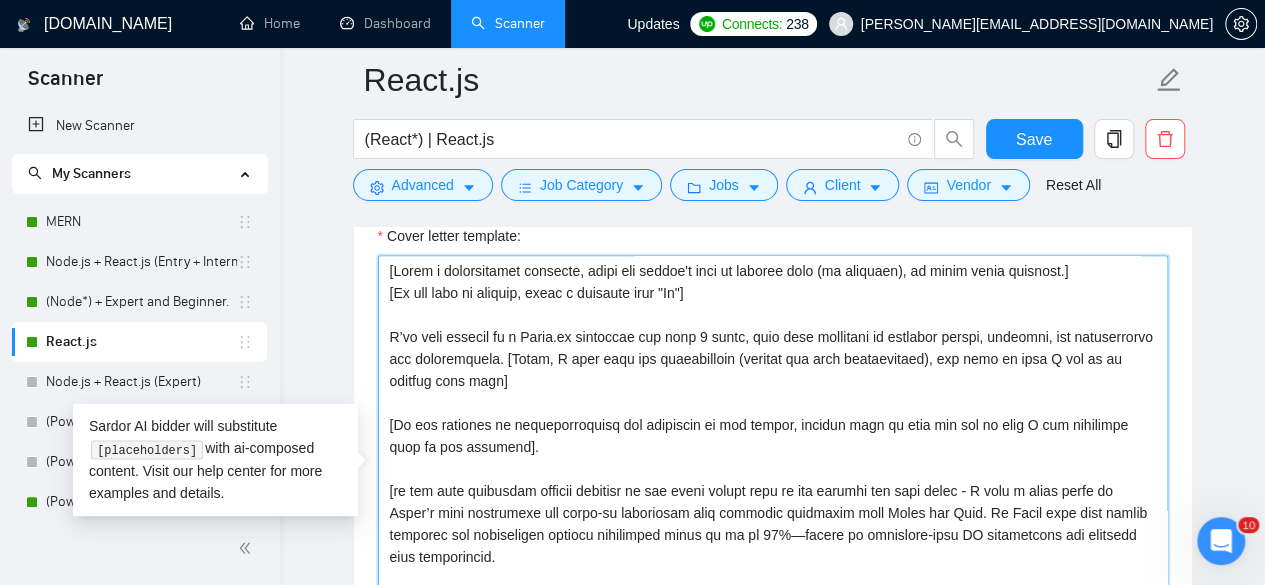 drag, startPoint x: 584, startPoint y: 358, endPoint x: 591, endPoint y: 378, distance: 21.189621 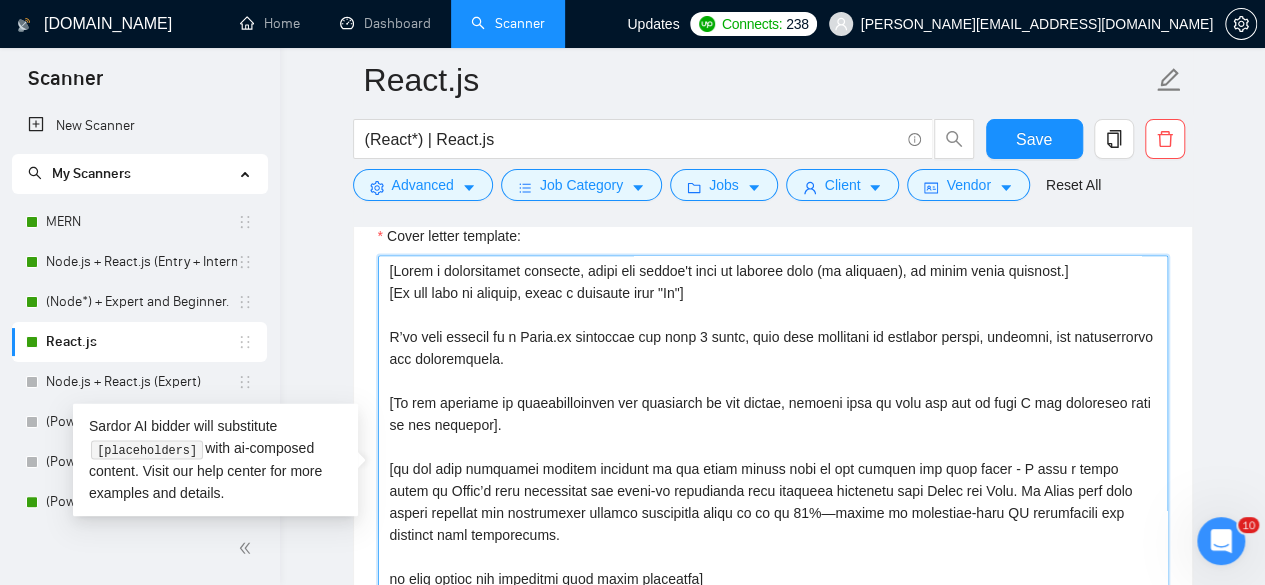 paste on "I have read your requirements and I can definitely help you in [Write the name of the main task/ or the solution of the client]." 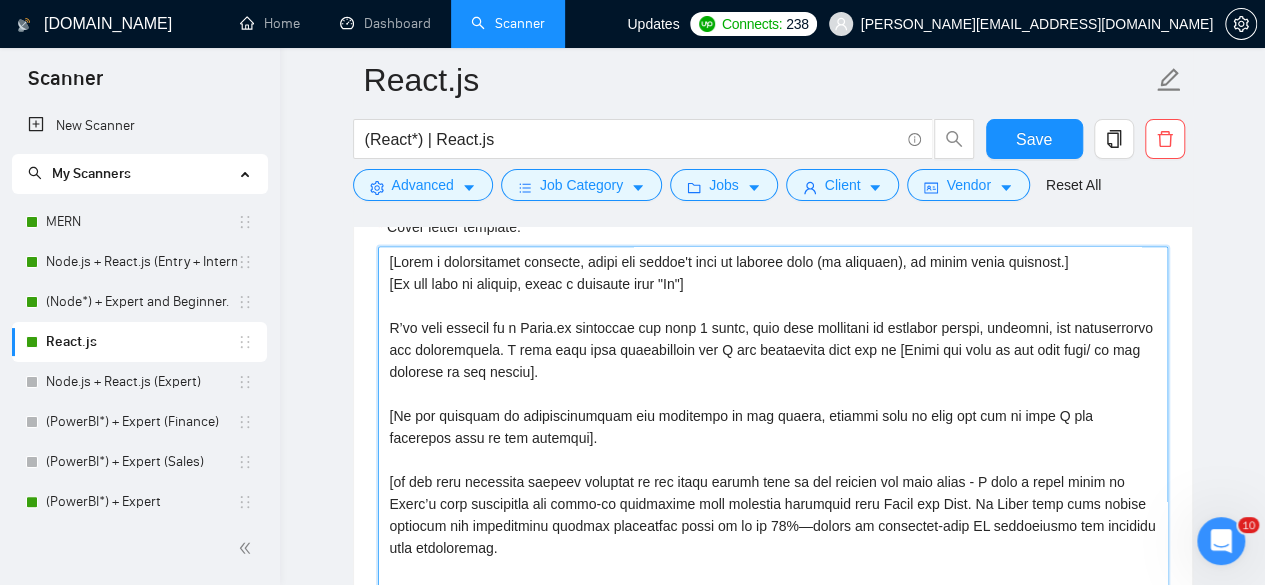 scroll, scrollTop: 1406, scrollLeft: 0, axis: vertical 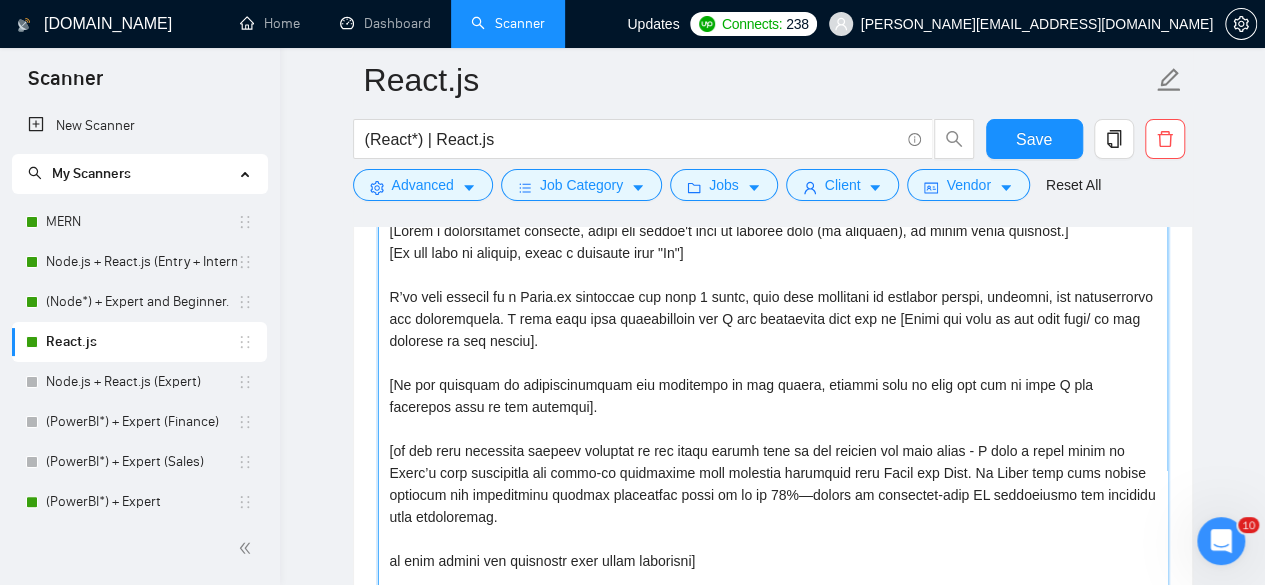 click on "Cover letter template:" at bounding box center (773, 440) 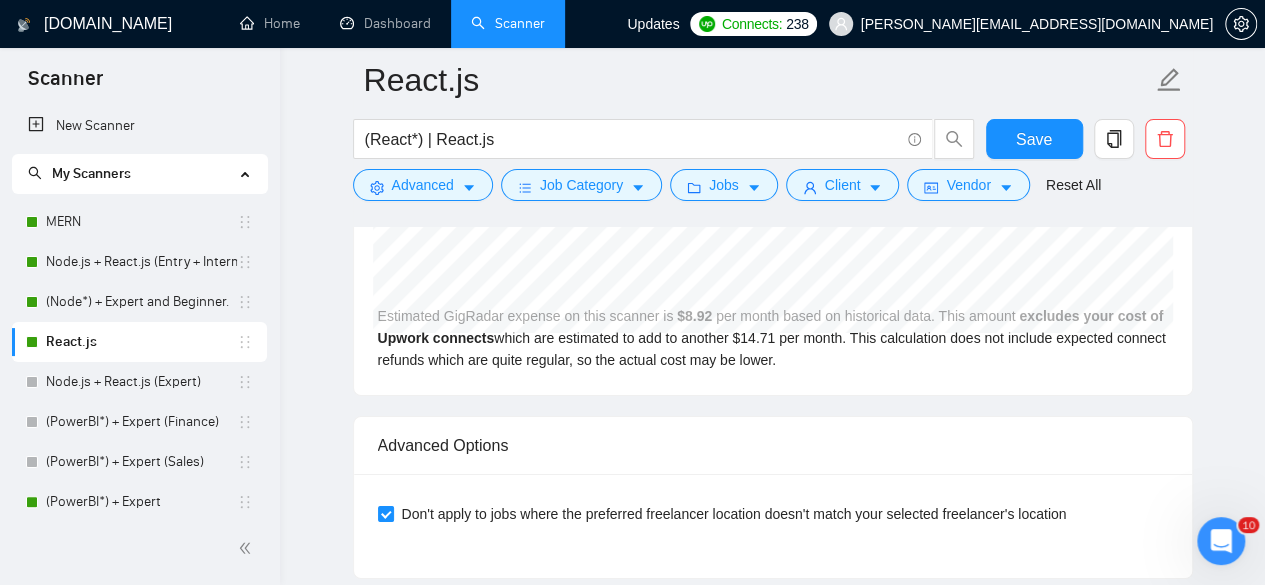 scroll, scrollTop: 3622, scrollLeft: 0, axis: vertical 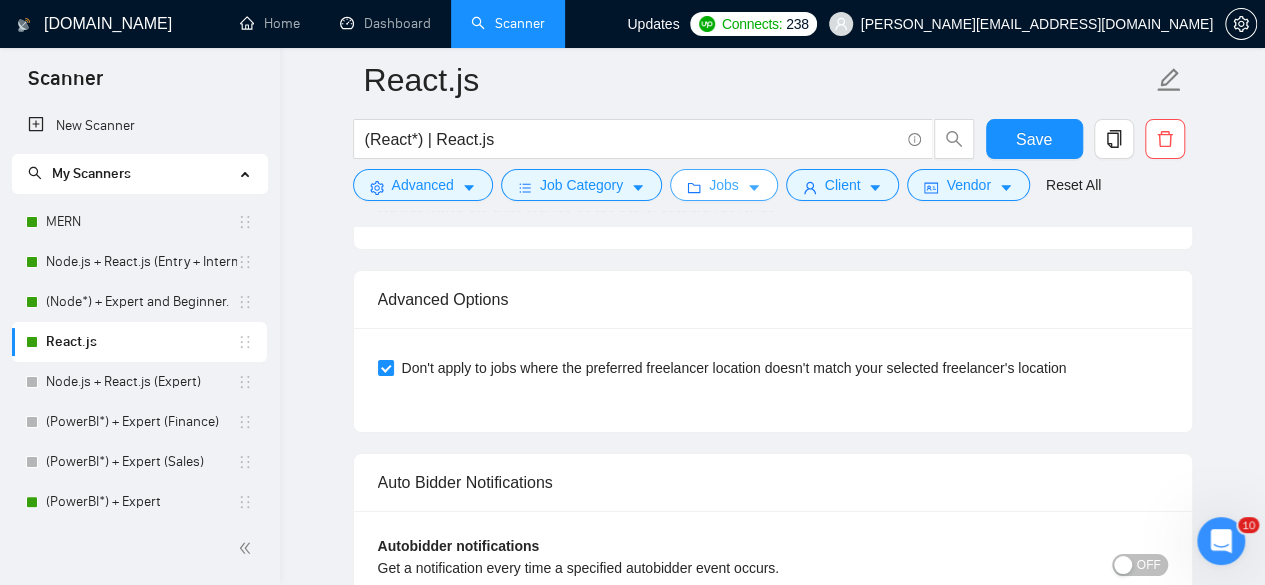 type on "[Write a personalized greeting, using the client's name or company name (if provided), in their local language.]
[If the name is missing, write a greeting like "Hi"]
I’ve been working as a React.js developer for over 8 years, with deep expertise in building modern, scalable, and maintainable web applications. I have read your requirements and I can definitely help you in [Write the name of the main task/ or the solution of the client].
[If any features or functionalities are mentioned by the client, address some of them and how in tech I can implement them in the platform].
[if the tech mentioned already answered in the above prompt then do not mention the tech below - I have a solid grasp of React’s core principles and hands-on experience with advanced workflows like Redux and Flux. My React apps have helped startups and enterprises improve conversion rates by up to 35%—thanks to lightning-fast UI performance and seamless user experiences.
or only answer the remaining tech stack expertise]
Some of t..." 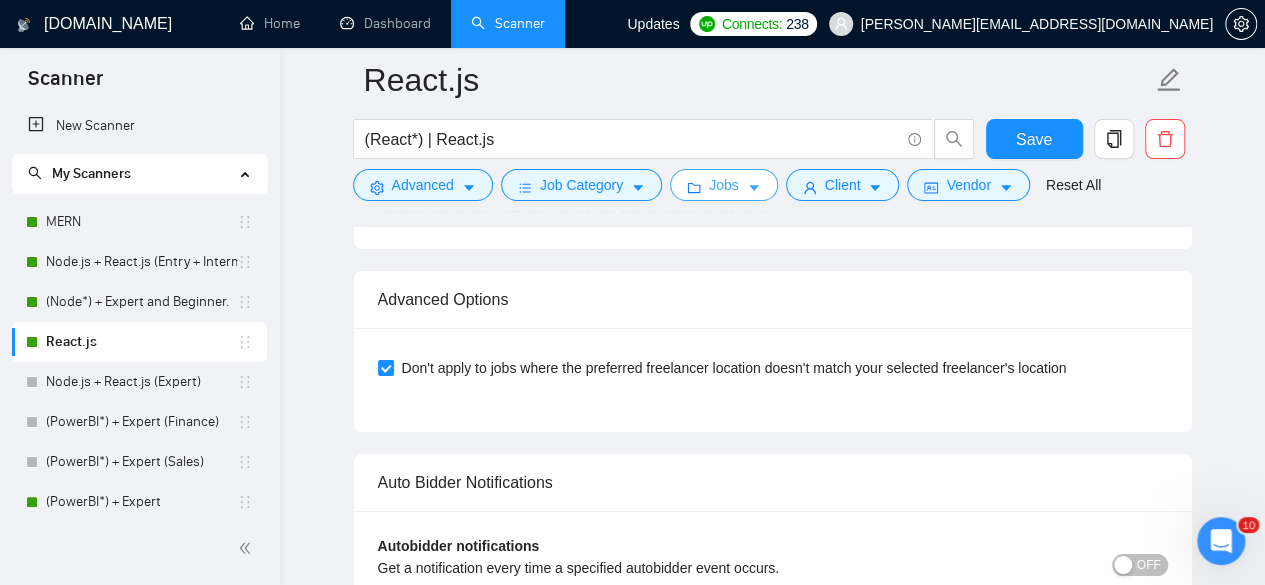 click on "Jobs" at bounding box center [724, 185] 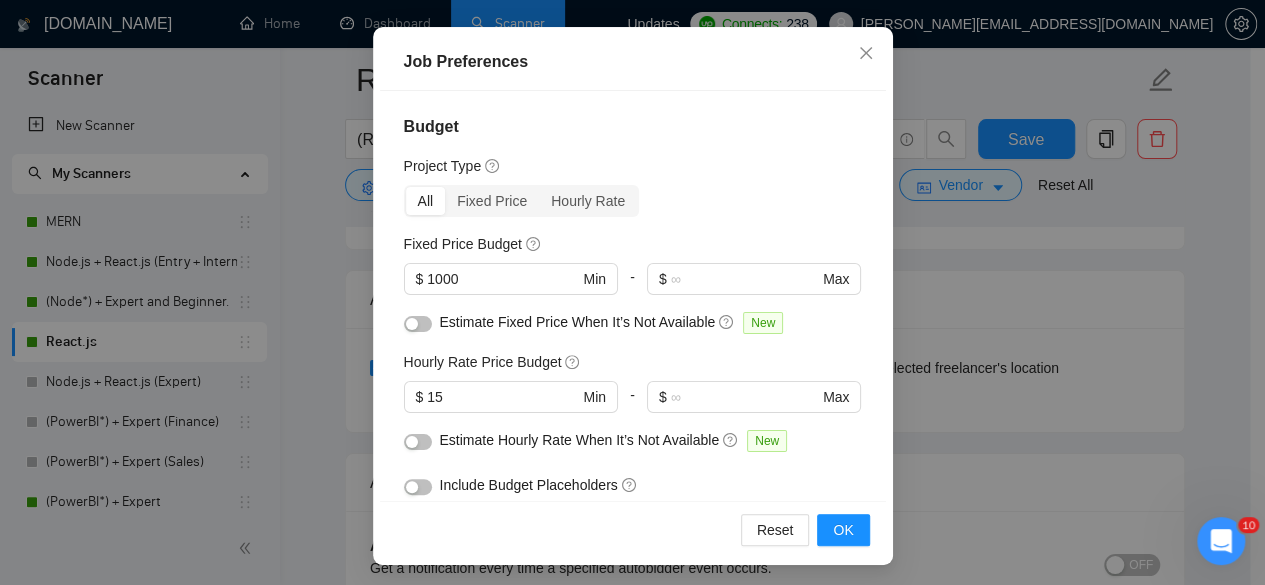 scroll, scrollTop: 159, scrollLeft: 0, axis: vertical 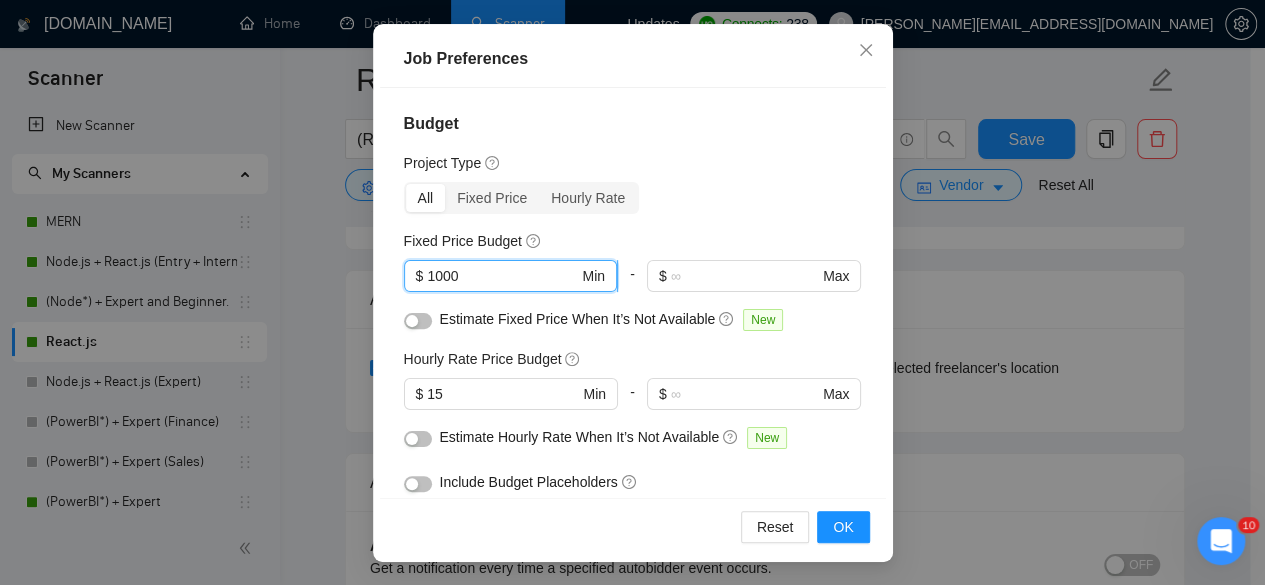 click on "1000" at bounding box center (502, 276) 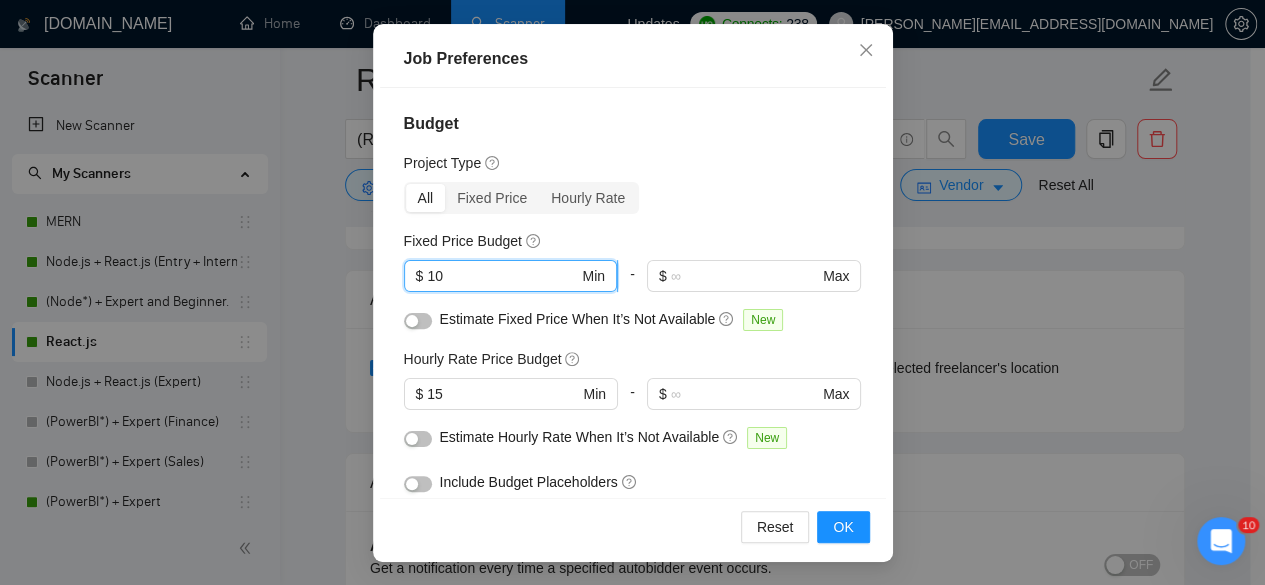type on "1" 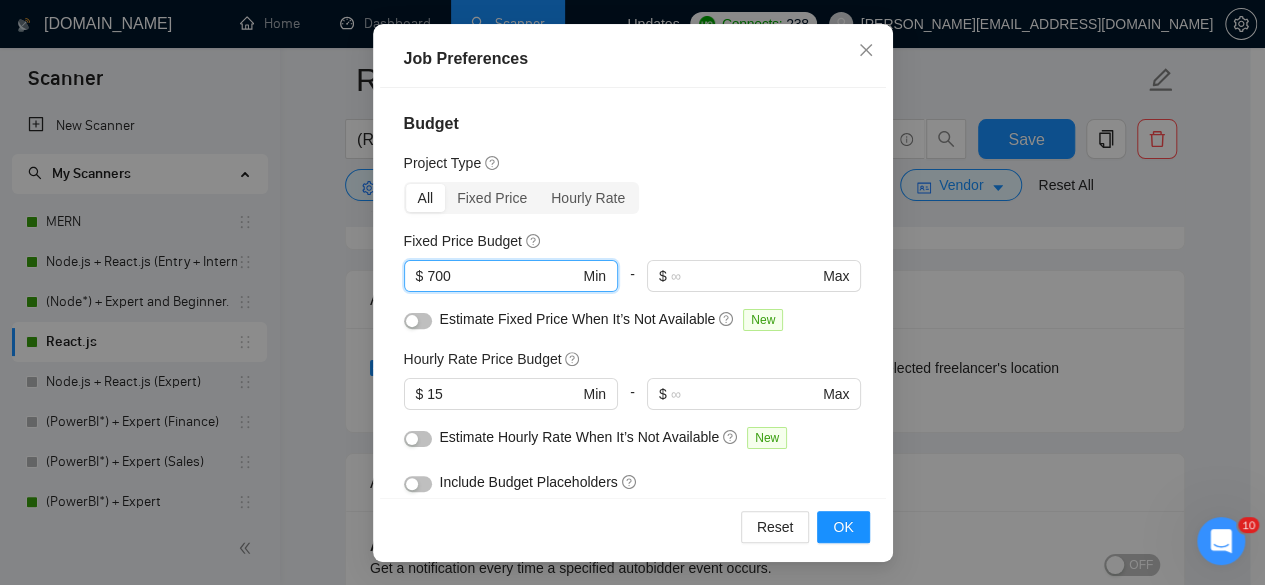 type on "700" 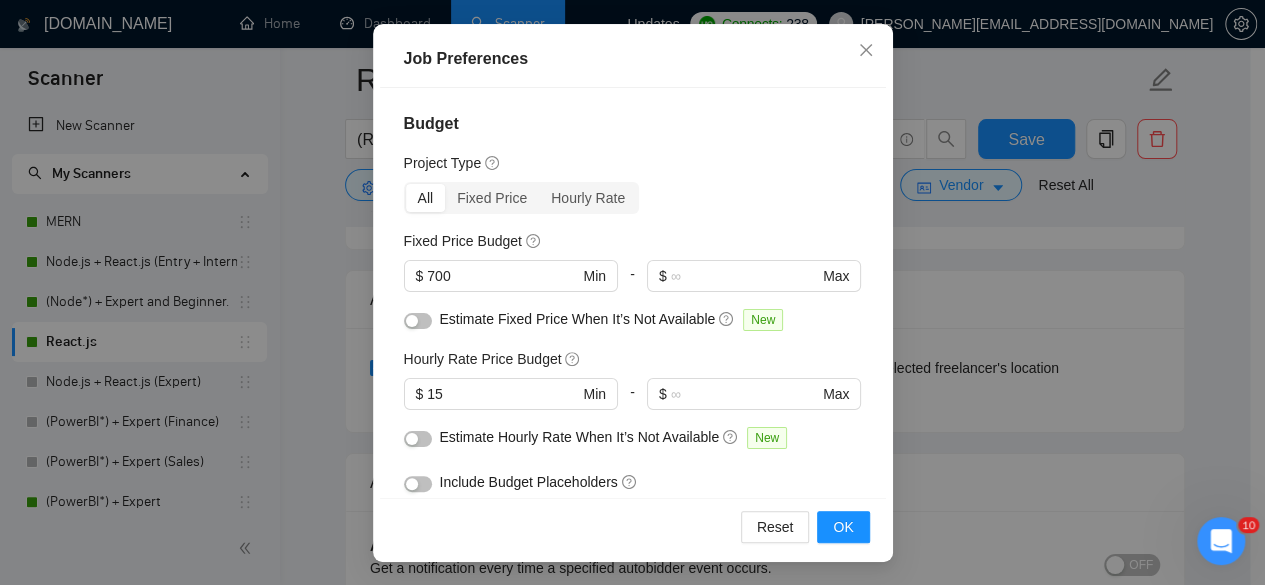 click on "Job Preferences Budget Project Type All Fixed Price Hourly Rate   Fixed Price Budget $ 700 Min - $ Max Estimate Fixed Price When It’s Not Available New   Hourly Rate Price Budget $ 15 Min - $ Max Estimate Hourly Rate When It’s Not Available New Include Budget Placeholders Include Jobs with Unspecified Budget   Connects Price New 10 Min - Max Project Duration   Unspecified Less than 1 month 1 to 3 months 3 to 6 months More than 6 months Hourly Workload   Unspecified <30 hrs/week >30 hrs/week Hours TBD Unsure Job Posting Questions New   Any posting questions Description Preferences Description Size New   Any description size Reset OK" at bounding box center (632, 292) 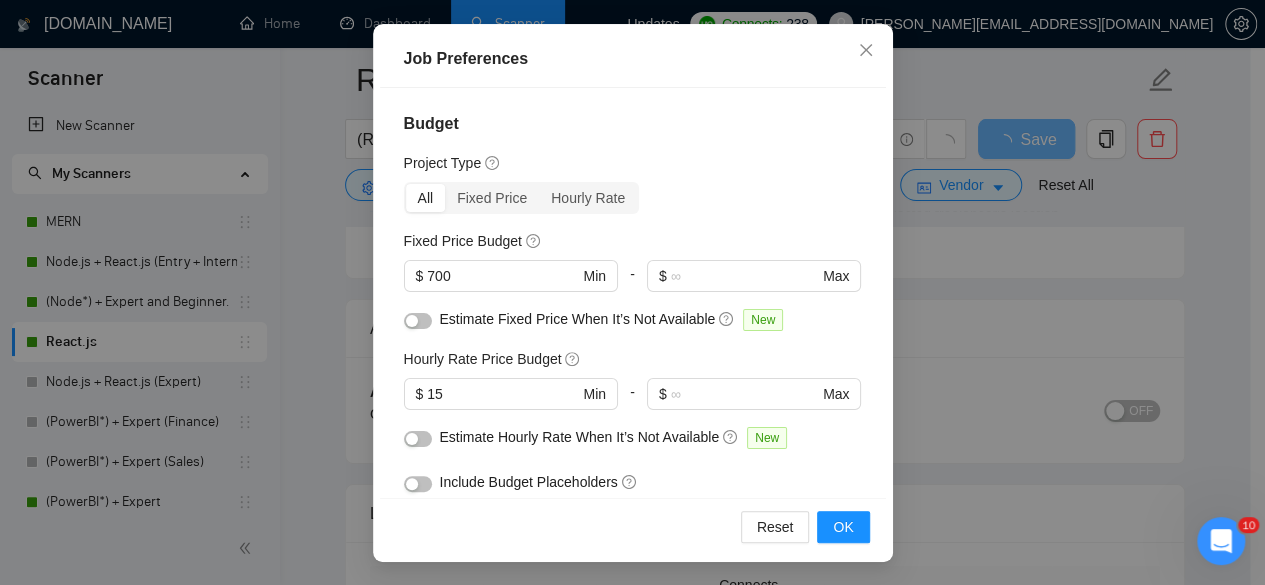 scroll, scrollTop: 96, scrollLeft: 0, axis: vertical 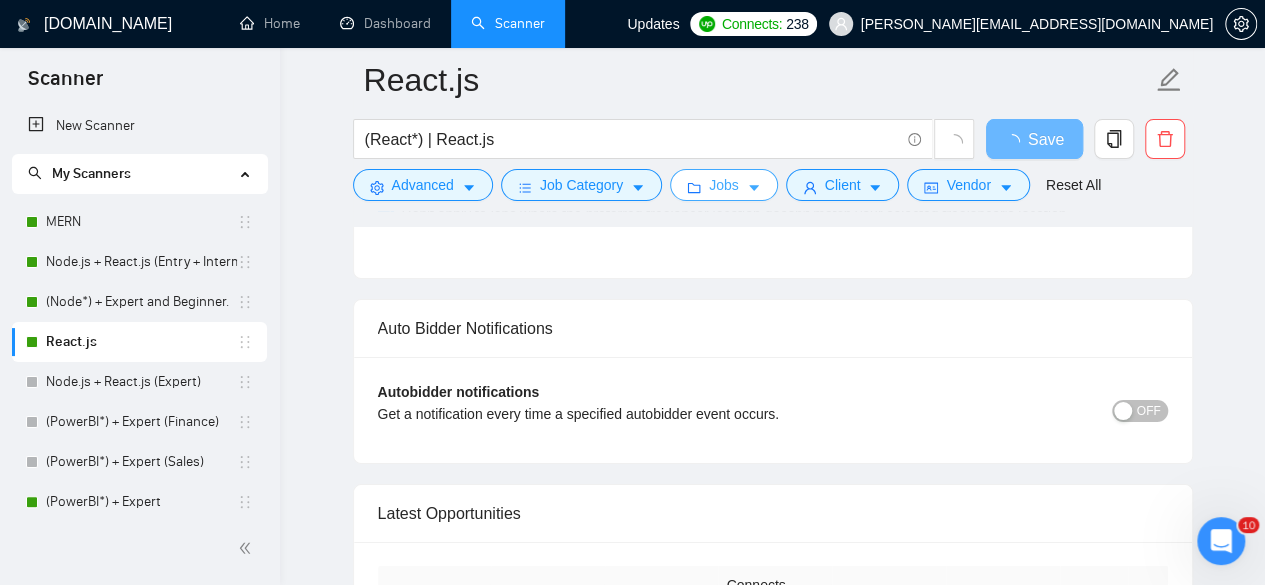 click on "Jobs" at bounding box center [724, 185] 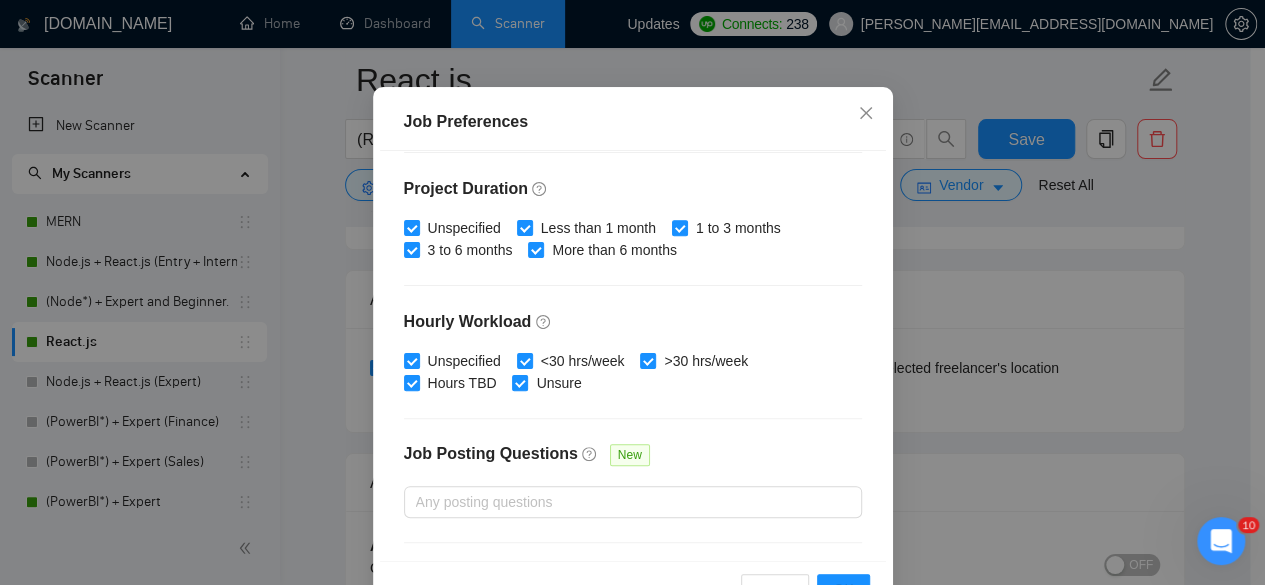 scroll, scrollTop: 716, scrollLeft: 0, axis: vertical 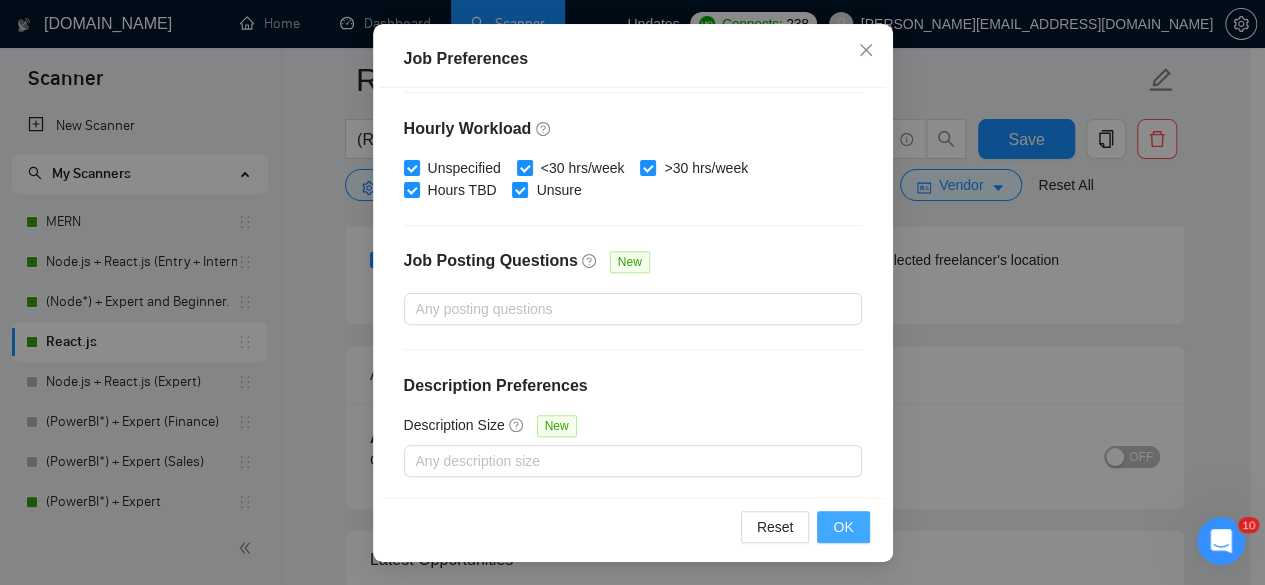 click on "OK" at bounding box center (843, 527) 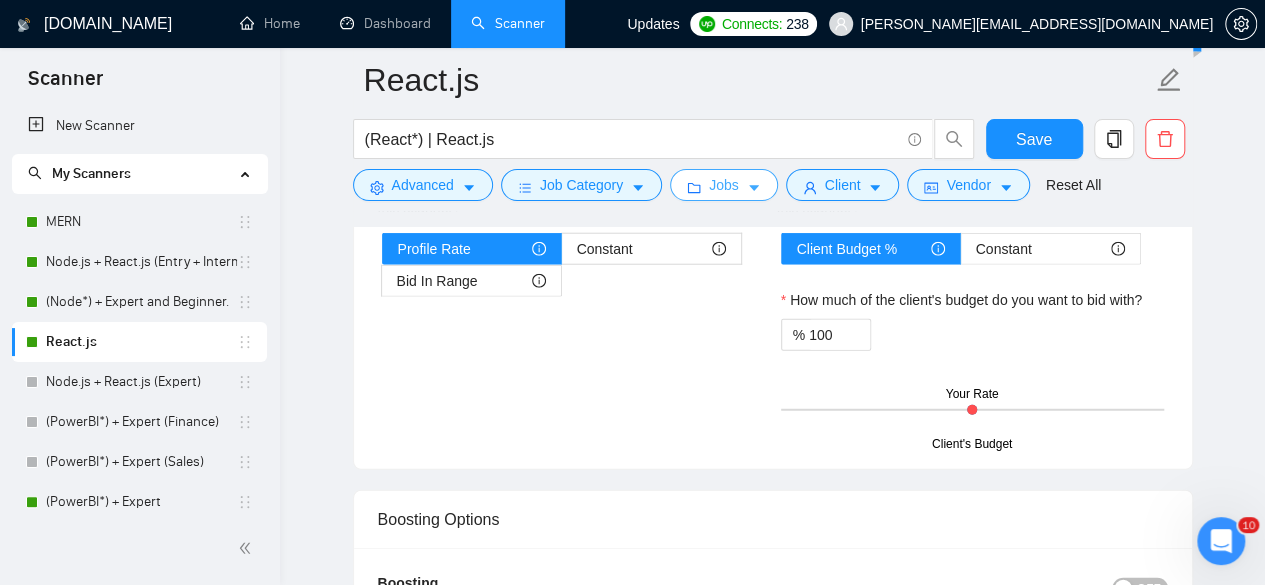 scroll, scrollTop: 2434, scrollLeft: 0, axis: vertical 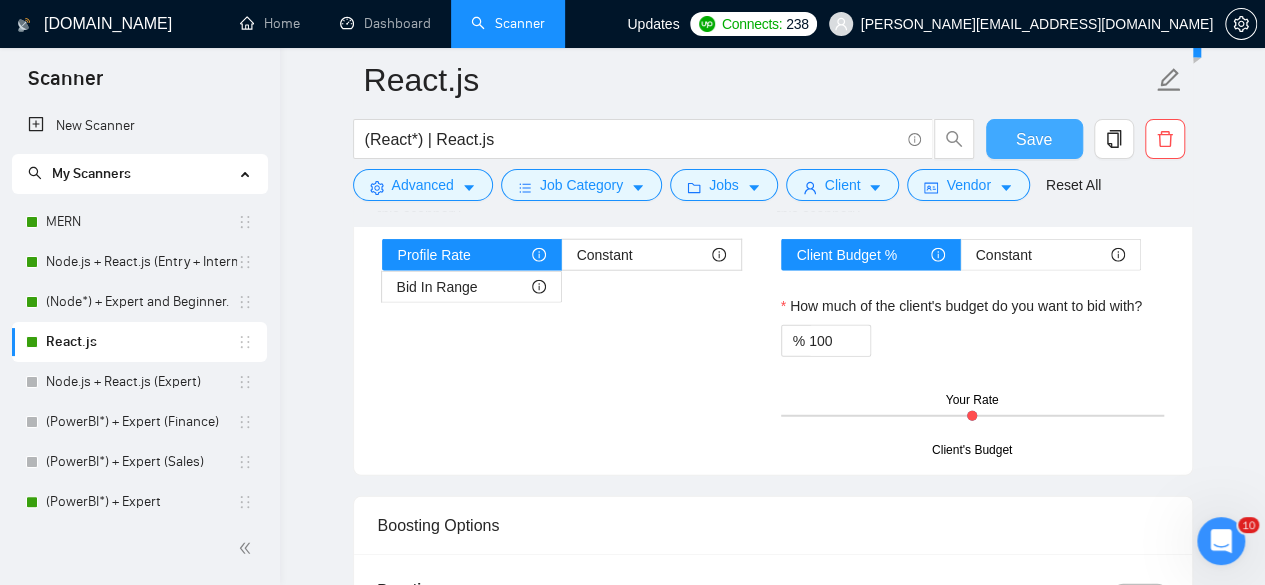 click on "Save" at bounding box center (1034, 139) 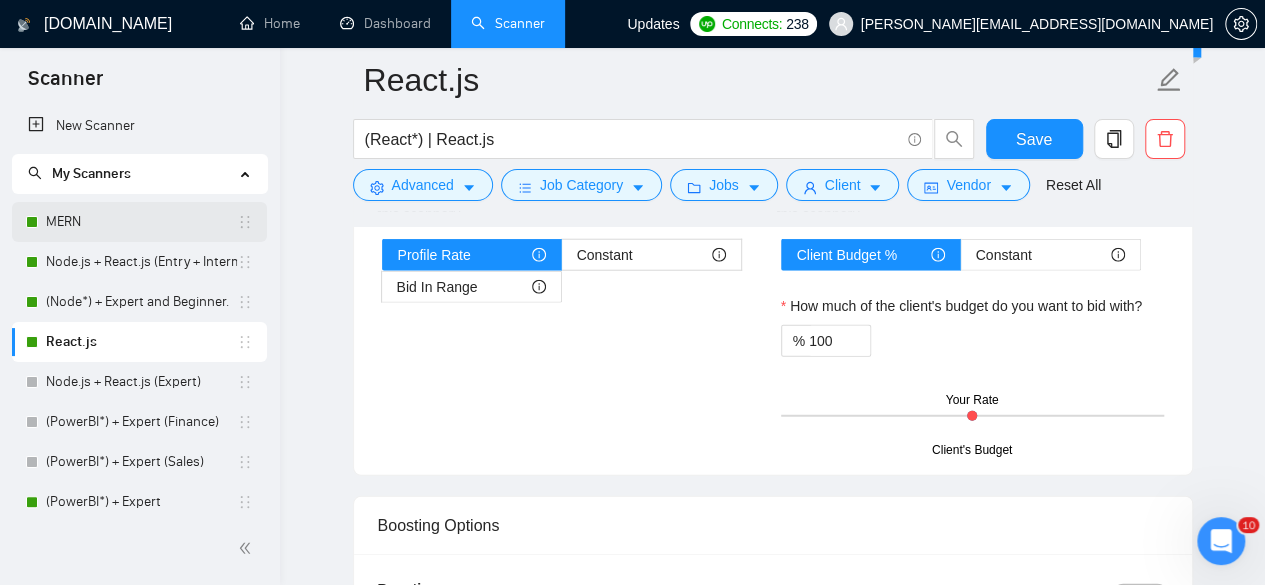 click on "MERN" at bounding box center [141, 222] 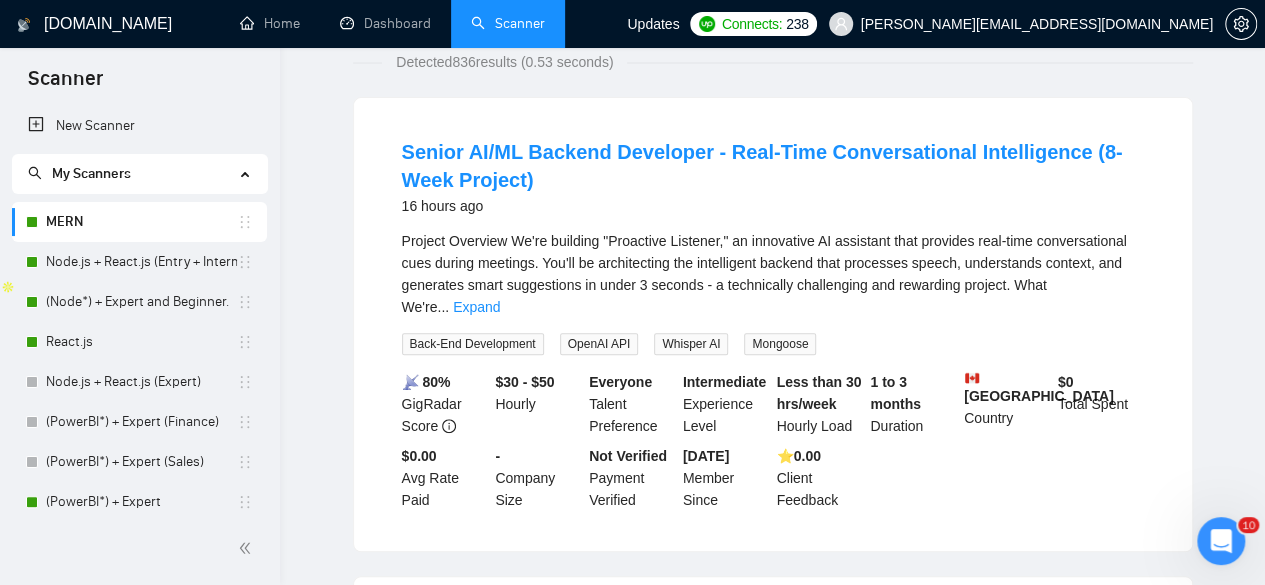 scroll, scrollTop: 0, scrollLeft: 0, axis: both 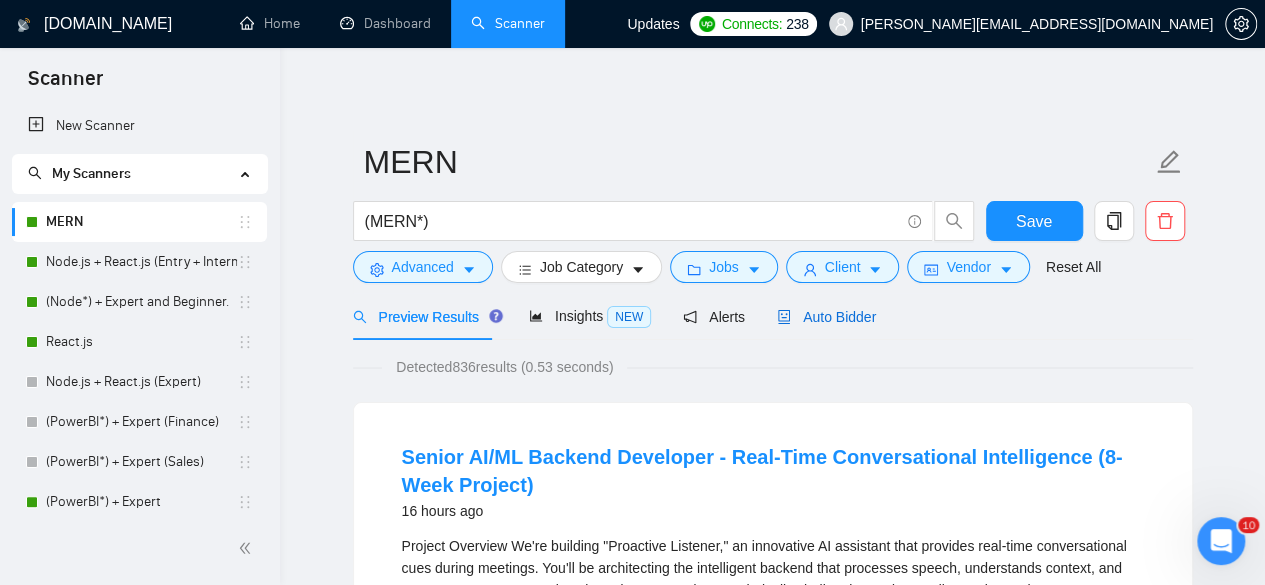 click on "Auto Bidder" at bounding box center (826, 317) 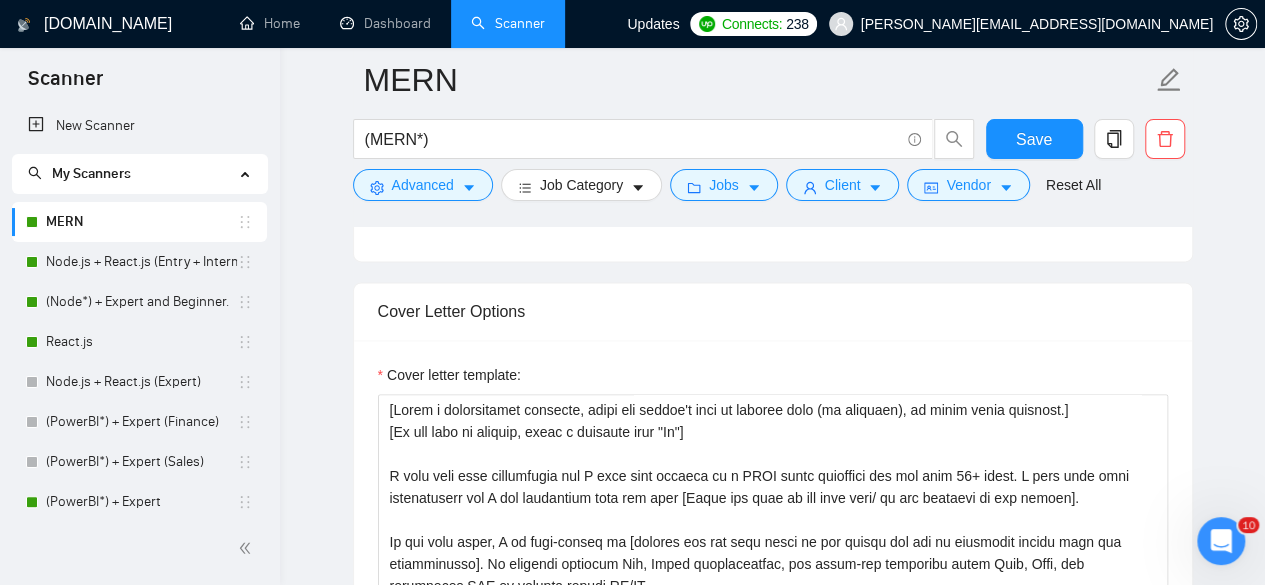 scroll, scrollTop: 1283, scrollLeft: 0, axis: vertical 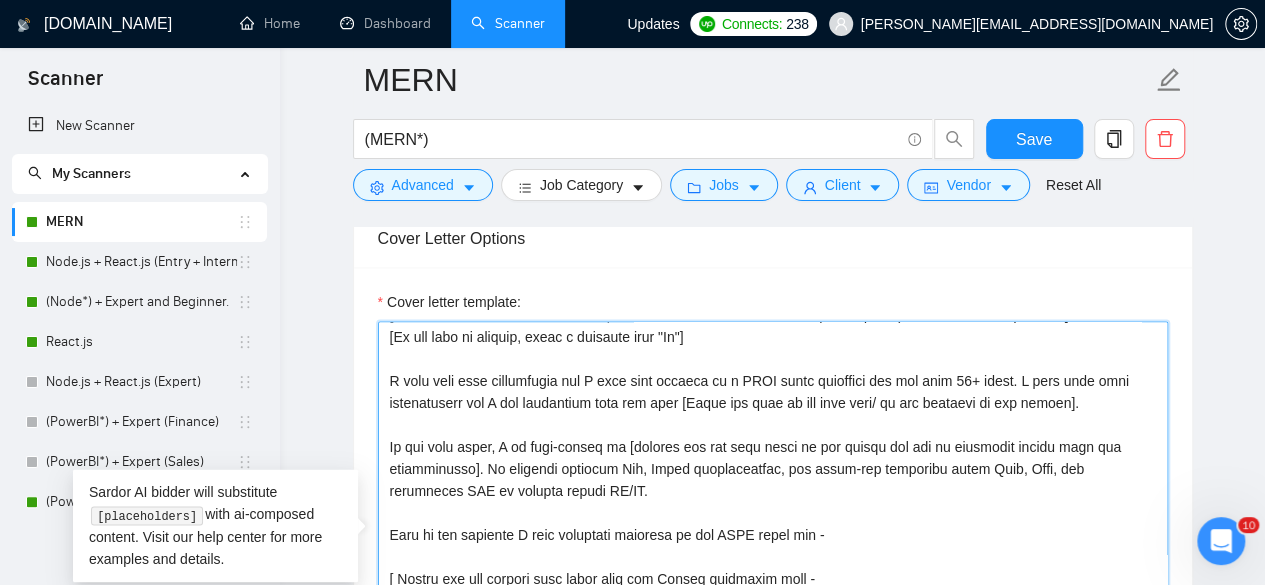 drag, startPoint x: 1034, startPoint y: 379, endPoint x: 1072, endPoint y: 400, distance: 43.416588 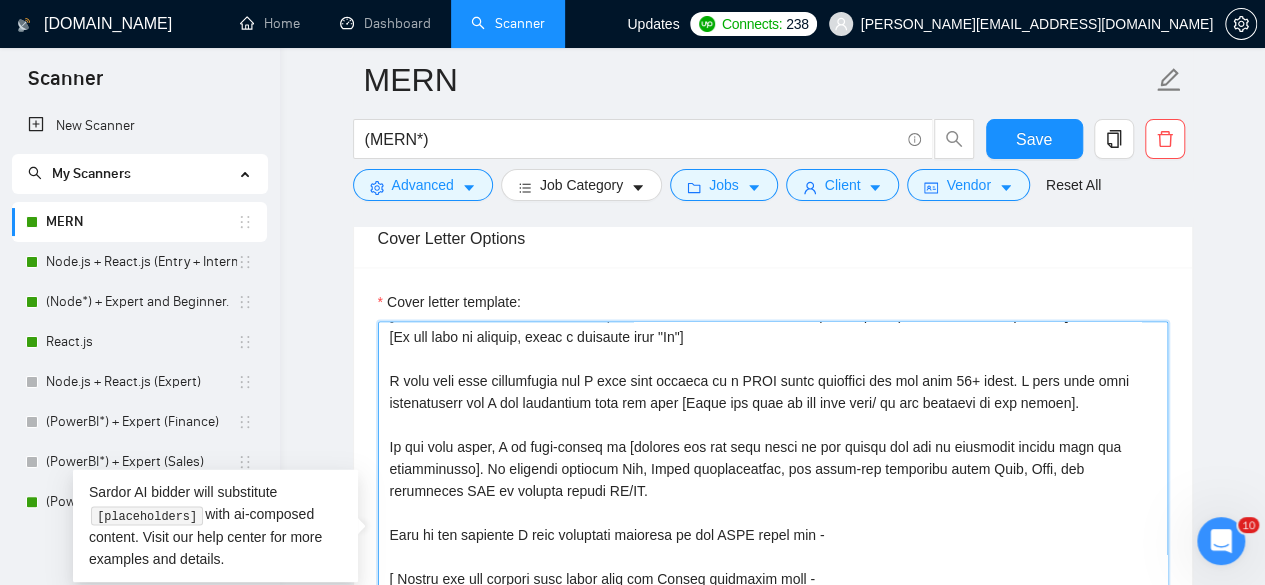 click on "Cover letter template:" at bounding box center [773, 546] 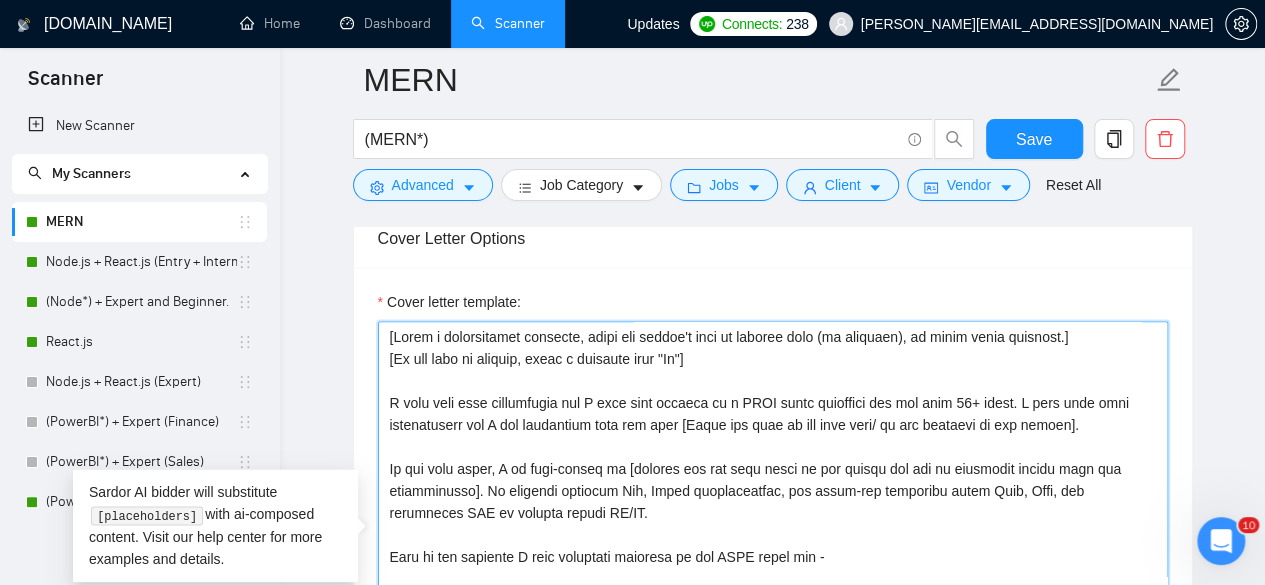 scroll, scrollTop: 22, scrollLeft: 0, axis: vertical 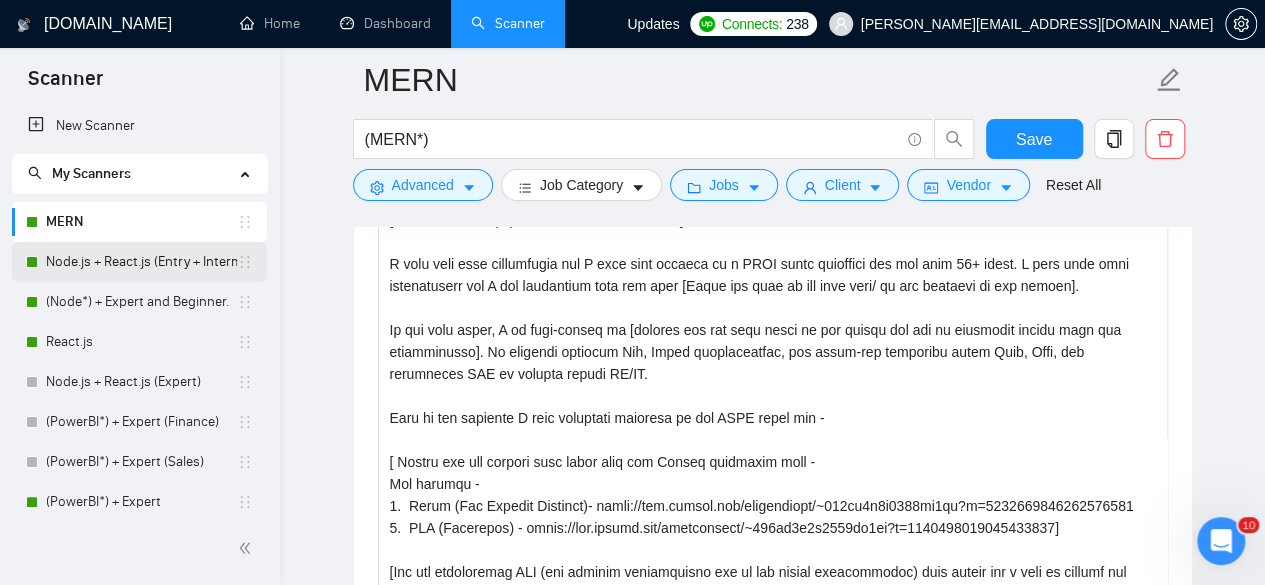 click on "Node.js + React.js (Entry + Intermediate)" at bounding box center (141, 262) 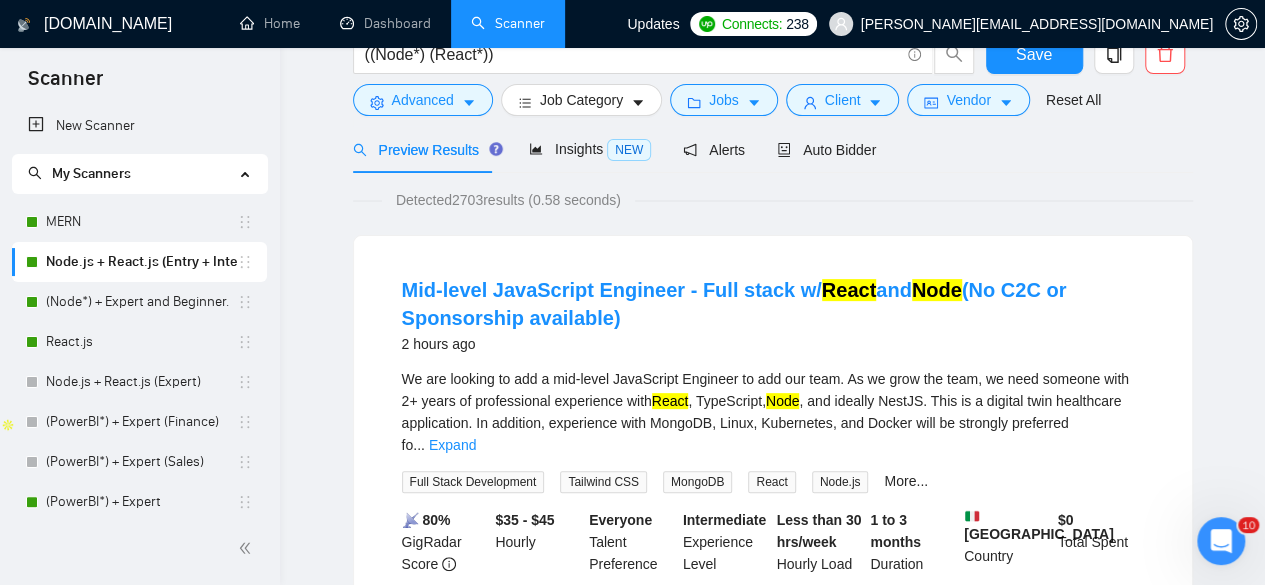 scroll, scrollTop: 0, scrollLeft: 0, axis: both 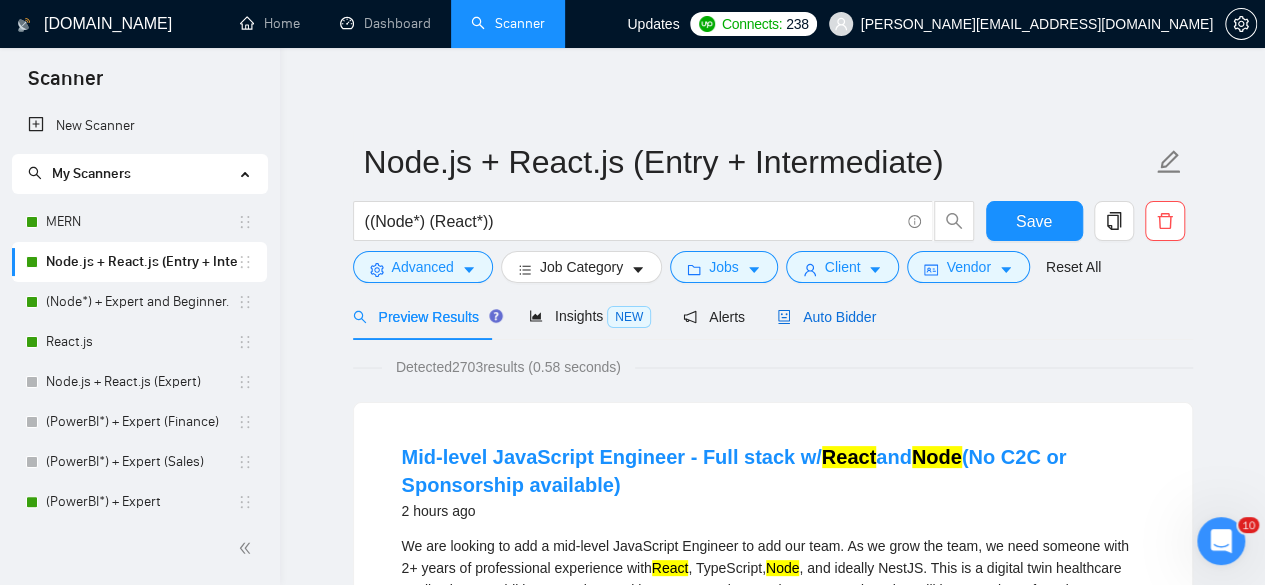 click on "Auto Bidder" at bounding box center [826, 317] 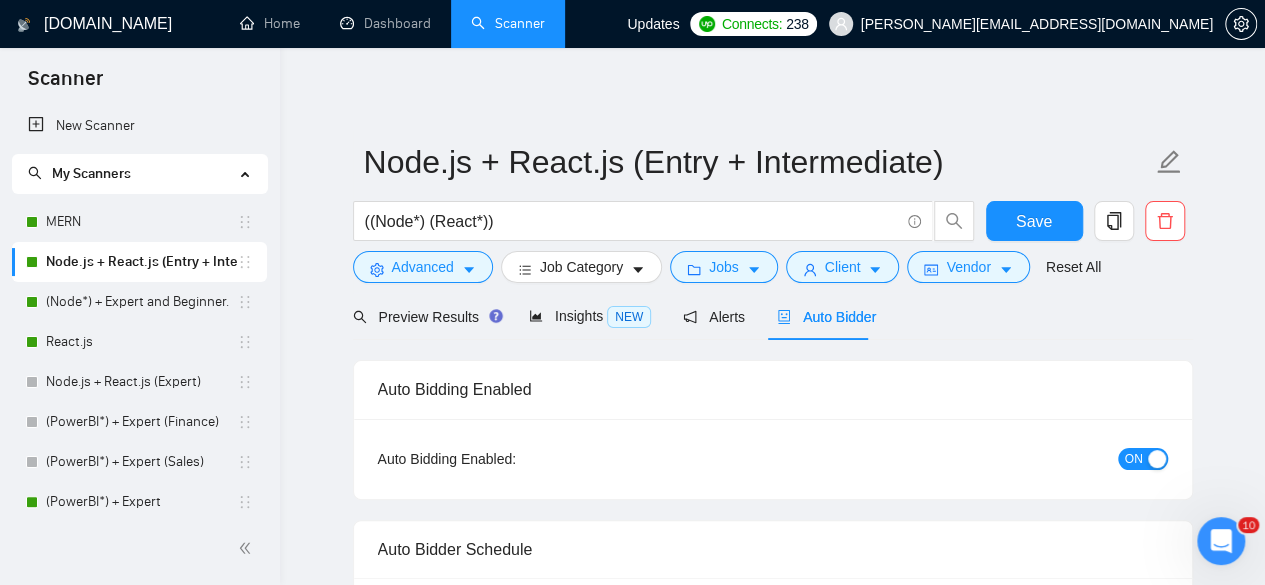 type 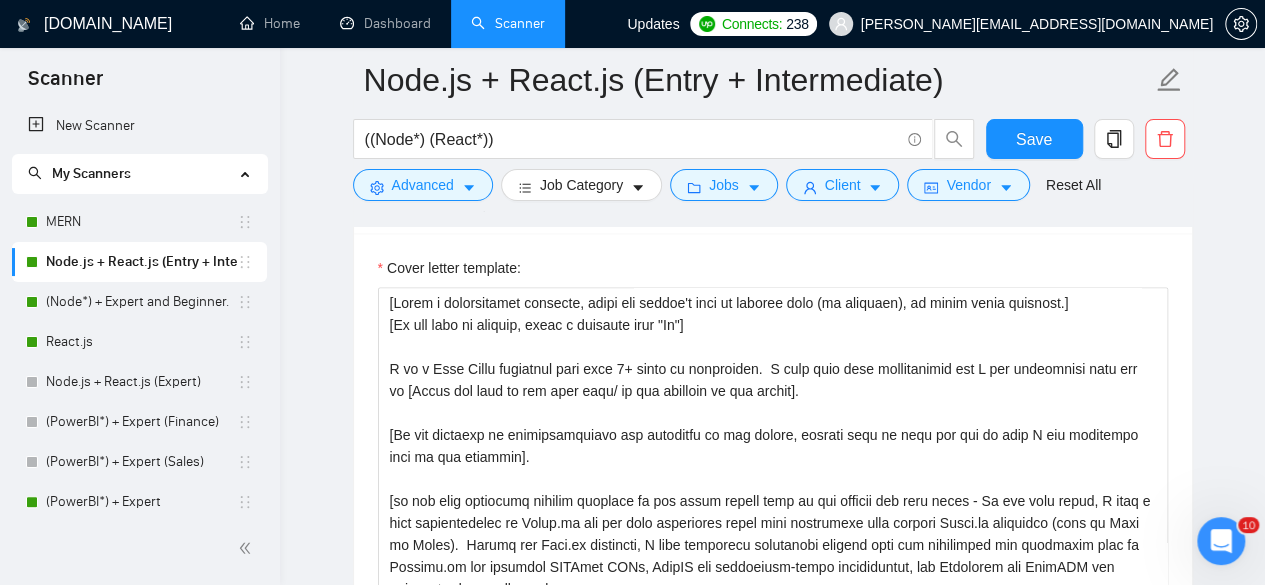 scroll, scrollTop: 1416, scrollLeft: 0, axis: vertical 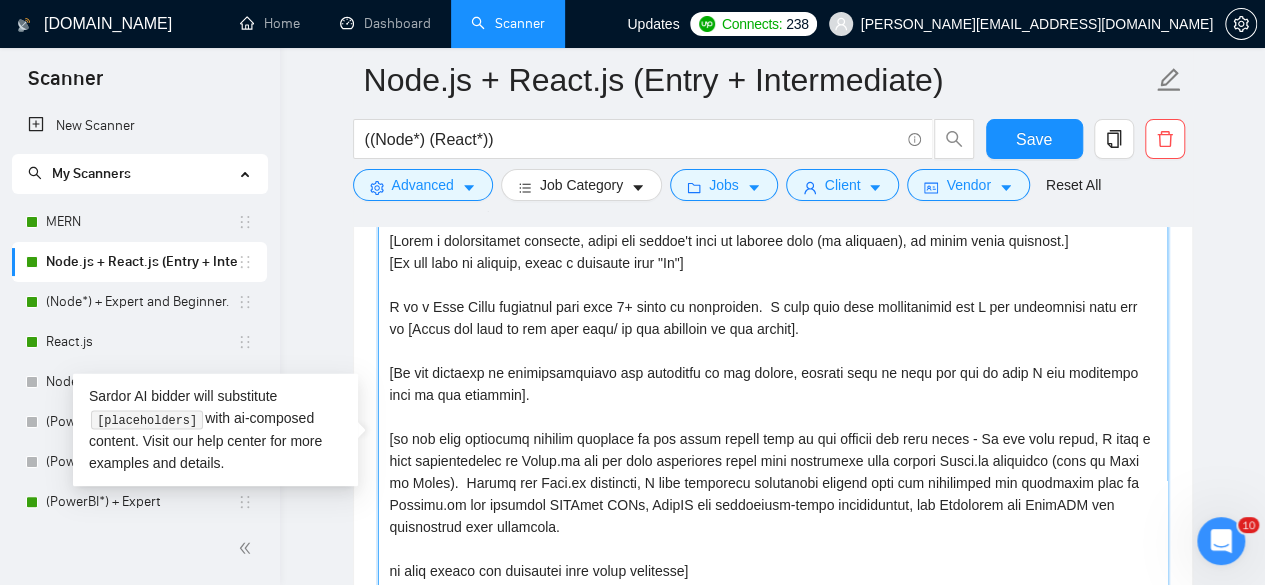 drag, startPoint x: 526, startPoint y: 389, endPoint x: 379, endPoint y: 369, distance: 148.35431 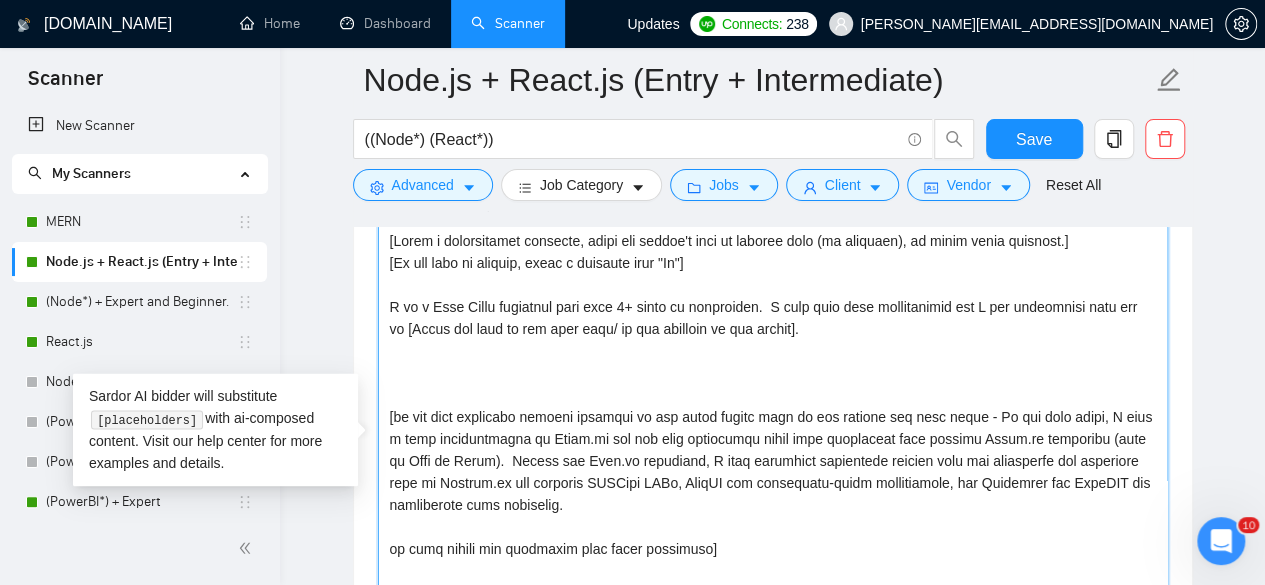 paste on "f the client mentions any features or functionalities, address some of them and explain how they can be implemented technically on the platform." 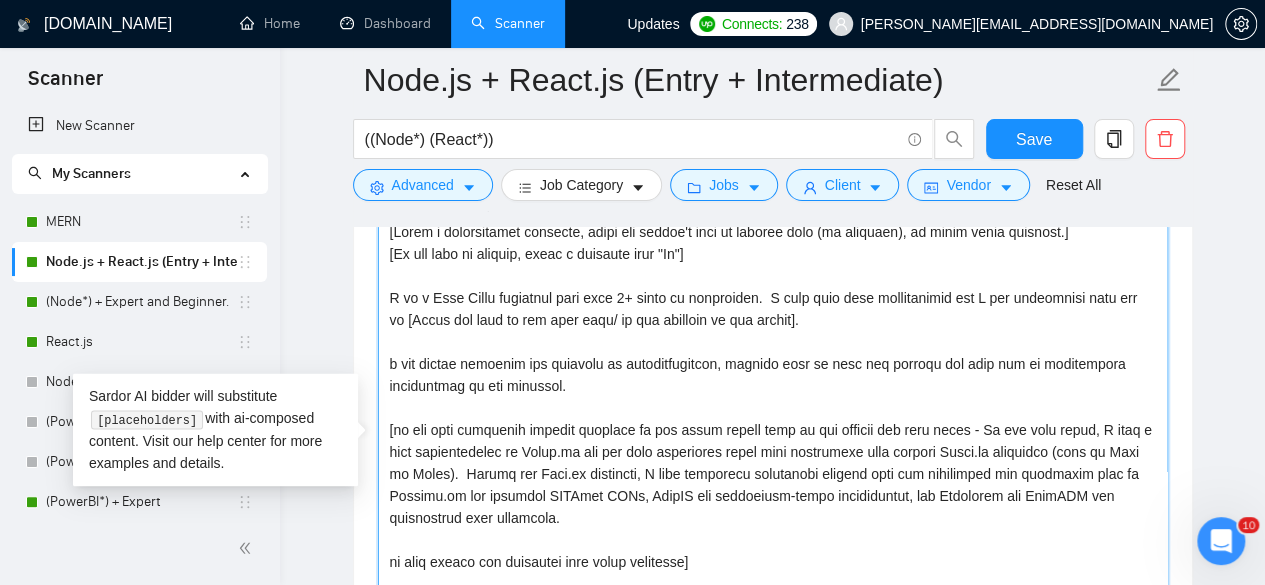 scroll, scrollTop: 11, scrollLeft: 0, axis: vertical 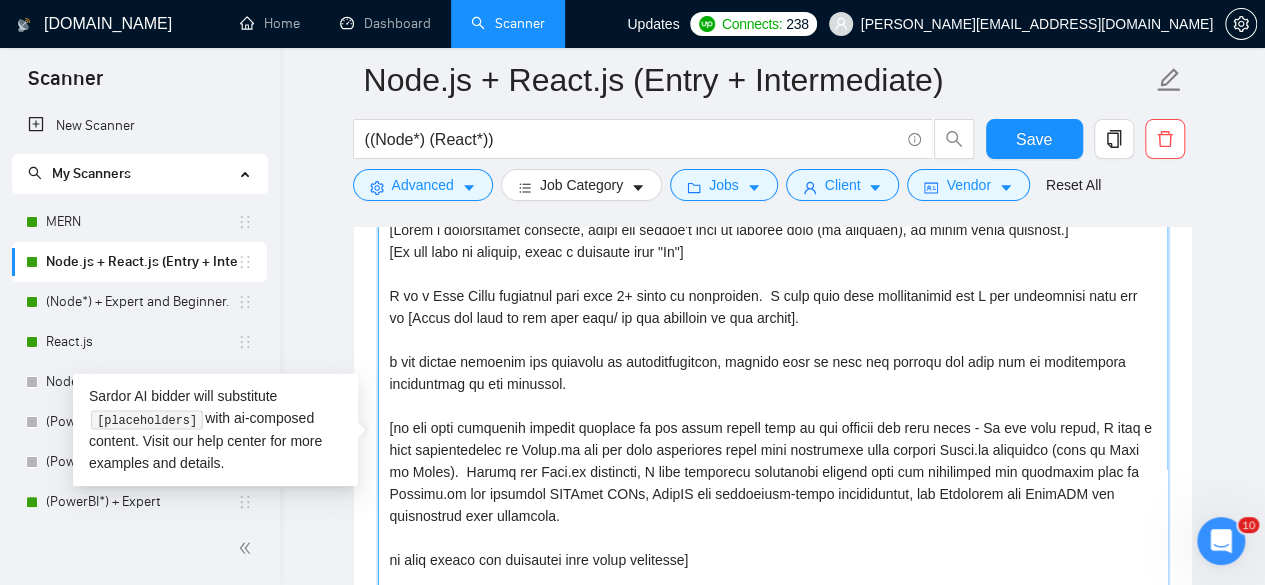 click on "Cover letter template:" at bounding box center [773, 450] 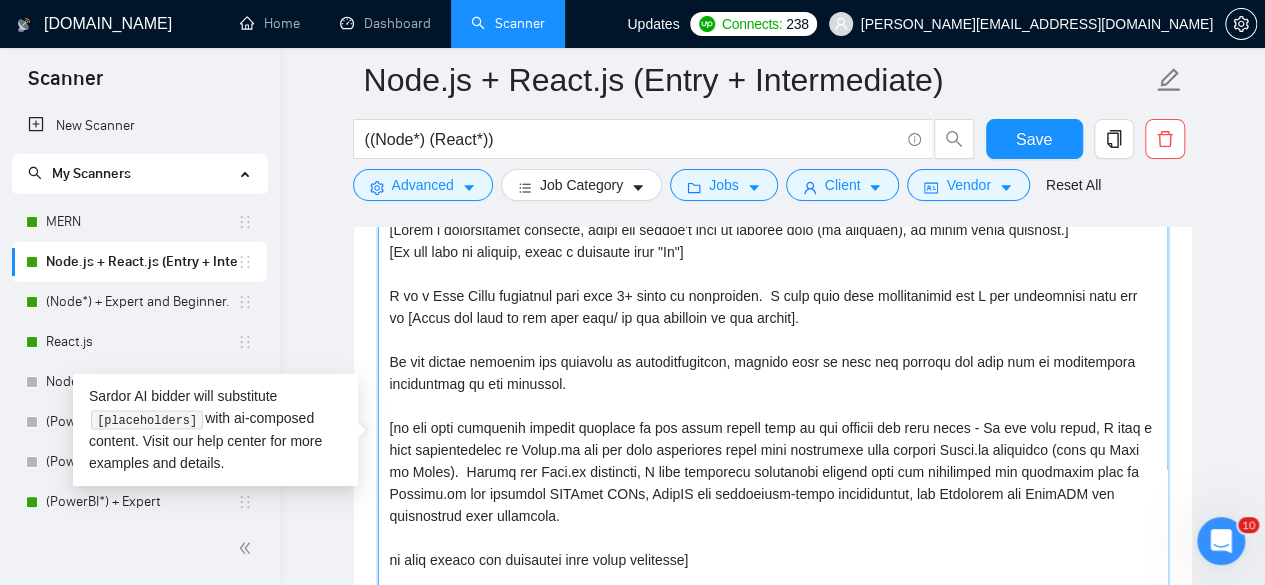 click on "Cover letter template:" at bounding box center [773, 450] 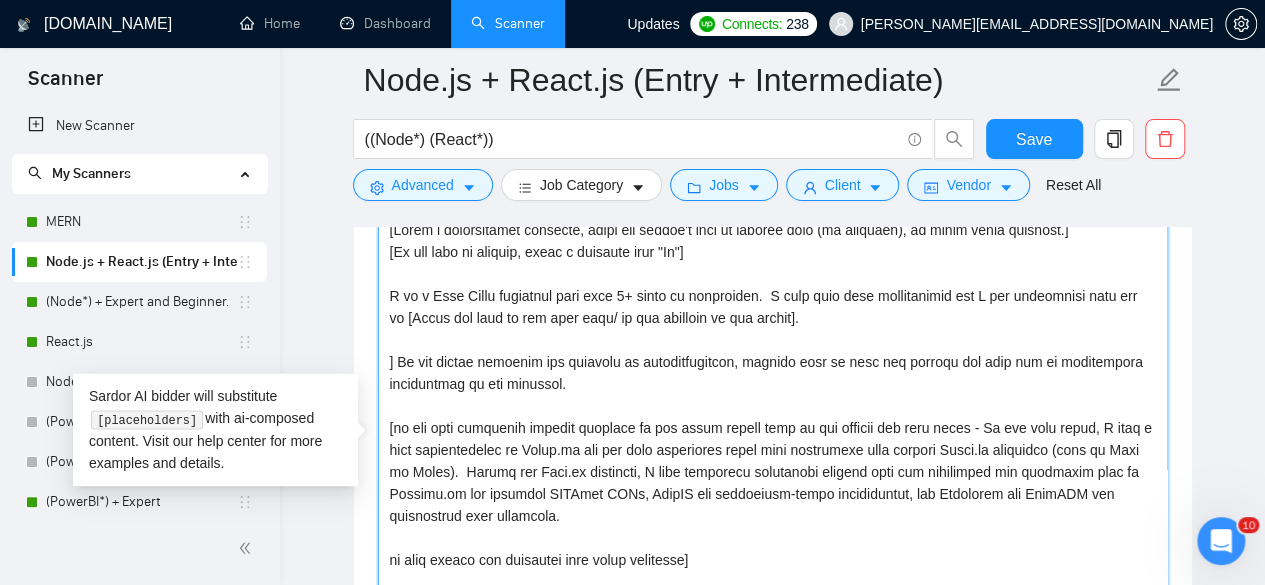 click on "Cover letter template:" at bounding box center (773, 450) 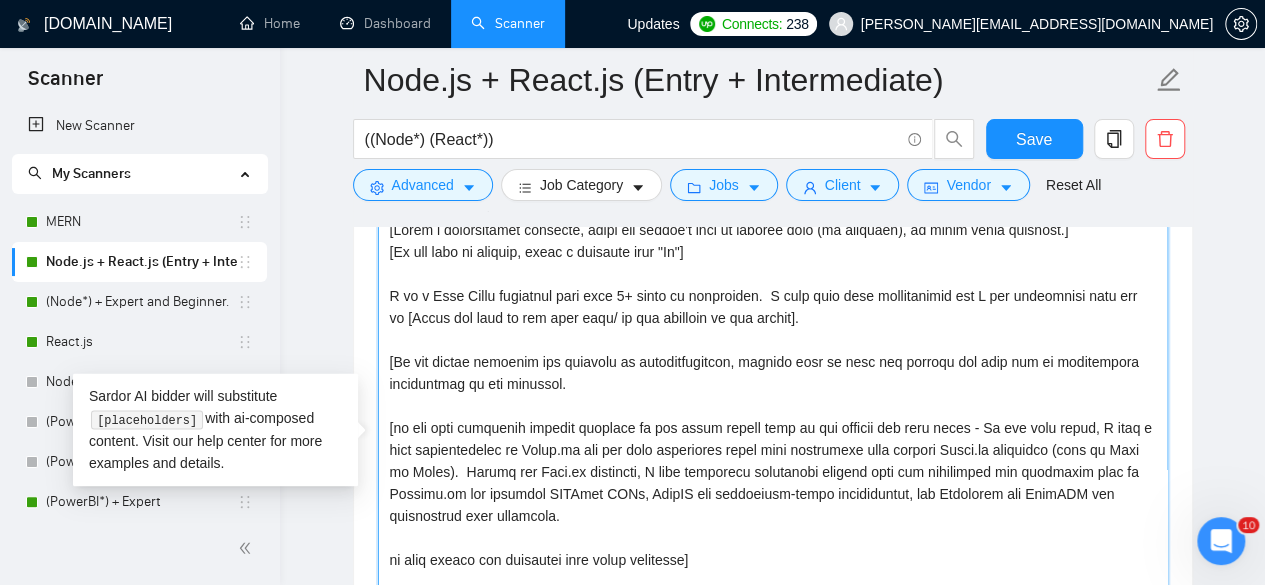 click on "Cover letter template:" at bounding box center (773, 450) 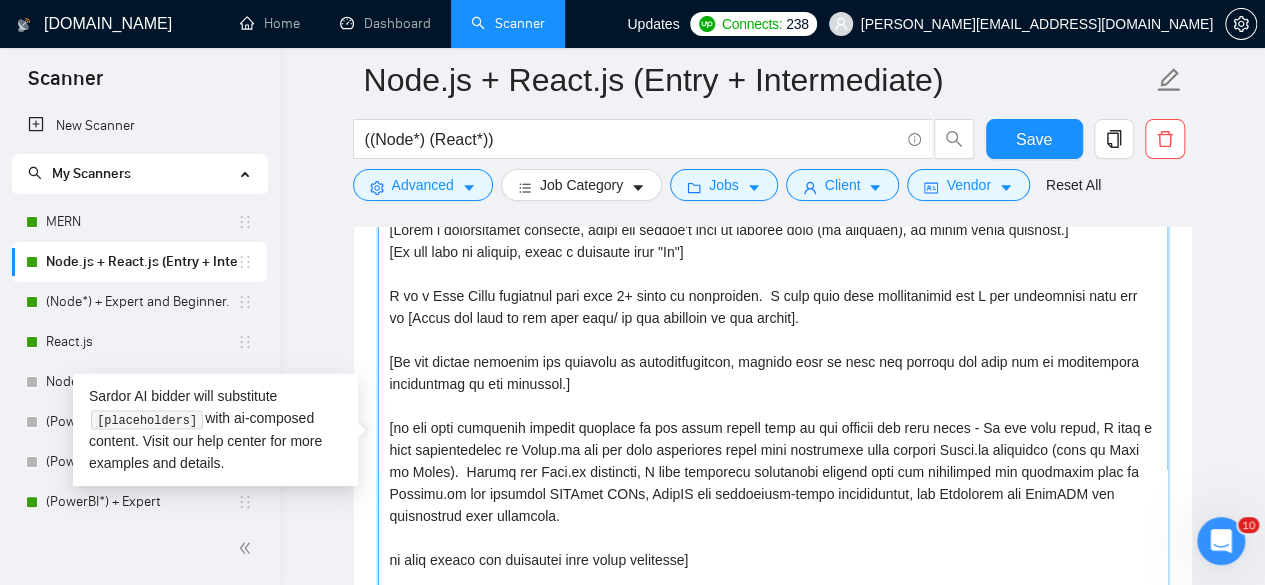type on "[Write a personalized greeting, using the client's name or company name (if provided), in their local language.]
[If the name is missing, write a greeting like "Hi"]
I am a Full Stack developer with over 8+ years of experience.  I have read your requirements and I can definitely help you in [Write the name of the main task/ or the solution of the client].
[If the client mentions any features or functionalities, address some of them and explain how they can be implemented technically on the platform.]
[if the tech mentioned already answered in the above prompt then do not mention the tech below - On the tech front, I have a good understanding of React.js and its core principles along with experience with popular React.js workflows (such as Flux or Redux).  Within the Node.js ecosystem, I have extensive experience working with key frameworks and libraries such as Express.js for building RESTful APIs, NestJS for enterprise-grade applications, and Sequelize and TypeORM for interacting with databases.
or ..." 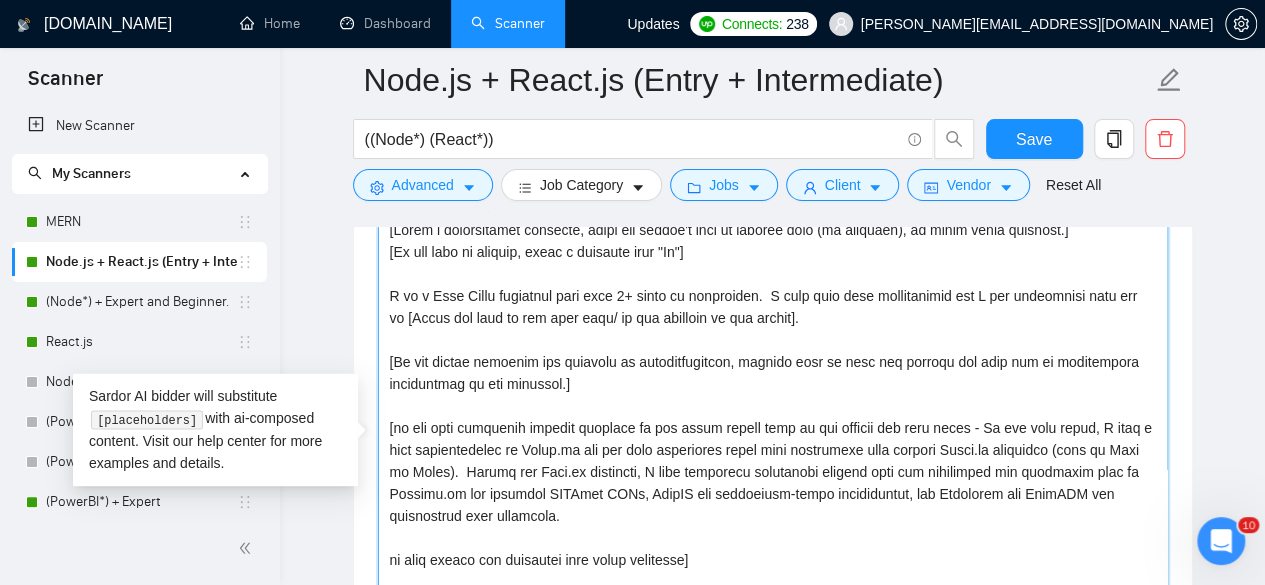 scroll, scrollTop: 0, scrollLeft: 0, axis: both 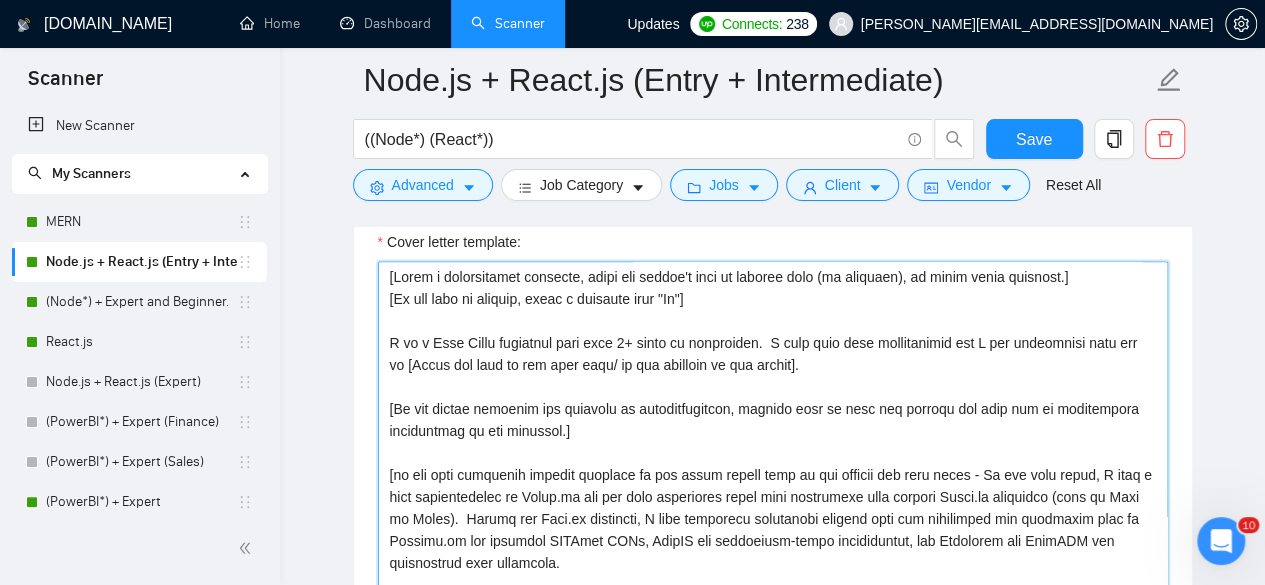 drag, startPoint x: 565, startPoint y: 430, endPoint x: 387, endPoint y: 410, distance: 179.12007 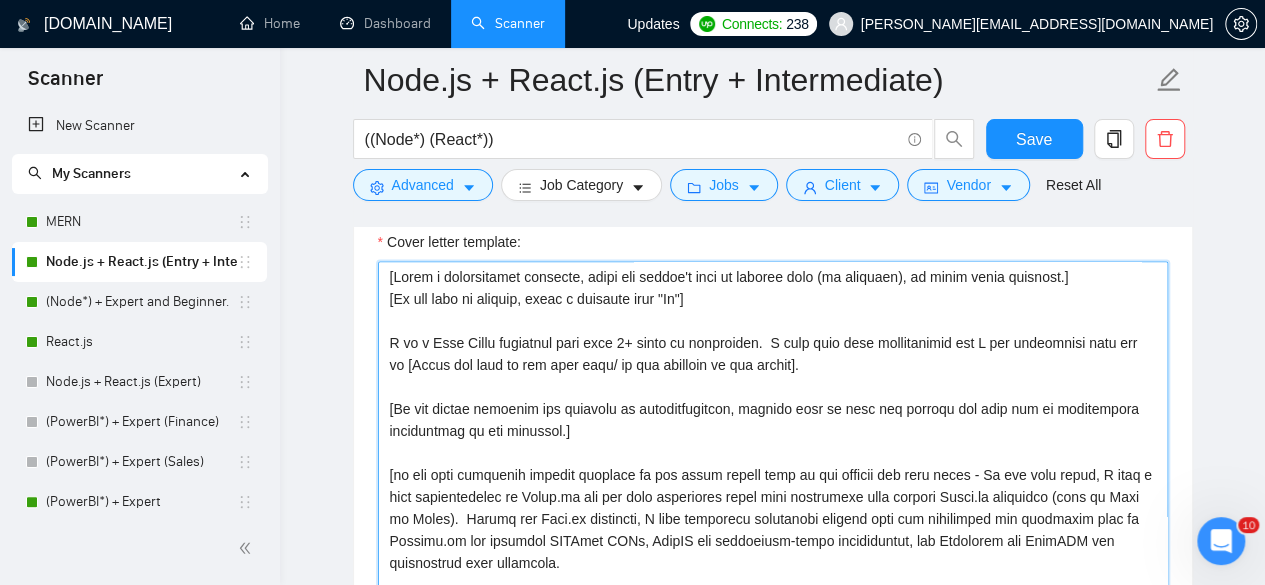 click on "Cover letter template:" at bounding box center [773, 486] 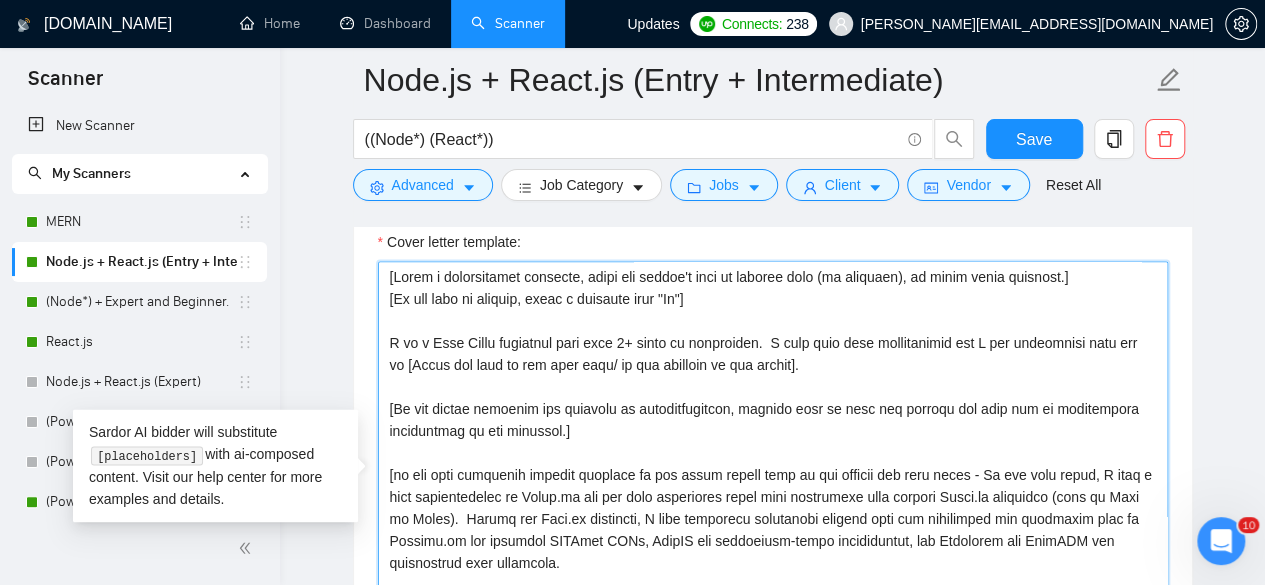 scroll, scrollTop: 1373, scrollLeft: 0, axis: vertical 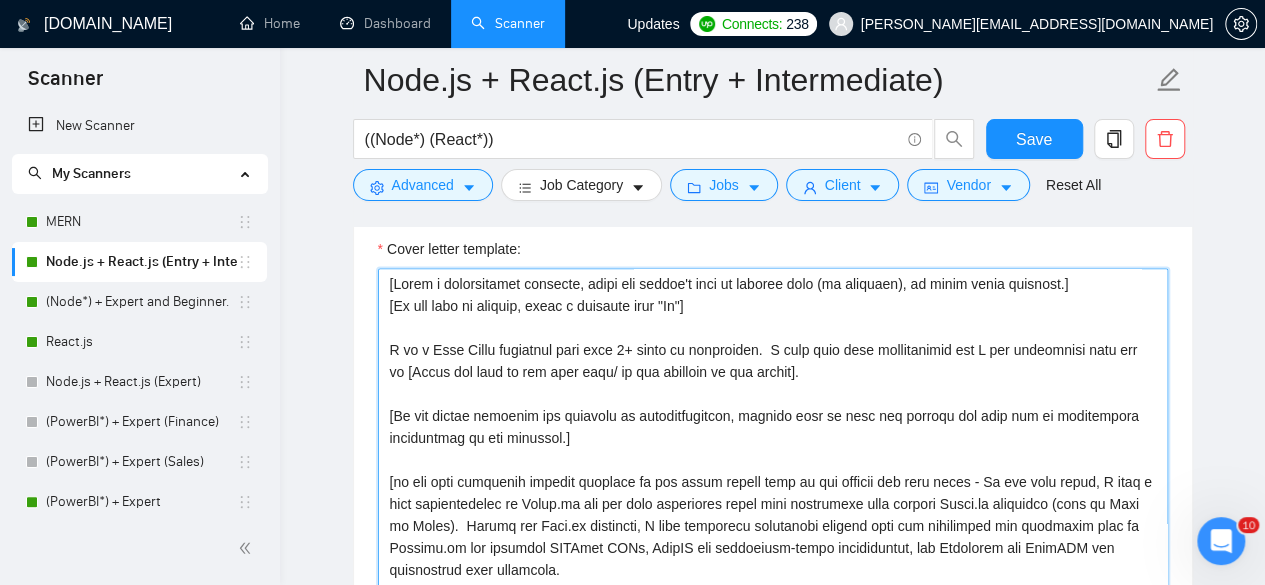 drag, startPoint x: 568, startPoint y: 433, endPoint x: 372, endPoint y: 416, distance: 196.73587 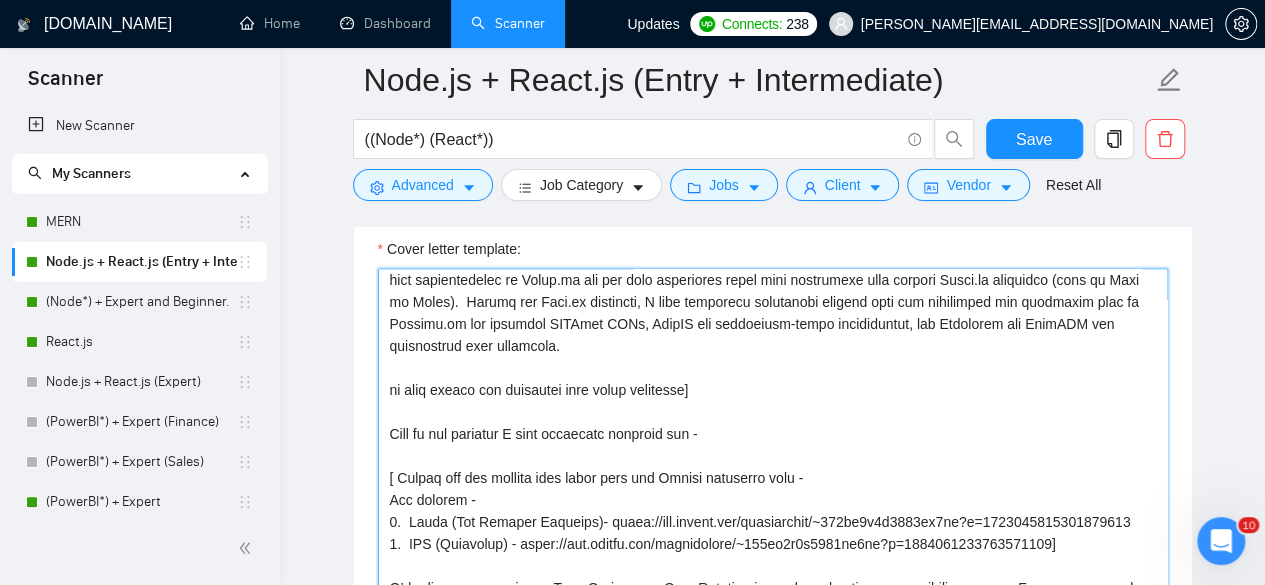 scroll, scrollTop: 242, scrollLeft: 0, axis: vertical 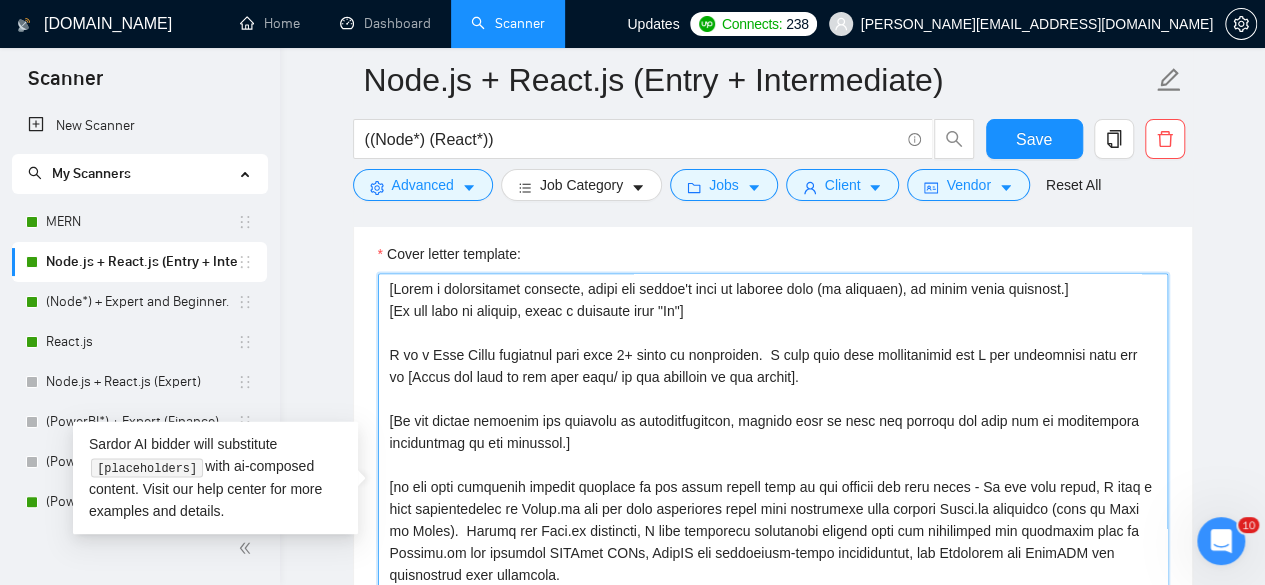 click on "Cover letter template:" at bounding box center [773, 498] 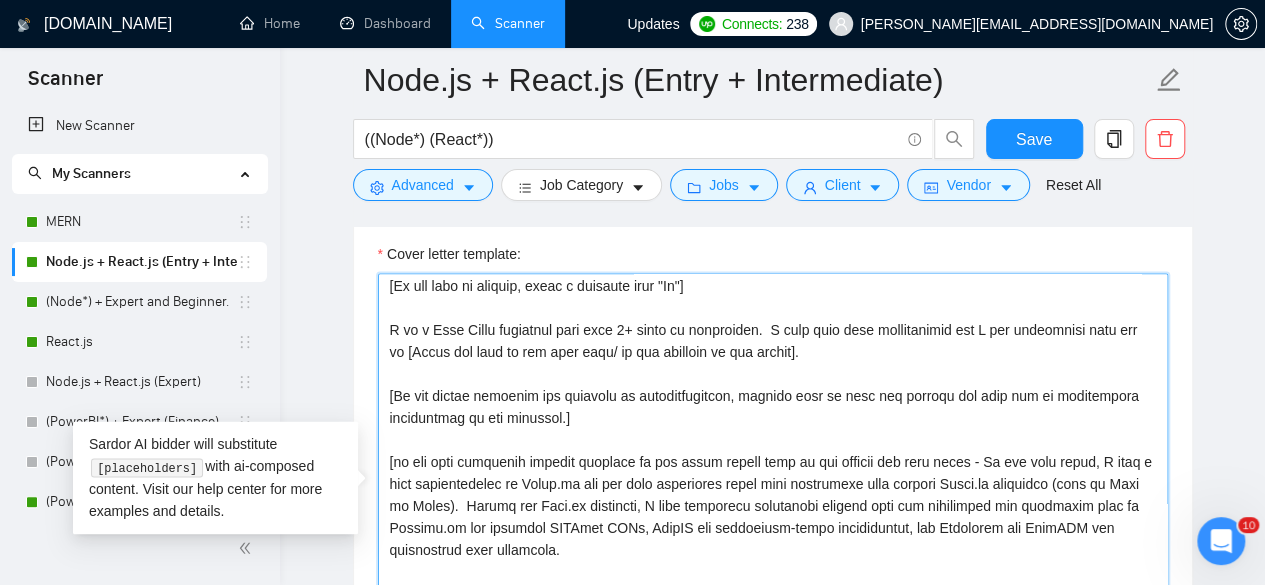 scroll, scrollTop: 26, scrollLeft: 0, axis: vertical 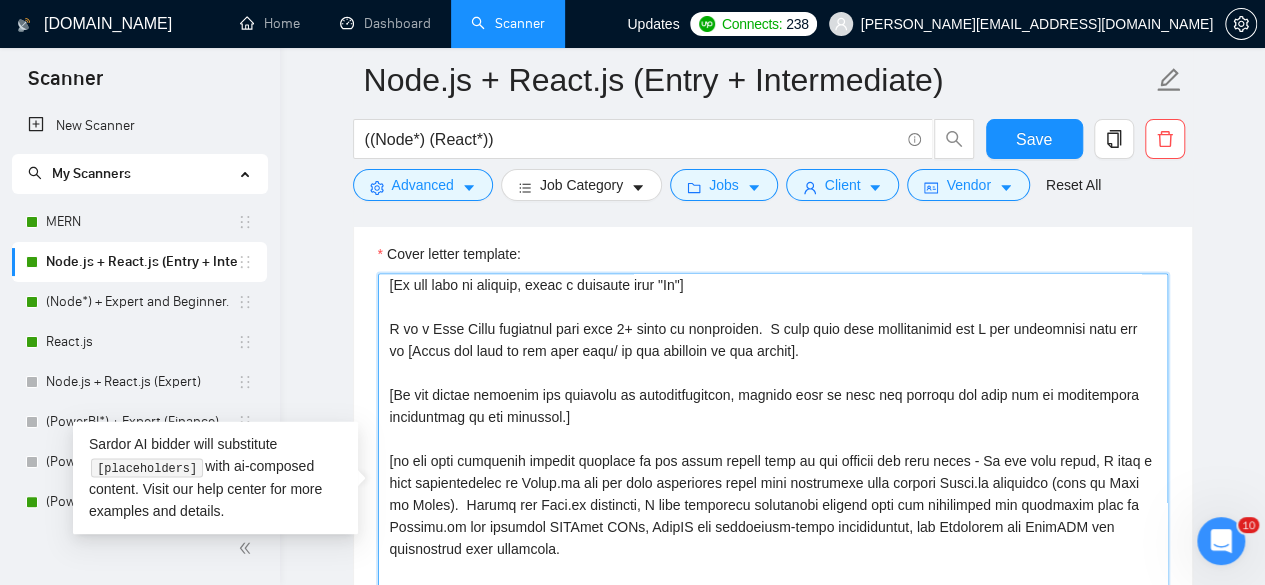click on "Cover letter template:" at bounding box center (773, 498) 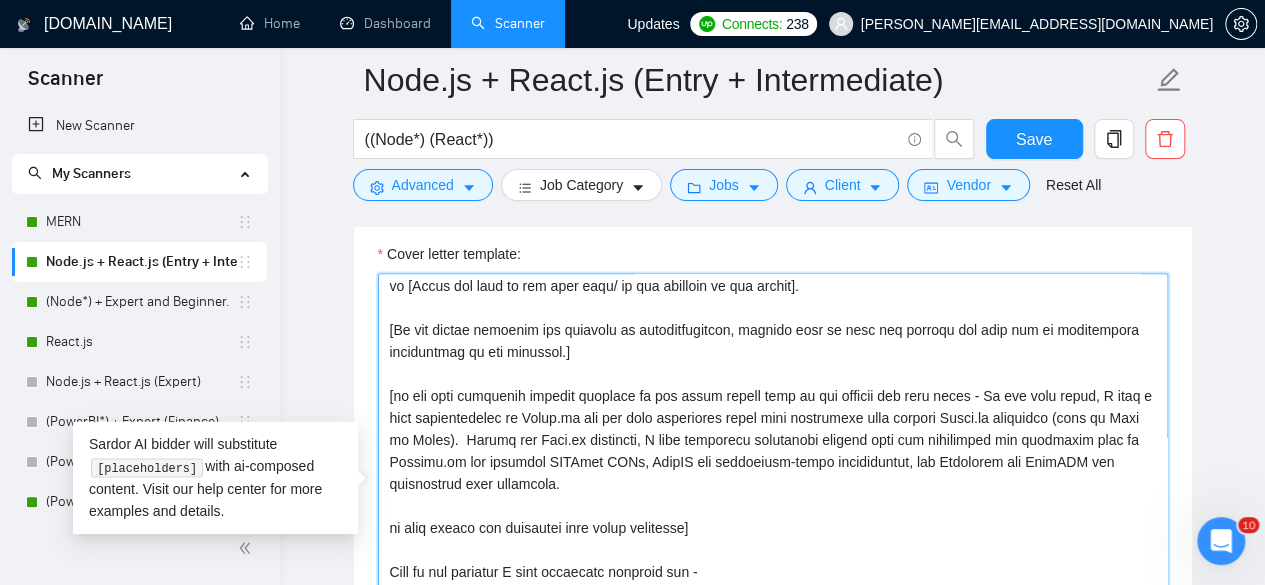 scroll, scrollTop: 95, scrollLeft: 0, axis: vertical 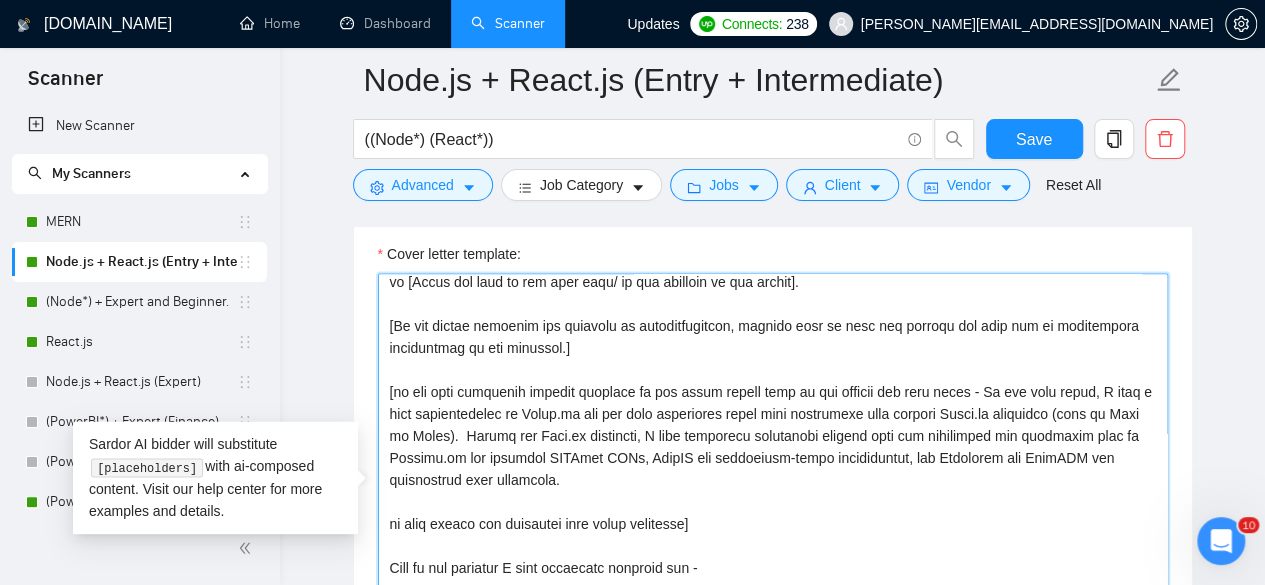 drag, startPoint x: 1007, startPoint y: 389, endPoint x: 982, endPoint y: 389, distance: 25 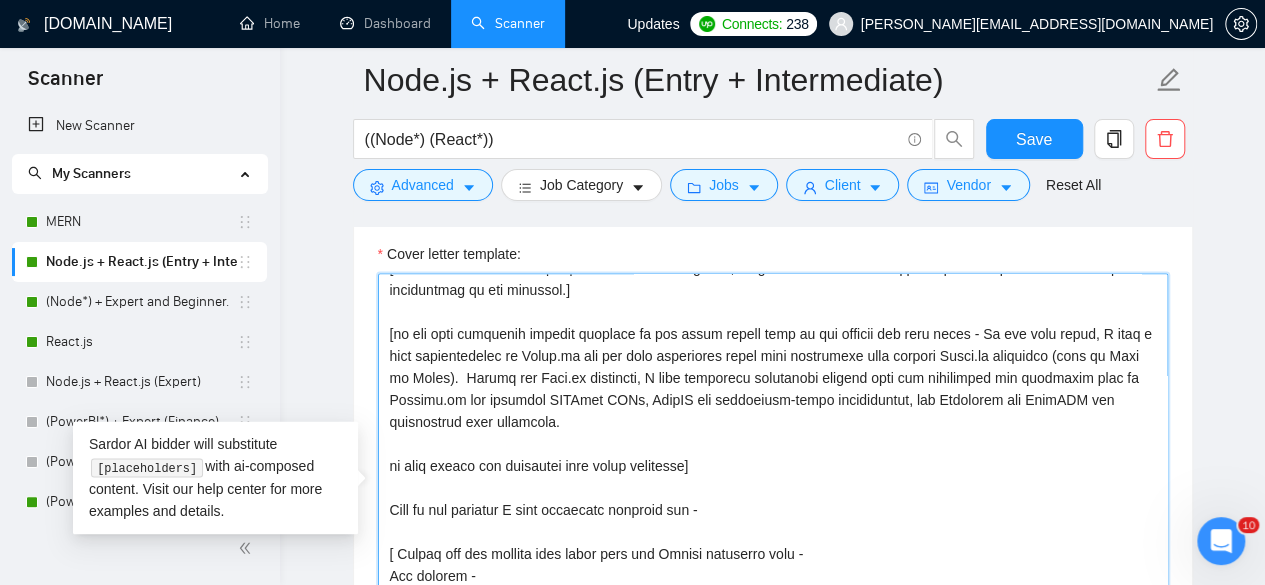 scroll, scrollTop: 156, scrollLeft: 0, axis: vertical 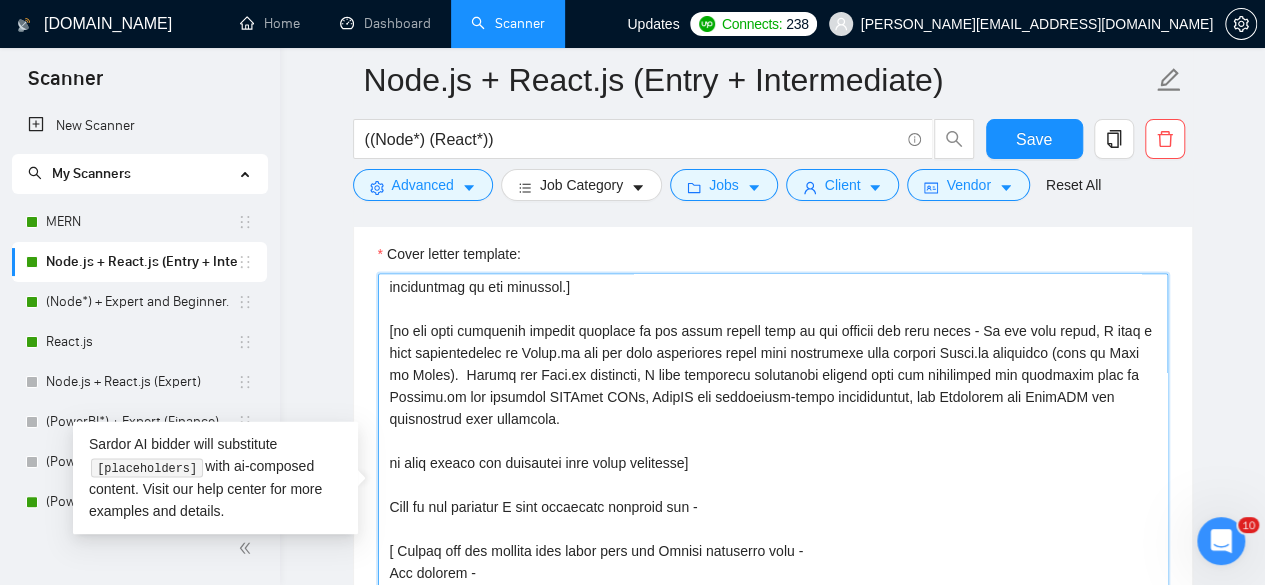 drag, startPoint x: 698, startPoint y: 461, endPoint x: 369, endPoint y: 460, distance: 329.00153 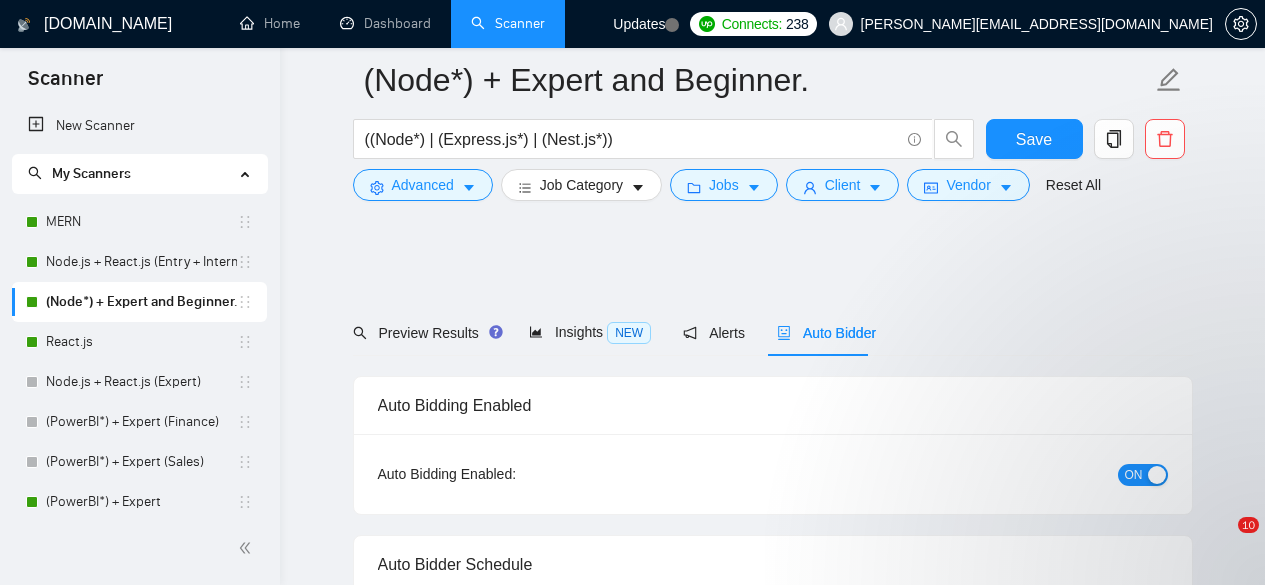 scroll, scrollTop: 1456, scrollLeft: 0, axis: vertical 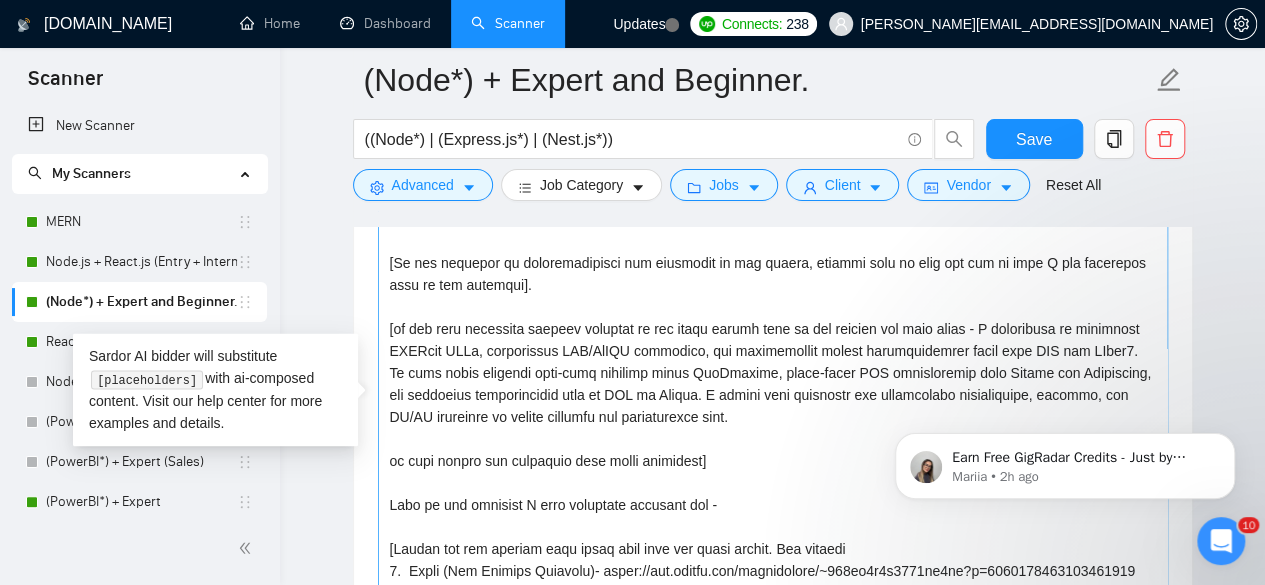 click on "Cover letter template:" at bounding box center (773, 410) 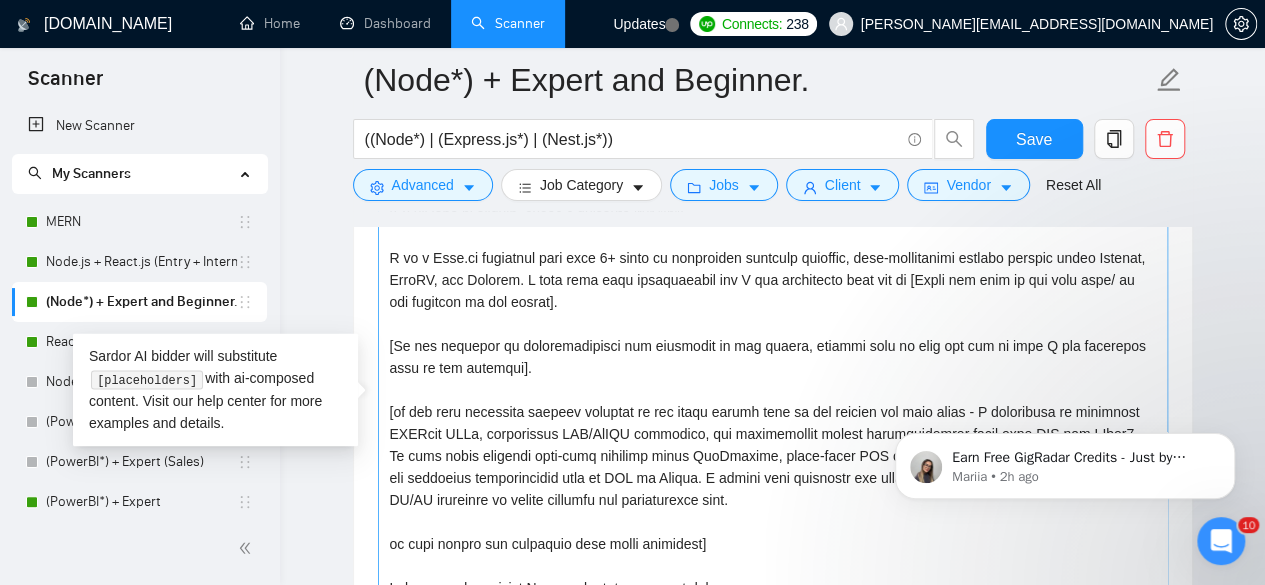 scroll, scrollTop: 0, scrollLeft: 0, axis: both 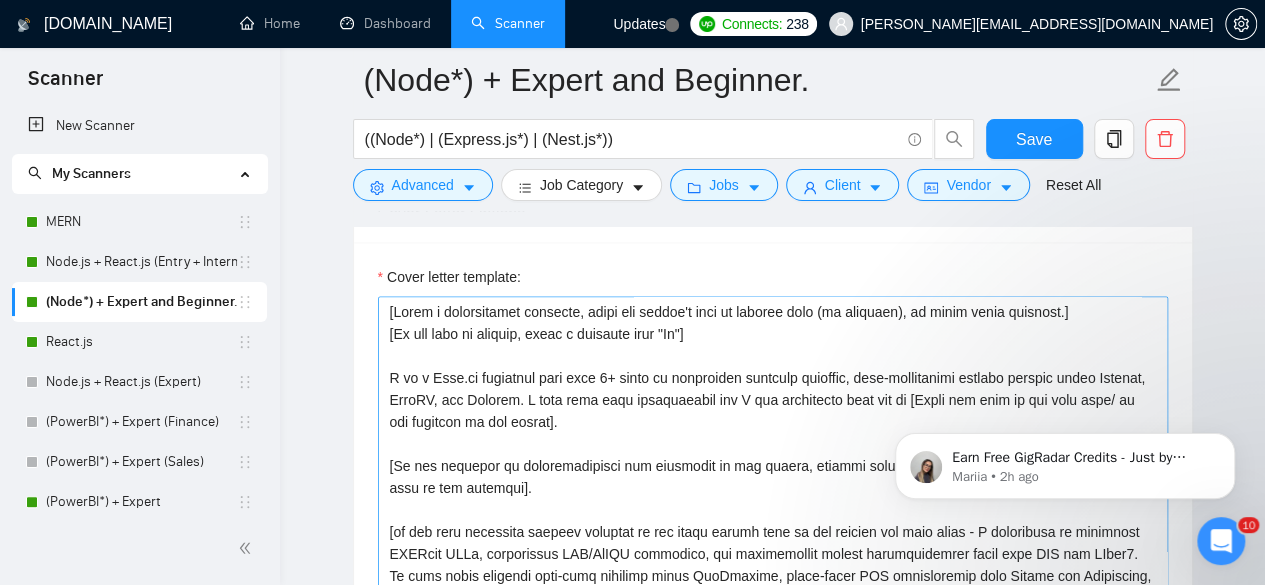 click on "Cover letter template:" at bounding box center [773, 521] 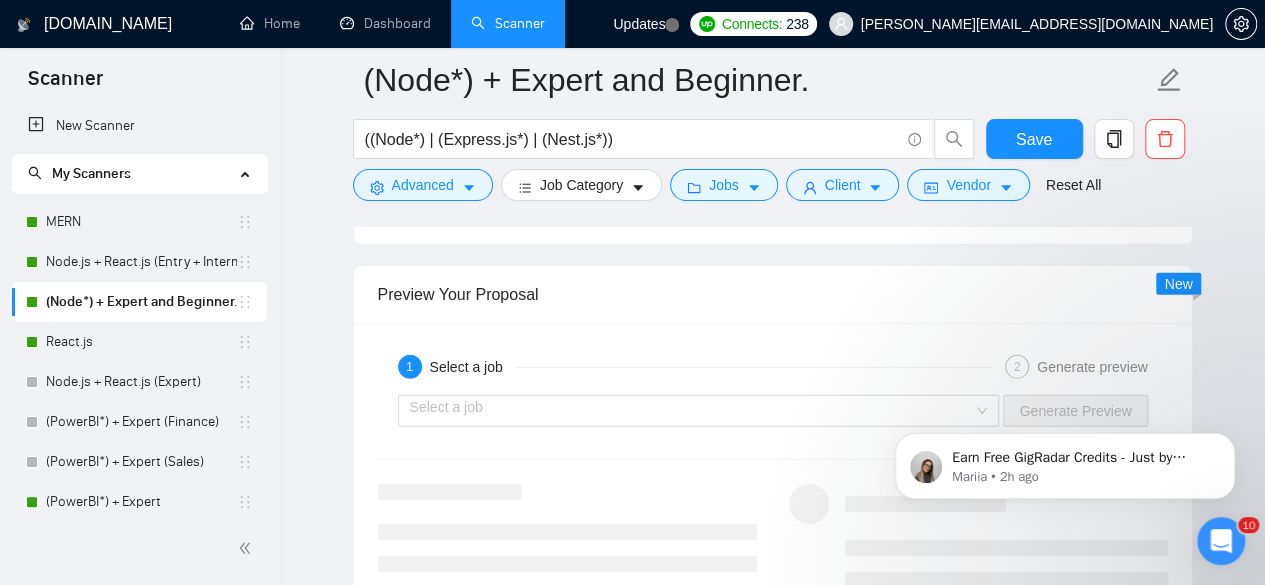 scroll, scrollTop: 2877, scrollLeft: 0, axis: vertical 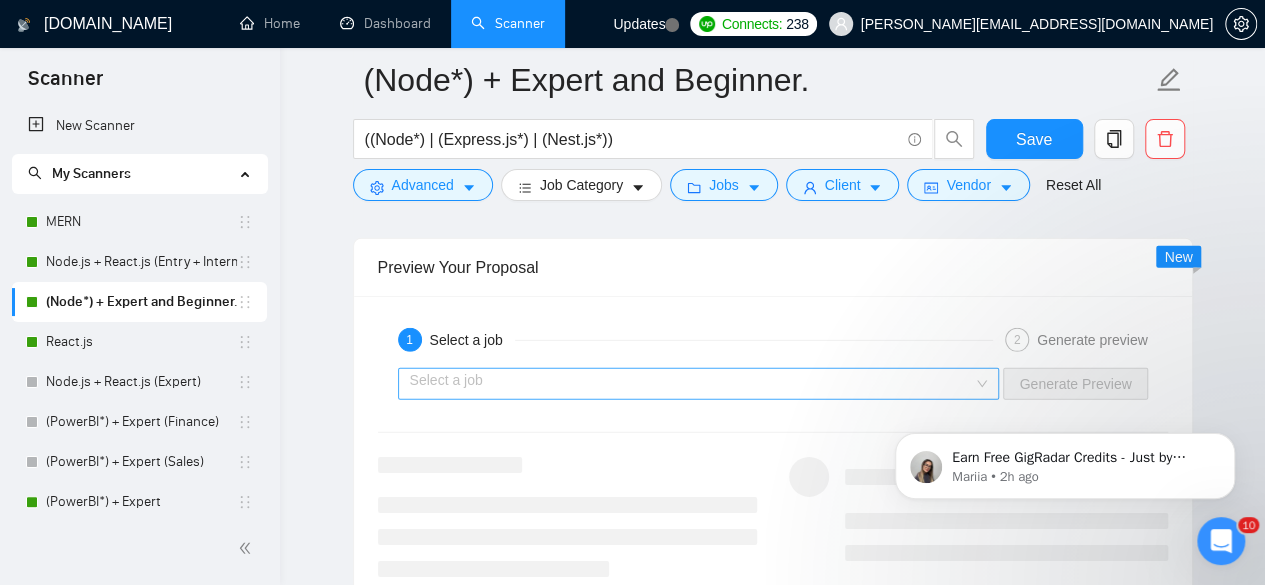 click at bounding box center [692, 384] 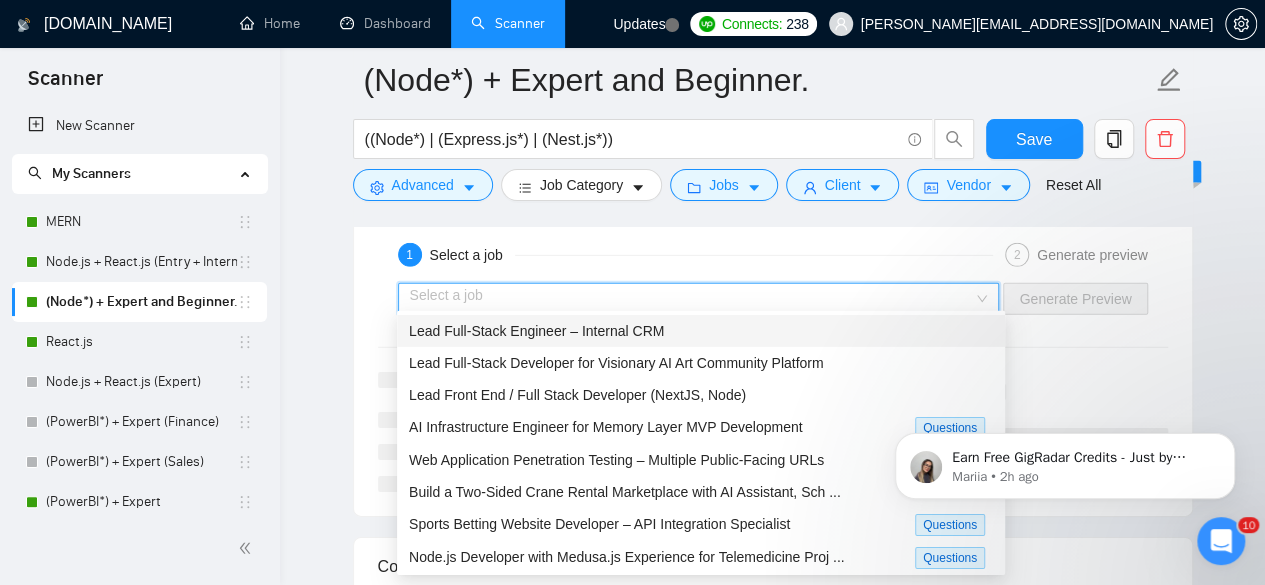 scroll, scrollTop: 2965, scrollLeft: 0, axis: vertical 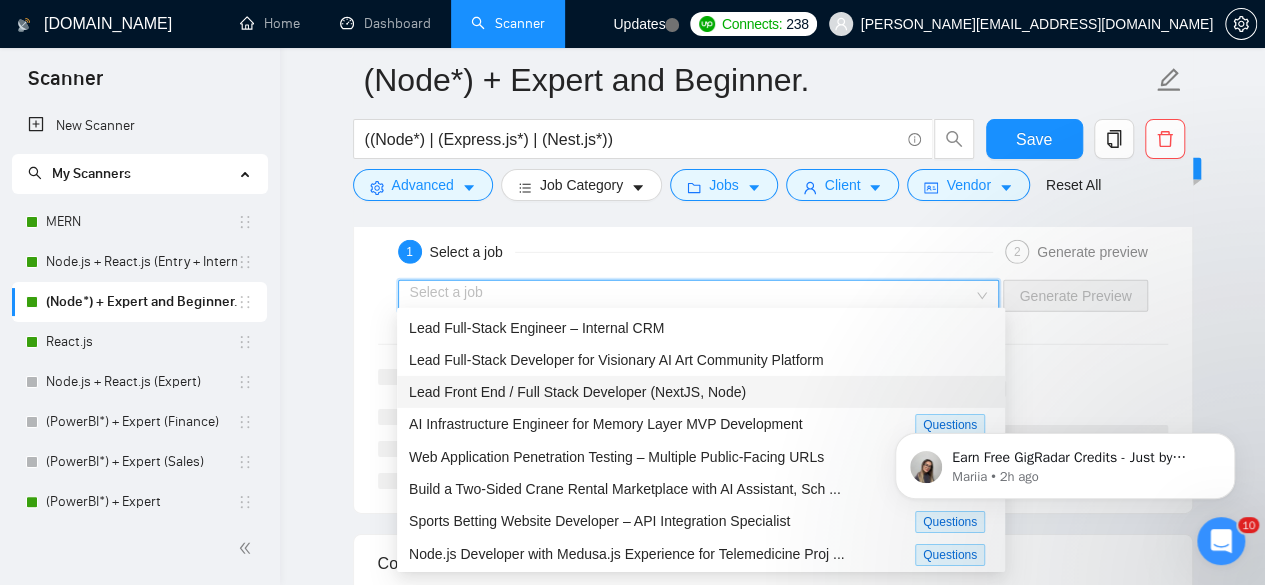 click on "Lead Front End / Full Stack Developer (NextJS, Node)" at bounding box center [577, 392] 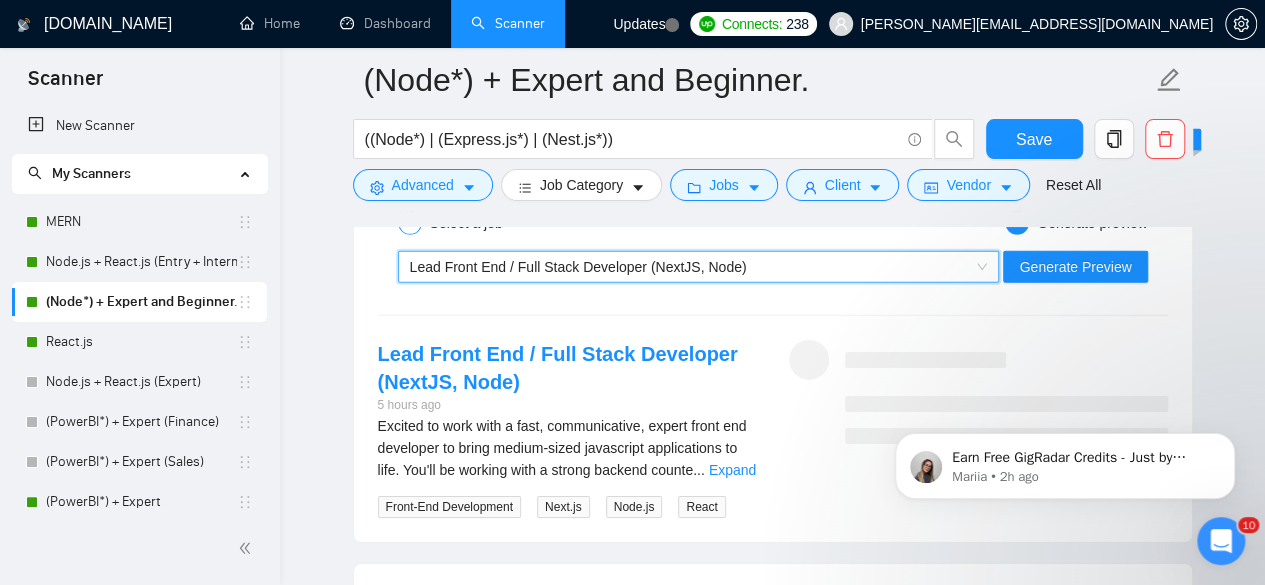 scroll, scrollTop: 2995, scrollLeft: 0, axis: vertical 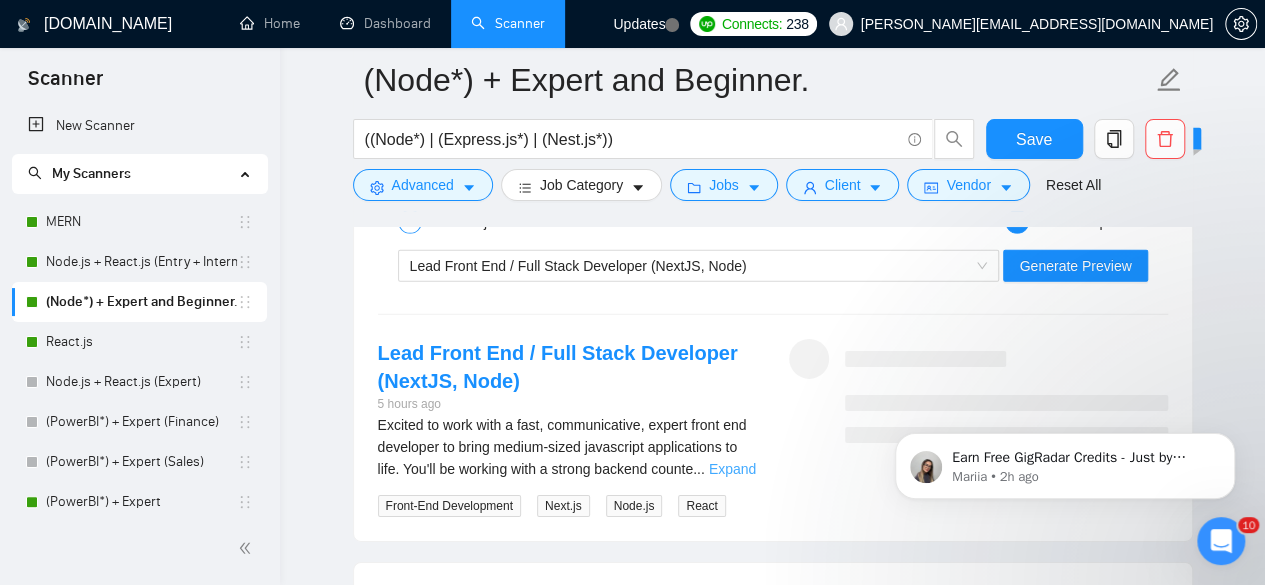click on "Expand" at bounding box center [732, 469] 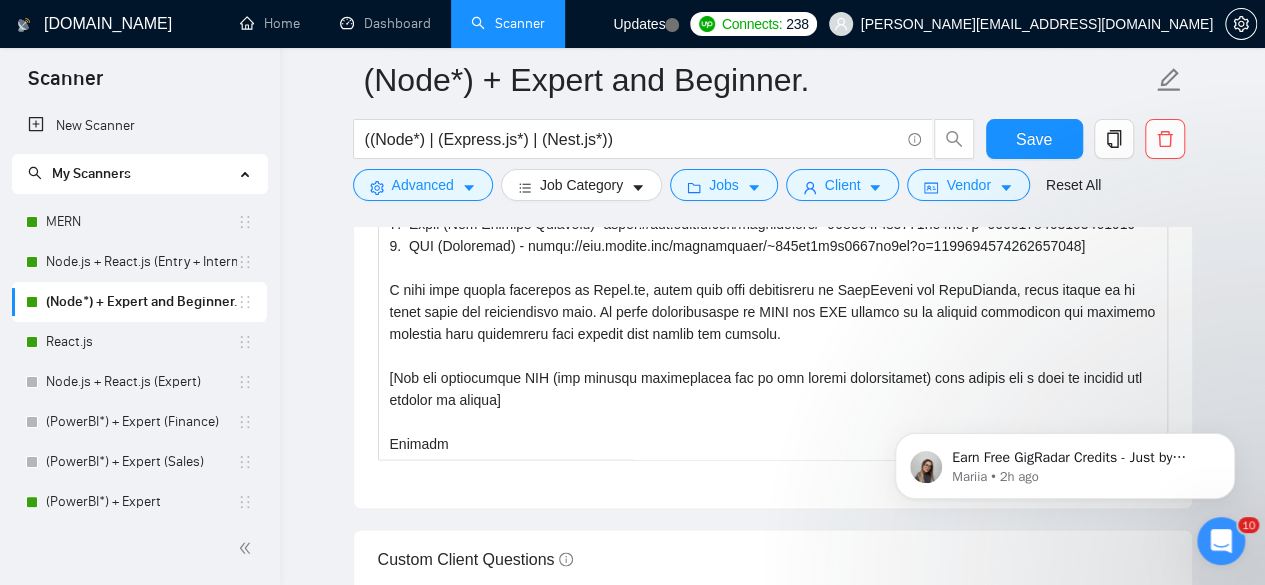 scroll, scrollTop: 1628, scrollLeft: 0, axis: vertical 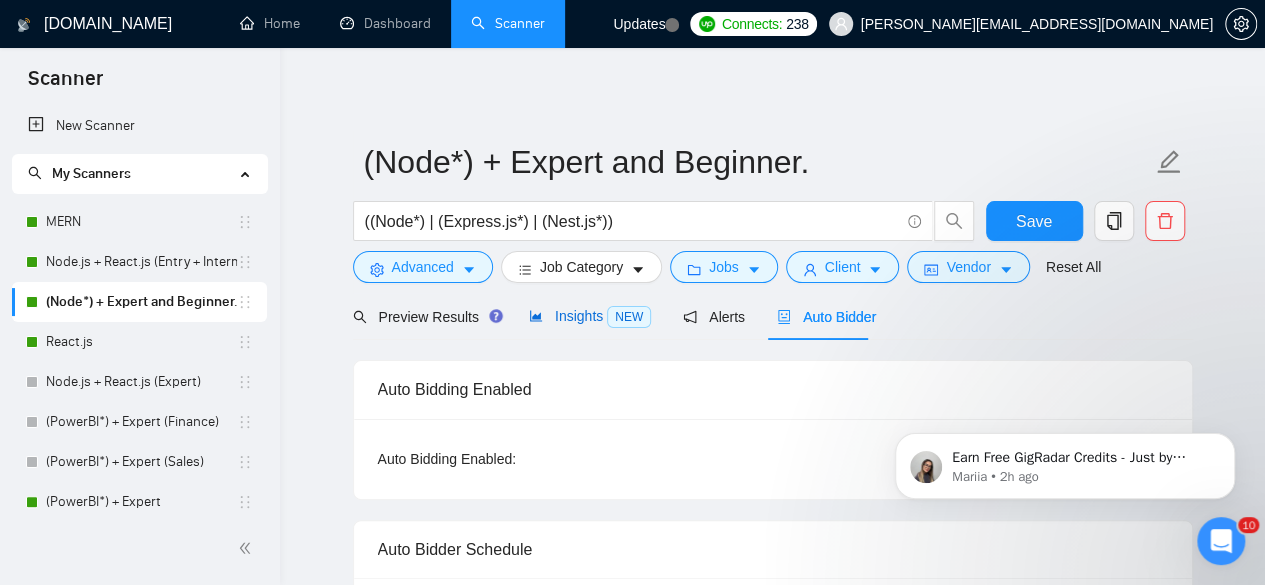 click on "Insights NEW" at bounding box center (590, 316) 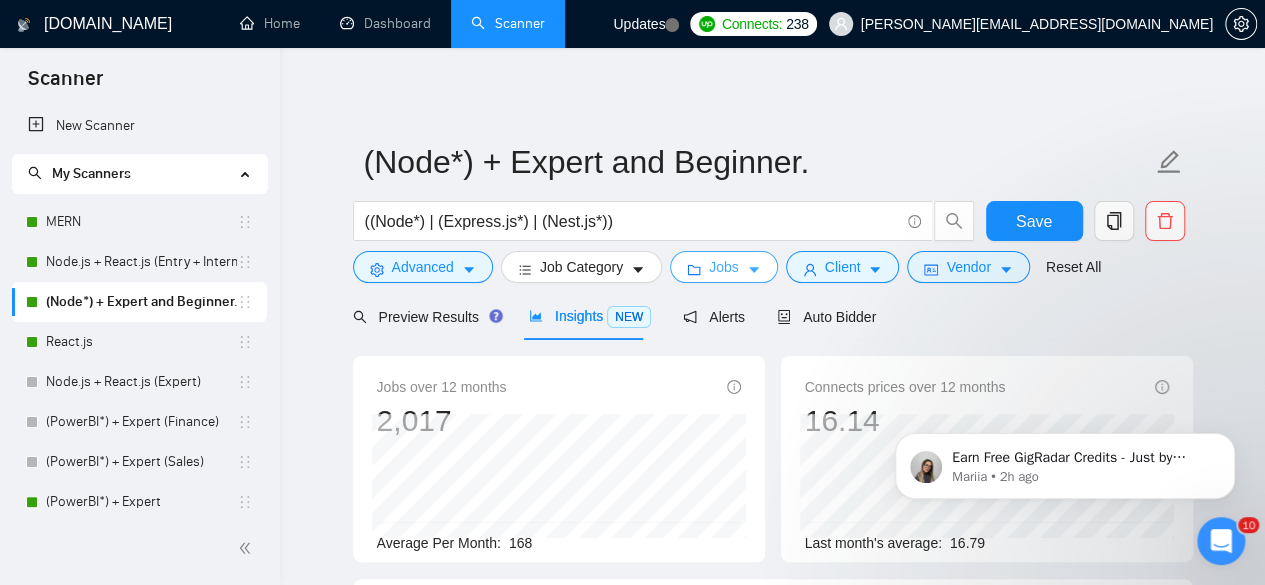 click on "Jobs" at bounding box center (724, 267) 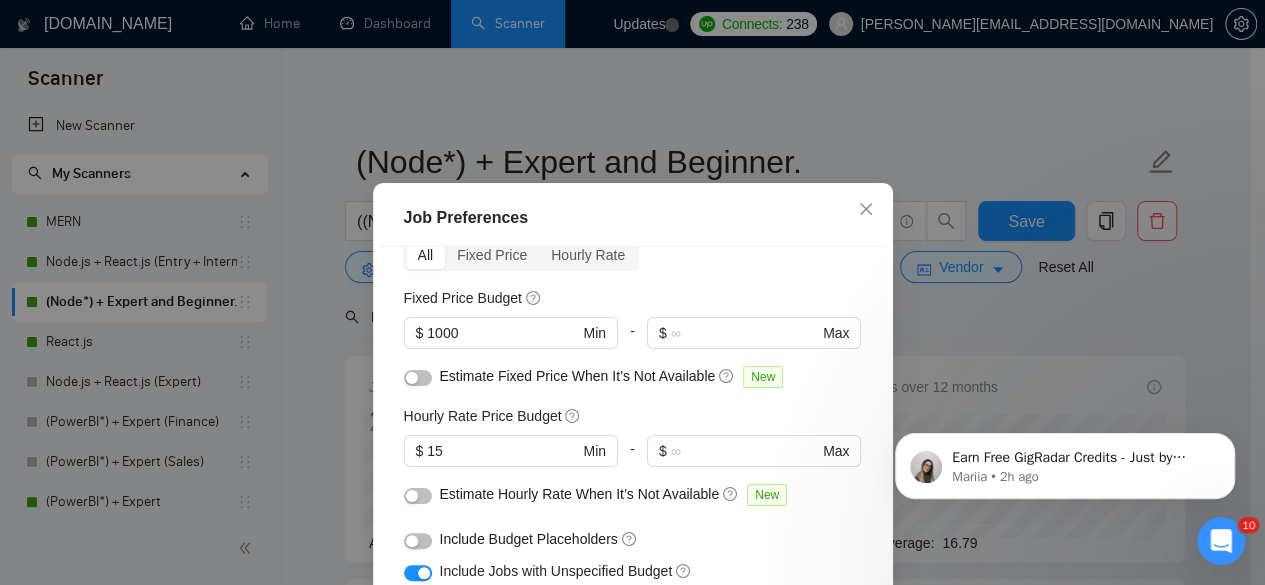 scroll, scrollTop: 110, scrollLeft: 0, axis: vertical 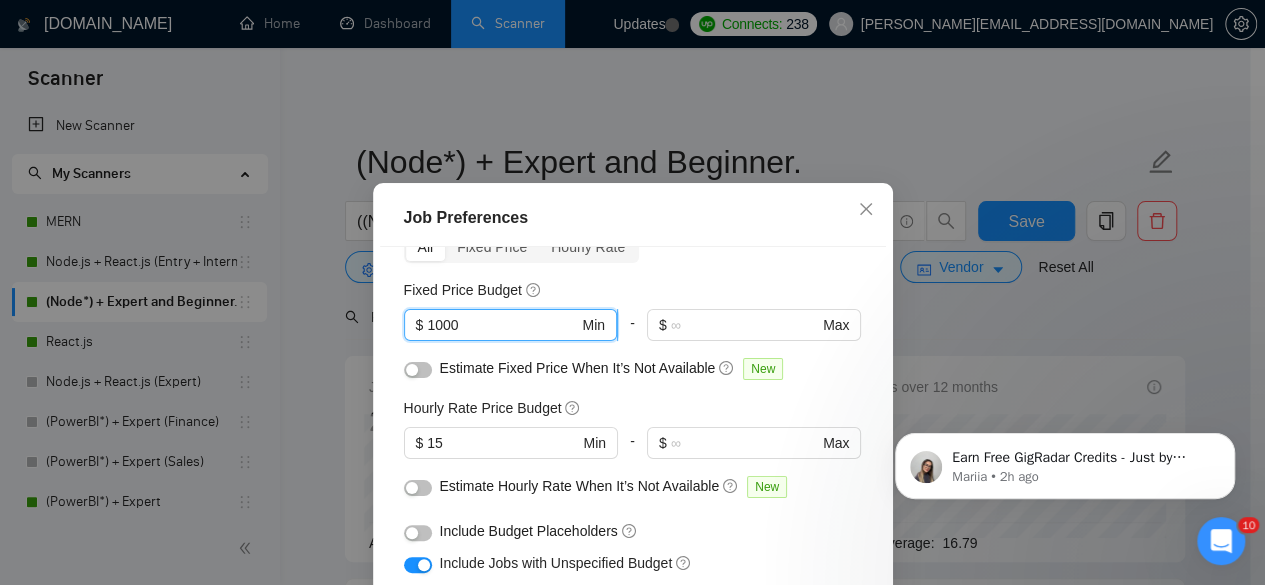 click on "1000" at bounding box center (502, 325) 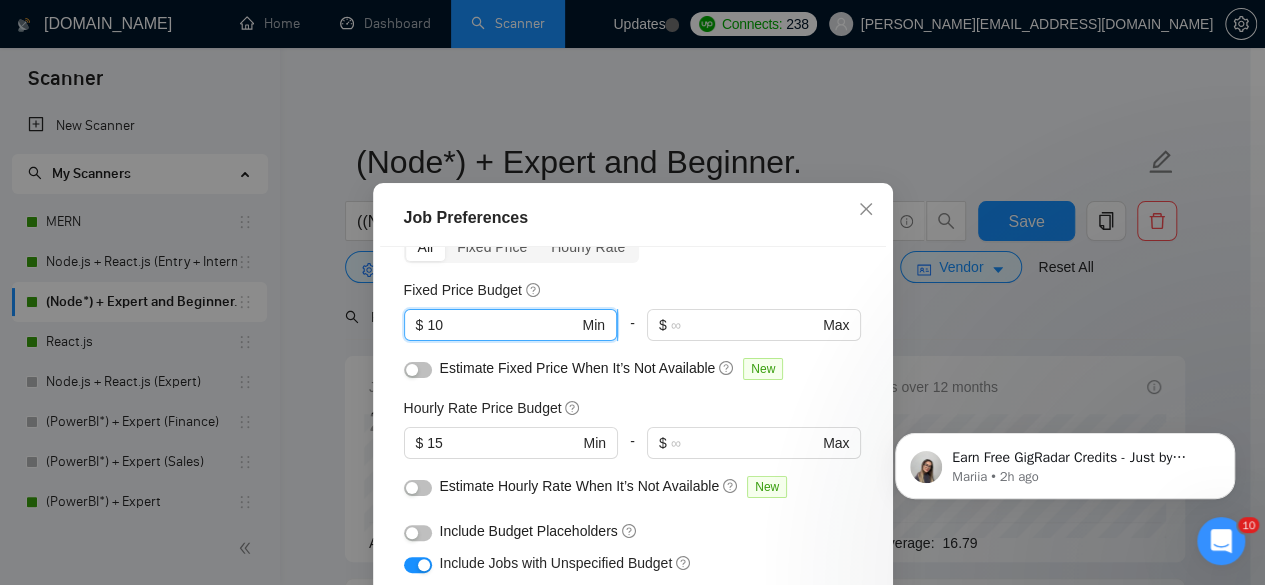 type on "1" 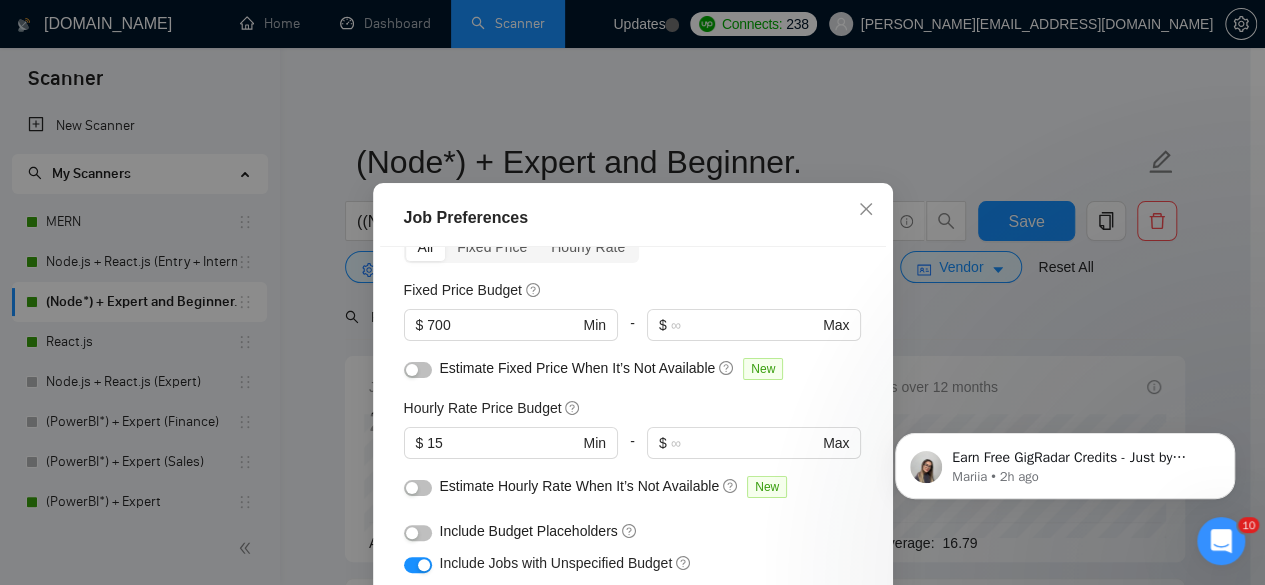 click on "Job Preferences Budget Project Type All Fixed Price Hourly Rate   Fixed Price Budget $ 700 Min - $ Max Estimate Fixed Price When It’s Not Available New   Hourly Rate Price Budget $ 15 Min - $ Max Estimate Hourly Rate When It’s Not Available New Include Budget Placeholders Include Jobs with Unspecified Budget   Connects Price New 10 Min - Max Project Duration   Unspecified Less than 1 month 1 to 3 months 3 to 6 months More than 6 months Hourly Workload   Unspecified <30 hrs/week >30 hrs/week Hours TBD Unsure Job Posting Questions New   Any posting questions Description Preferences Description Size New   Any description size Reset OK" at bounding box center (632, 292) 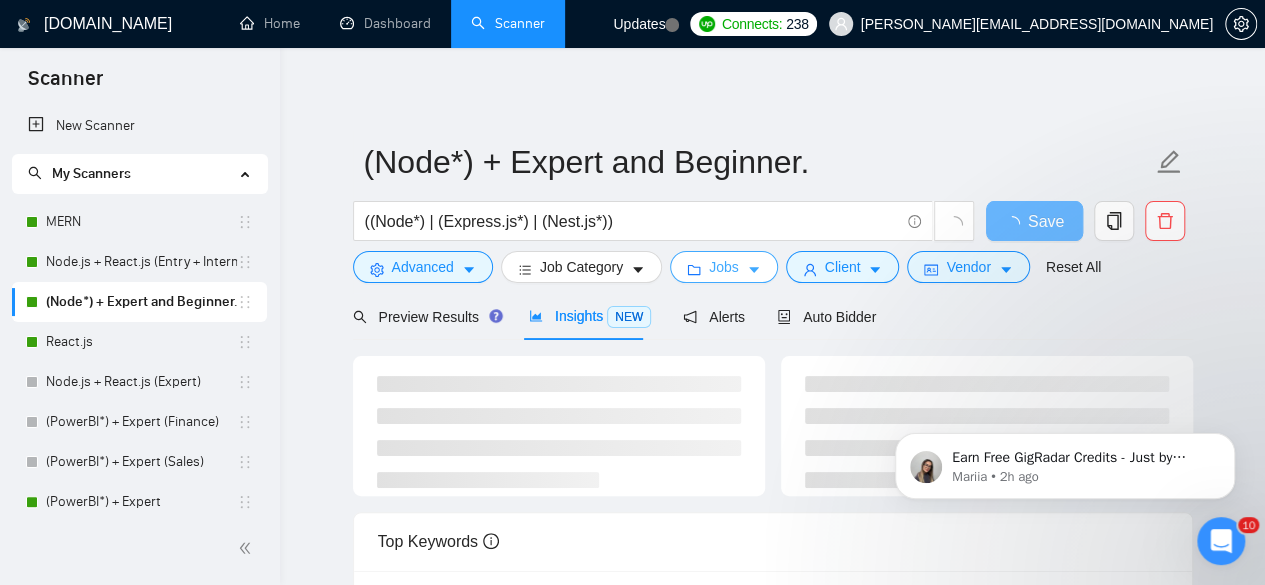click 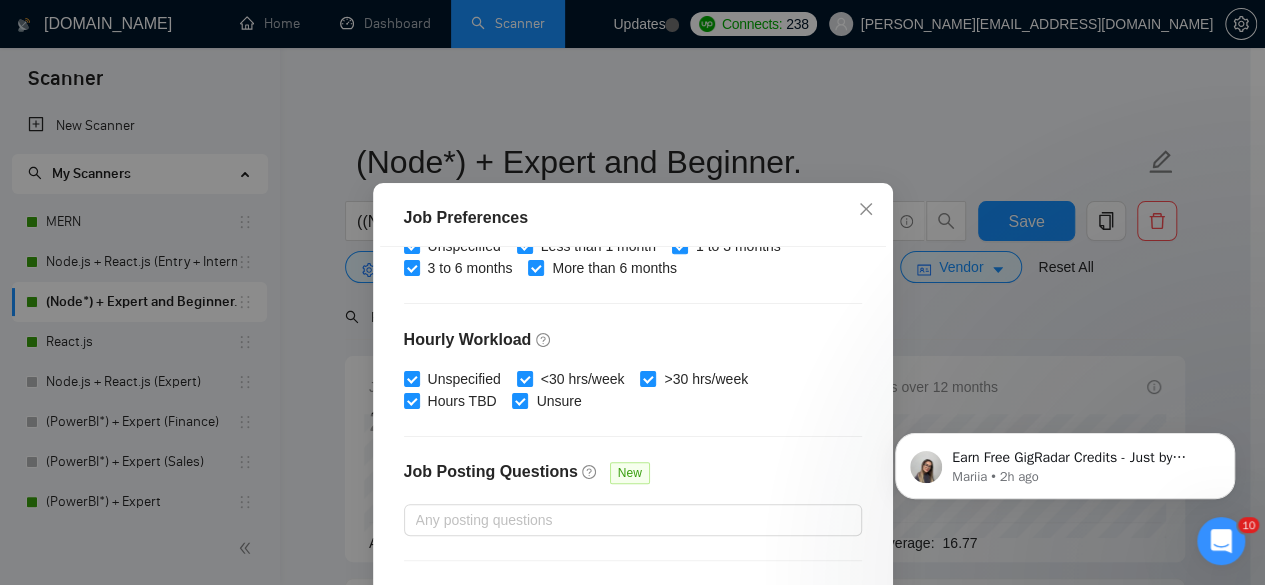 scroll, scrollTop: 716, scrollLeft: 0, axis: vertical 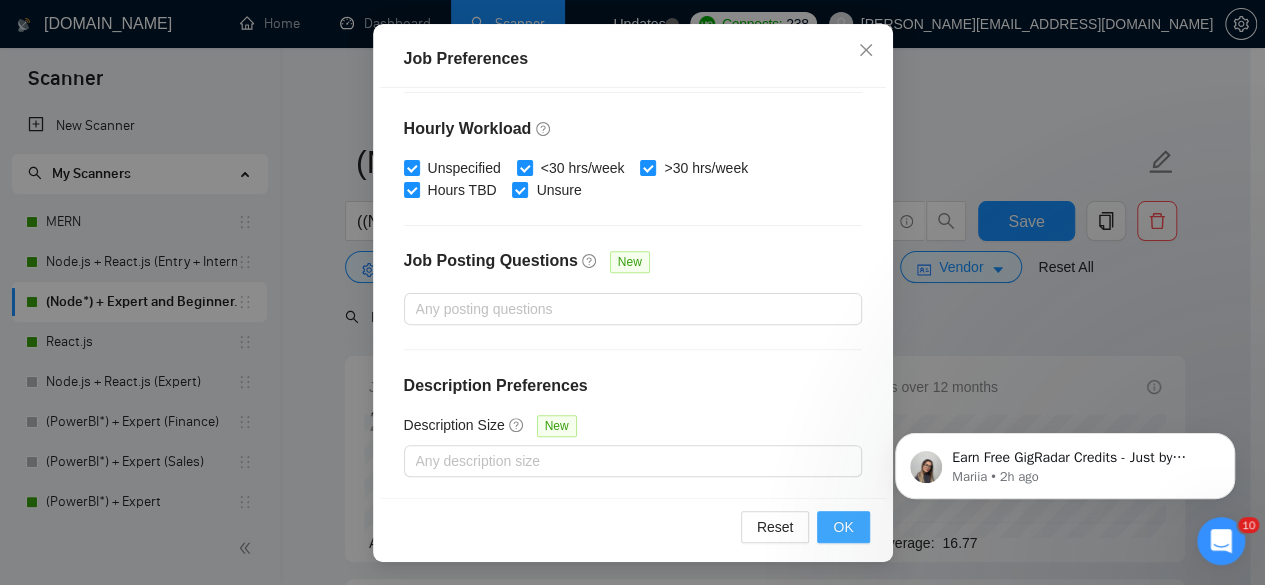 click on "OK" at bounding box center [843, 527] 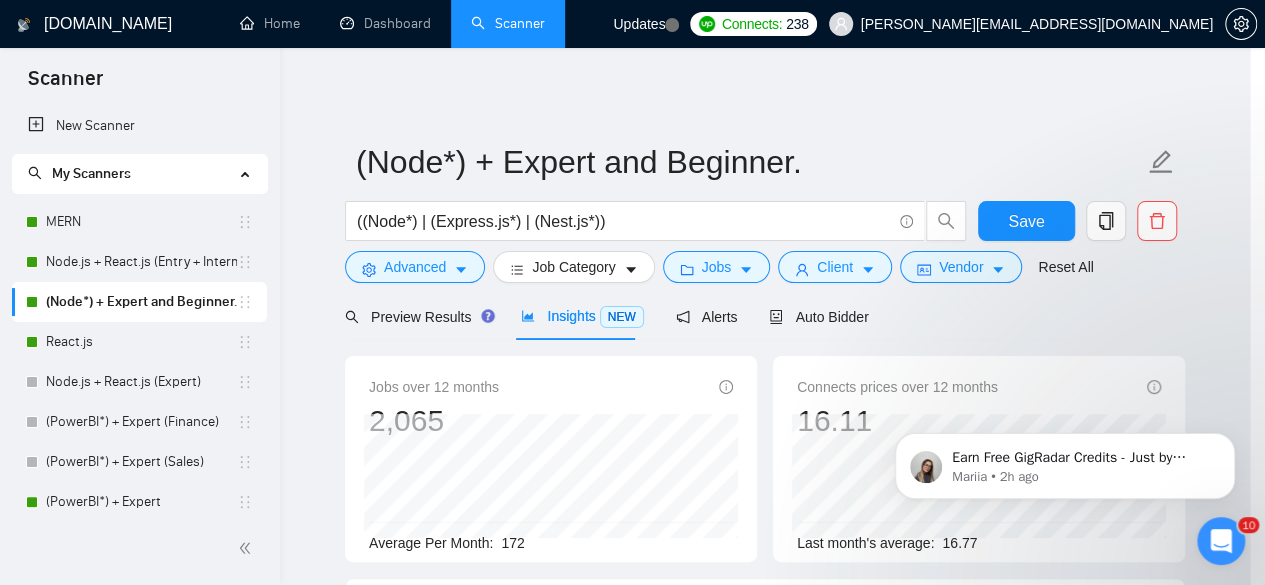 scroll, scrollTop: 96, scrollLeft: 0, axis: vertical 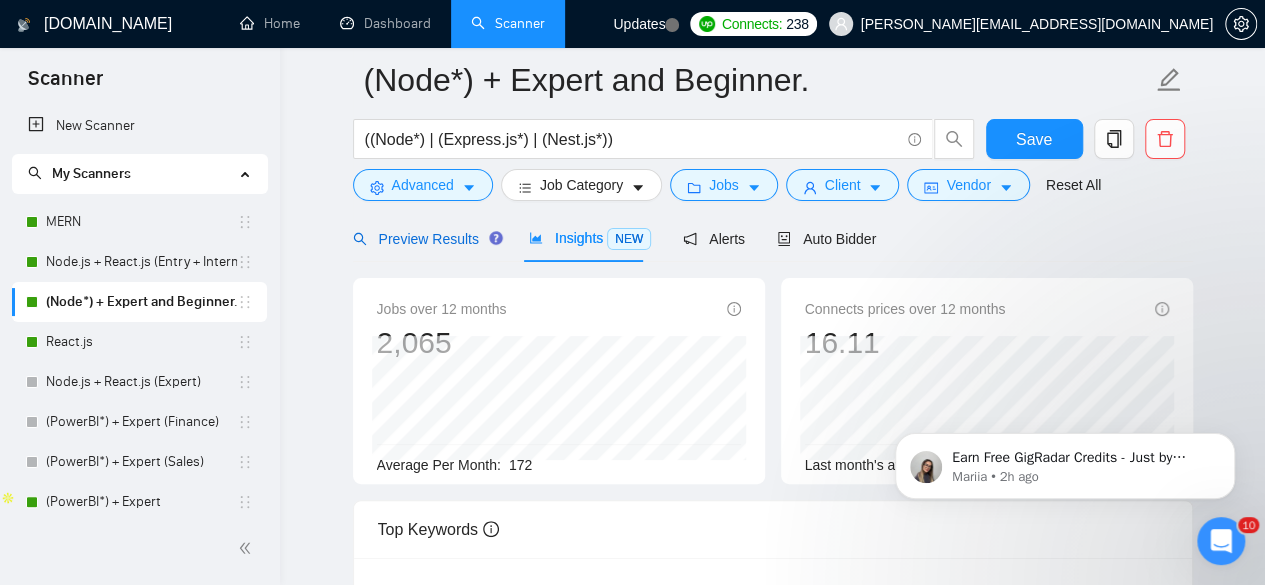 click on "Preview Results" at bounding box center (425, 239) 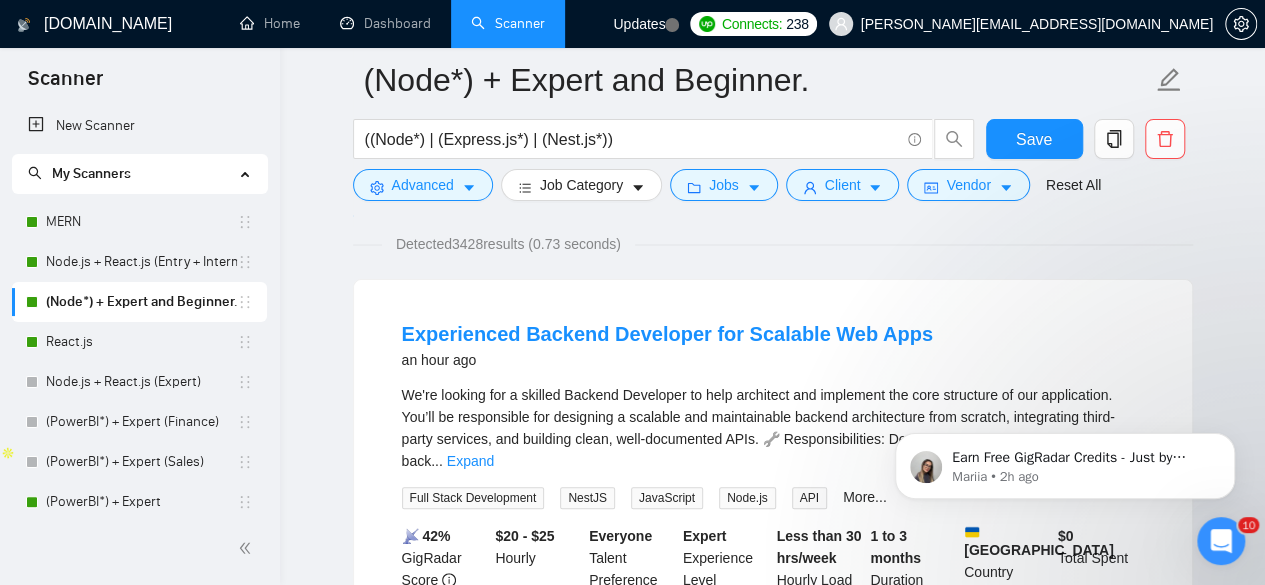 scroll, scrollTop: 140, scrollLeft: 0, axis: vertical 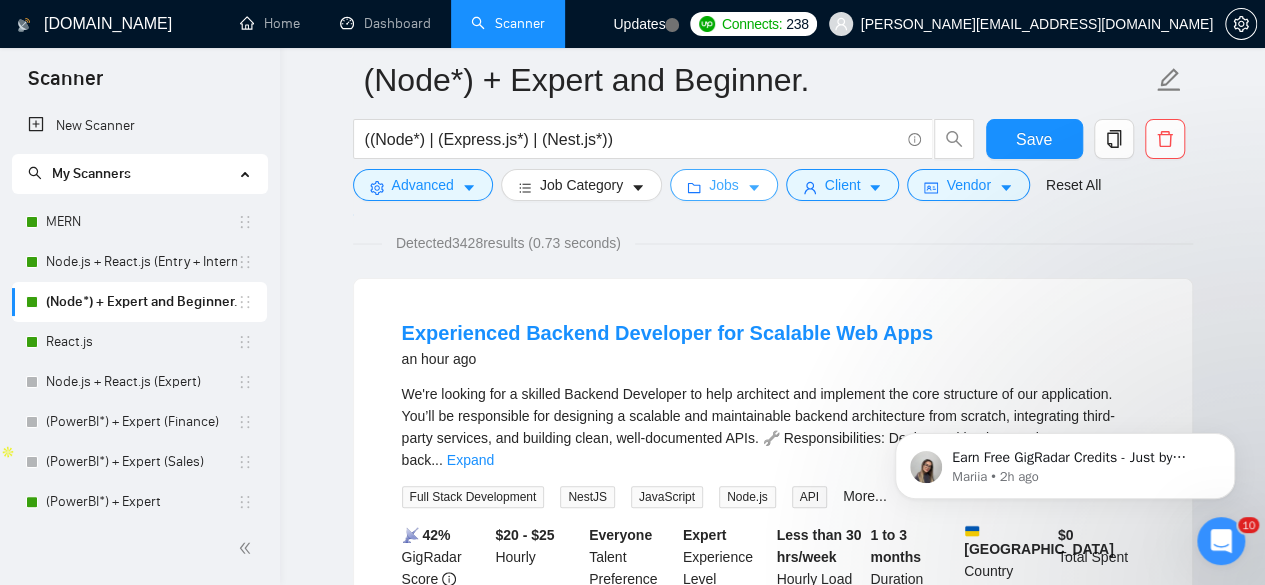 click on "Jobs" at bounding box center (724, 185) 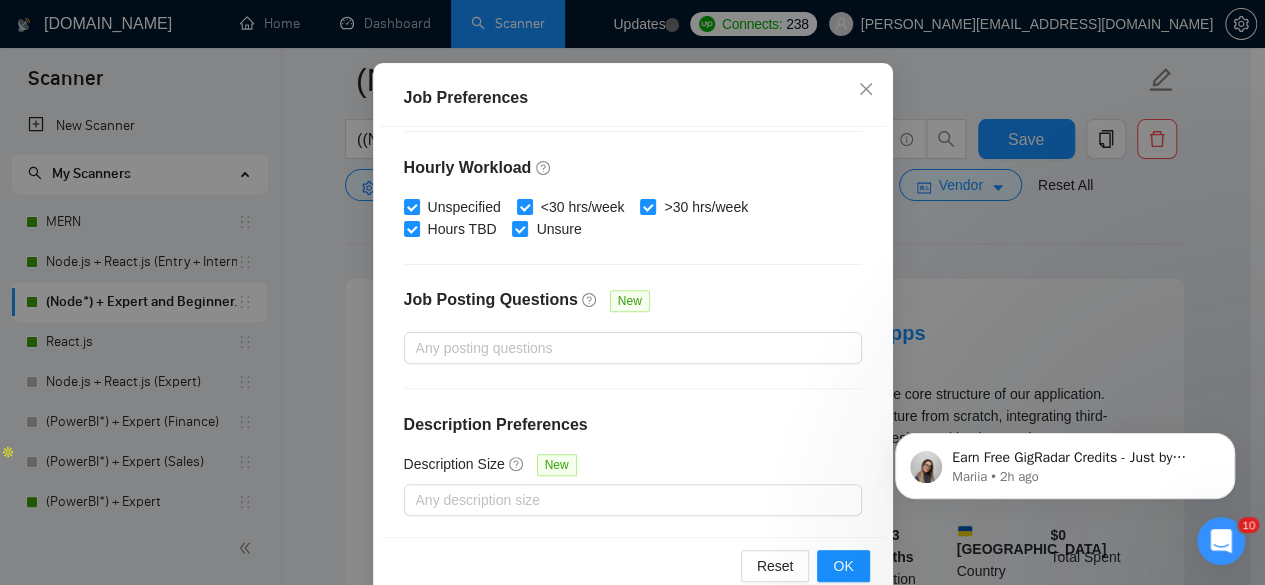 scroll, scrollTop: 159, scrollLeft: 0, axis: vertical 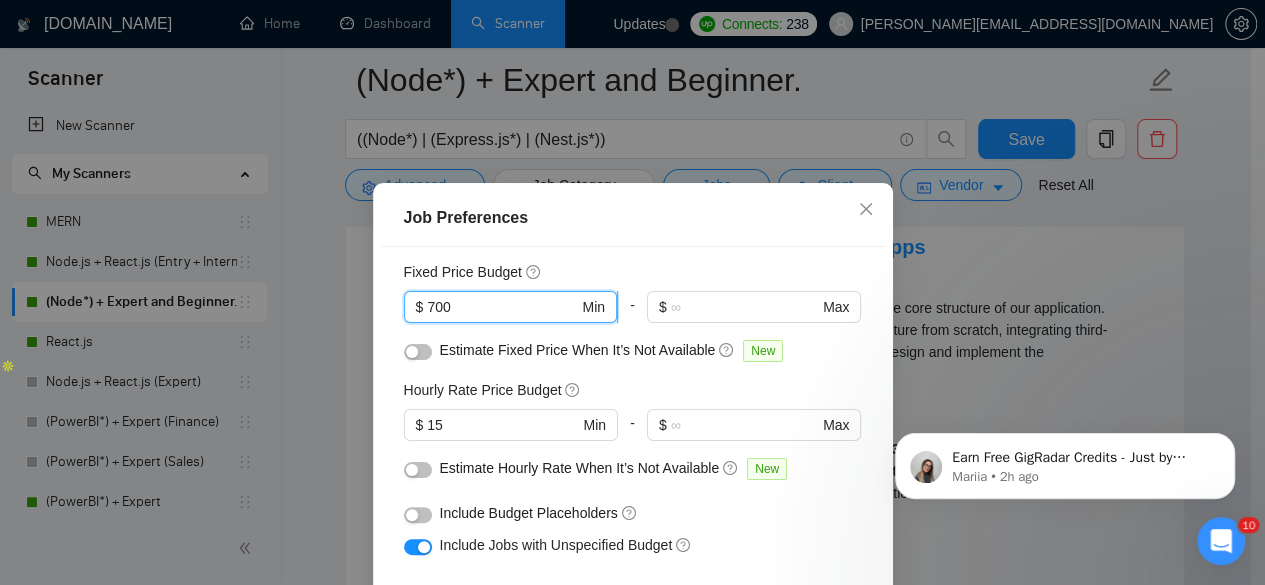 click on "700" at bounding box center (502, 307) 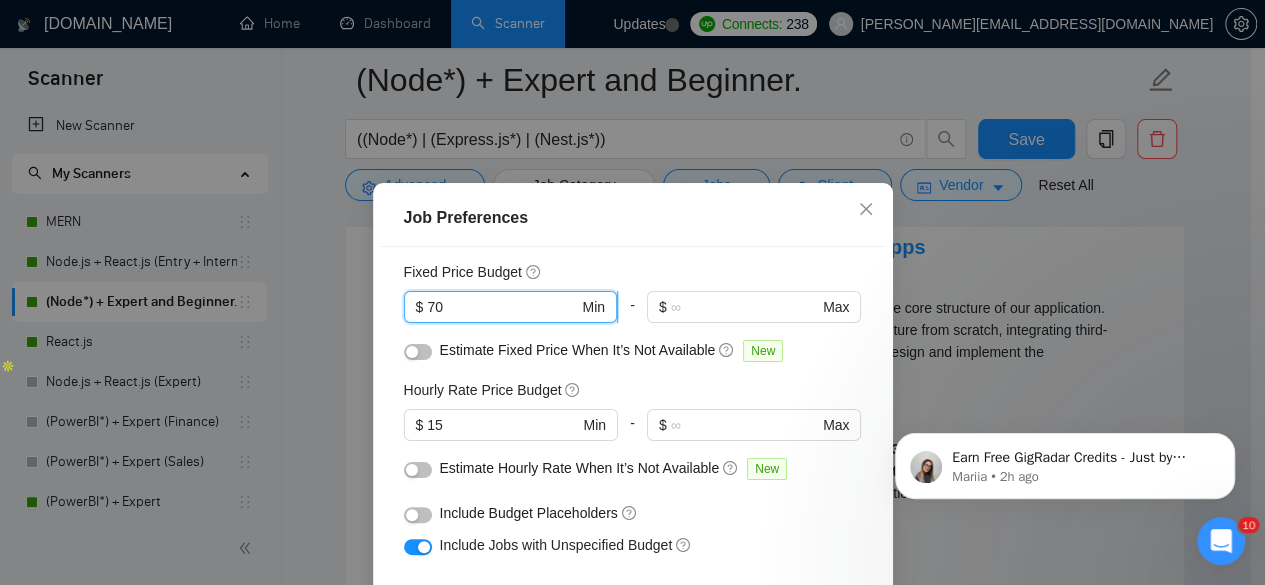 type on "7" 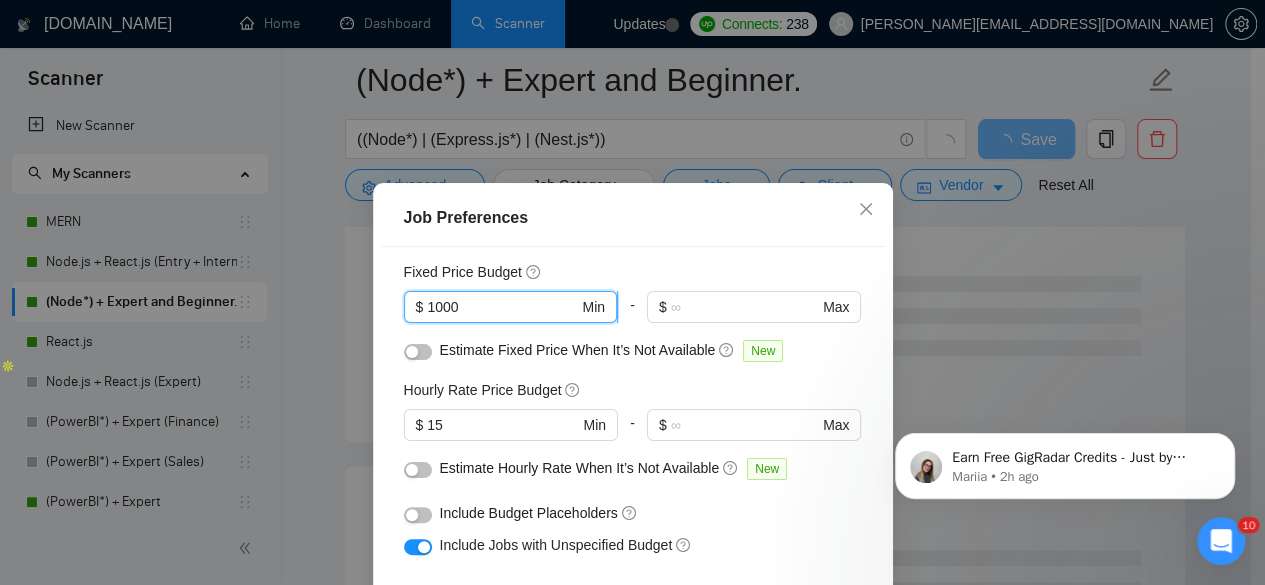 scroll, scrollTop: 716, scrollLeft: 0, axis: vertical 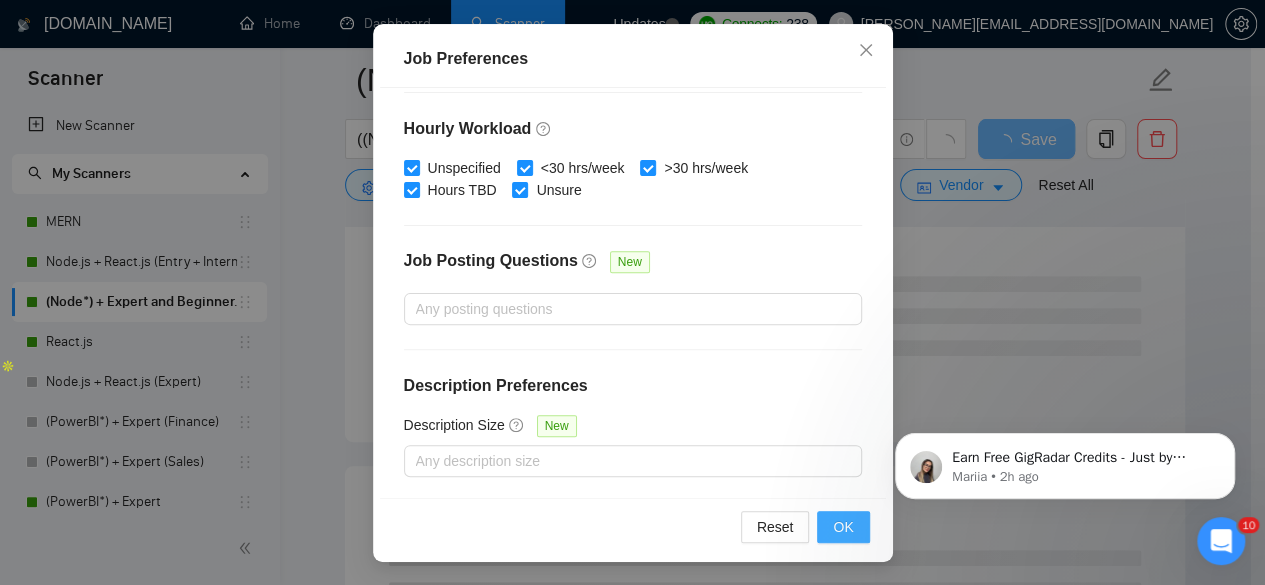 type on "1000" 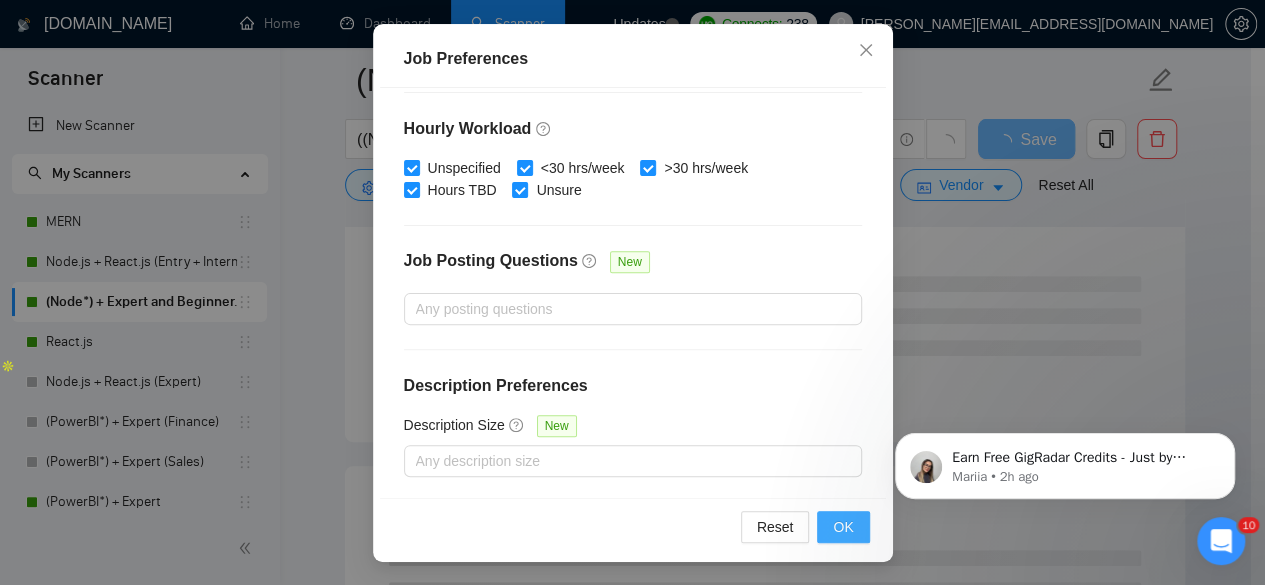 click on "OK" at bounding box center (843, 527) 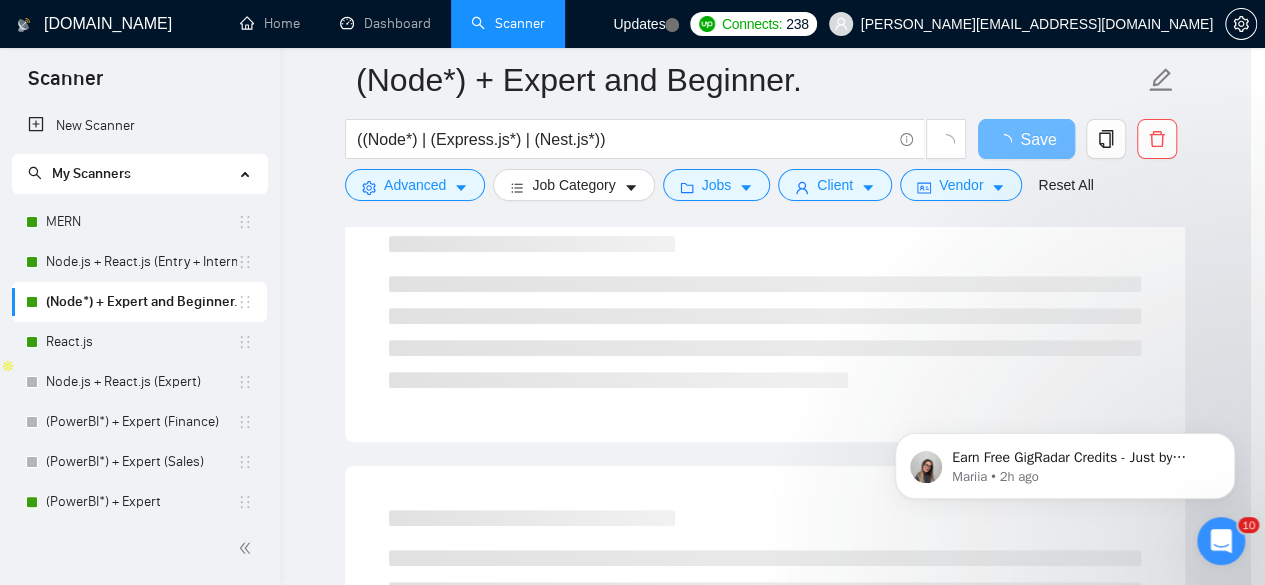 scroll, scrollTop: 96, scrollLeft: 0, axis: vertical 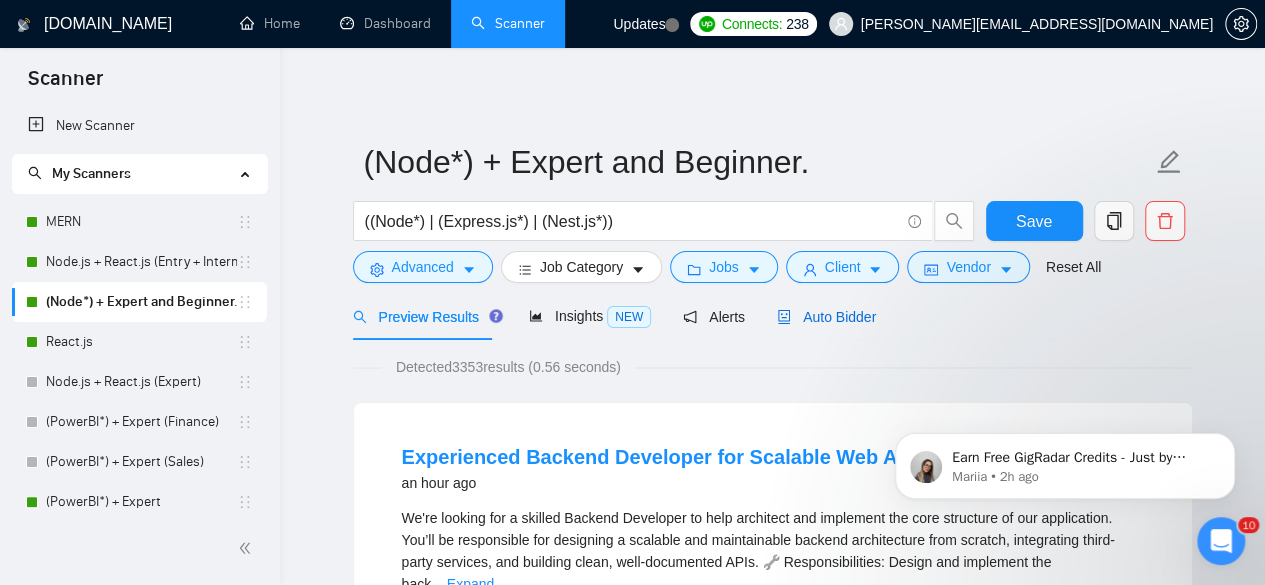 click on "Auto Bidder" at bounding box center (826, 317) 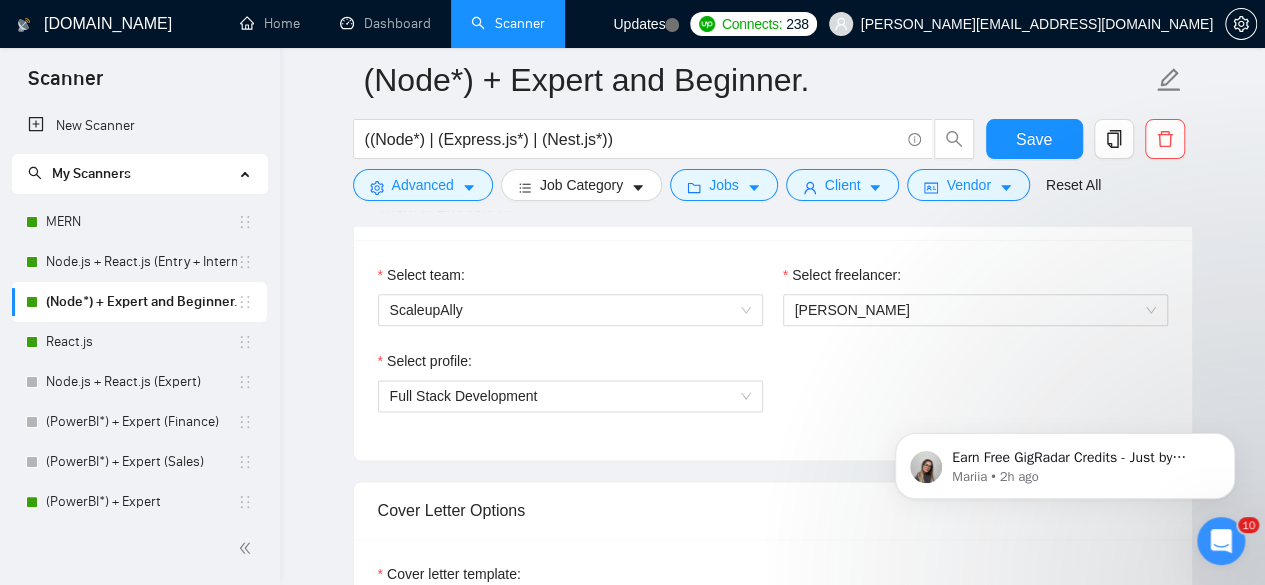scroll, scrollTop: 1278, scrollLeft: 0, axis: vertical 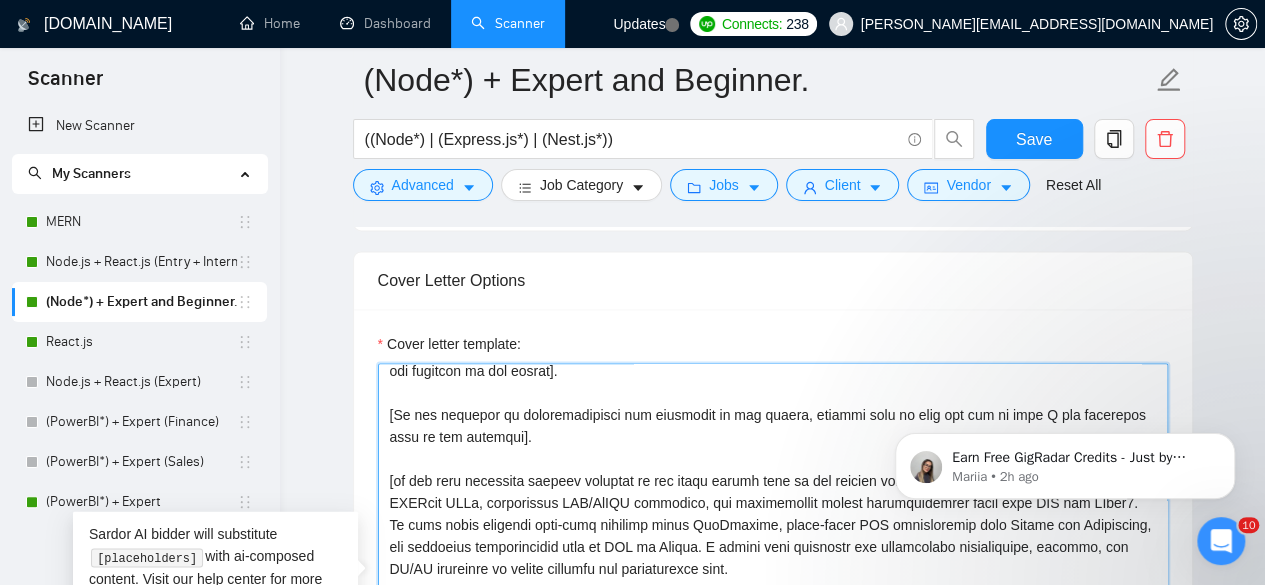 drag, startPoint x: 386, startPoint y: 415, endPoint x: 824, endPoint y: 477, distance: 442.36636 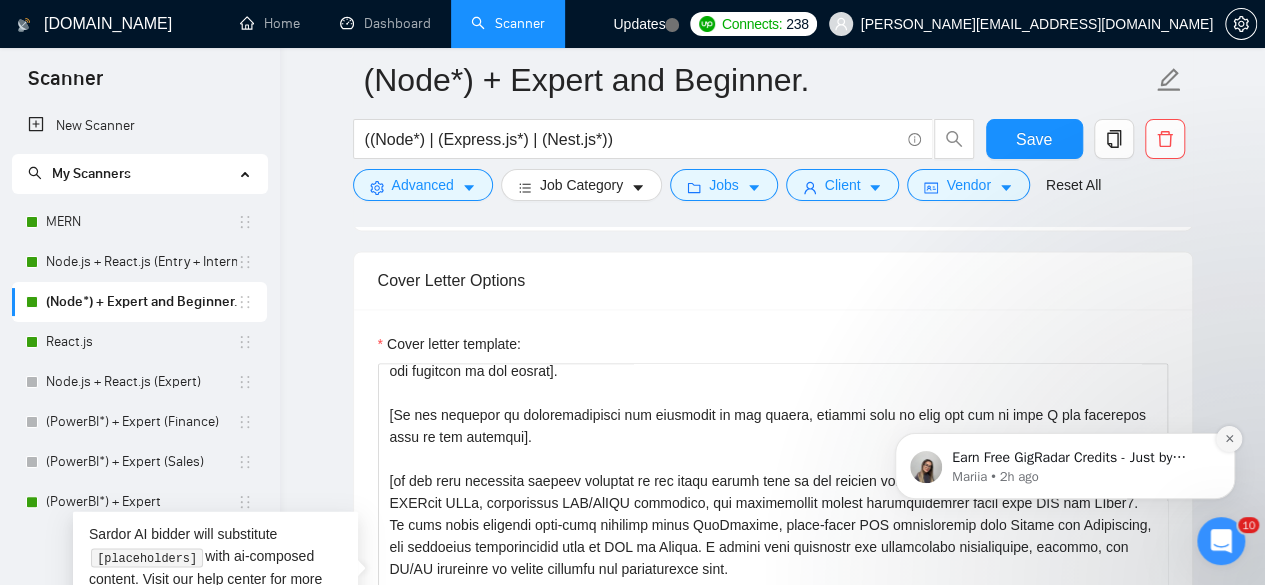 click 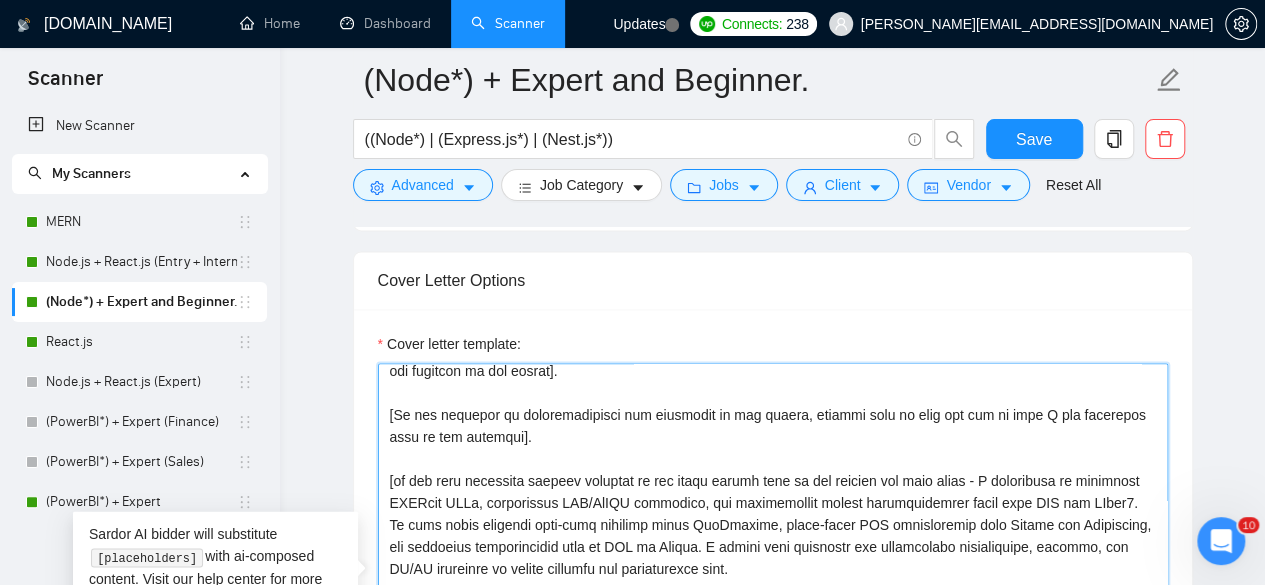 drag, startPoint x: 1008, startPoint y: 469, endPoint x: 384, endPoint y: 403, distance: 627.48065 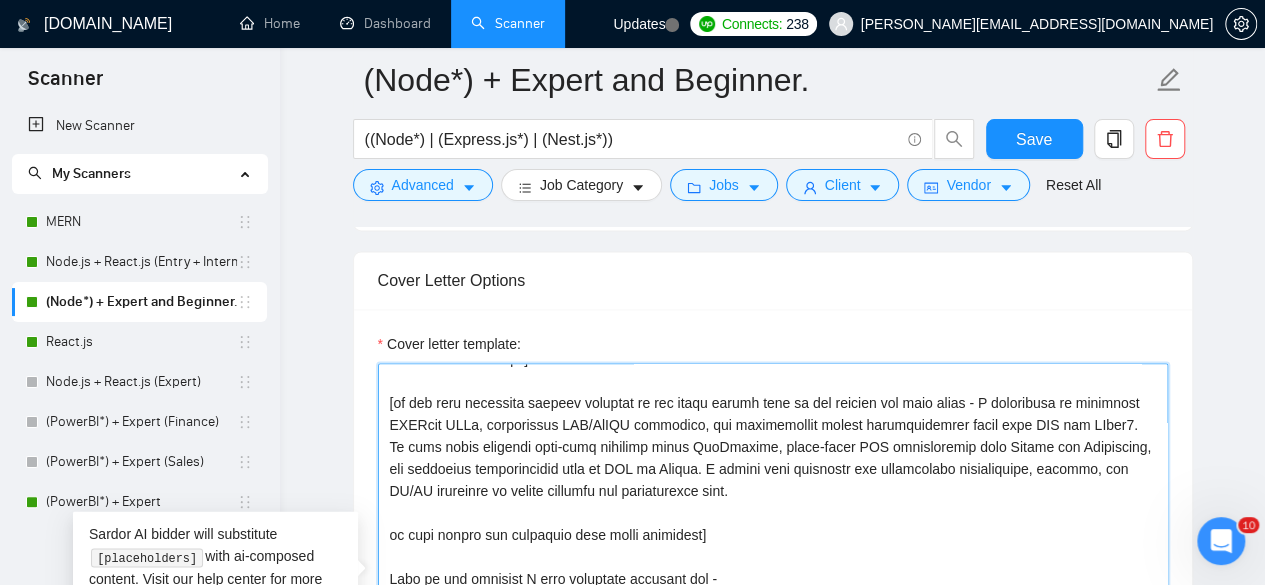 scroll, scrollTop: 264, scrollLeft: 0, axis: vertical 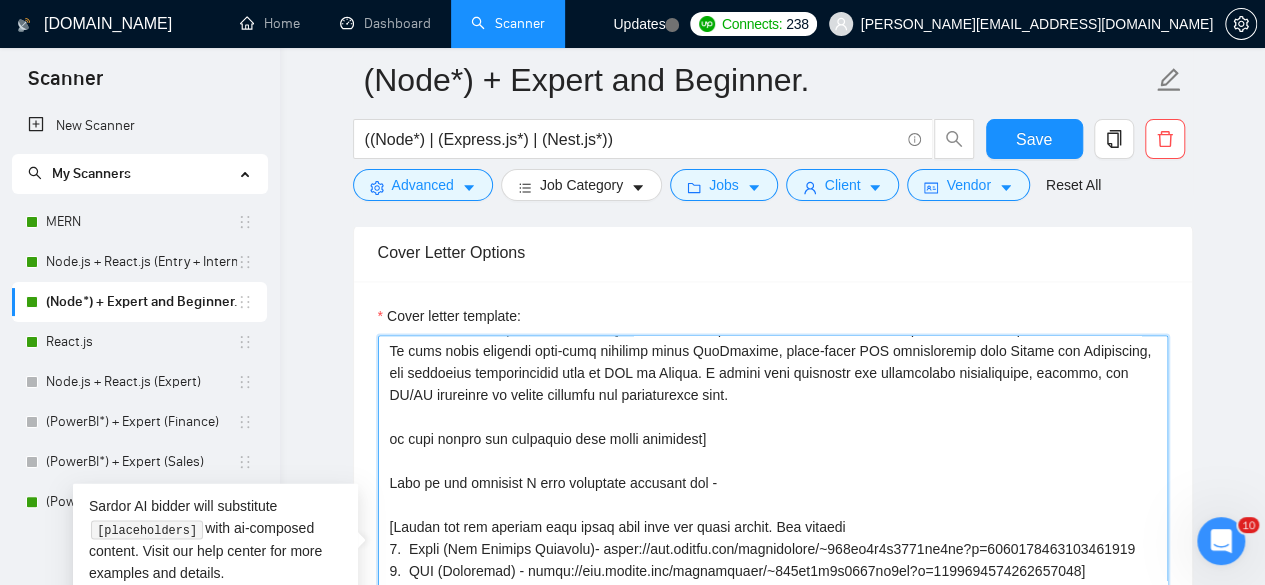 drag, startPoint x: 387, startPoint y: 433, endPoint x: 708, endPoint y: 433, distance: 321 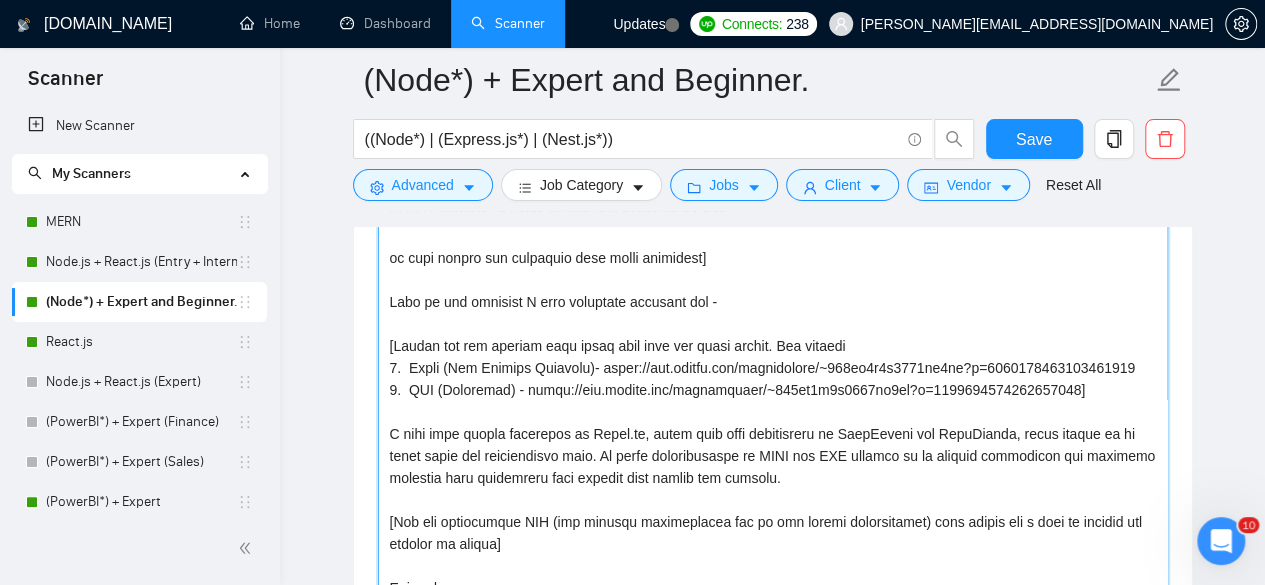 scroll, scrollTop: 1488, scrollLeft: 0, axis: vertical 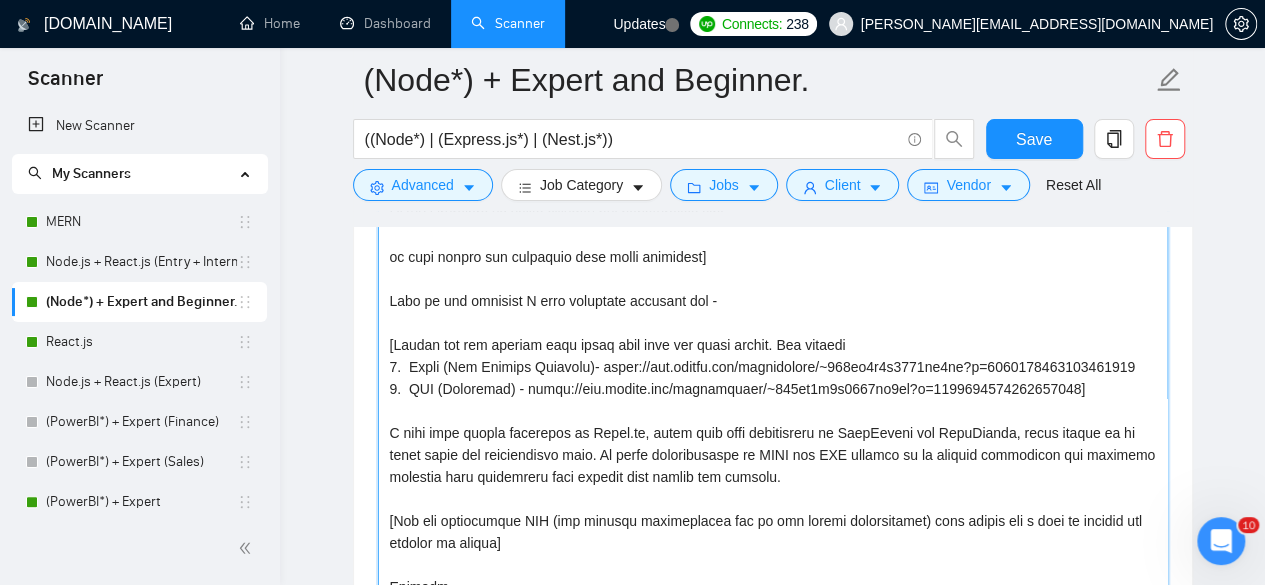 drag, startPoint x: 386, startPoint y: 343, endPoint x: 959, endPoint y: 341, distance: 573.0035 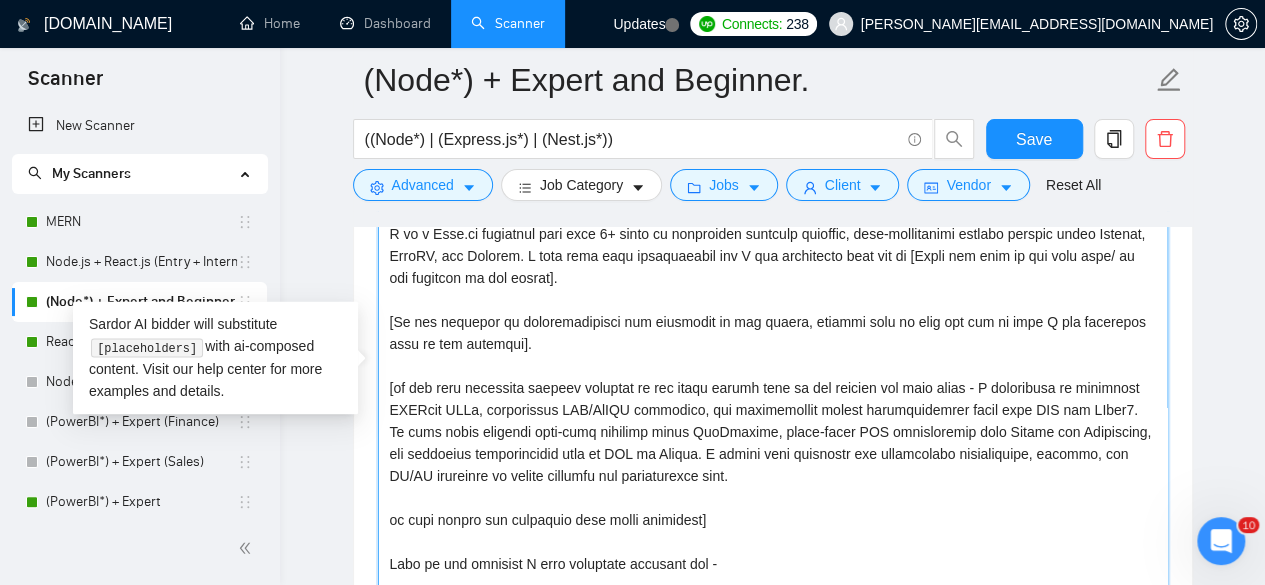 scroll, scrollTop: 0, scrollLeft: 0, axis: both 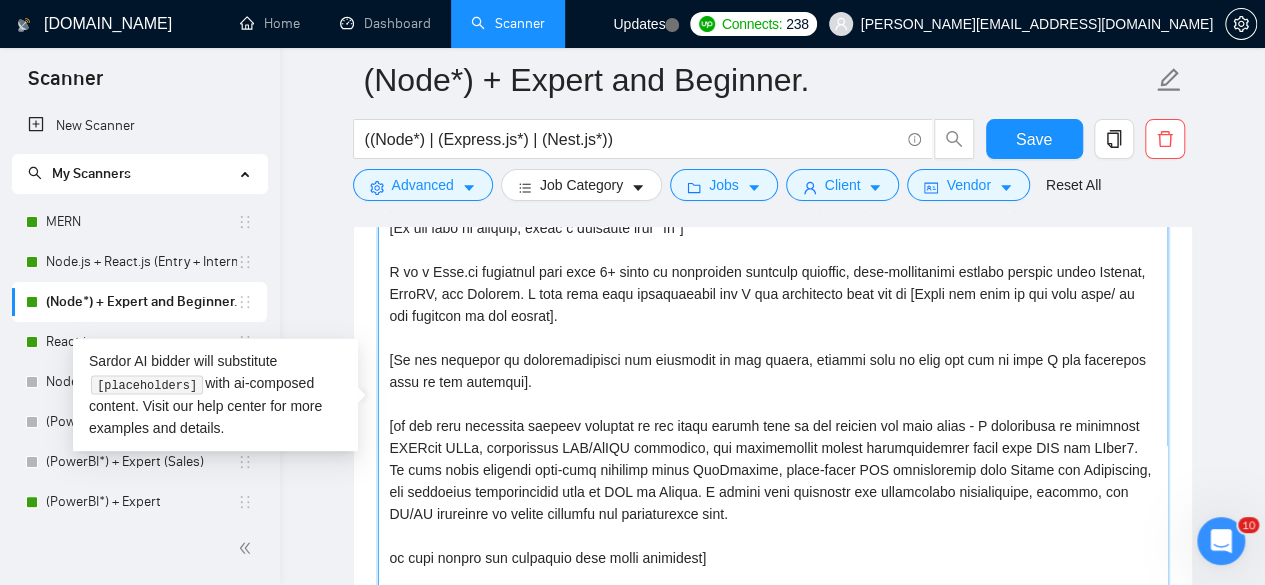 drag, startPoint x: 563, startPoint y: 289, endPoint x: 603, endPoint y: 320, distance: 50.606323 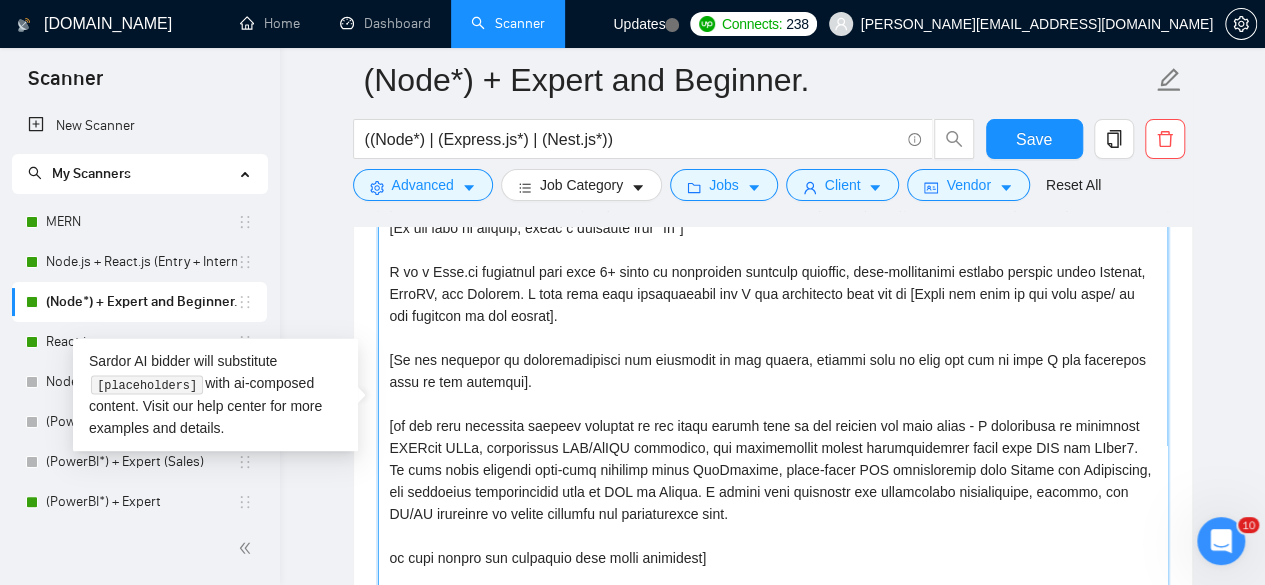 click on "Cover letter template:" at bounding box center (773, 415) 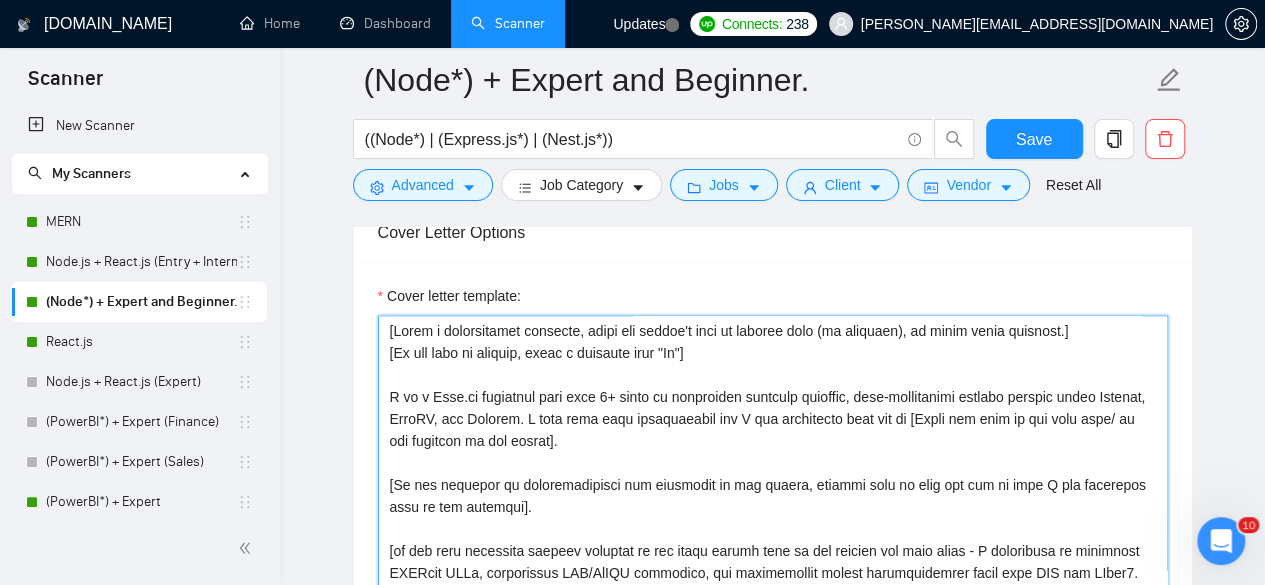 scroll, scrollTop: 1328, scrollLeft: 0, axis: vertical 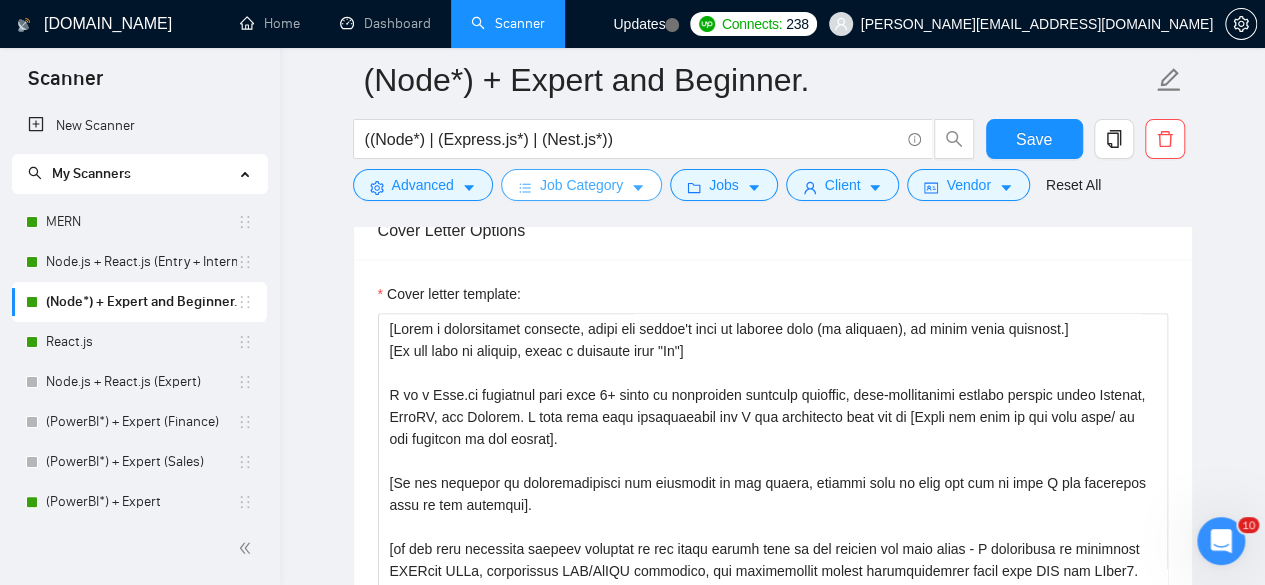 click on "Job Category" at bounding box center [581, 185] 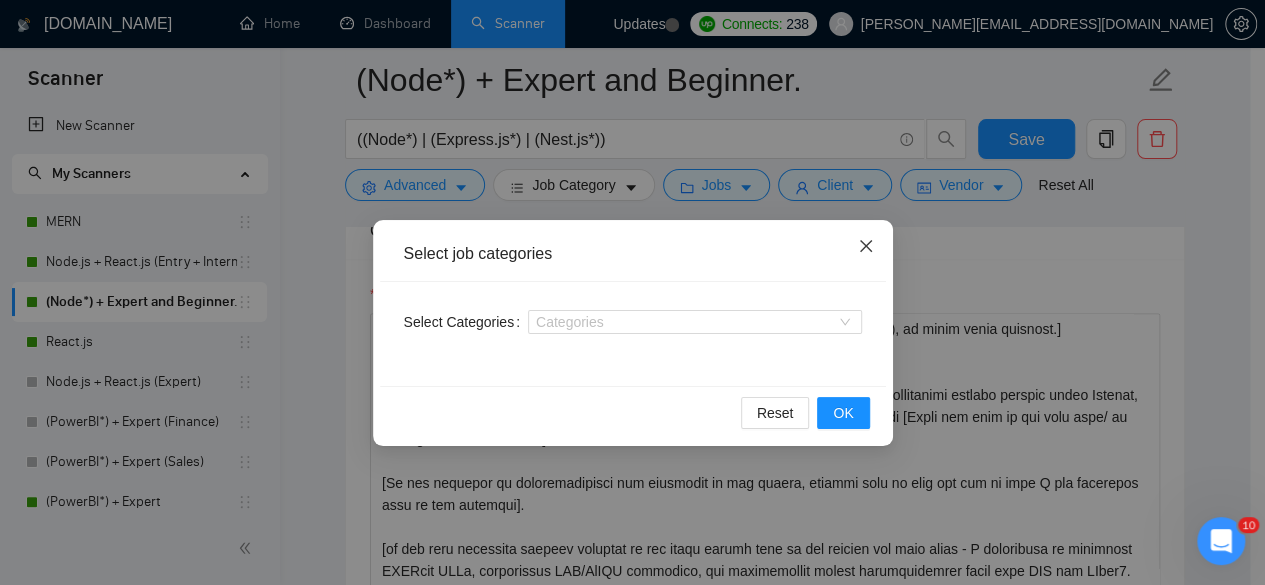 click 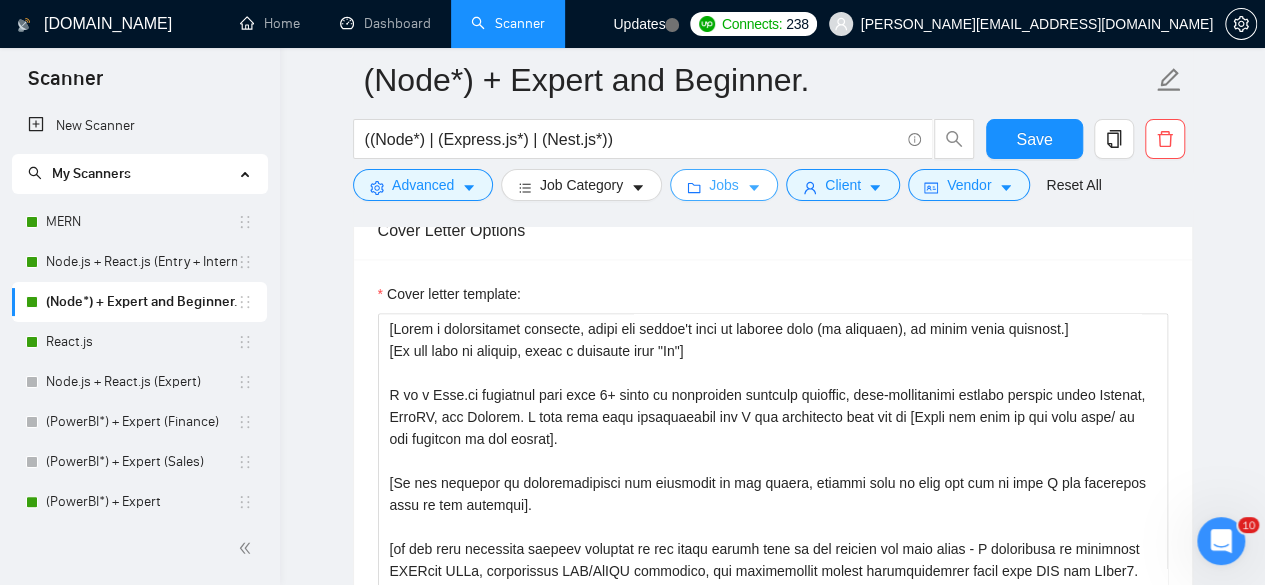 click 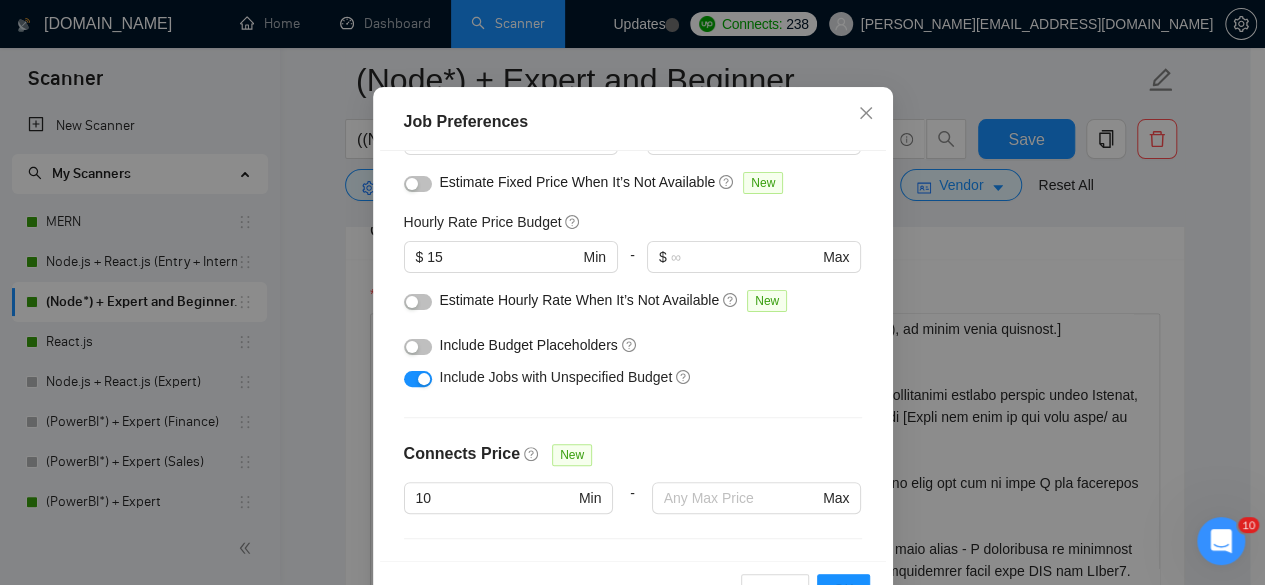 scroll, scrollTop: 0, scrollLeft: 0, axis: both 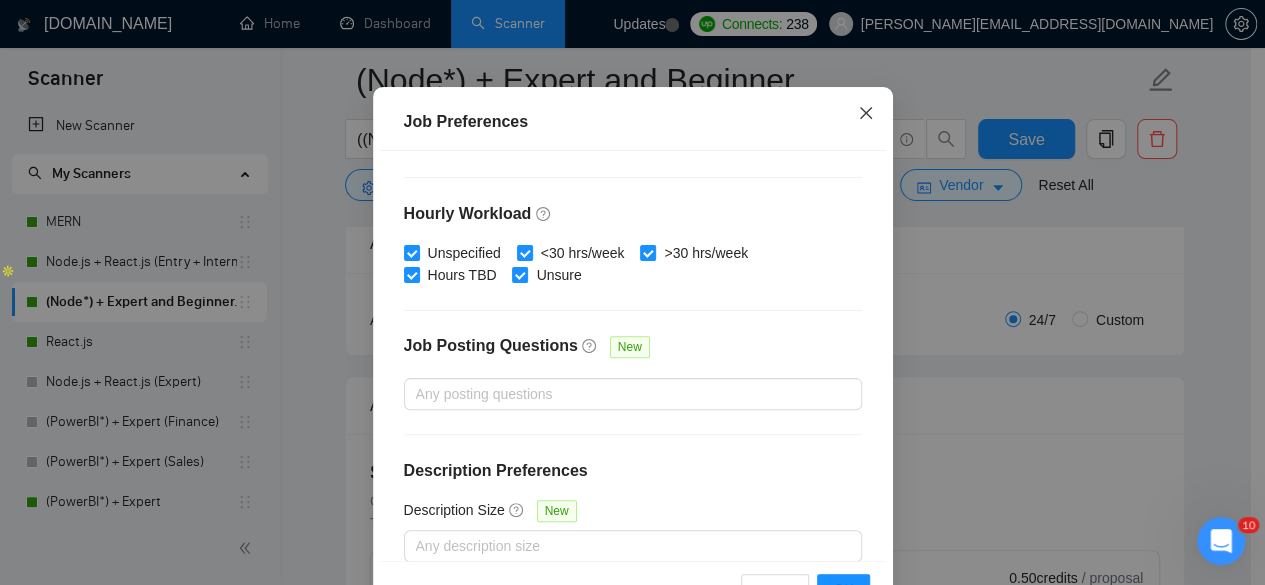 click 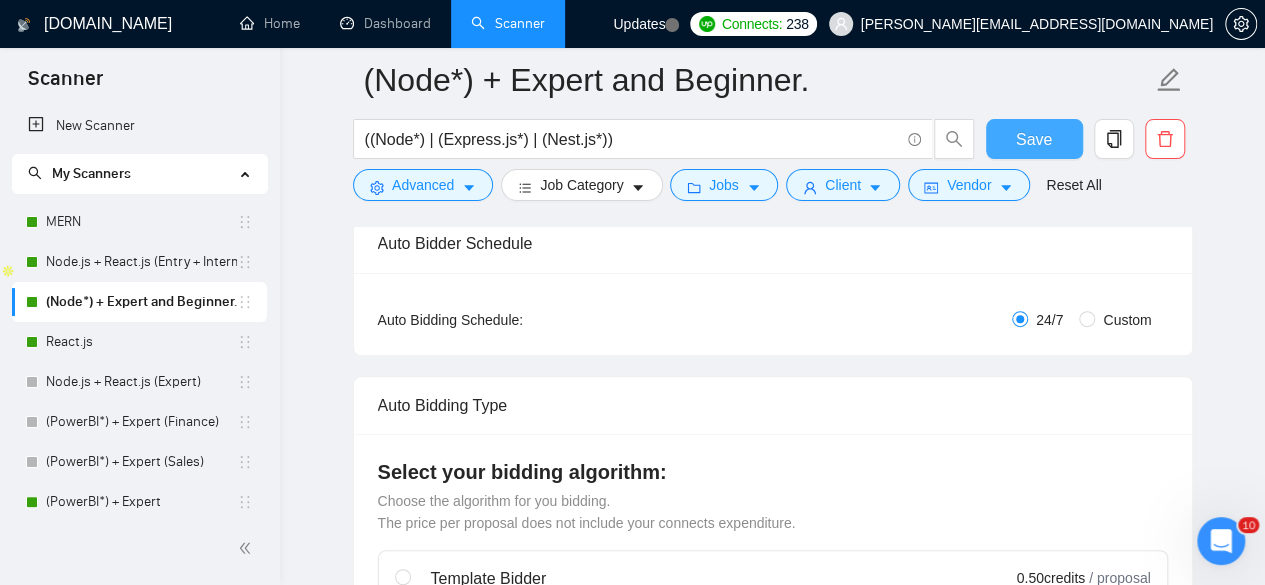 click on "Save" at bounding box center [1034, 139] 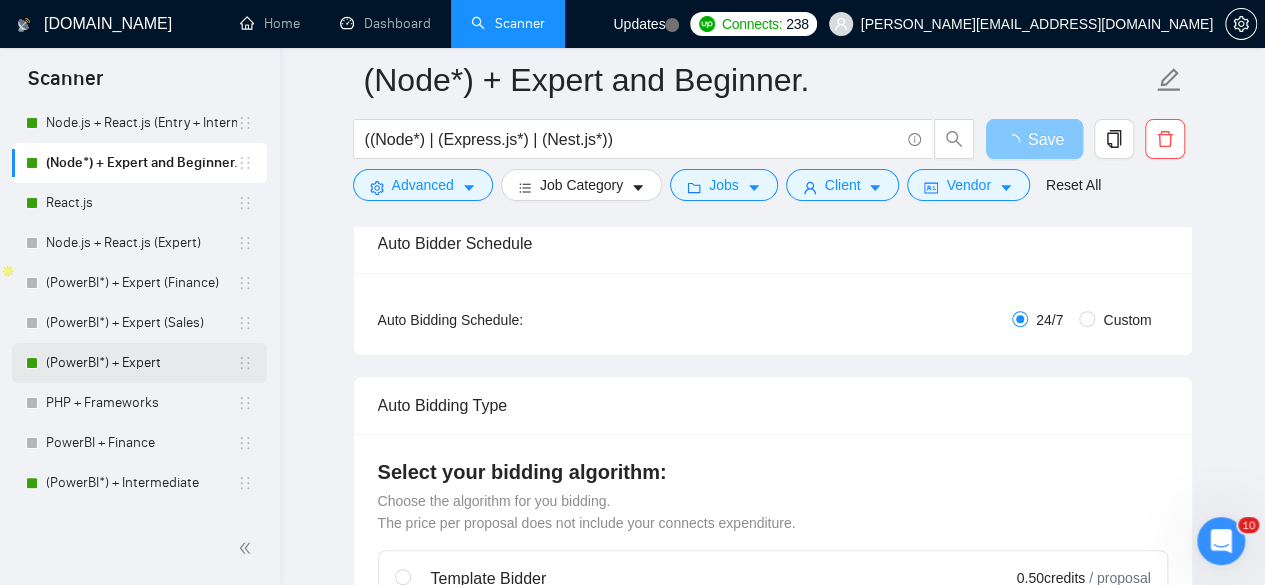 scroll, scrollTop: 140, scrollLeft: 0, axis: vertical 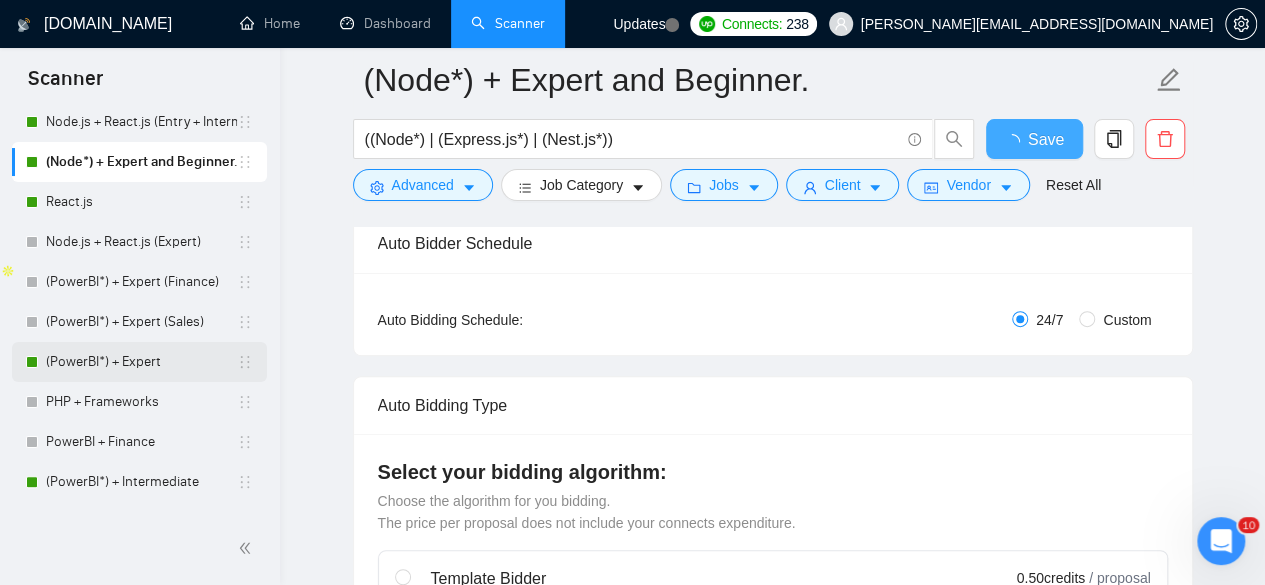 type 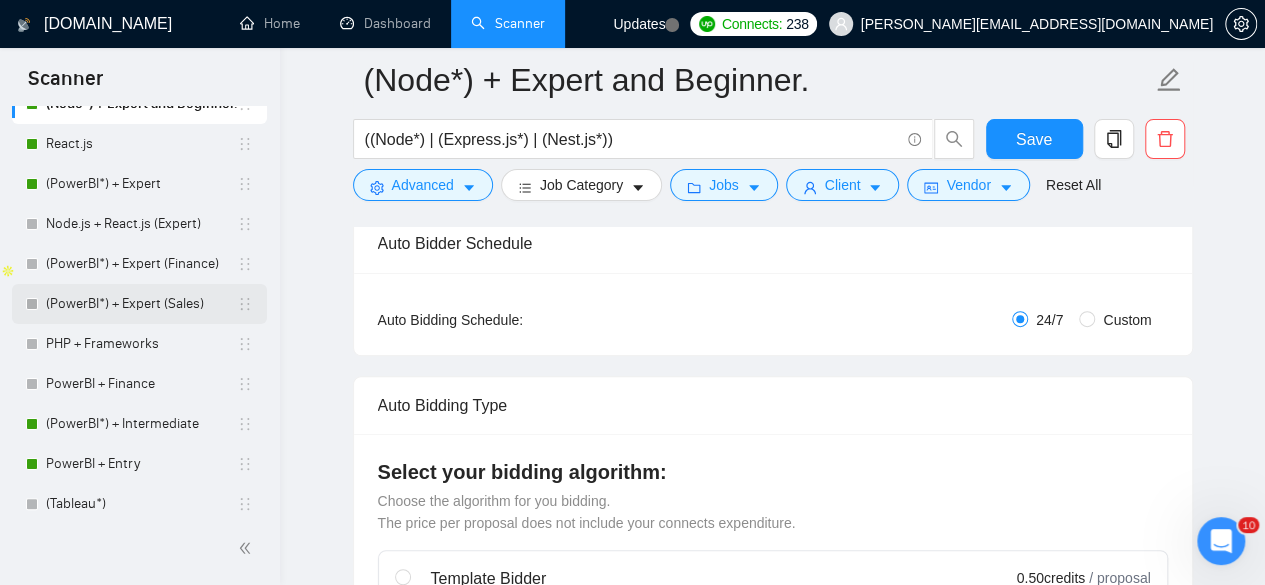 scroll, scrollTop: 223, scrollLeft: 0, axis: vertical 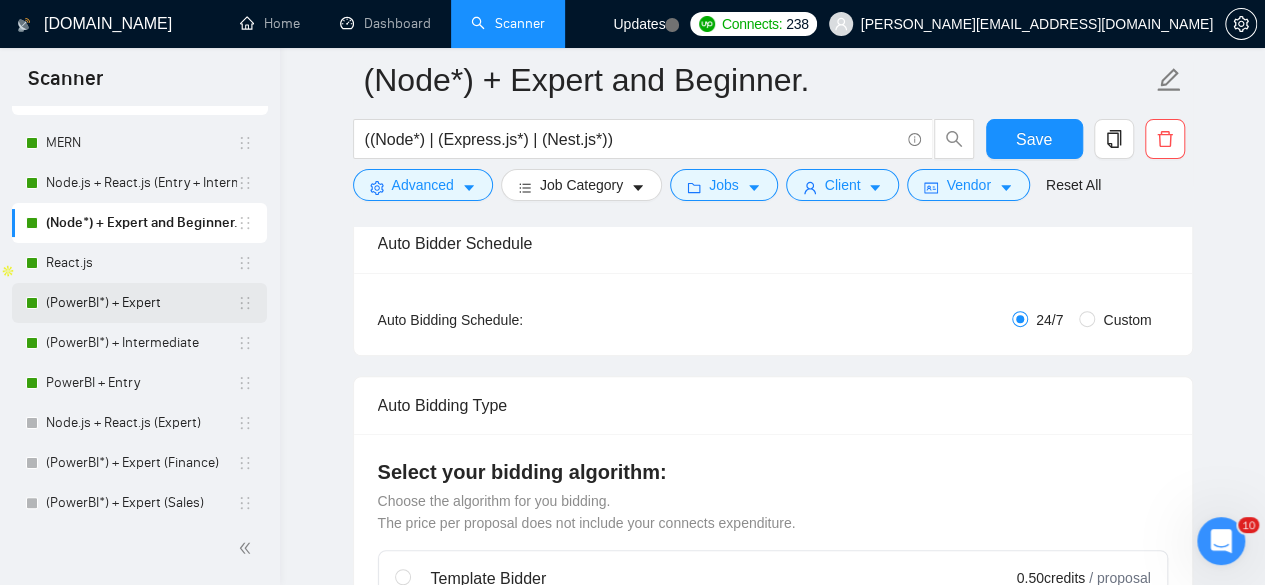 click on "(PowerBI*) + Expert" at bounding box center (141, 303) 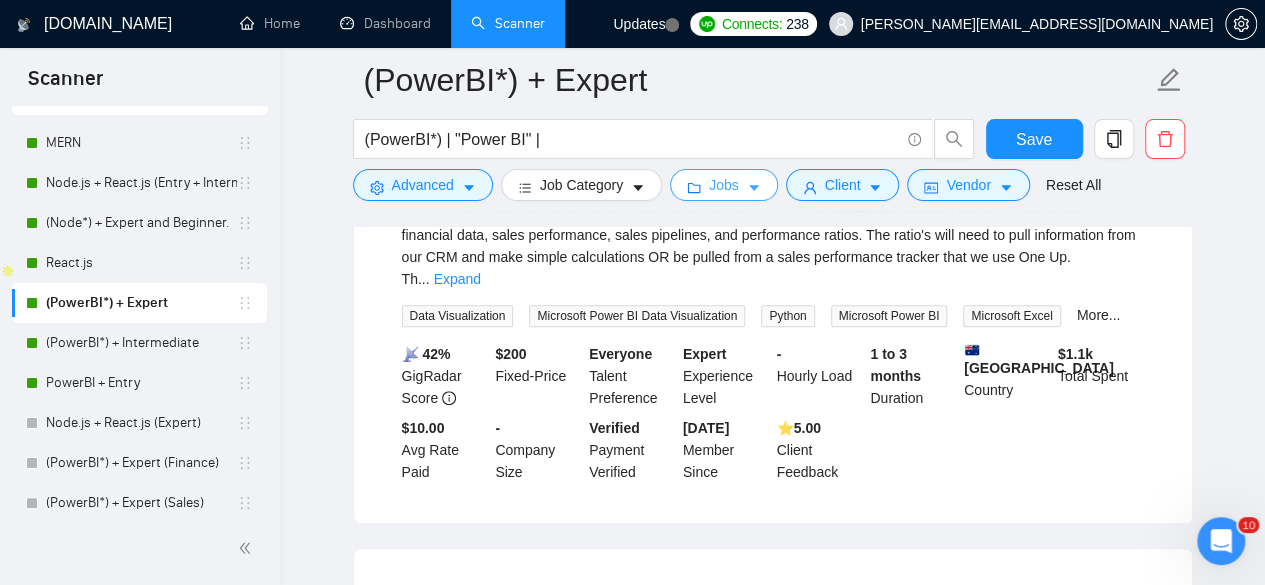 click on "Jobs" at bounding box center (724, 185) 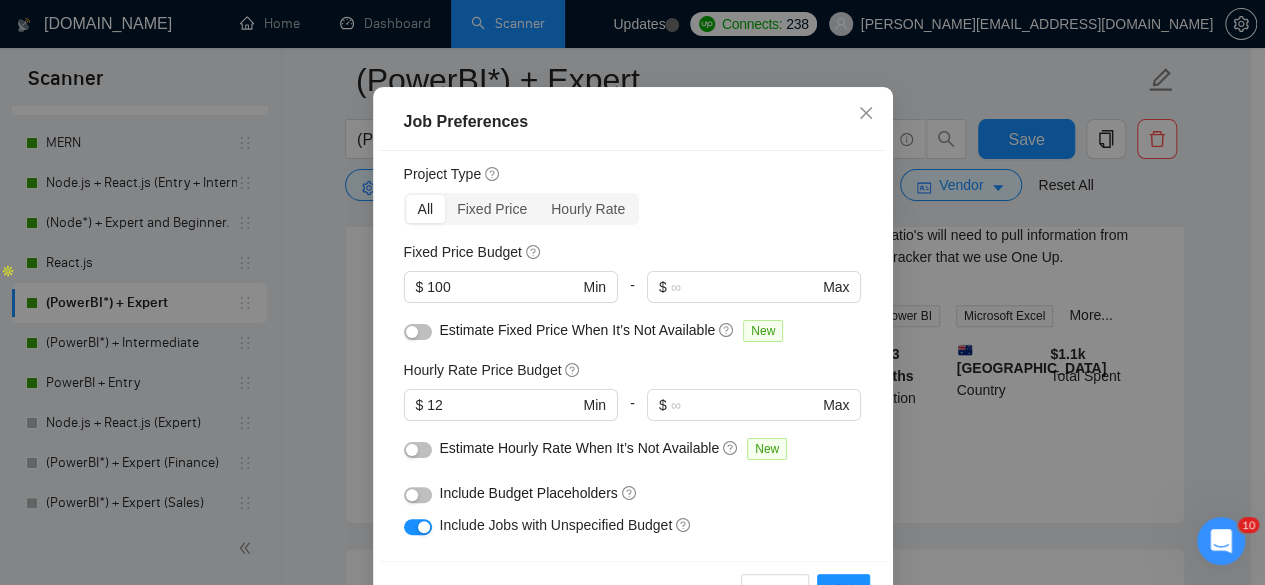 scroll, scrollTop: 0, scrollLeft: 0, axis: both 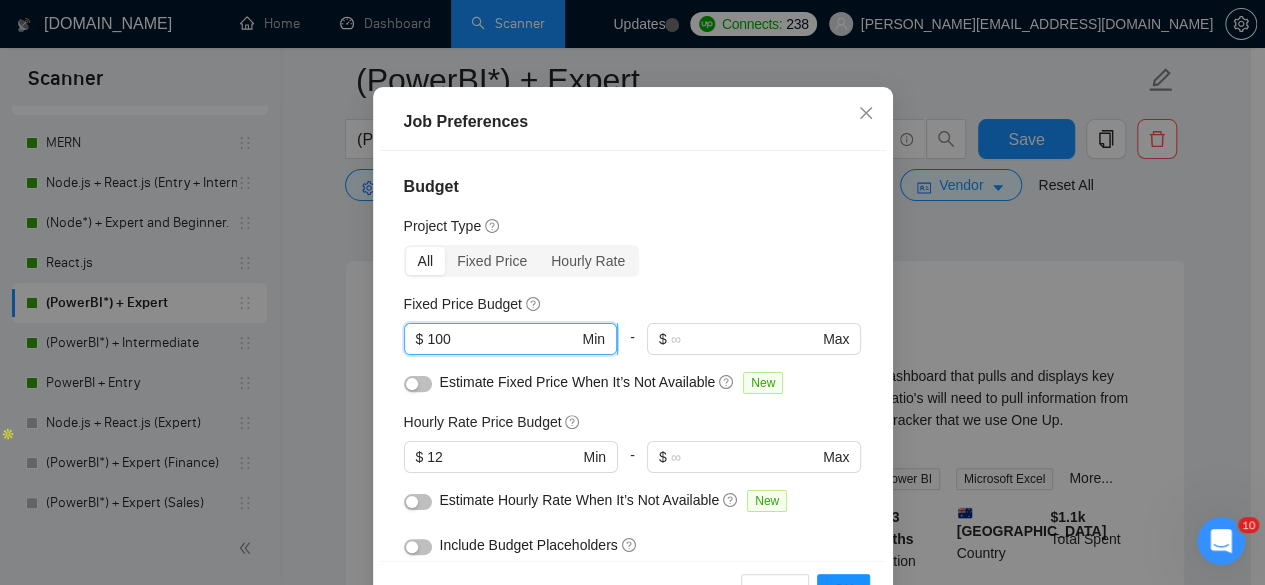 click on "100" at bounding box center [502, 339] 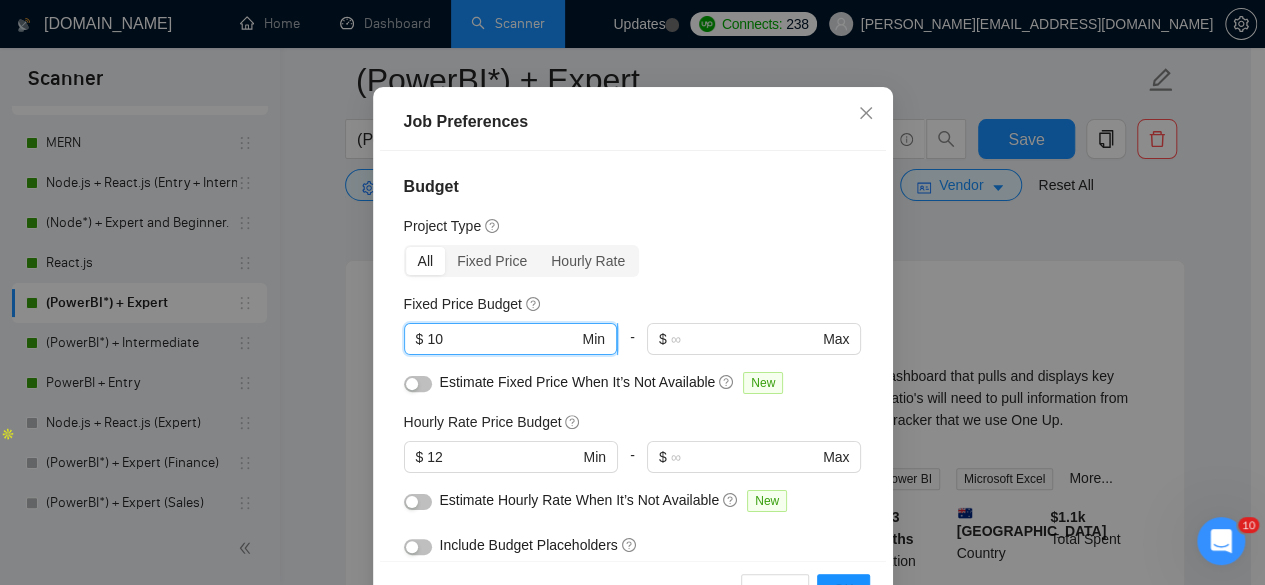 type on "1" 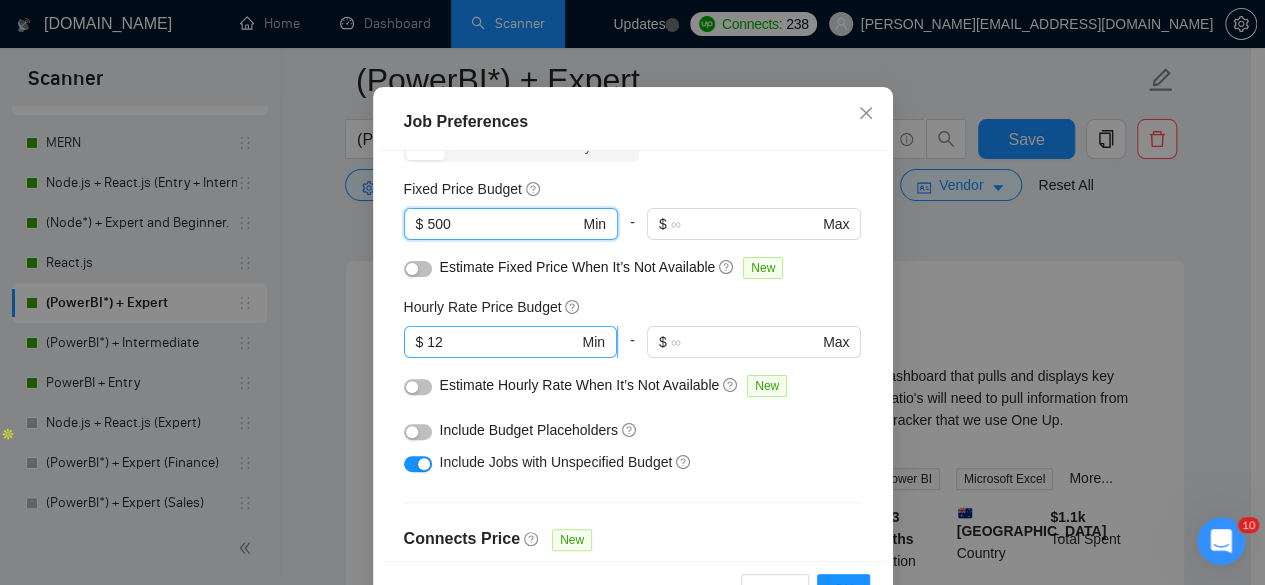 scroll, scrollTop: 116, scrollLeft: 0, axis: vertical 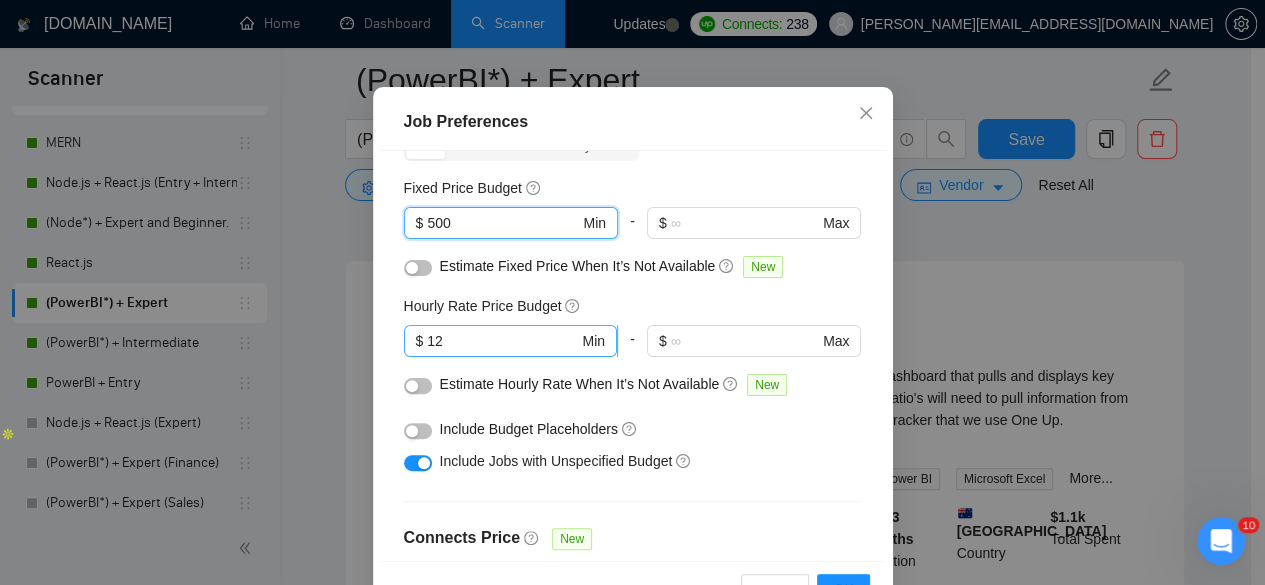 type on "500" 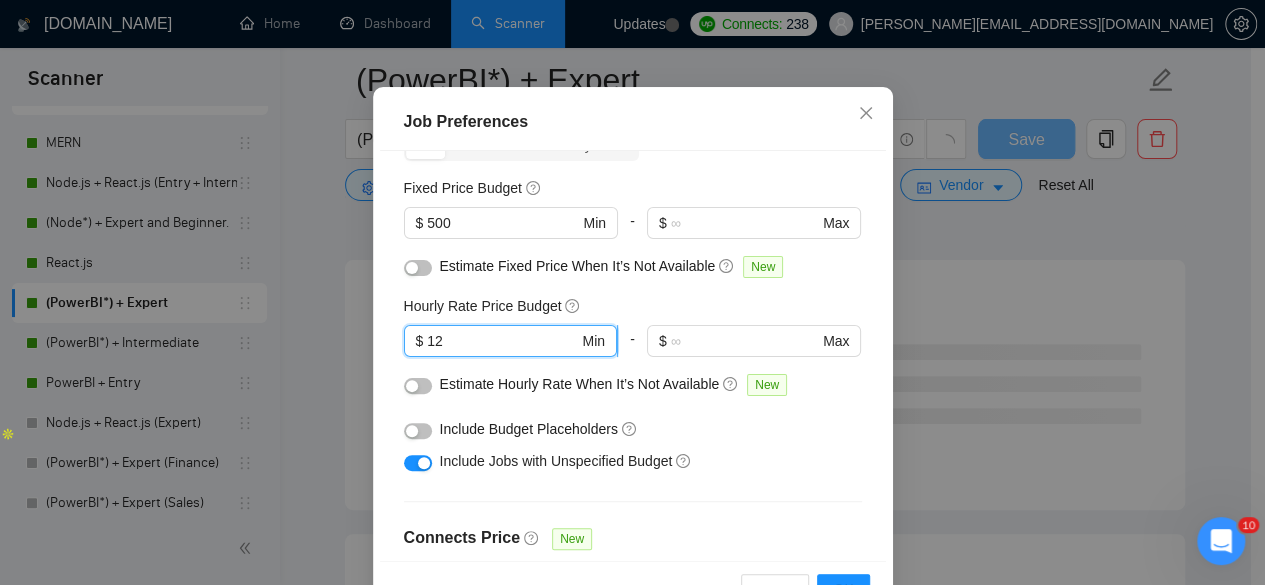 click on "12" at bounding box center [502, 341] 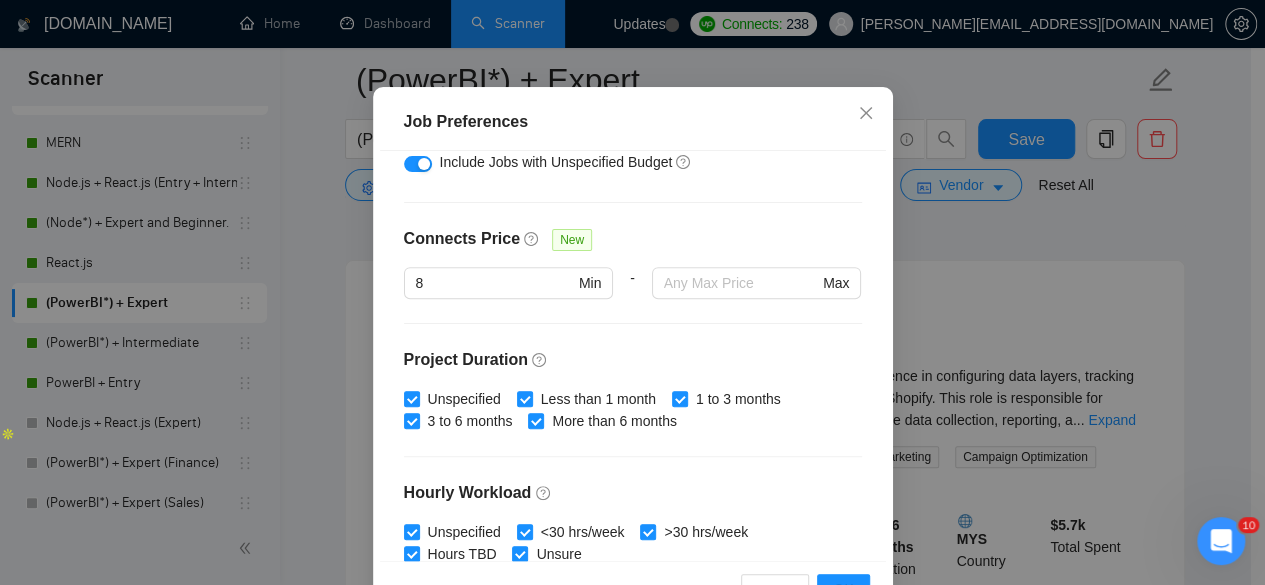 scroll, scrollTop: 425, scrollLeft: 0, axis: vertical 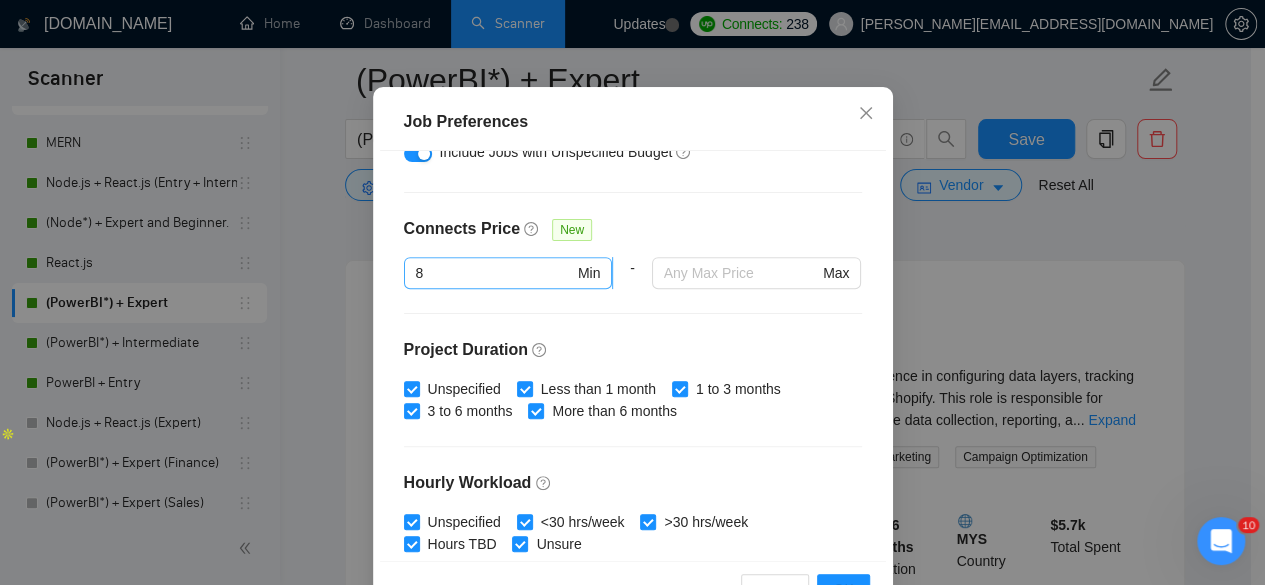 type on "15" 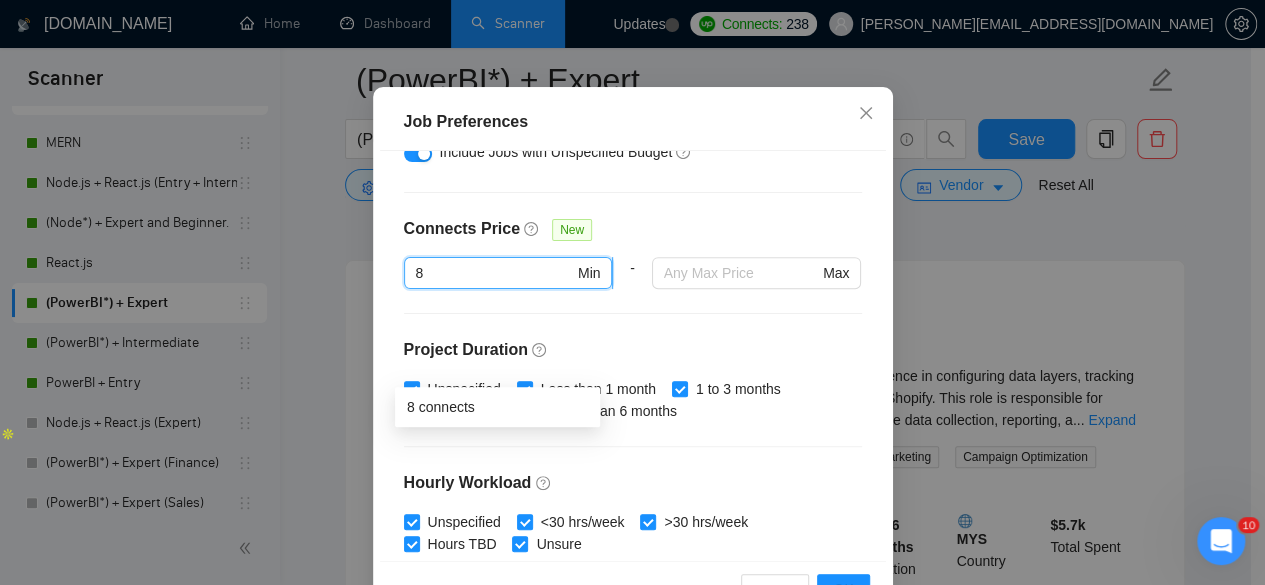 click on "8" at bounding box center [495, 273] 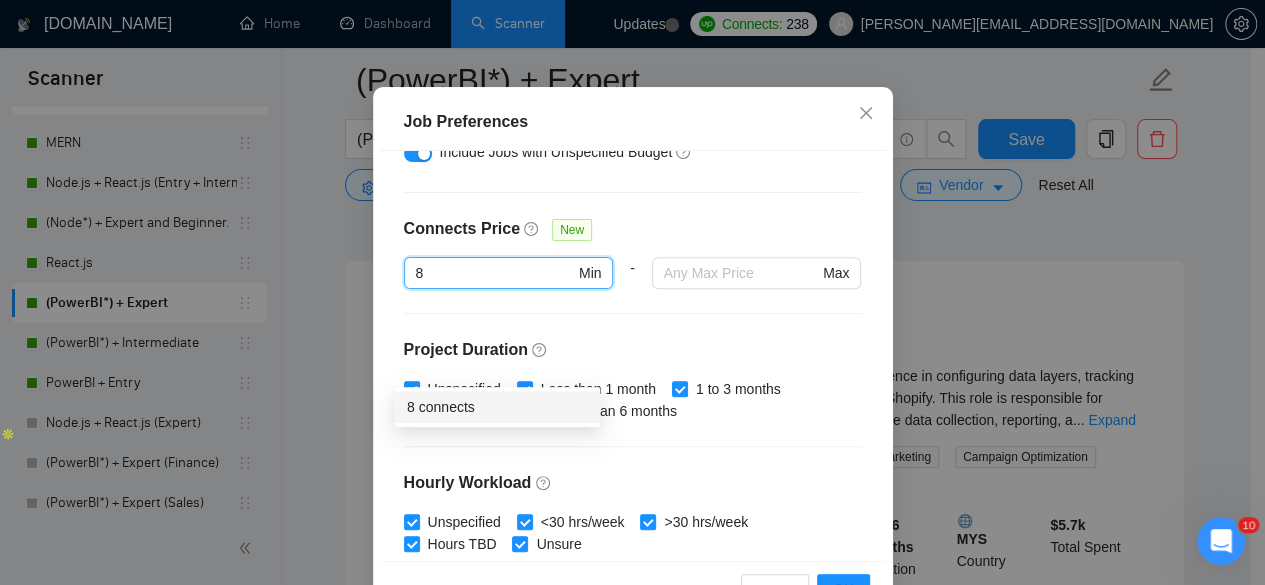 click on "Project Duration" at bounding box center [633, 350] 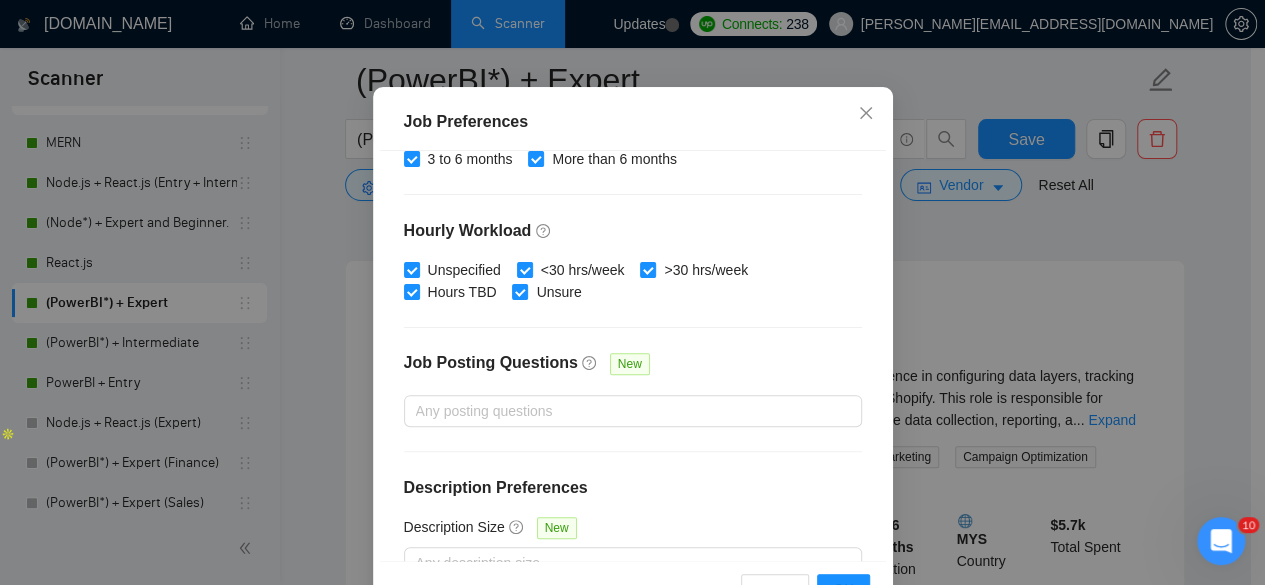 scroll, scrollTop: 716, scrollLeft: 0, axis: vertical 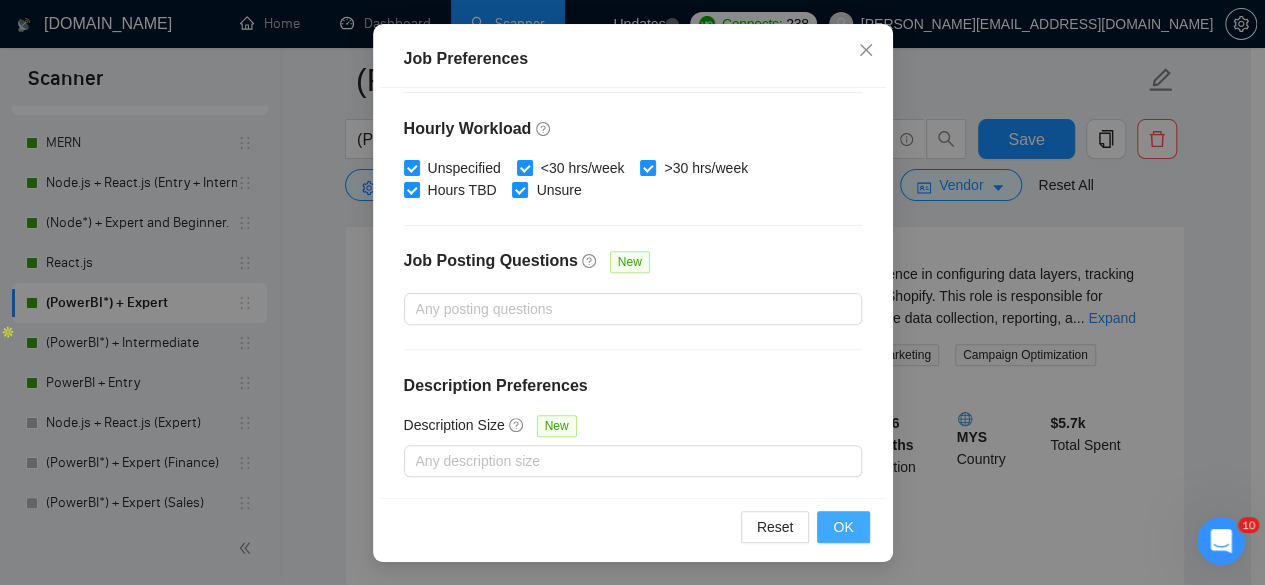 click on "OK" at bounding box center (843, 527) 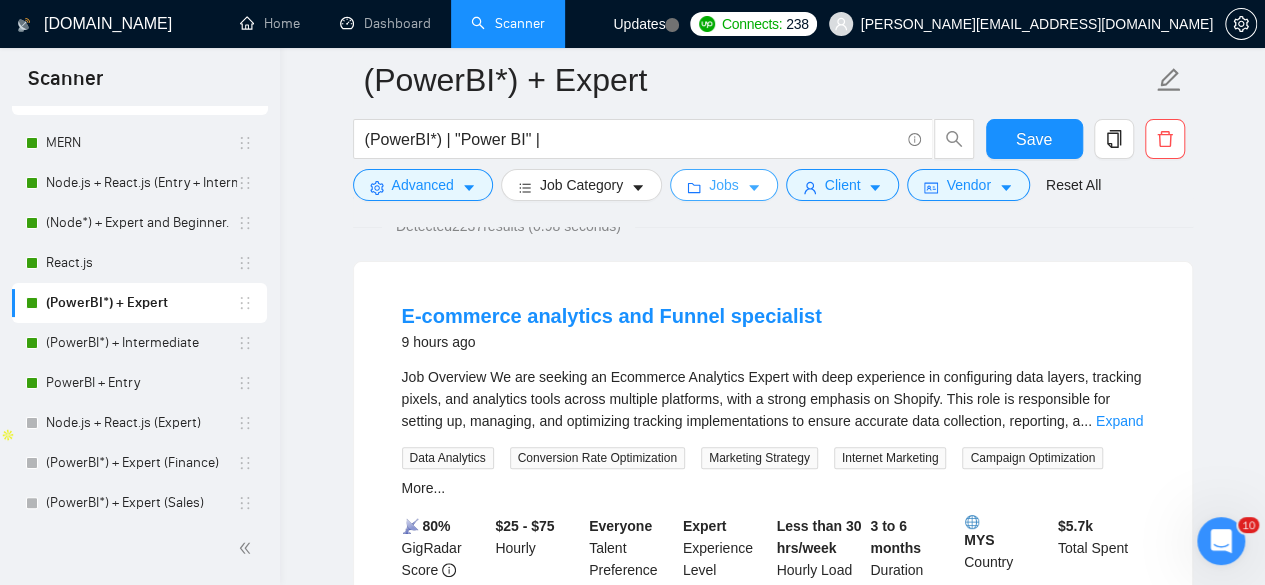 scroll, scrollTop: 165, scrollLeft: 0, axis: vertical 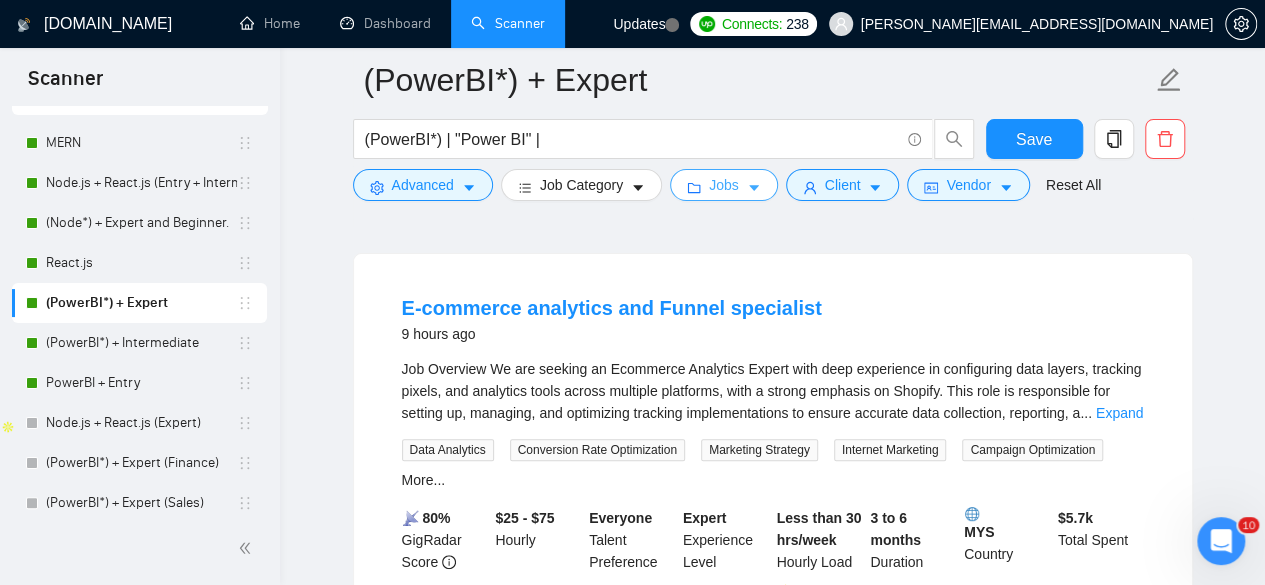 click on "Jobs" at bounding box center [724, 185] 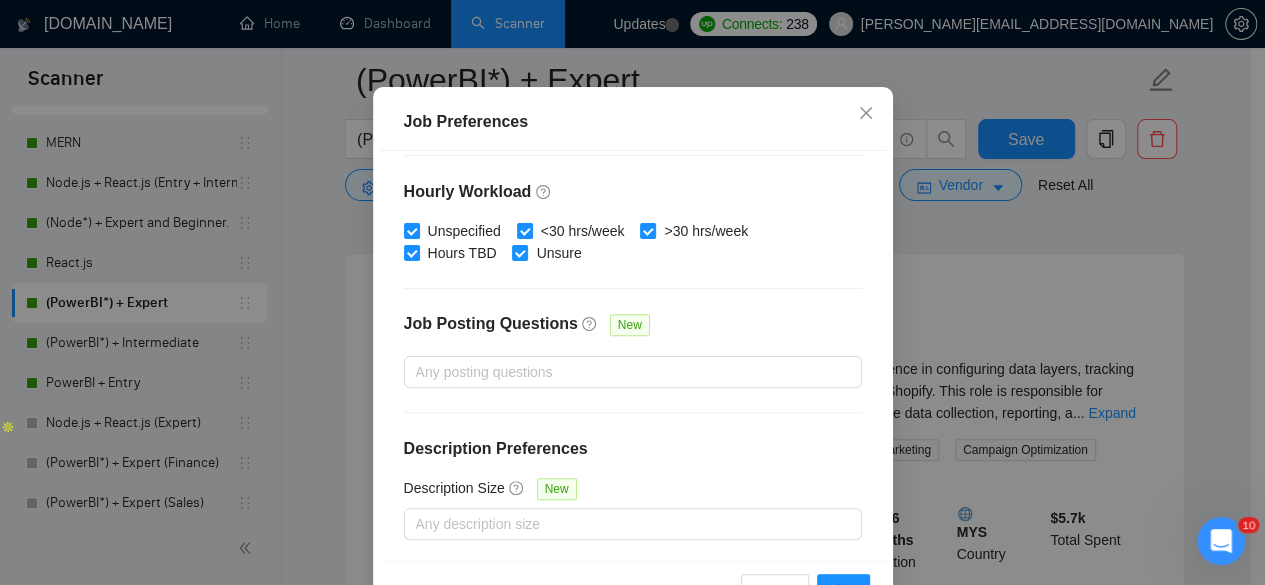 click on "Job Preferences Budget Project Type All Fixed Price Hourly Rate   Fixed Price Budget $ 500 Min - $ Max Estimate Fixed Price When It’s Not Available New   Hourly Rate Price Budget $ 15 Min - $ Max Estimate Hourly Rate When It’s Not Available New Include Budget Placeholders Include Jobs with Unspecified Budget   Connects Price New 8 Min - Max Project Duration   Unspecified Less than 1 month 1 to 3 months 3 to 6 months More than 6 months Hourly Workload   Unspecified <30 hrs/week >30 hrs/week Hours TBD Unsure Job Posting Questions New   Any posting questions Description Preferences Description Size New   Any description size Reset OK" at bounding box center (632, 292) 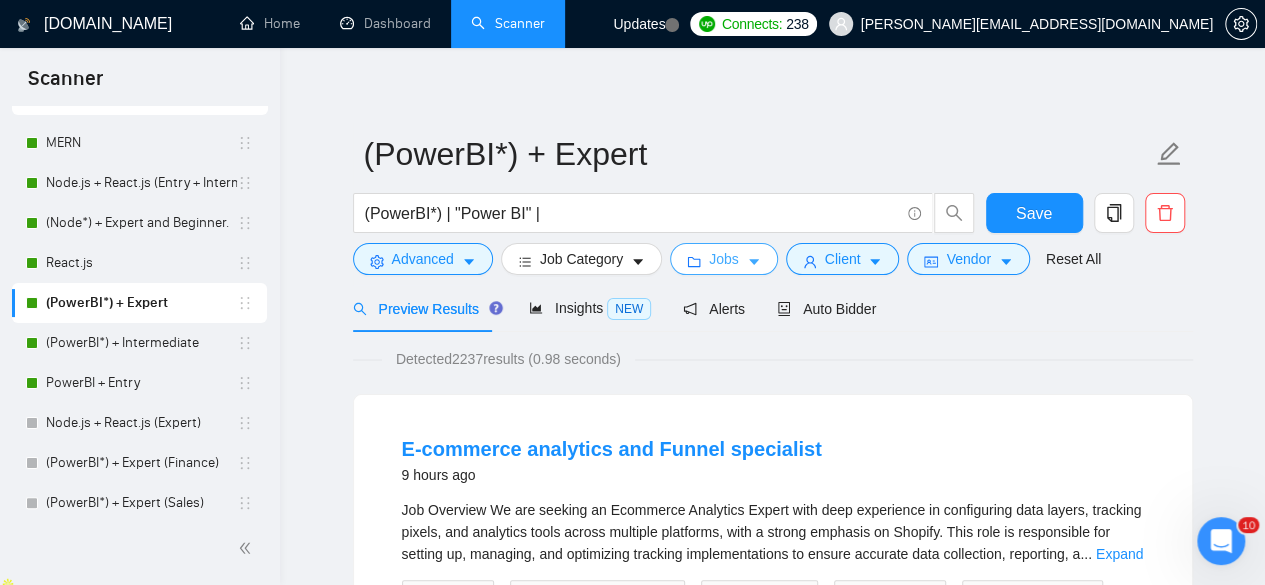 scroll, scrollTop: 0, scrollLeft: 0, axis: both 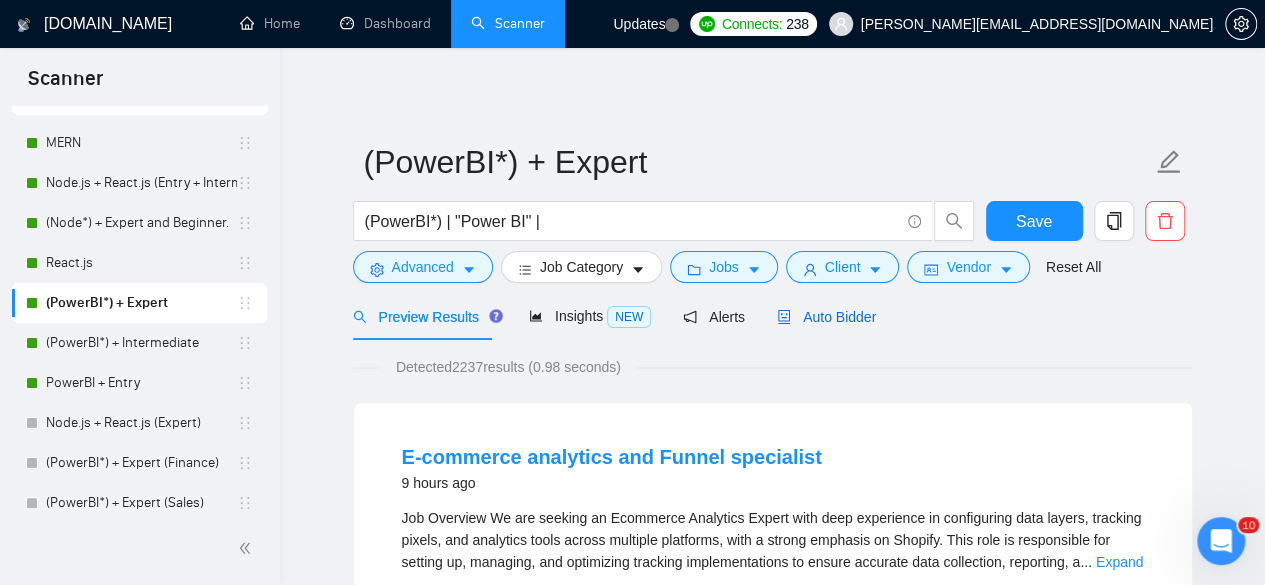 click on "Auto Bidder" at bounding box center [826, 317] 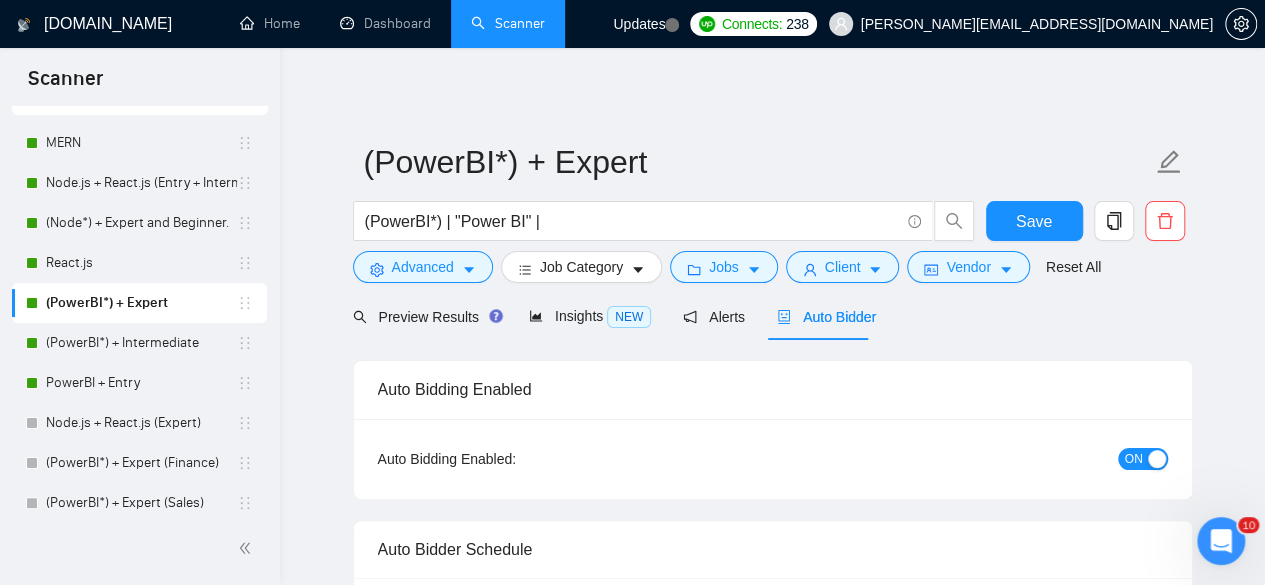 type 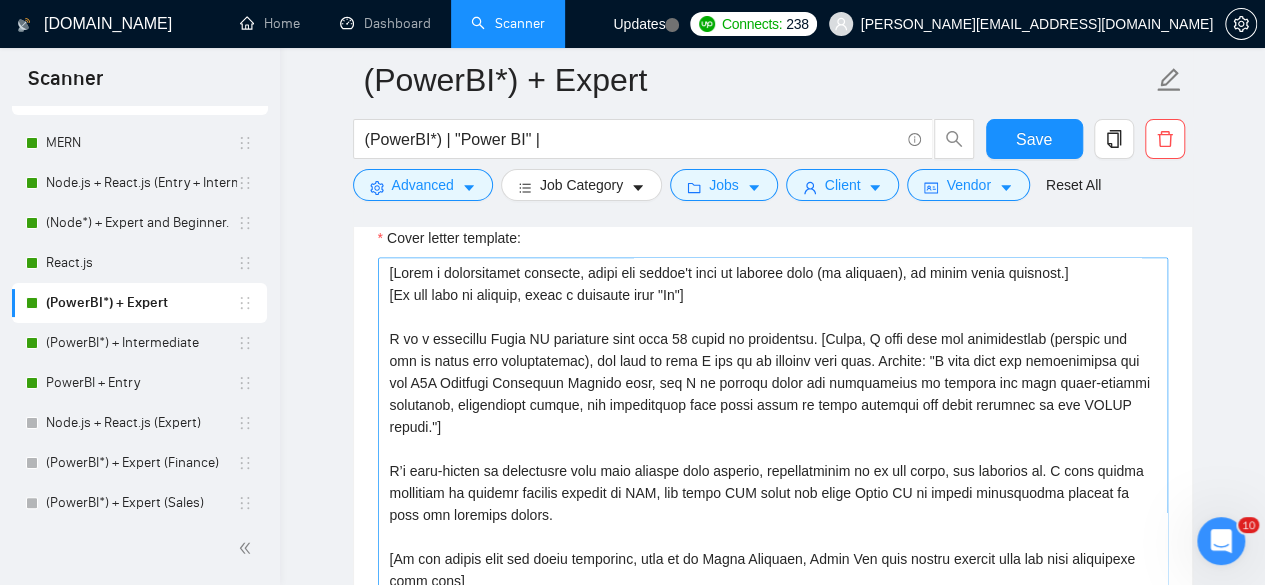 scroll, scrollTop: 1380, scrollLeft: 0, axis: vertical 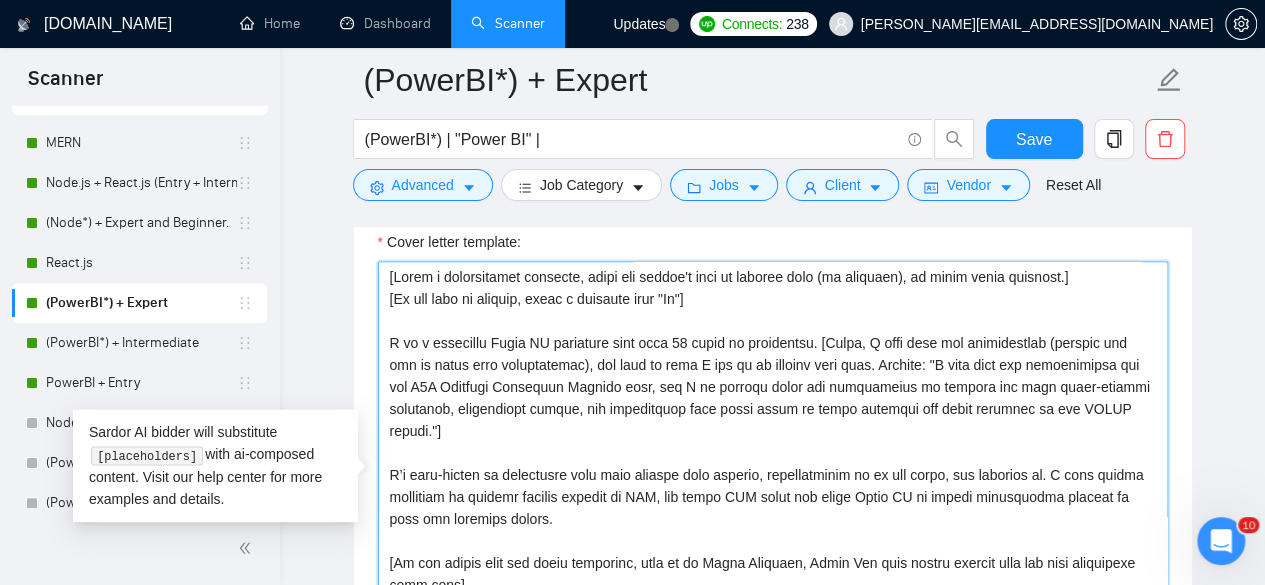 drag, startPoint x: 383, startPoint y: 337, endPoint x: 493, endPoint y: 441, distance: 151.38031 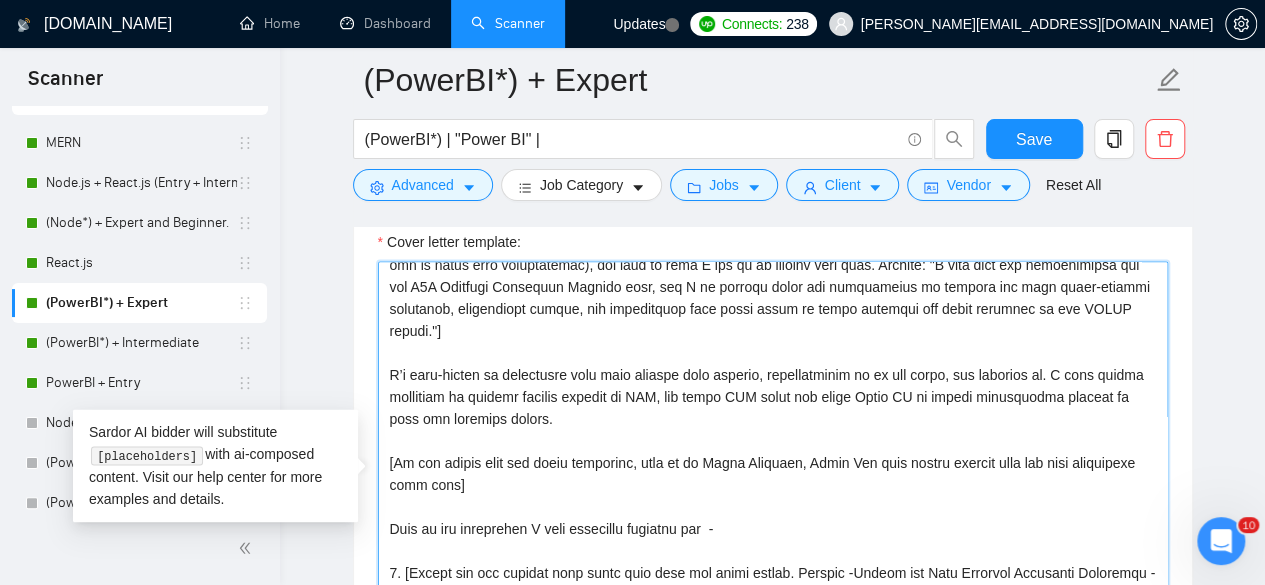 scroll, scrollTop: 157, scrollLeft: 0, axis: vertical 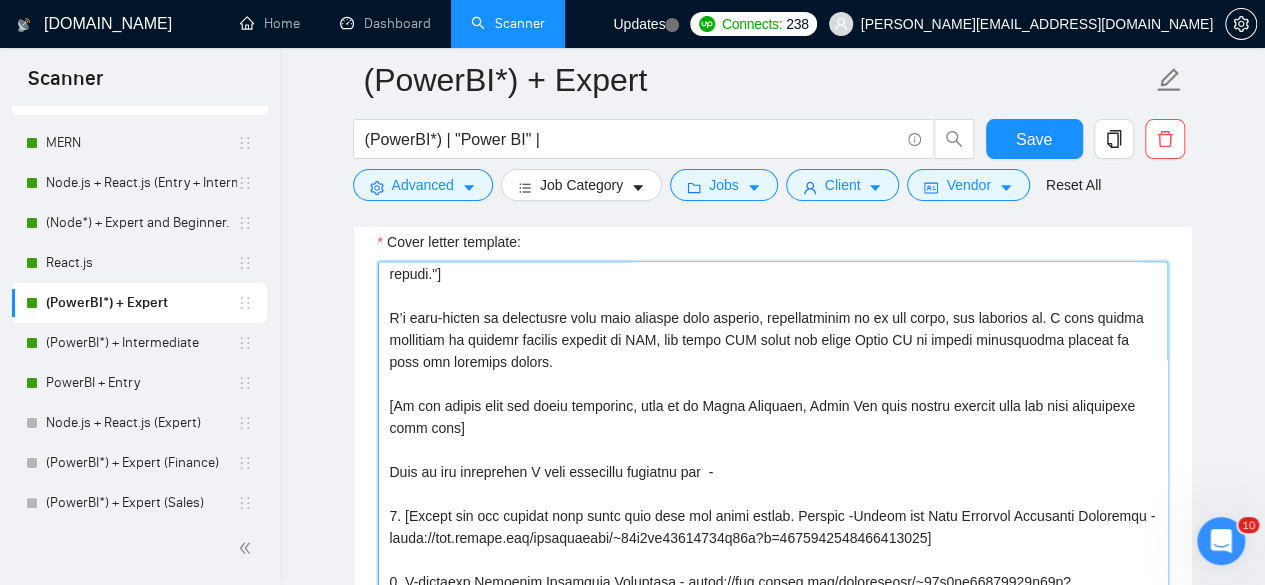 click on "Cover letter template:" at bounding box center (773, 486) 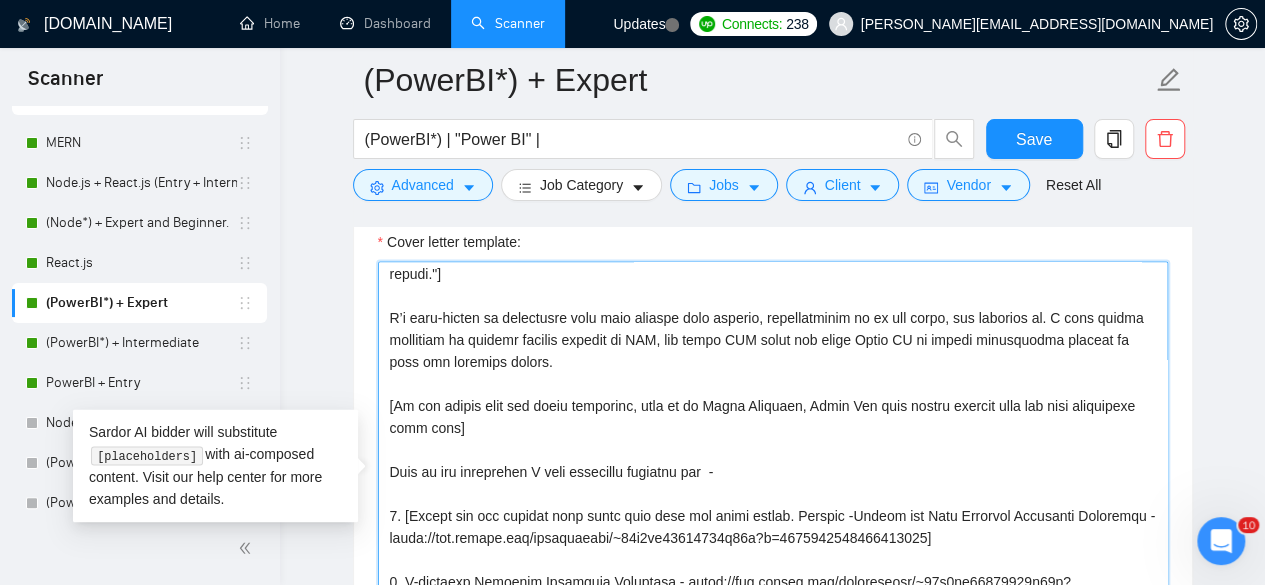 scroll, scrollTop: 0, scrollLeft: 0, axis: both 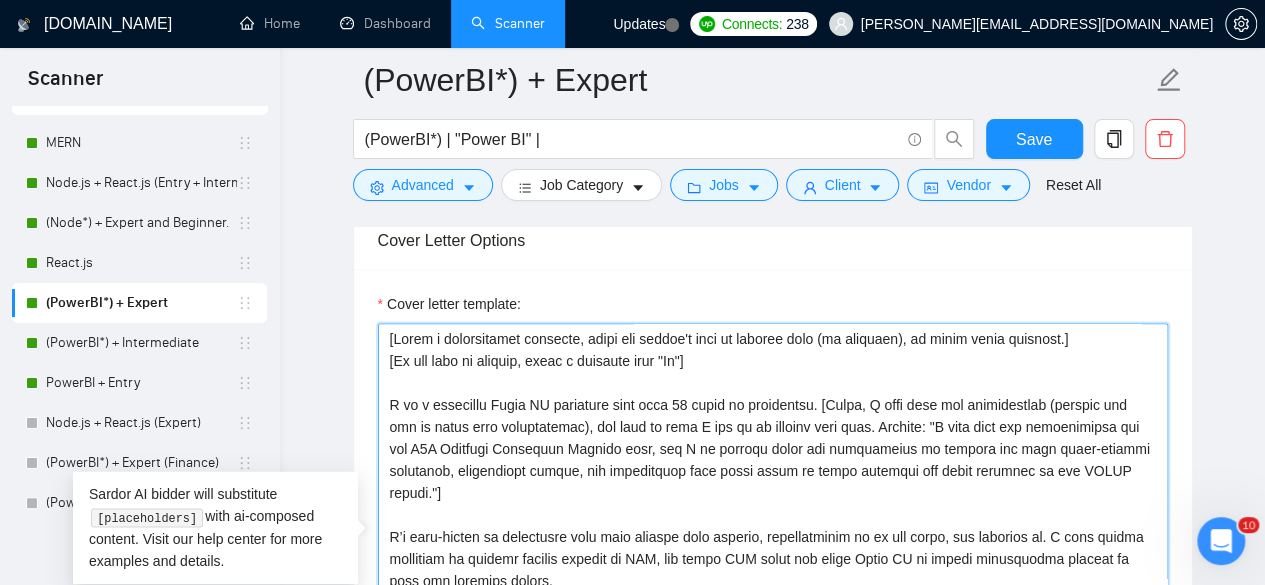 click on "Cover letter template:" at bounding box center (773, 548) 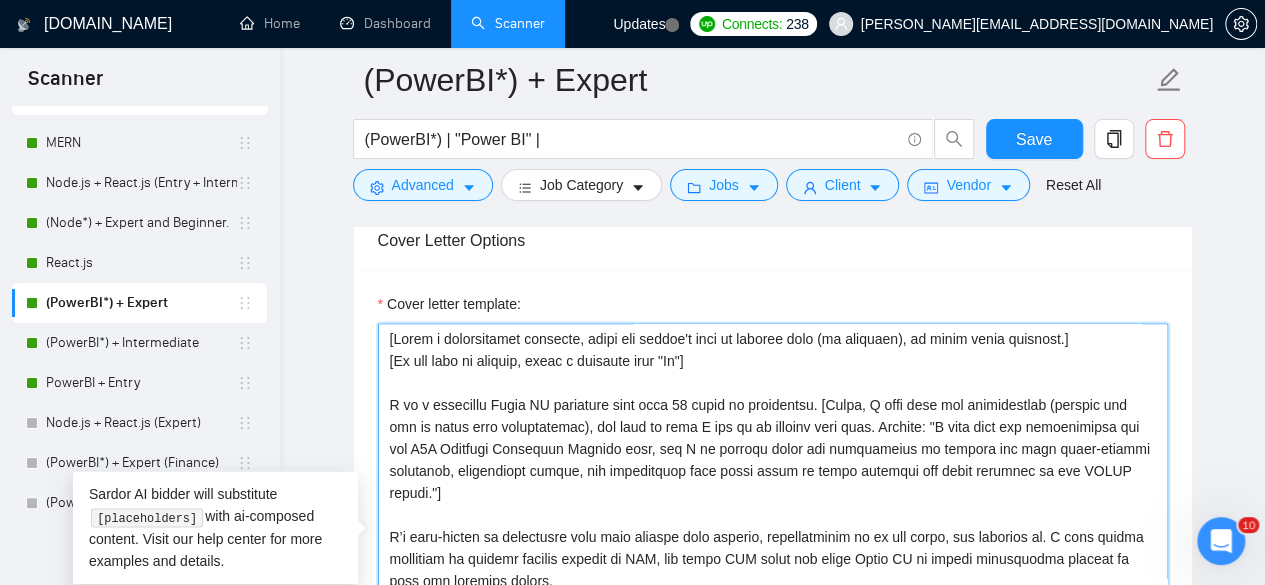click on "Cover letter template:" at bounding box center [773, 548] 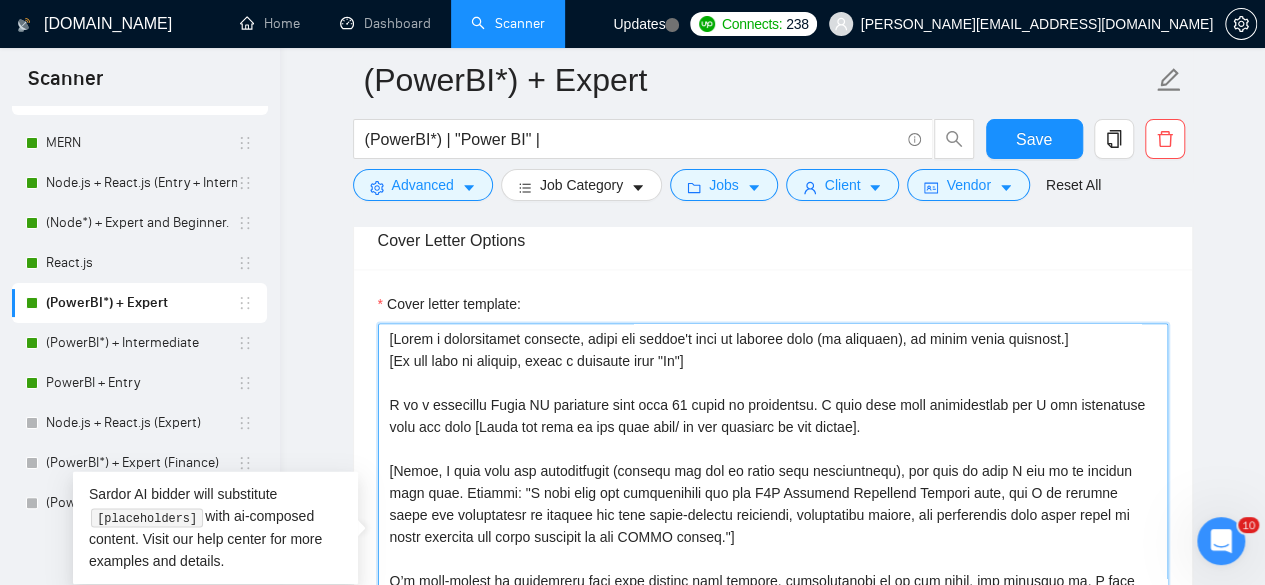click on "Cover letter template:" at bounding box center (773, 548) 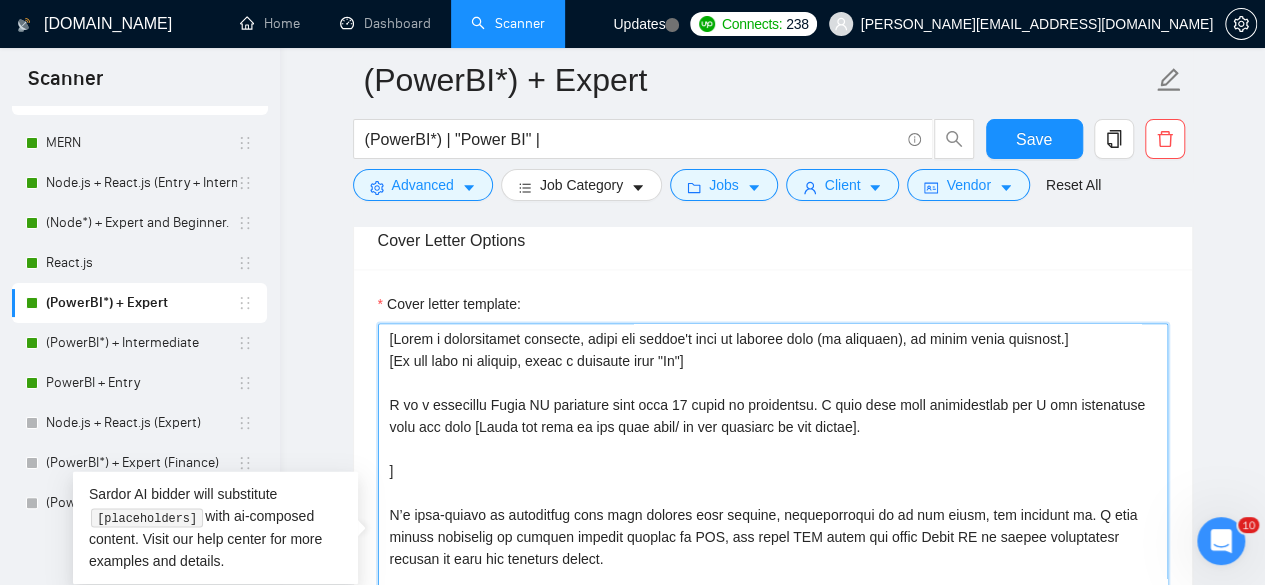paste on "[If any features or functionalities are mentioned by the client, address some of them and how in tech I can implement them in the platform]." 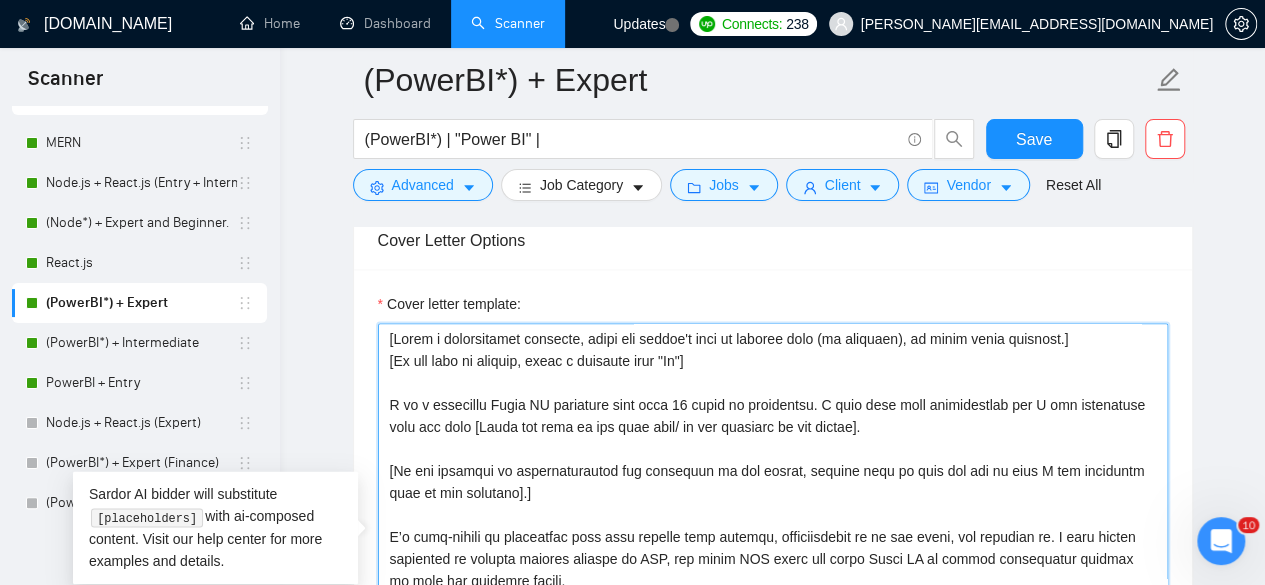 click on "Cover letter template:" at bounding box center [773, 548] 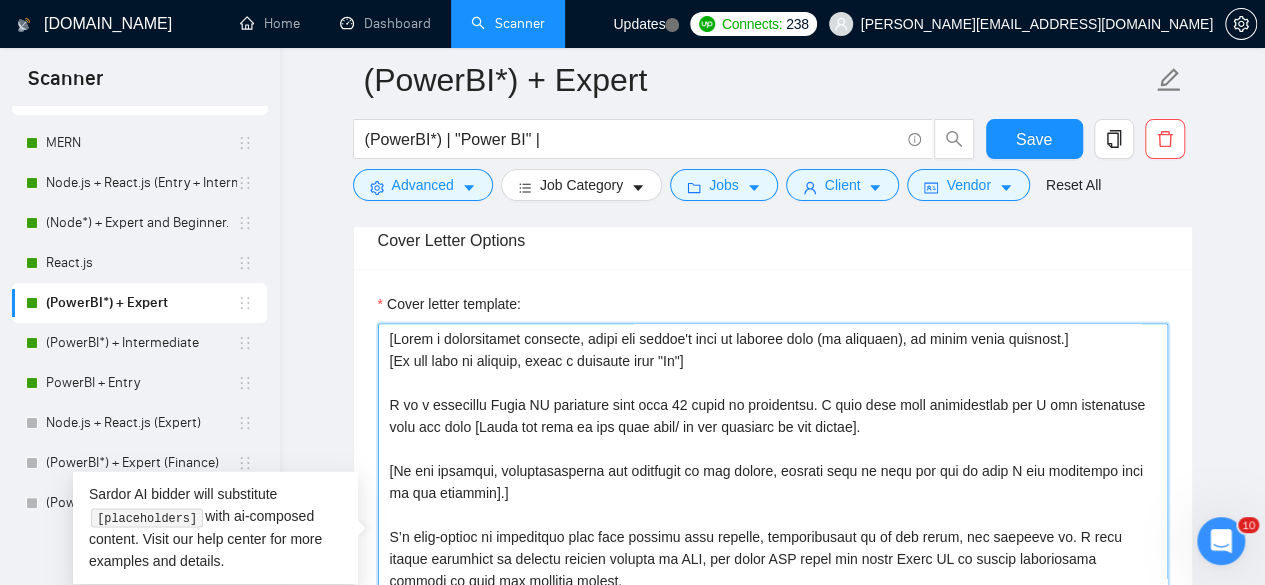 click on "Cover letter template:" at bounding box center (773, 548) 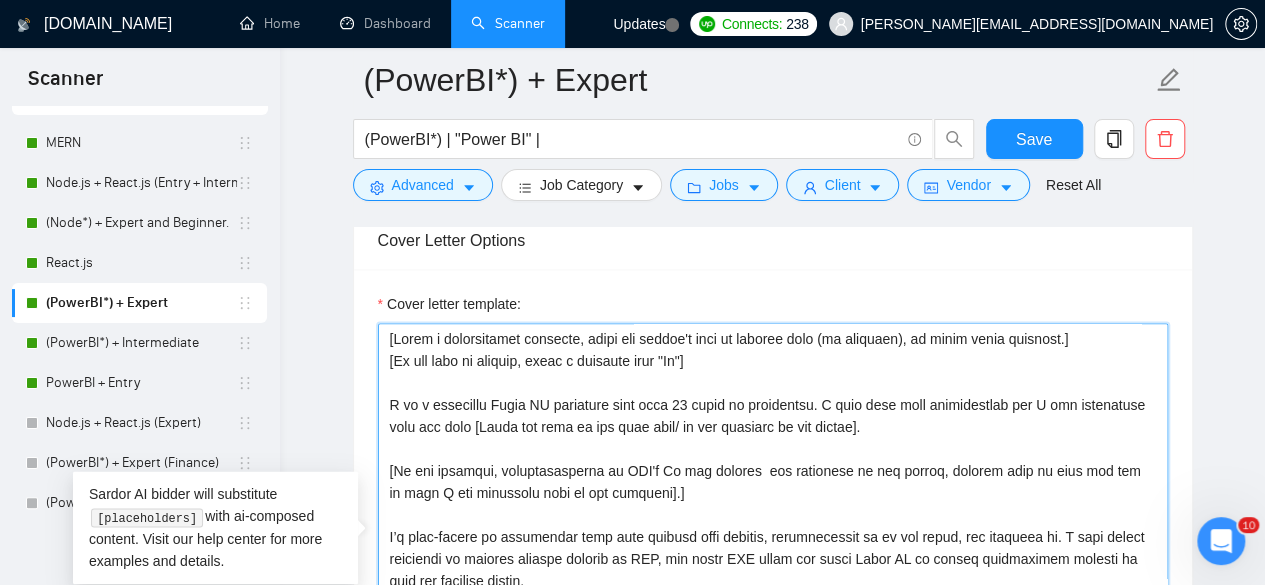 click on "Cover letter template:" at bounding box center (773, 548) 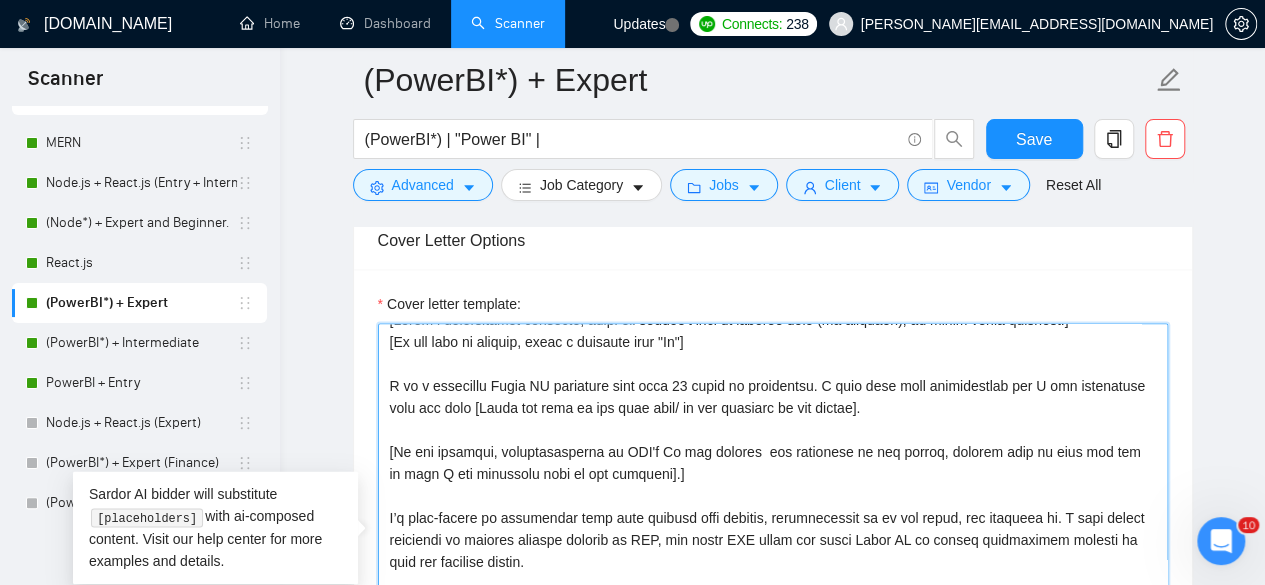 scroll, scrollTop: 21, scrollLeft: 0, axis: vertical 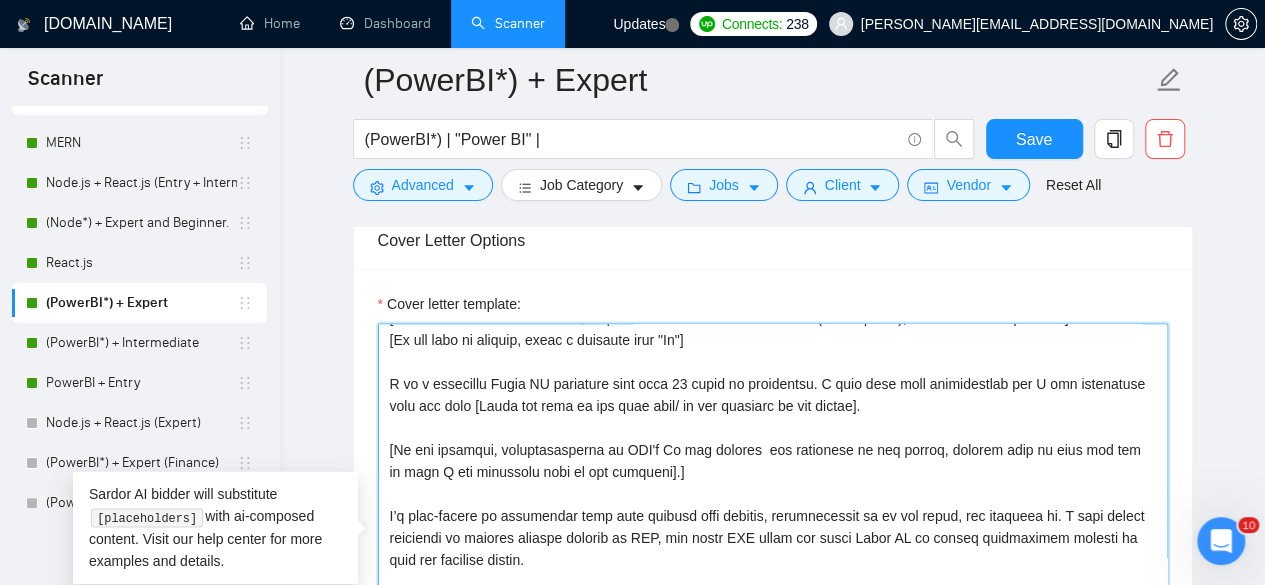 click on "Cover letter template:" at bounding box center [773, 548] 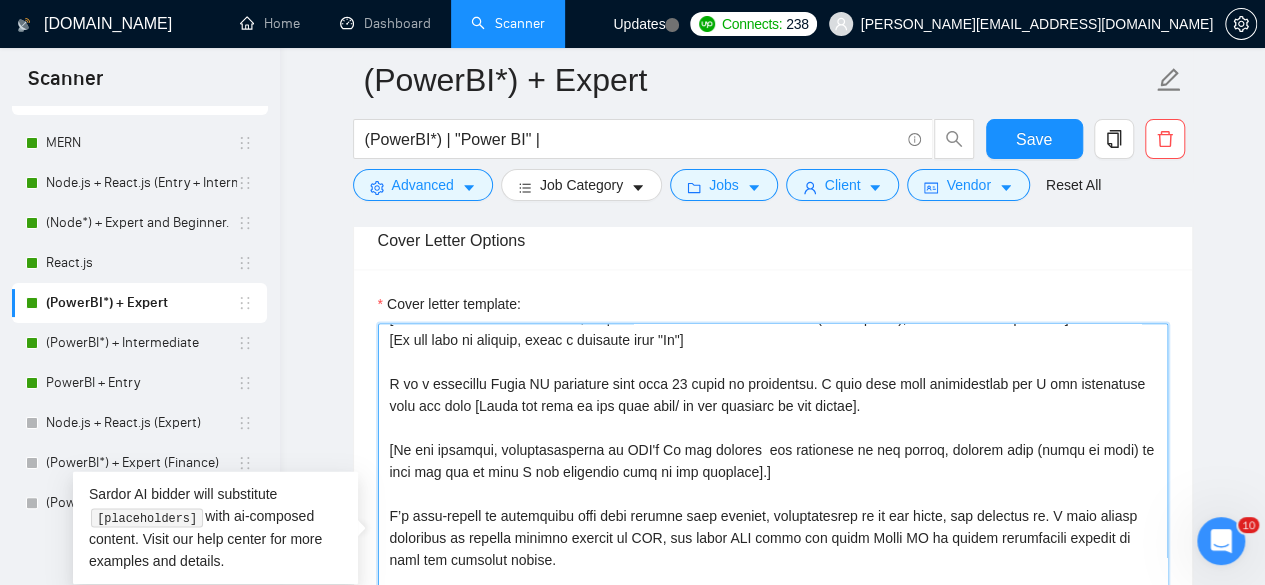 click on "Cover letter template:" at bounding box center (773, 548) 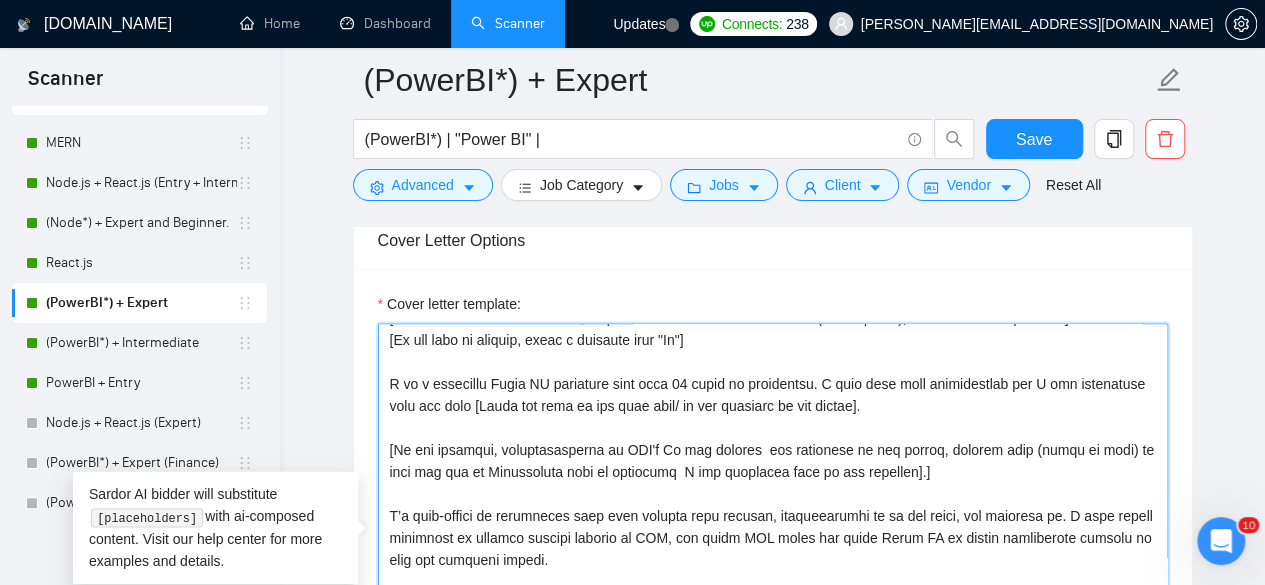 drag, startPoint x: 544, startPoint y: 469, endPoint x: 656, endPoint y: 470, distance: 112.00446 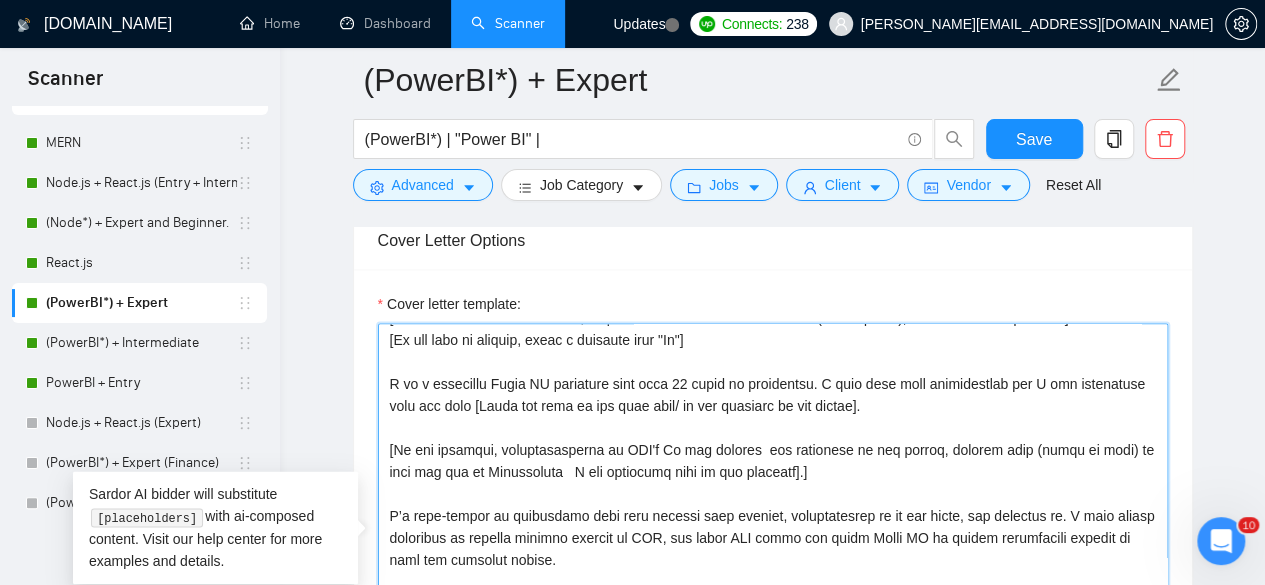 click on "Cover letter template:" at bounding box center (773, 548) 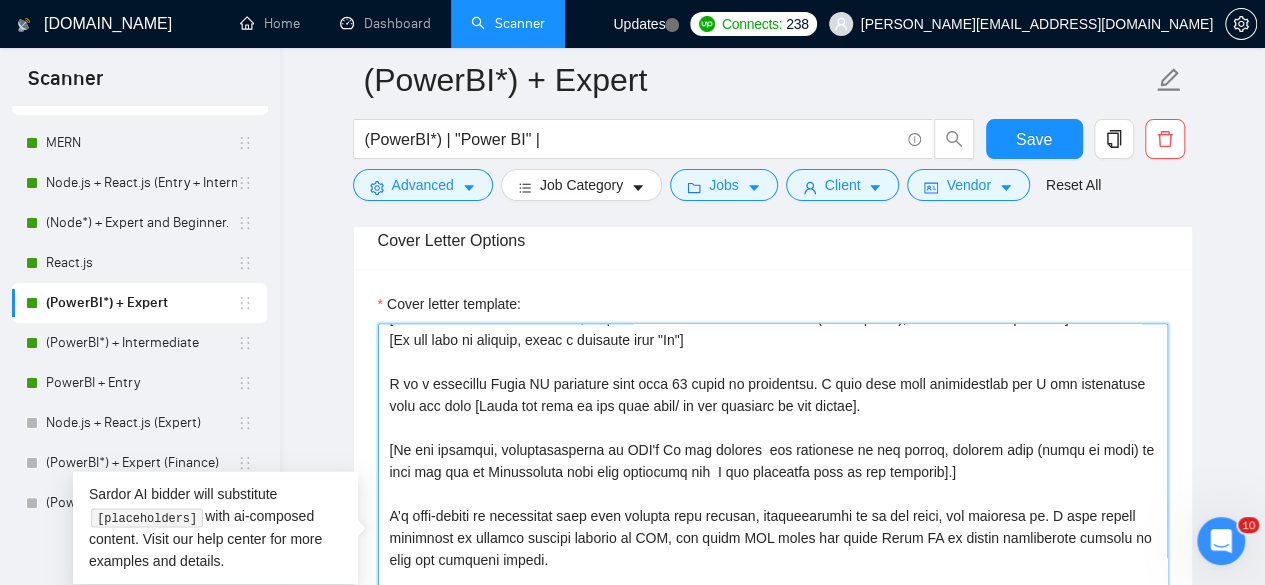 drag, startPoint x: 887, startPoint y: 468, endPoint x: 941, endPoint y: 473, distance: 54.230988 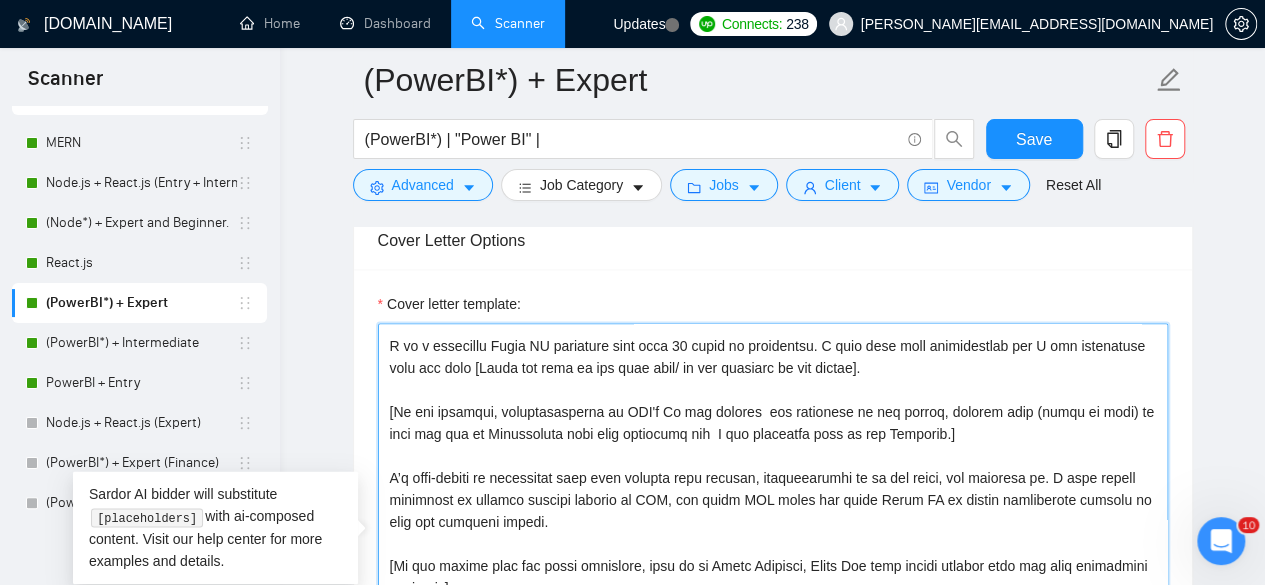 scroll, scrollTop: 55, scrollLeft: 0, axis: vertical 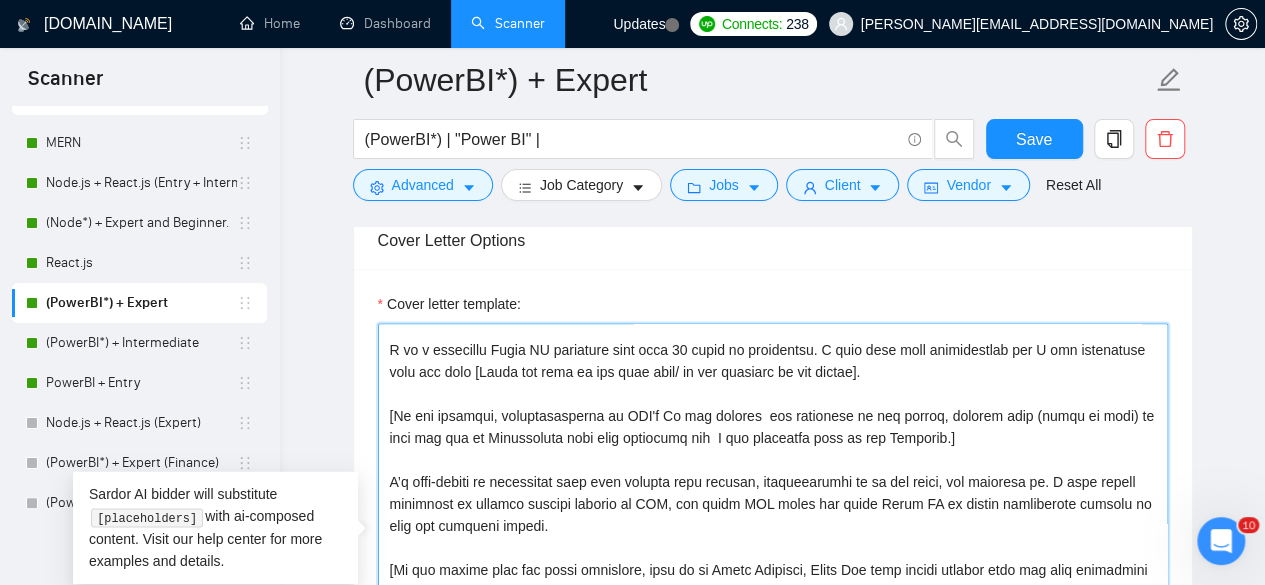 drag, startPoint x: 956, startPoint y: 435, endPoint x: 380, endPoint y: 413, distance: 576.42 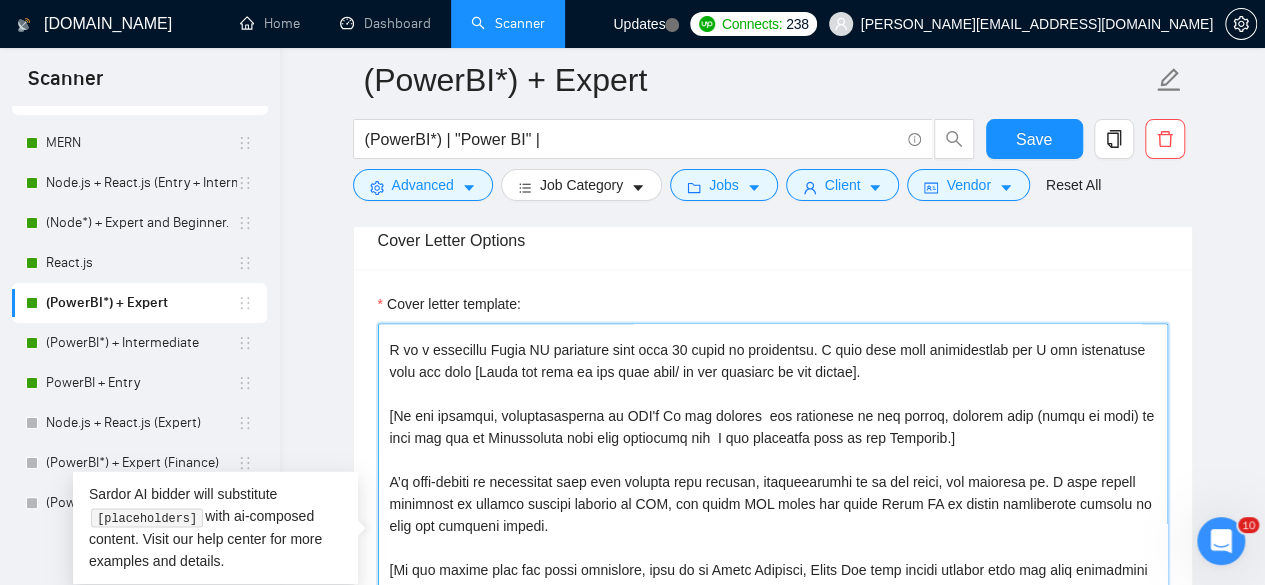 click on "Cover letter template:" at bounding box center (773, 548) 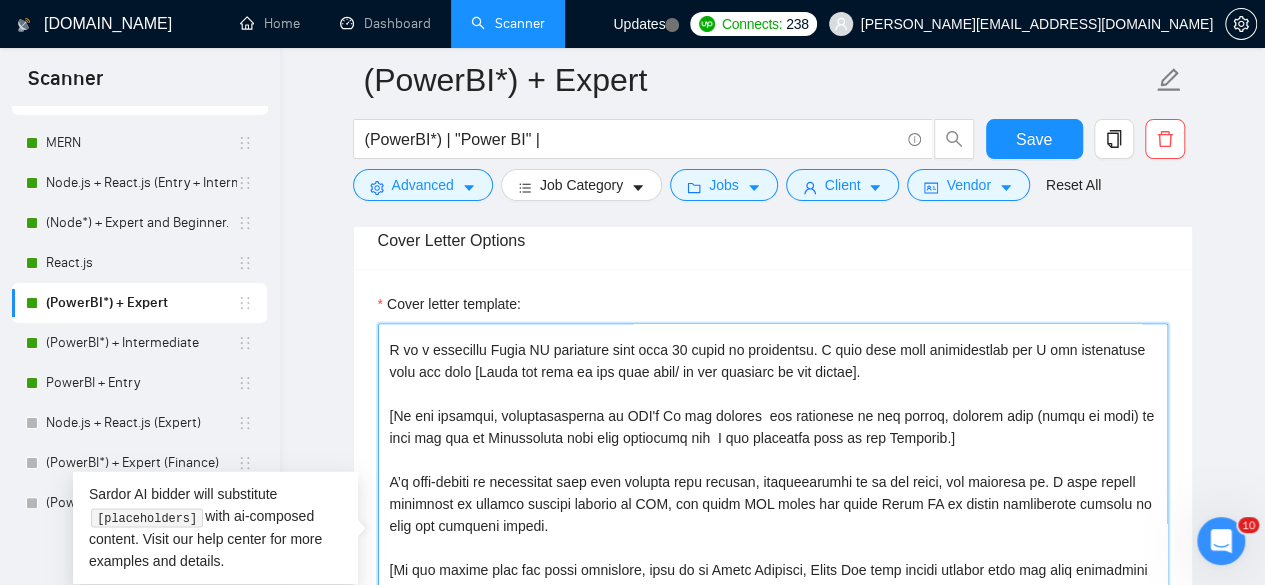 click on "Cover letter template:" at bounding box center [773, 548] 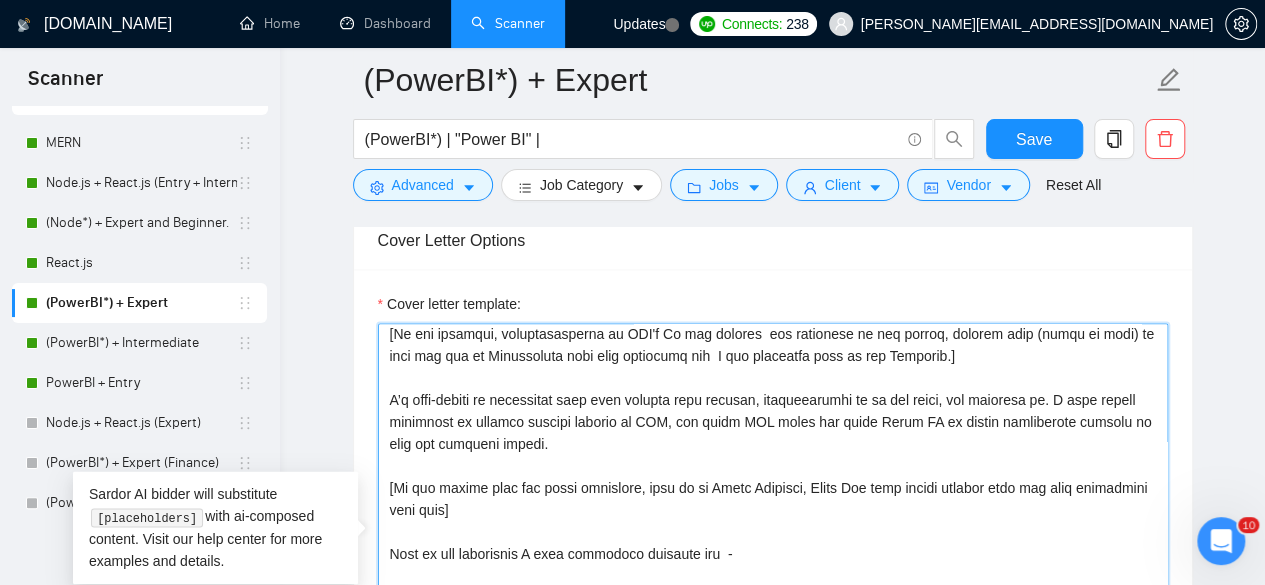 scroll, scrollTop: 136, scrollLeft: 0, axis: vertical 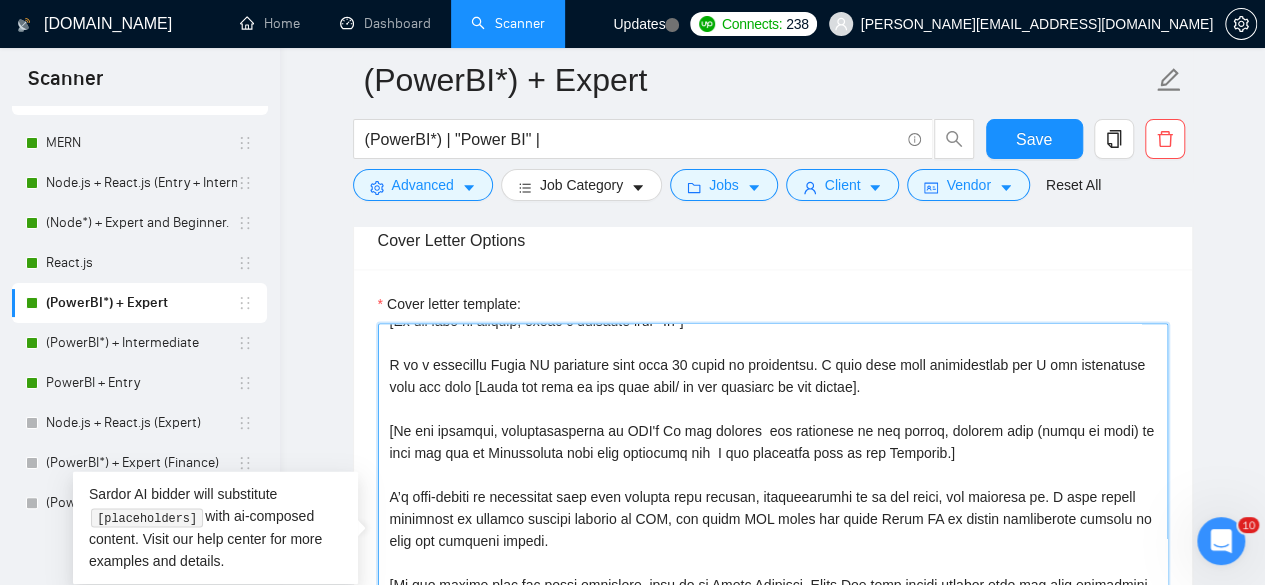 drag, startPoint x: 956, startPoint y: 452, endPoint x: 504, endPoint y: 426, distance: 452.74716 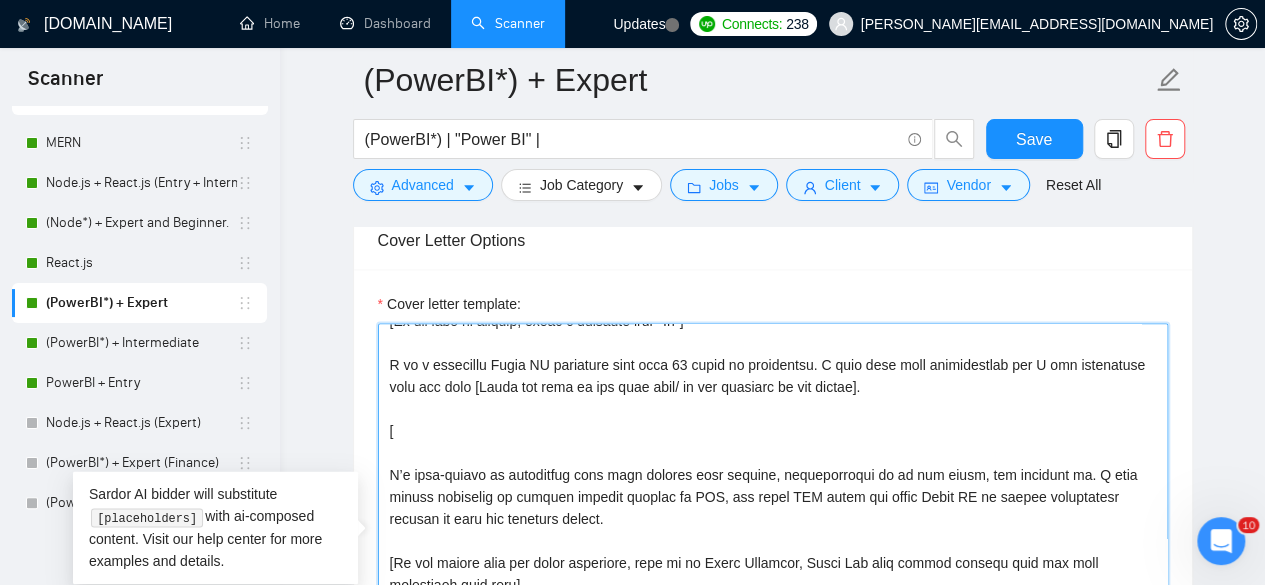 paste on "[If the client mentions any features or functionalities, address some of them and explain how they can be implemented technically on the platform.]" 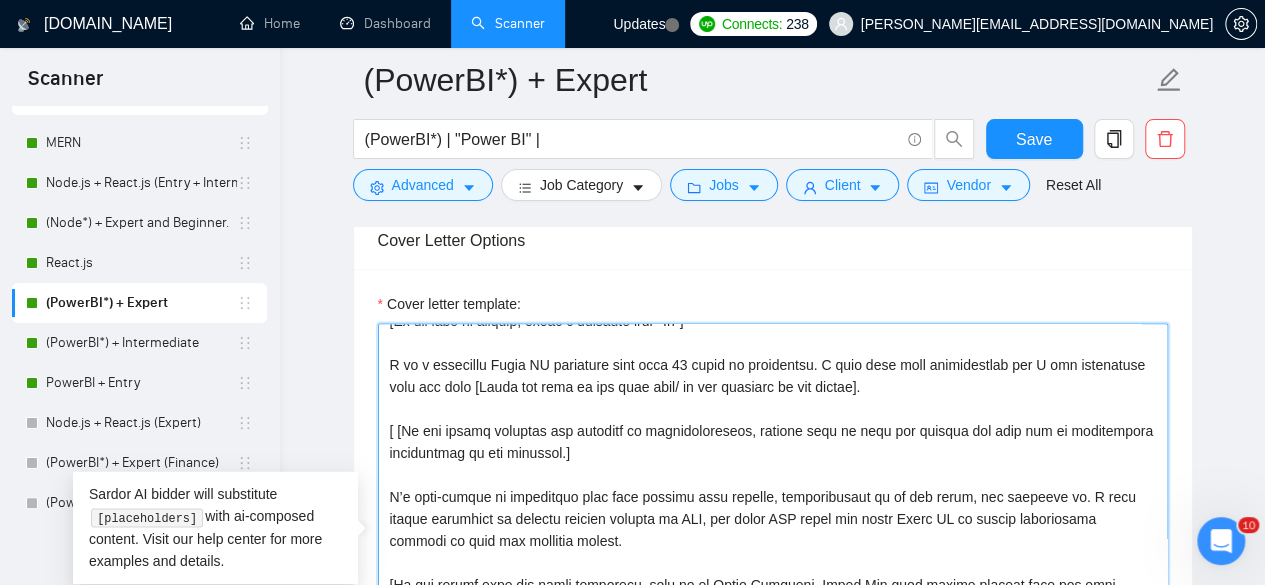 click on "Cover letter template:" at bounding box center (773, 548) 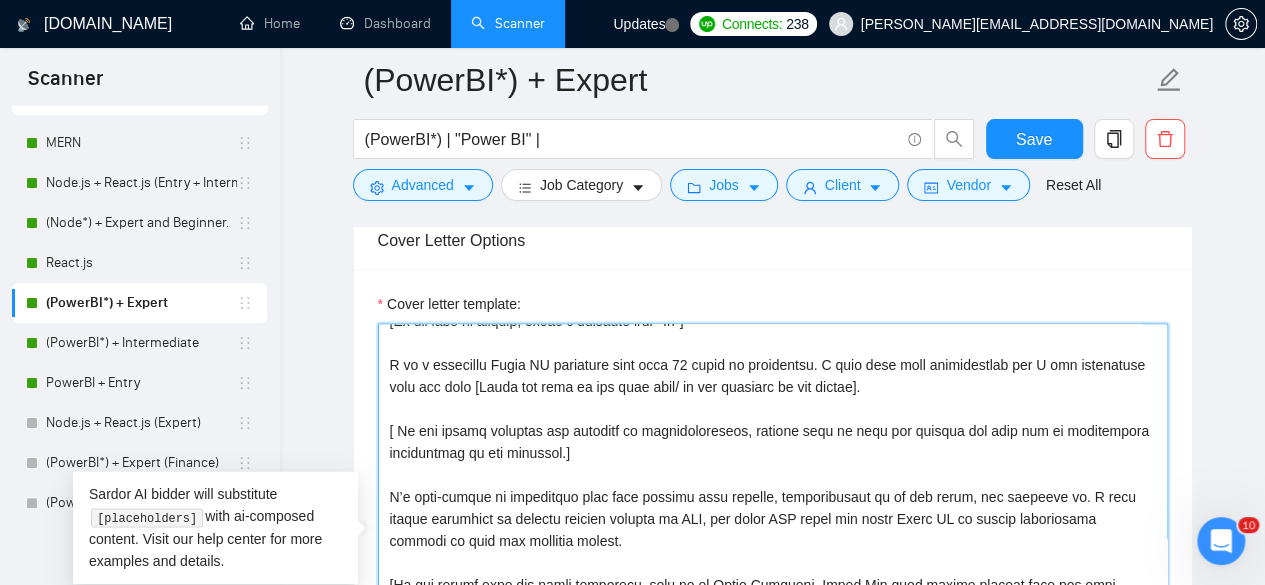 click on "Cover letter template:" at bounding box center (773, 548) 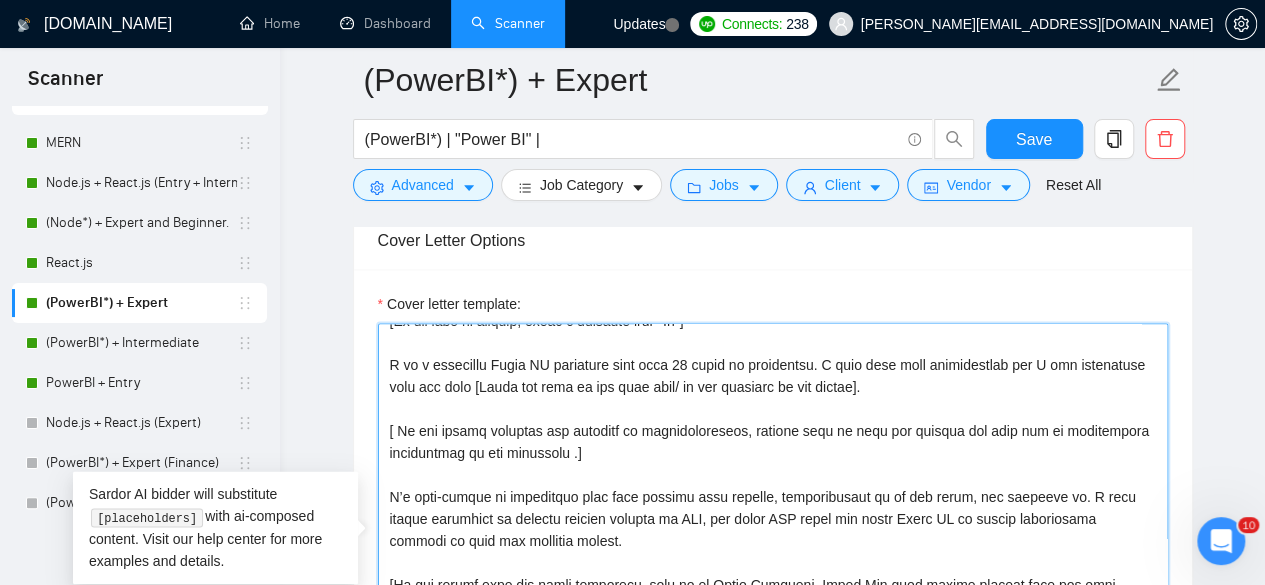 click on "Cover letter template:" at bounding box center (773, 548) 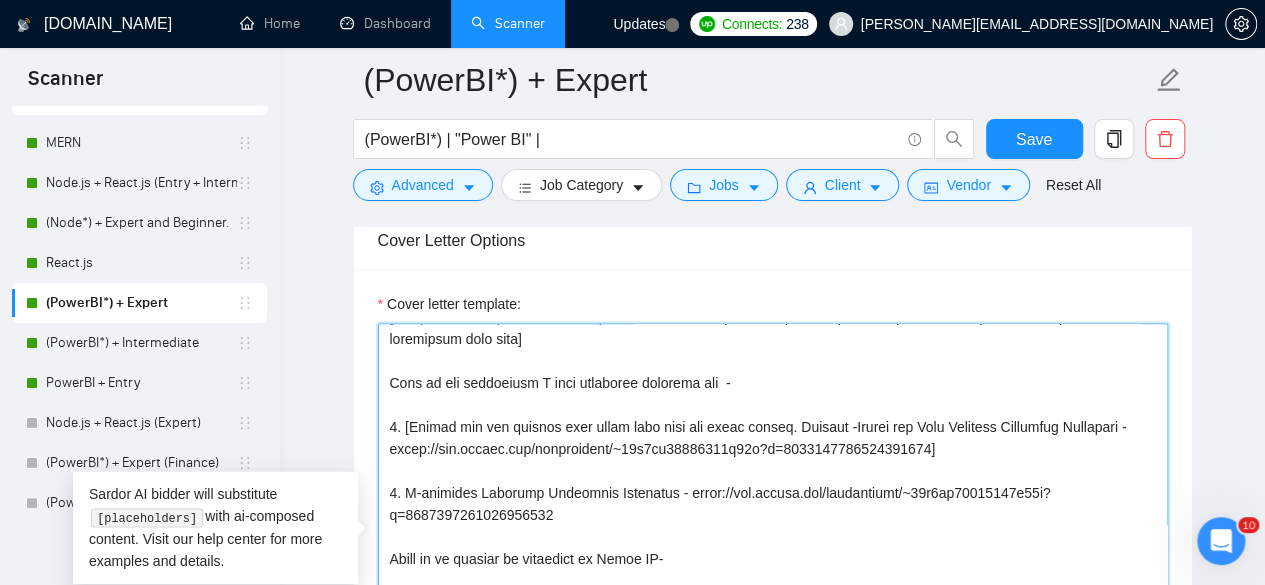 scroll, scrollTop: 374, scrollLeft: 0, axis: vertical 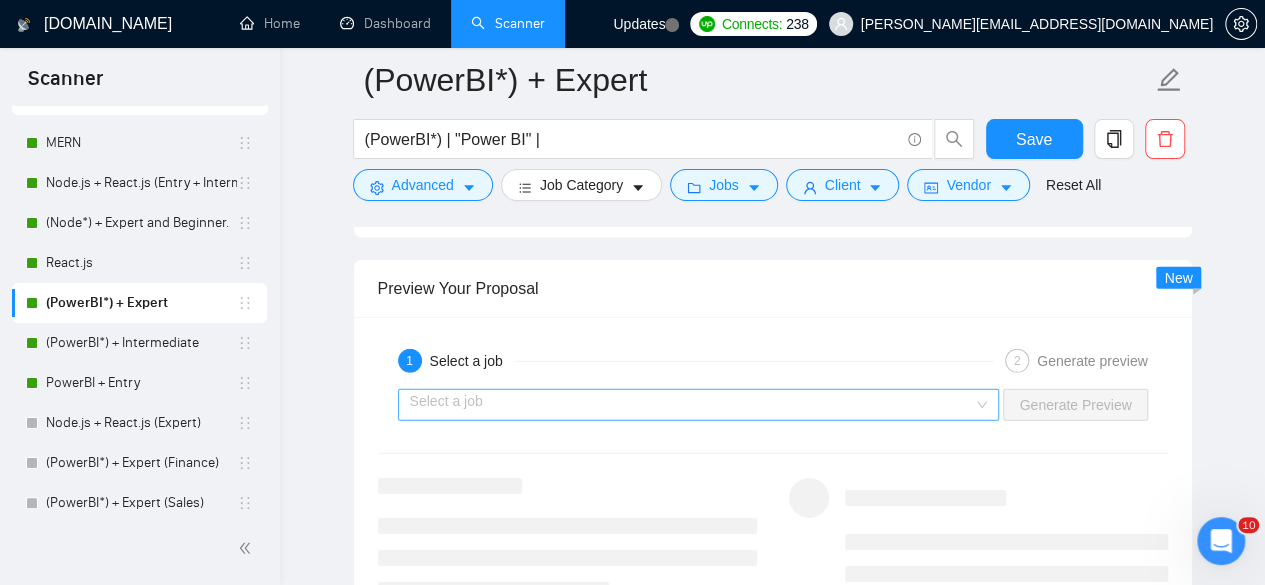 click at bounding box center (692, 405) 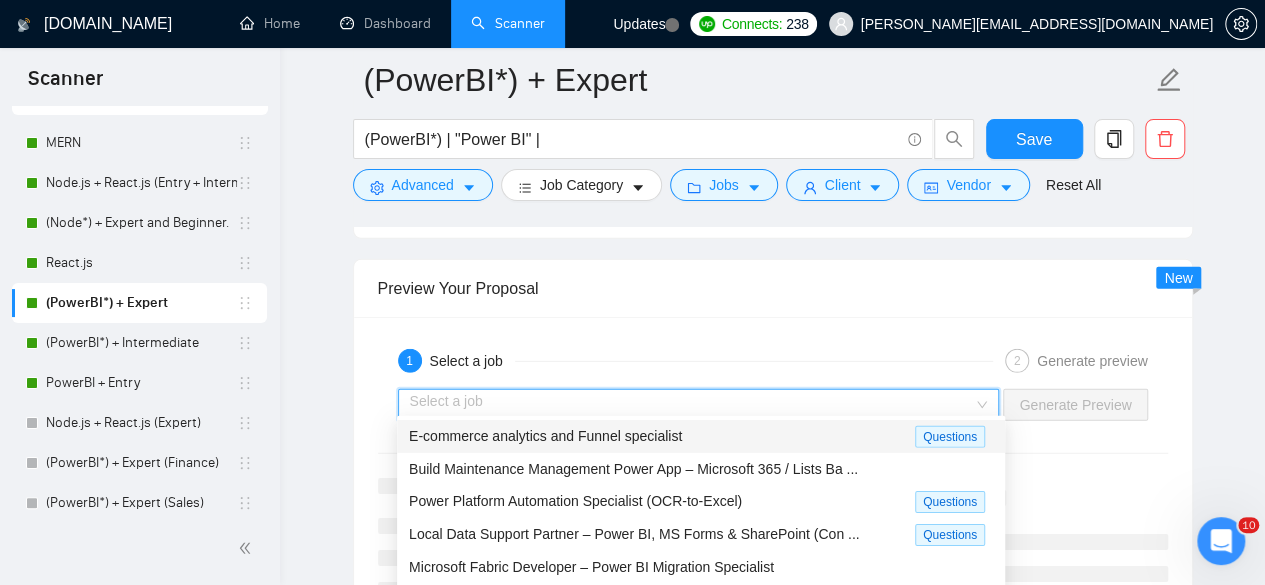 click on "E-commerce analytics and Funnel specialist Questions" at bounding box center [701, 436] 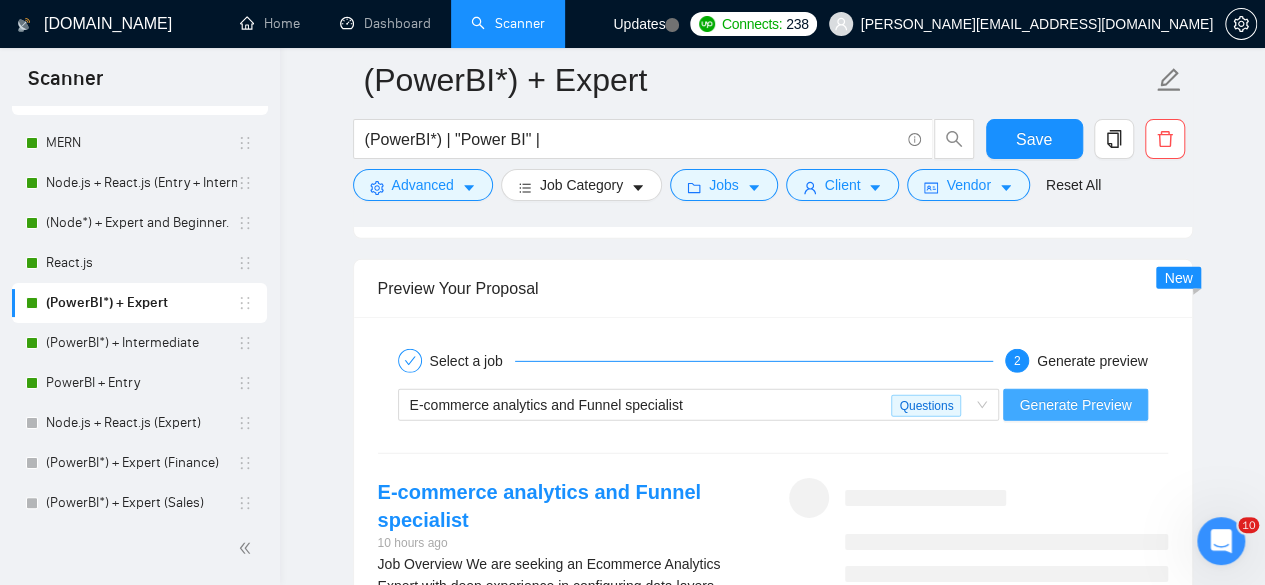 click on "Generate Preview" at bounding box center [1075, 405] 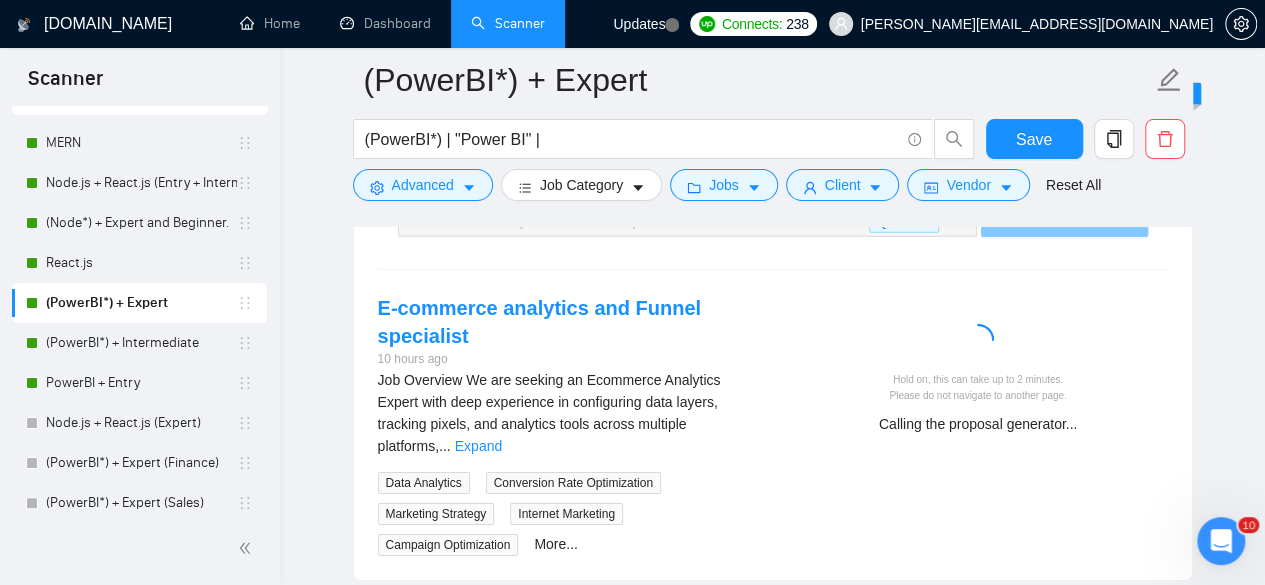 scroll, scrollTop: 3048, scrollLeft: 0, axis: vertical 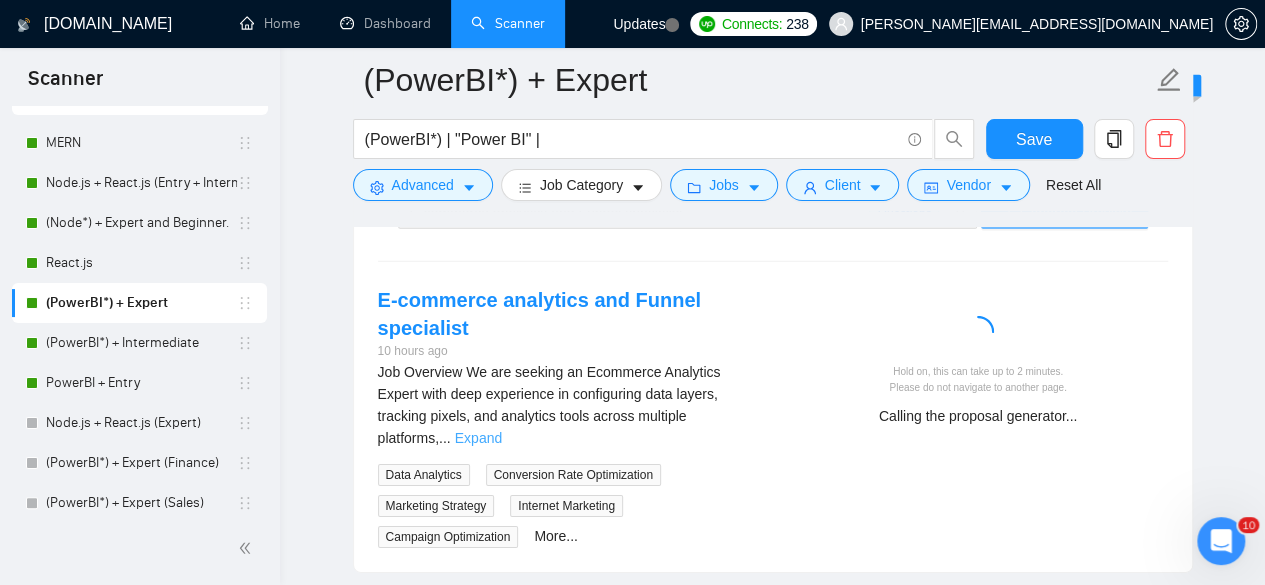click on "Expand" at bounding box center (478, 438) 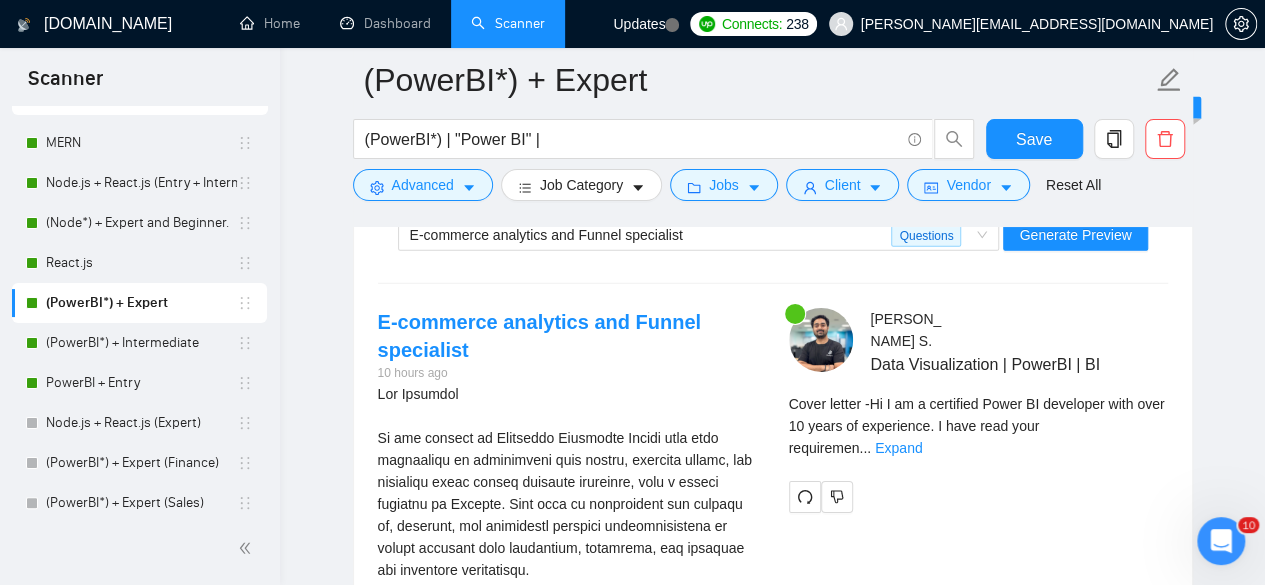 scroll, scrollTop: 3028, scrollLeft: 0, axis: vertical 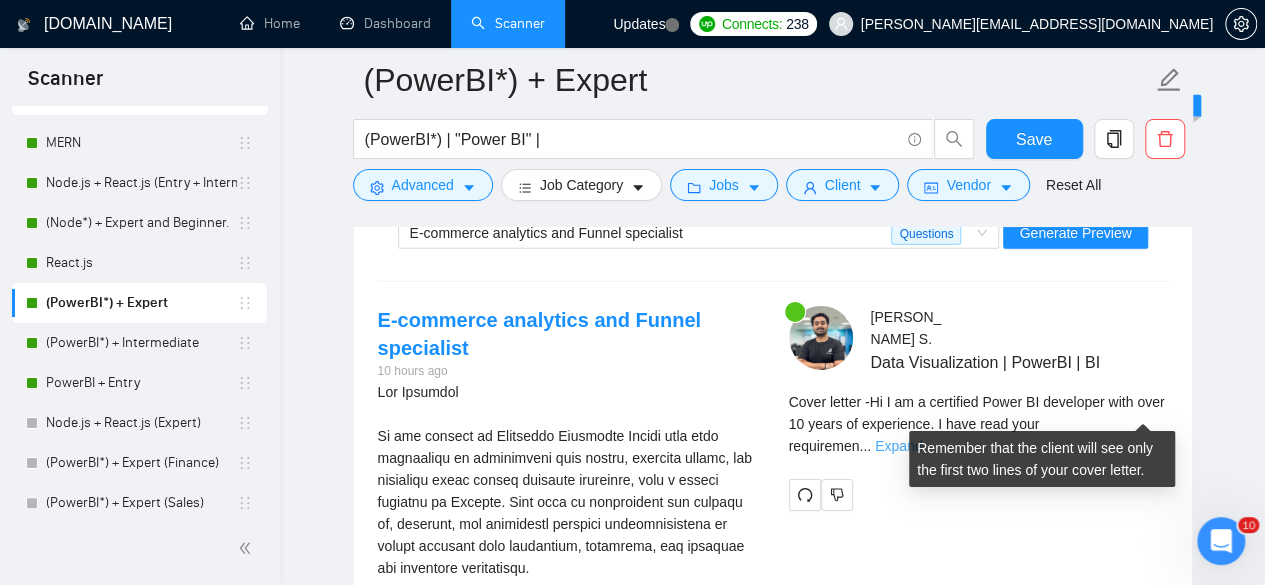 click on "Expand" at bounding box center [898, 446] 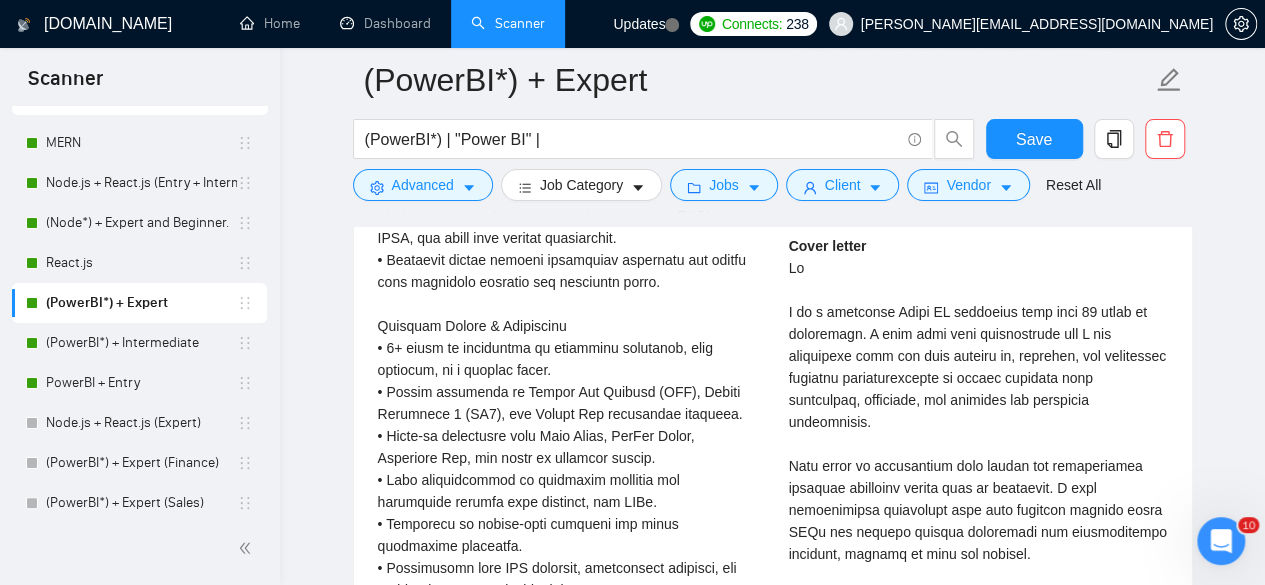 scroll, scrollTop: 4368, scrollLeft: 0, axis: vertical 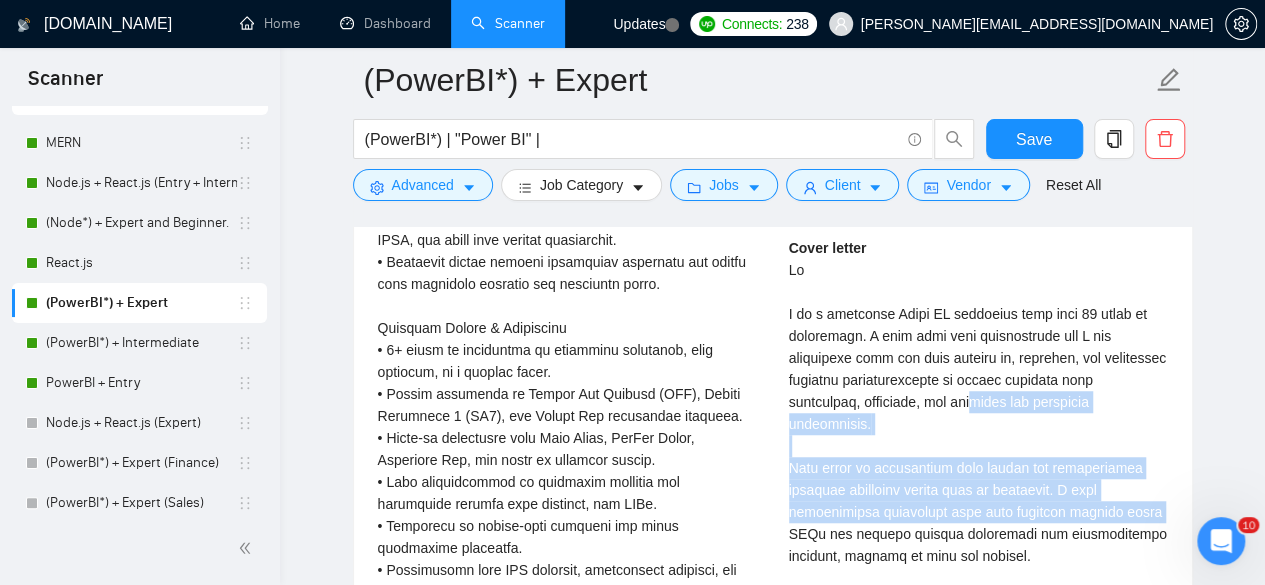 drag, startPoint x: 896, startPoint y: 361, endPoint x: 1137, endPoint y: 451, distance: 257.25668 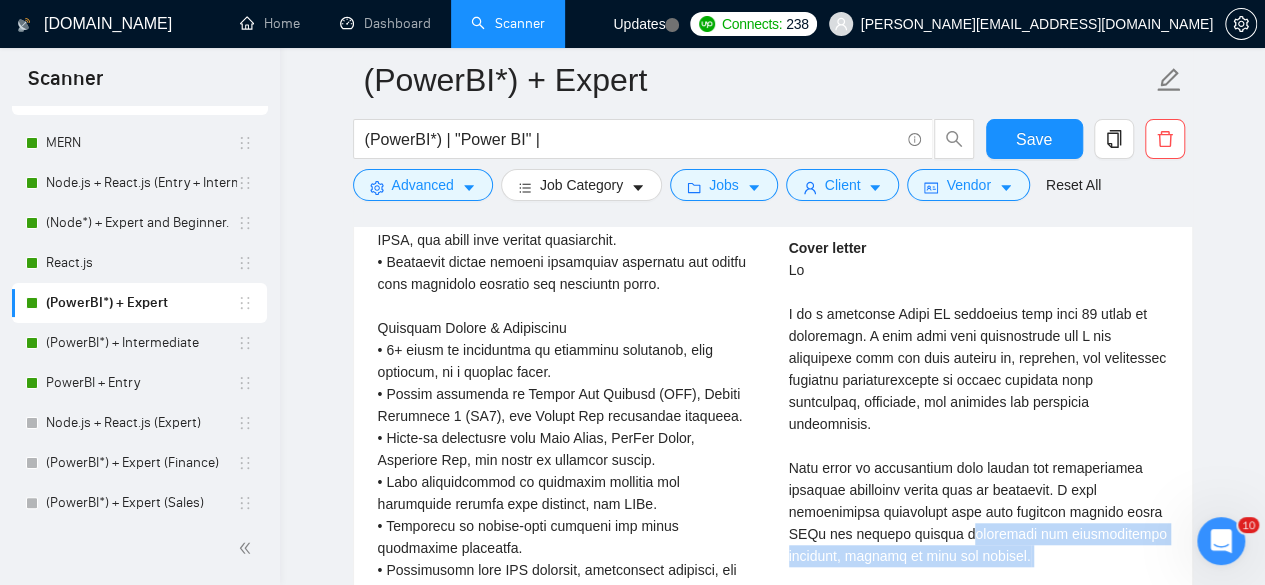 drag, startPoint x: 1065, startPoint y: 511, endPoint x: 932, endPoint y: 482, distance: 136.12494 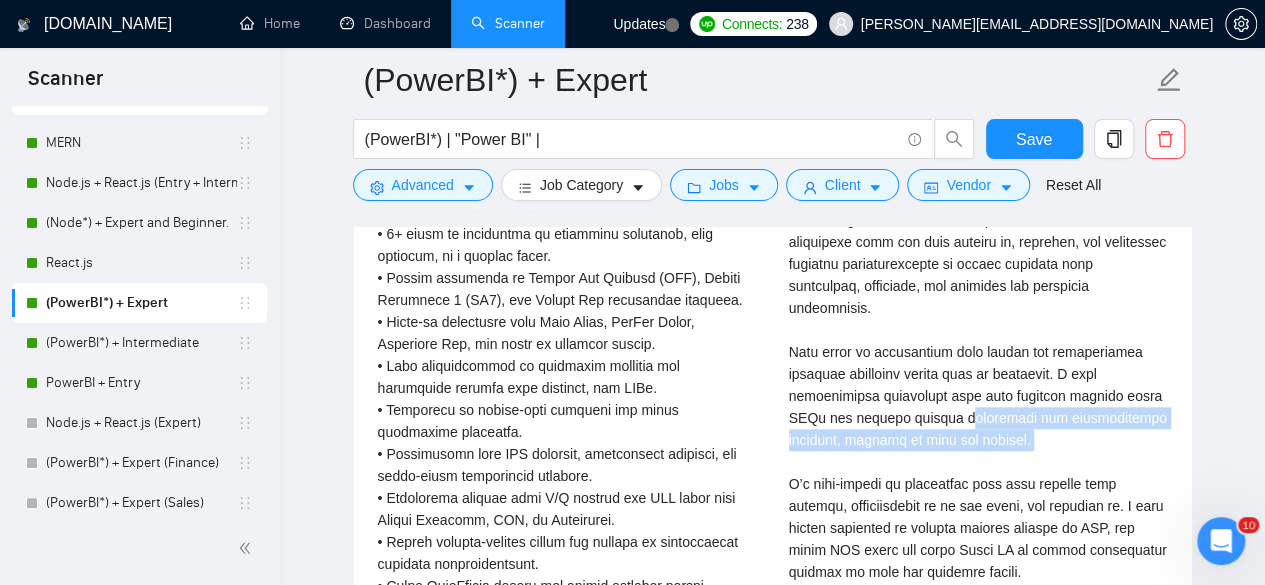 scroll, scrollTop: 4482, scrollLeft: 0, axis: vertical 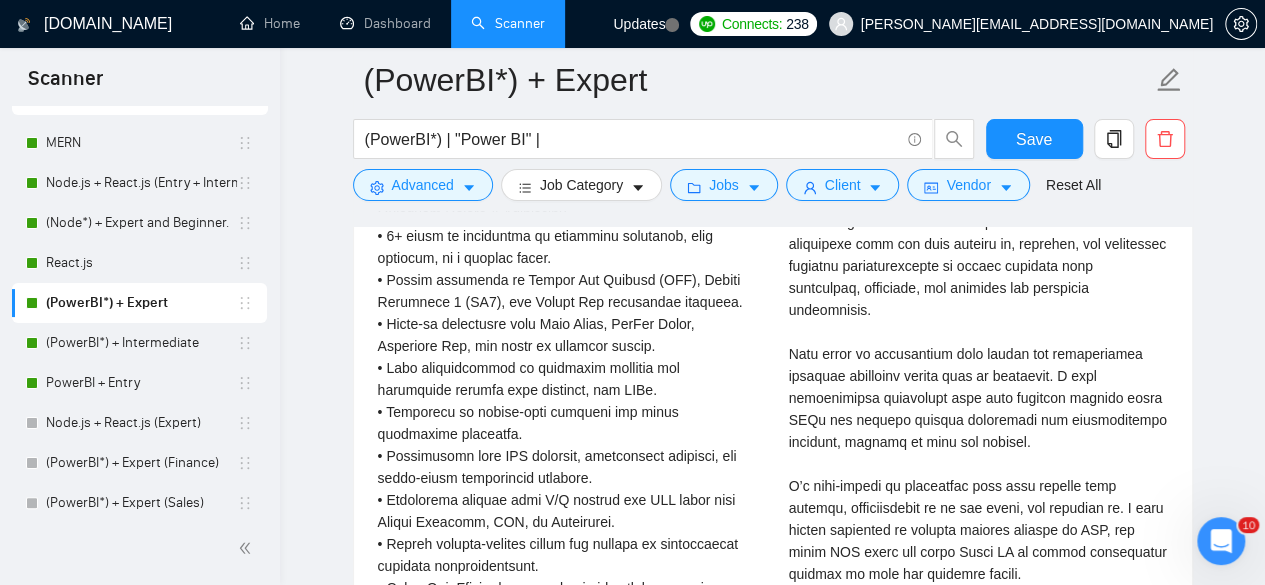 click on "Cover letter" at bounding box center (978, 629) 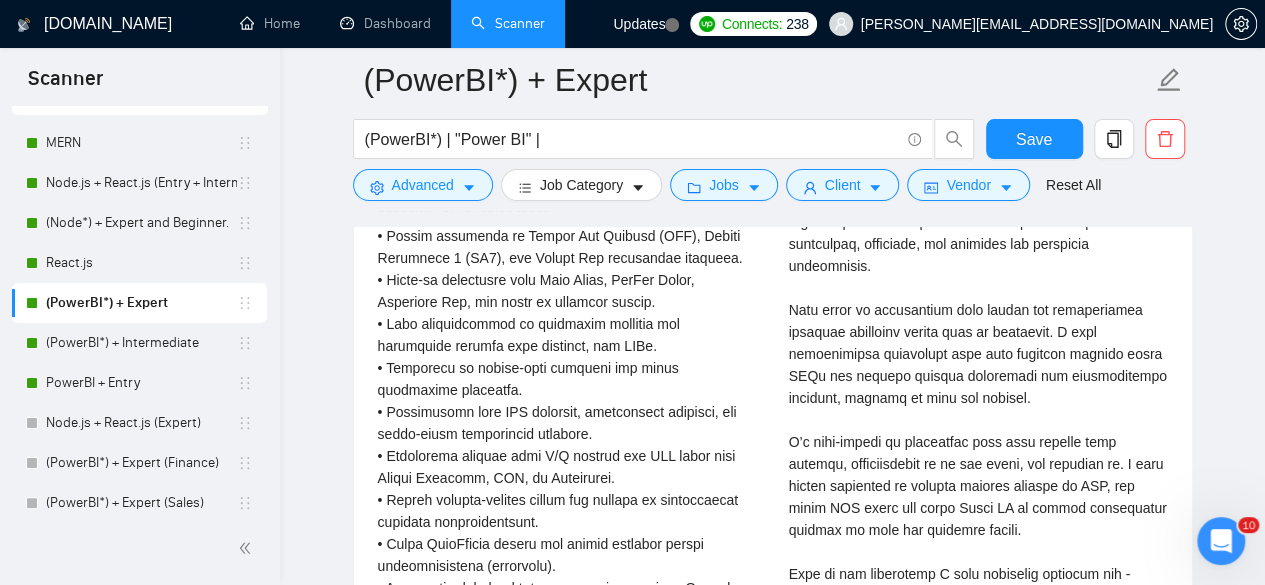 scroll, scrollTop: 4528, scrollLeft: 0, axis: vertical 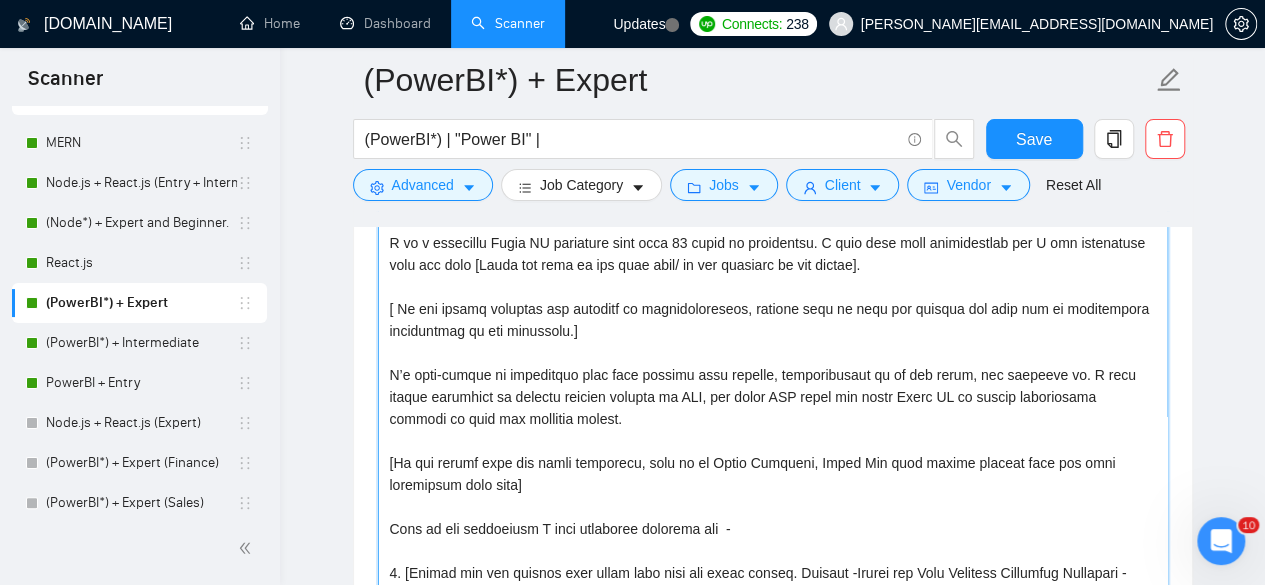 click on "Cover letter template:" at bounding box center [773, 386] 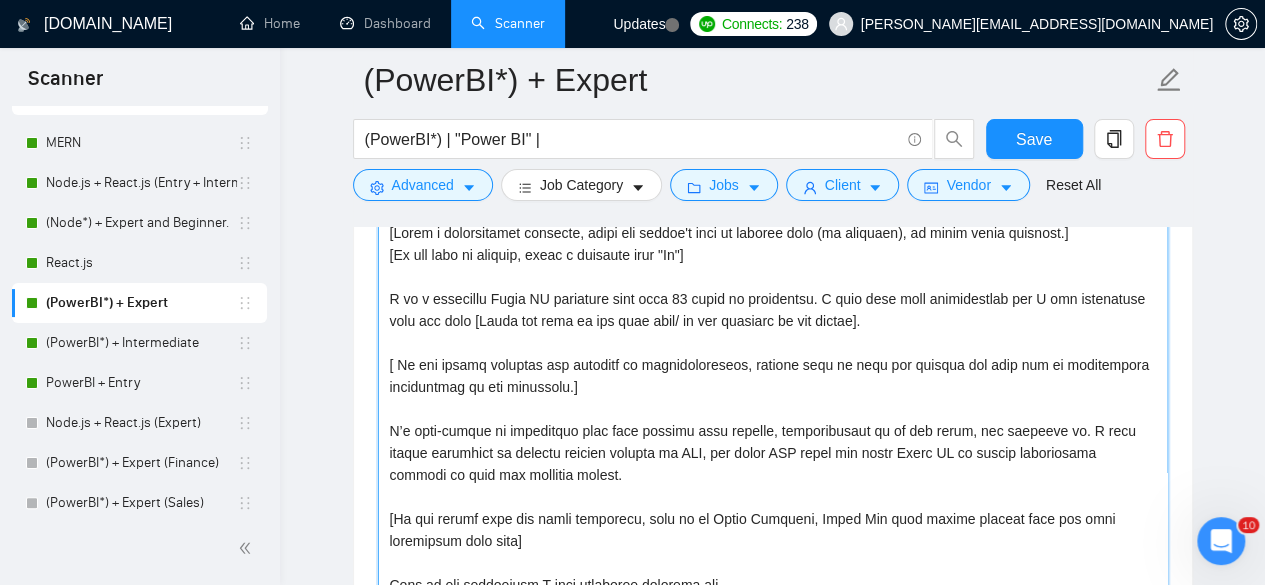 scroll, scrollTop: 1410, scrollLeft: 0, axis: vertical 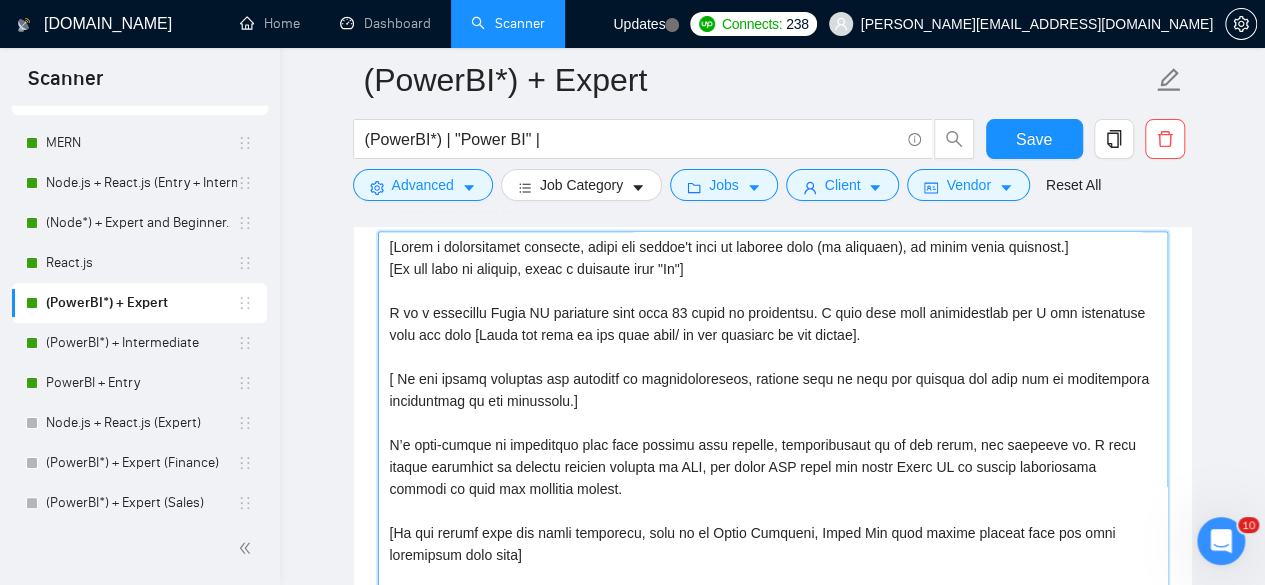 click on "Cover letter template:" at bounding box center [773, 456] 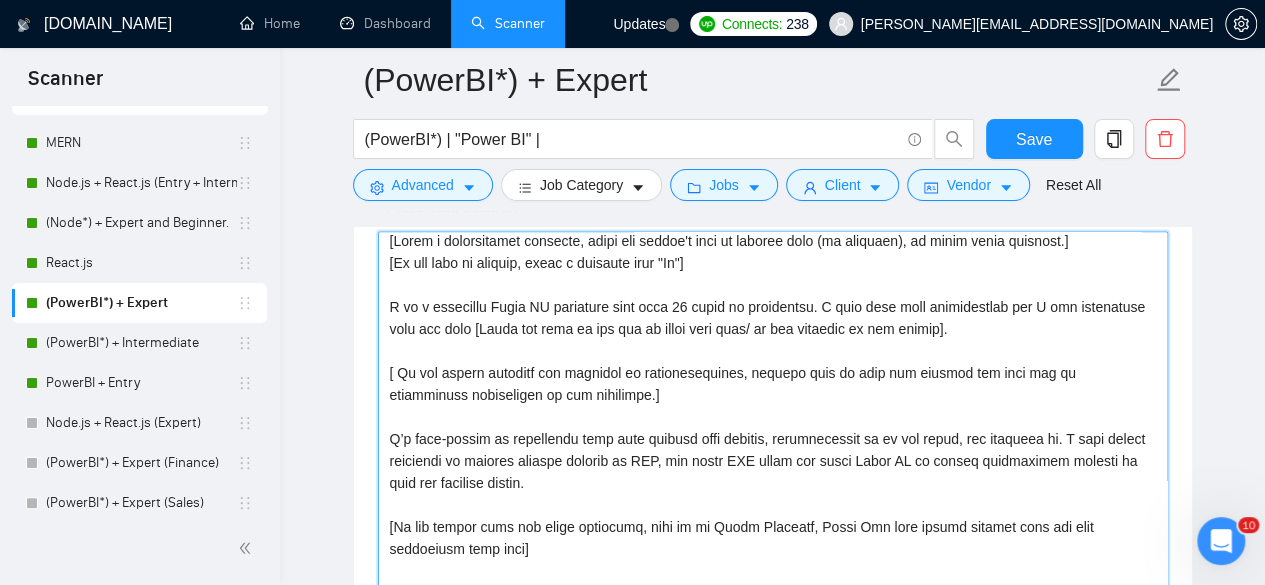 scroll, scrollTop: 7, scrollLeft: 0, axis: vertical 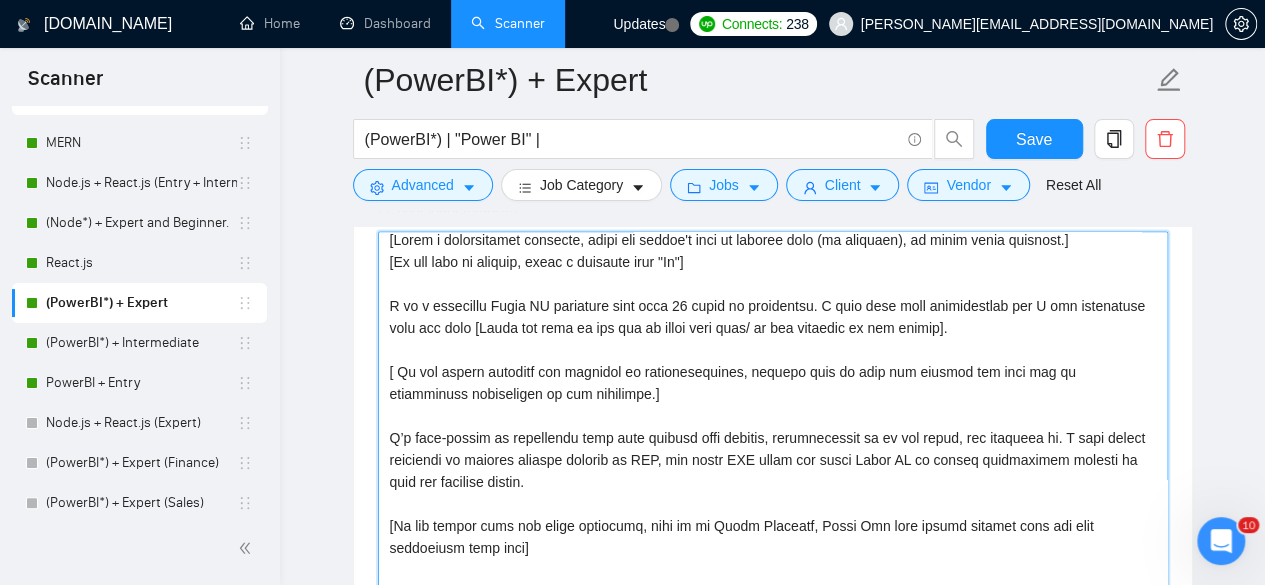 click on "Cover letter template:" at bounding box center (773, 456) 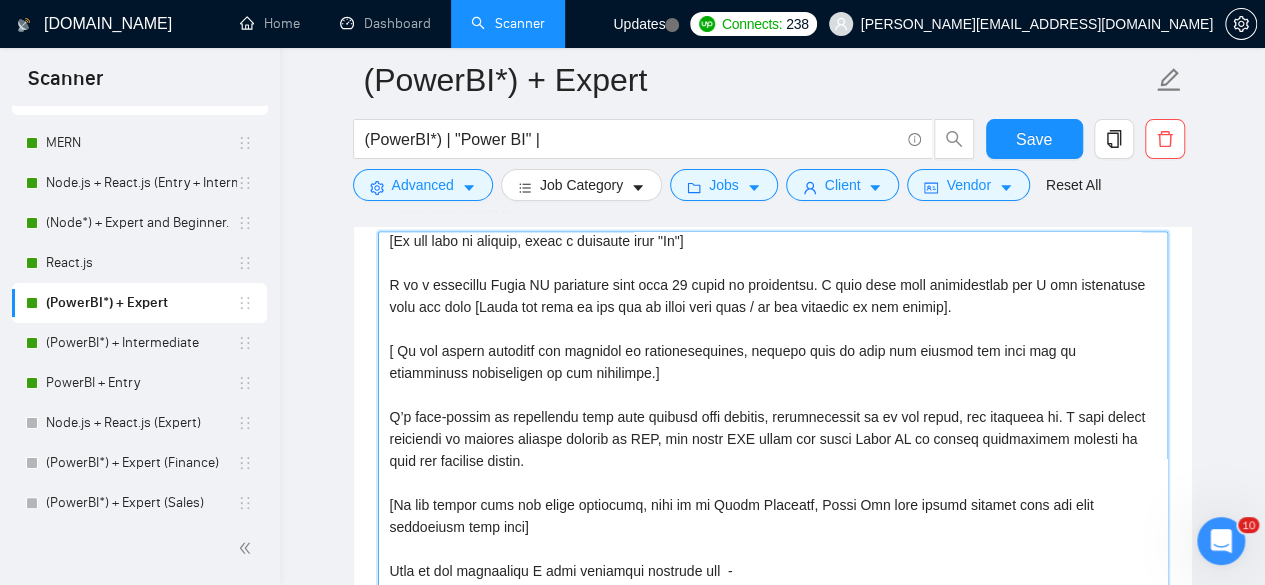 scroll, scrollTop: 43, scrollLeft: 0, axis: vertical 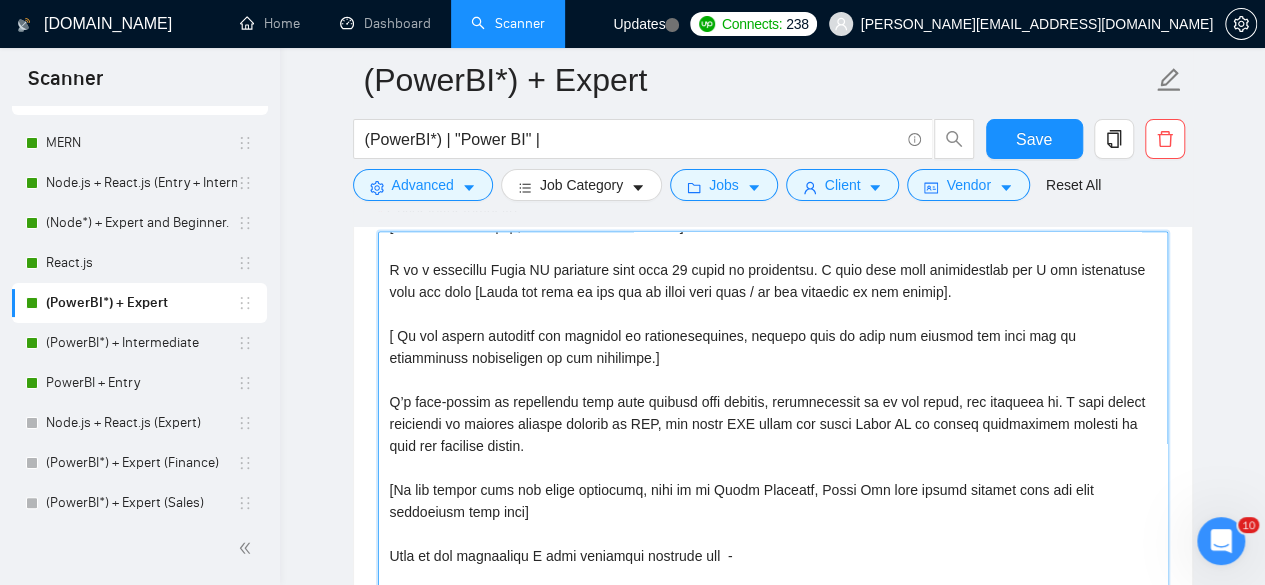 click on "Cover letter template:" at bounding box center (773, 456) 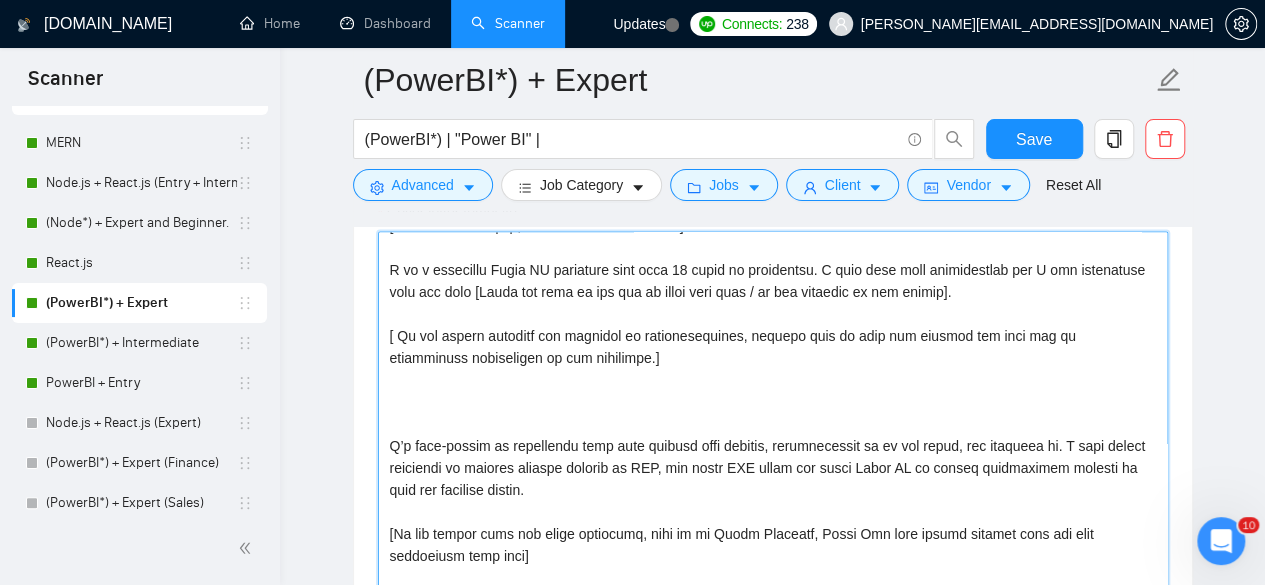 paste on "[if the tech mentioned already answered in the above prompt then do not mention the tech below -" 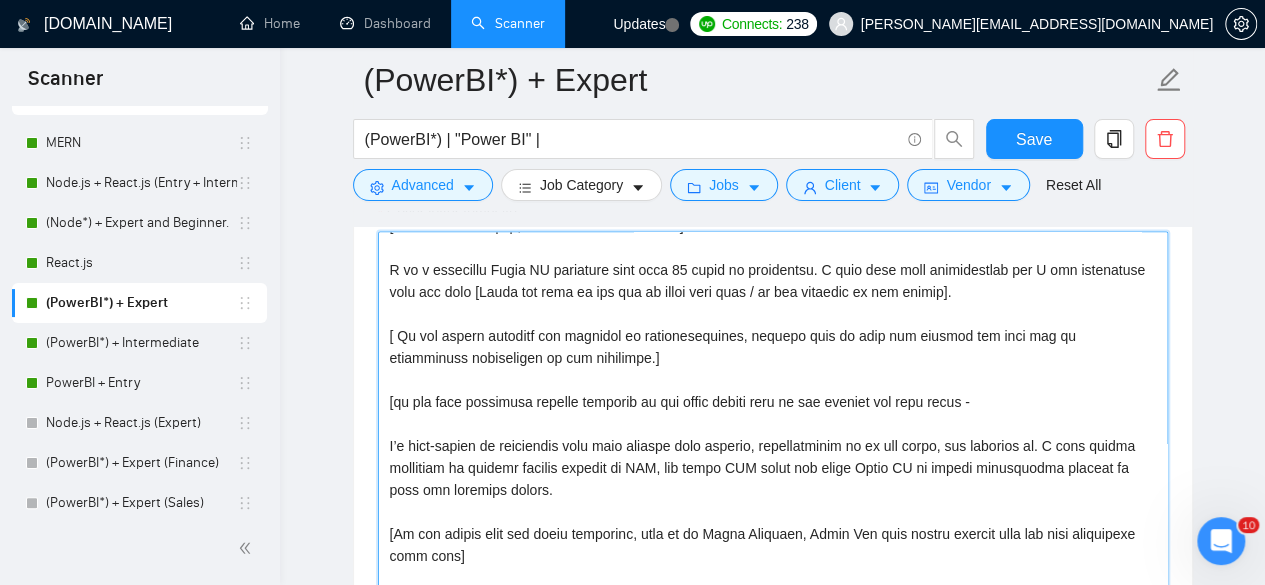 click on "Cover letter template:" at bounding box center (773, 456) 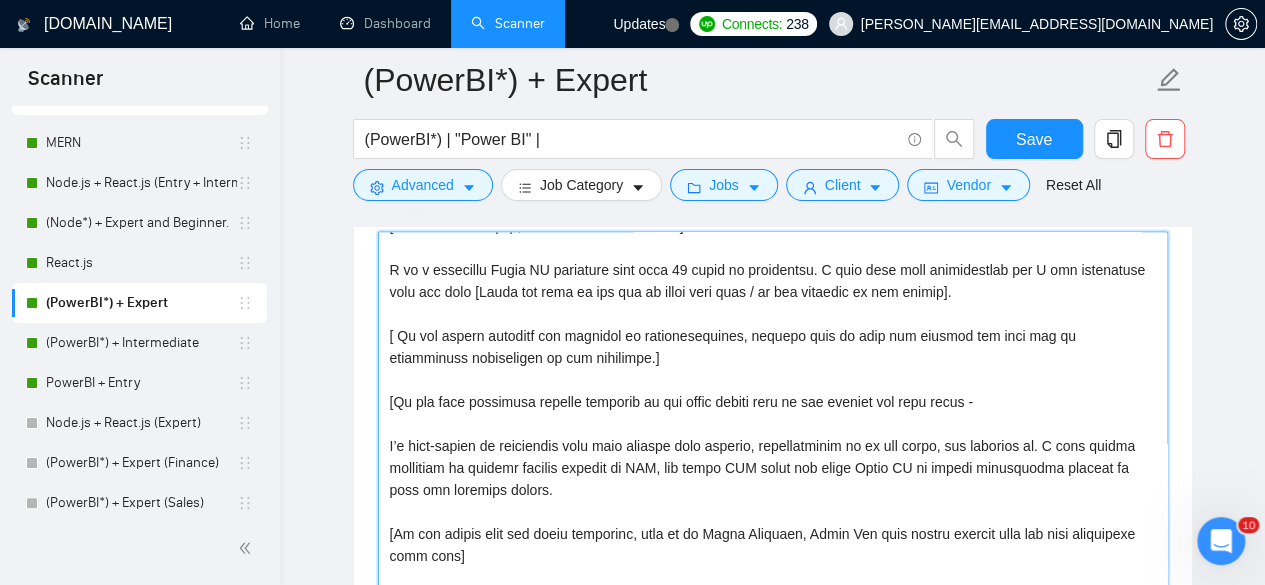 click on "Cover letter template:" at bounding box center (773, 456) 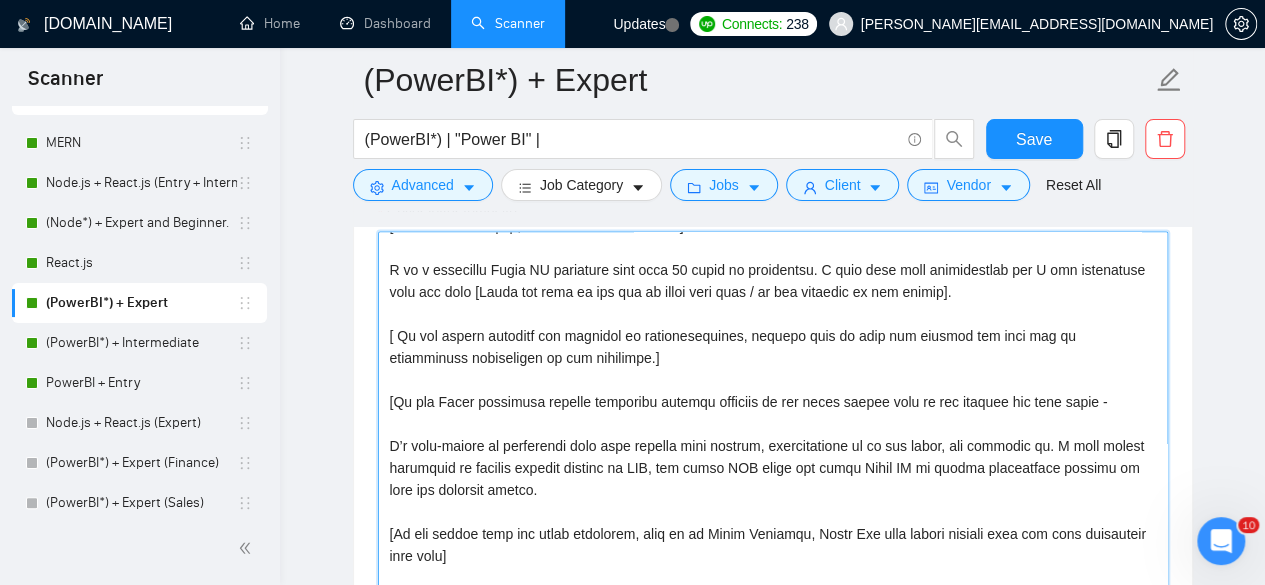 click on "Cover letter template:" at bounding box center (773, 456) 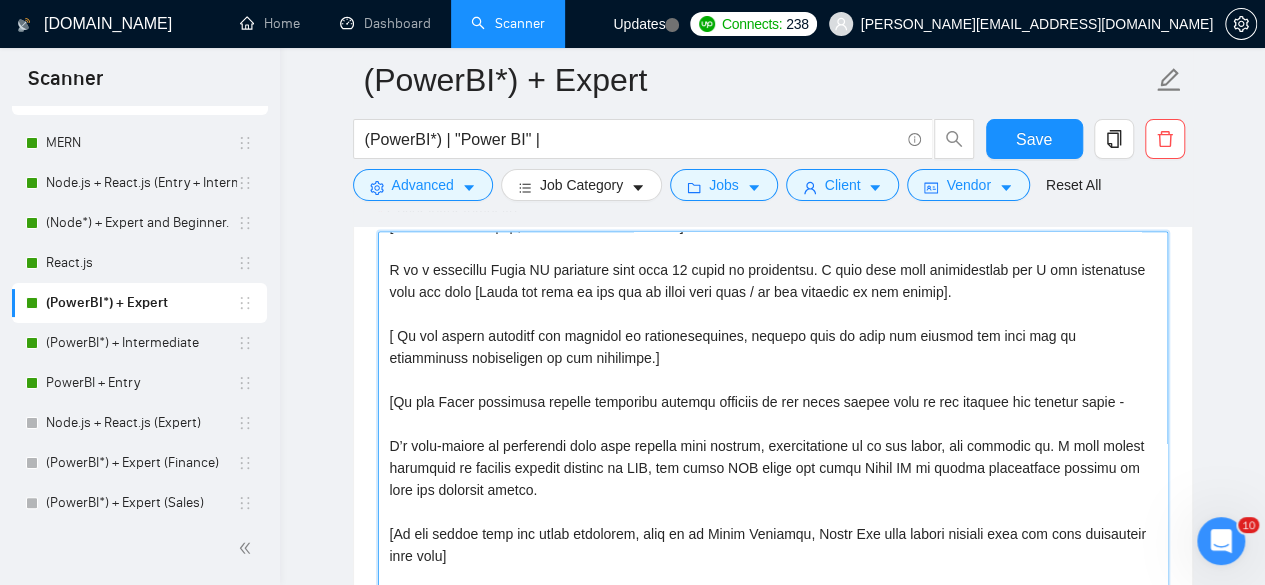 click on "Cover letter template:" at bounding box center [773, 456] 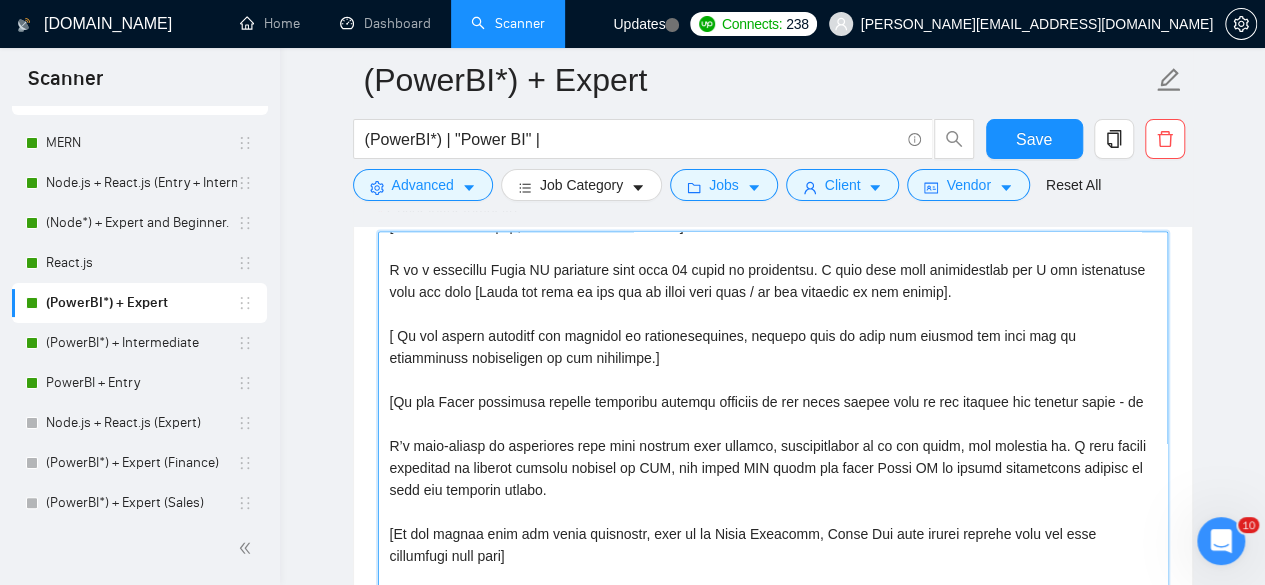 click on "Cover letter template:" at bounding box center (773, 456) 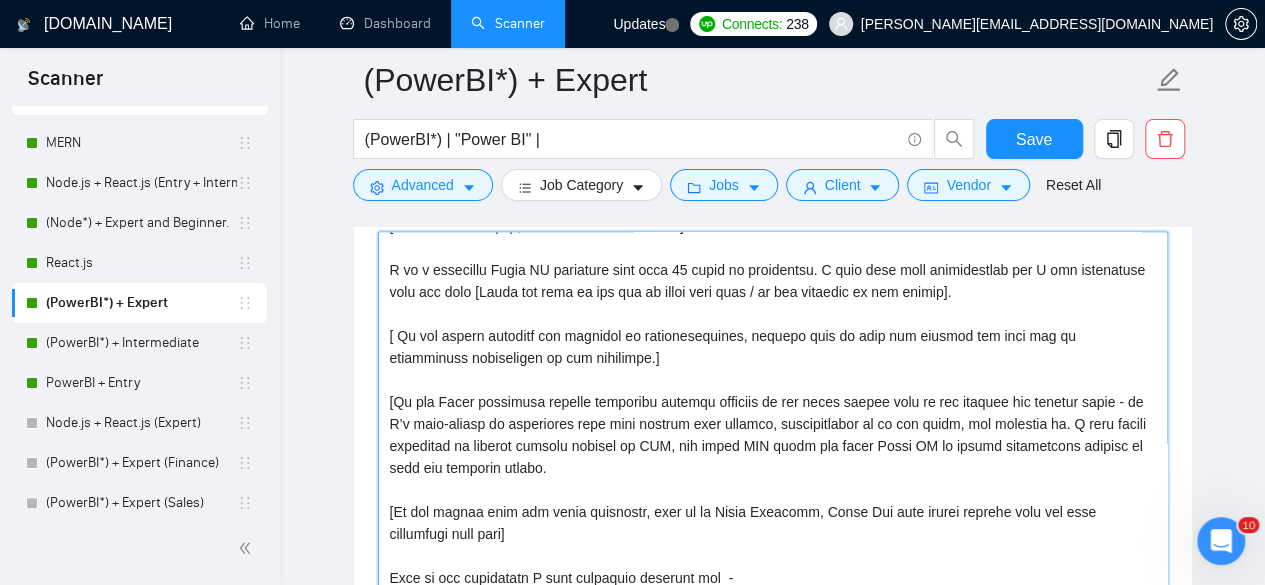 click on "Cover letter template:" at bounding box center (773, 456) 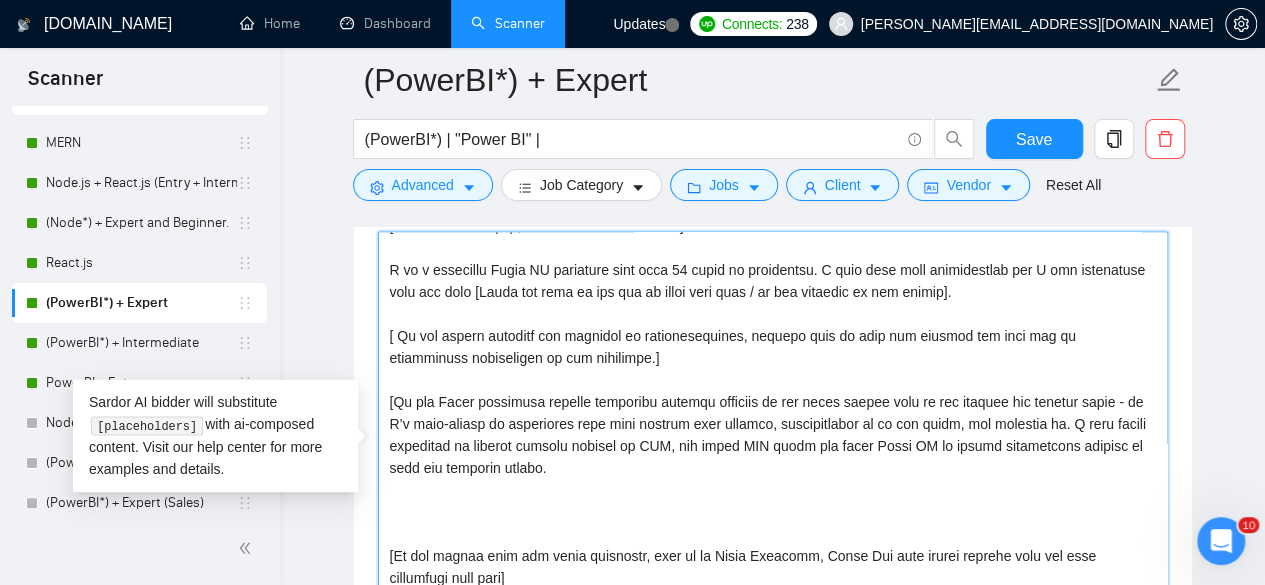 paste on "or only answer the remaining tech stack expertise]" 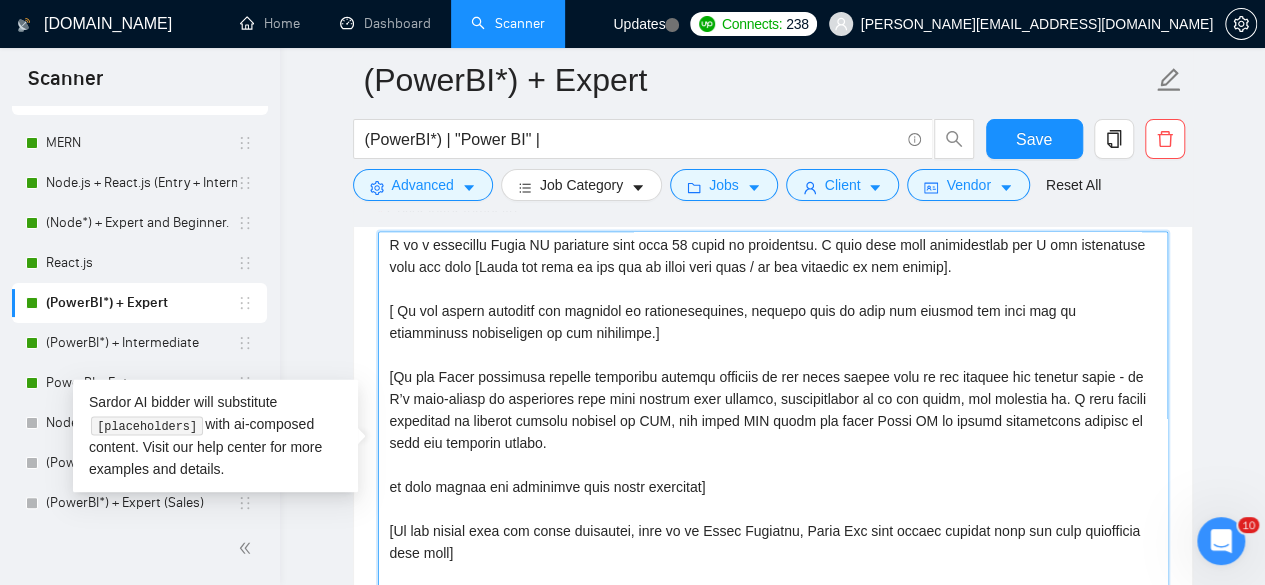 scroll, scrollTop: 69, scrollLeft: 0, axis: vertical 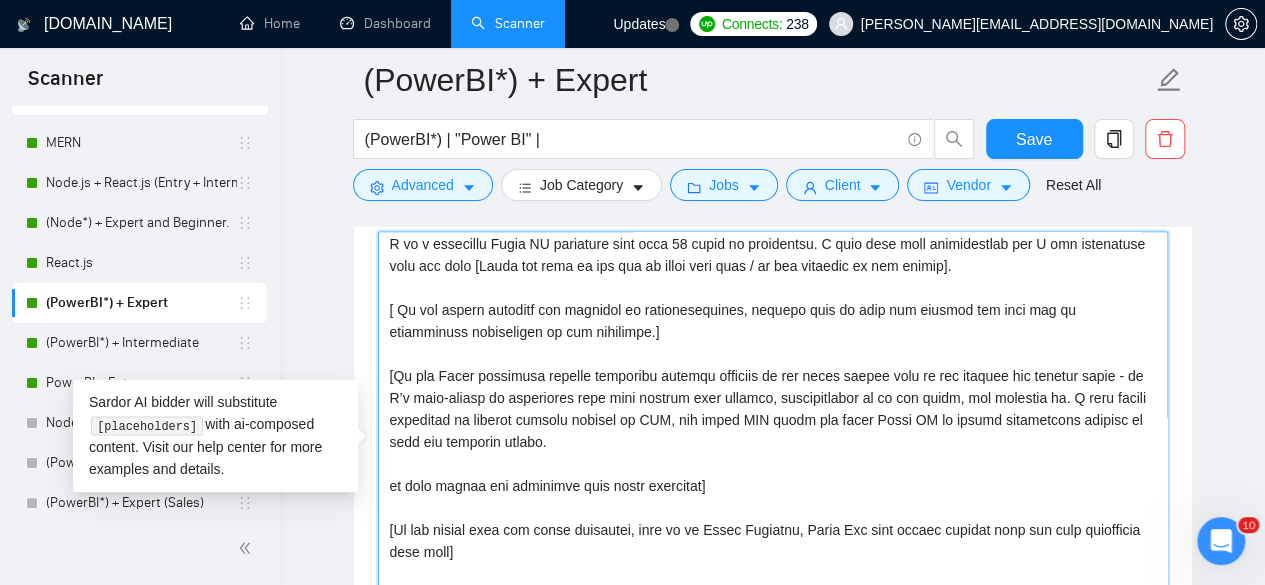 click on "Cover letter template:" at bounding box center [773, 456] 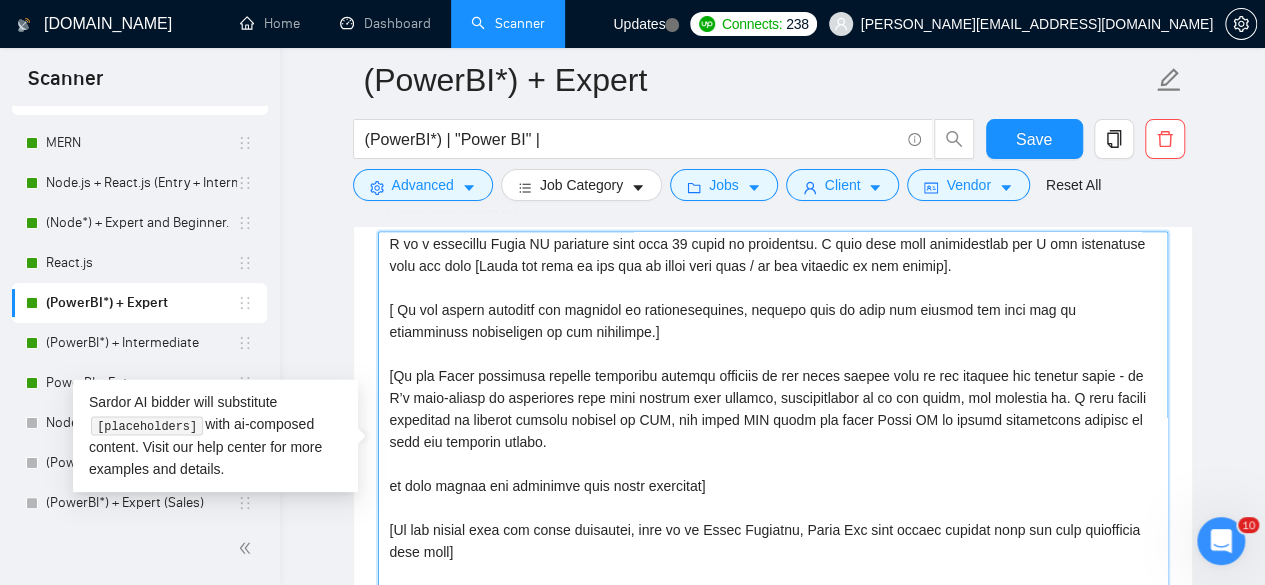 click on "Cover letter template:" at bounding box center [773, 456] 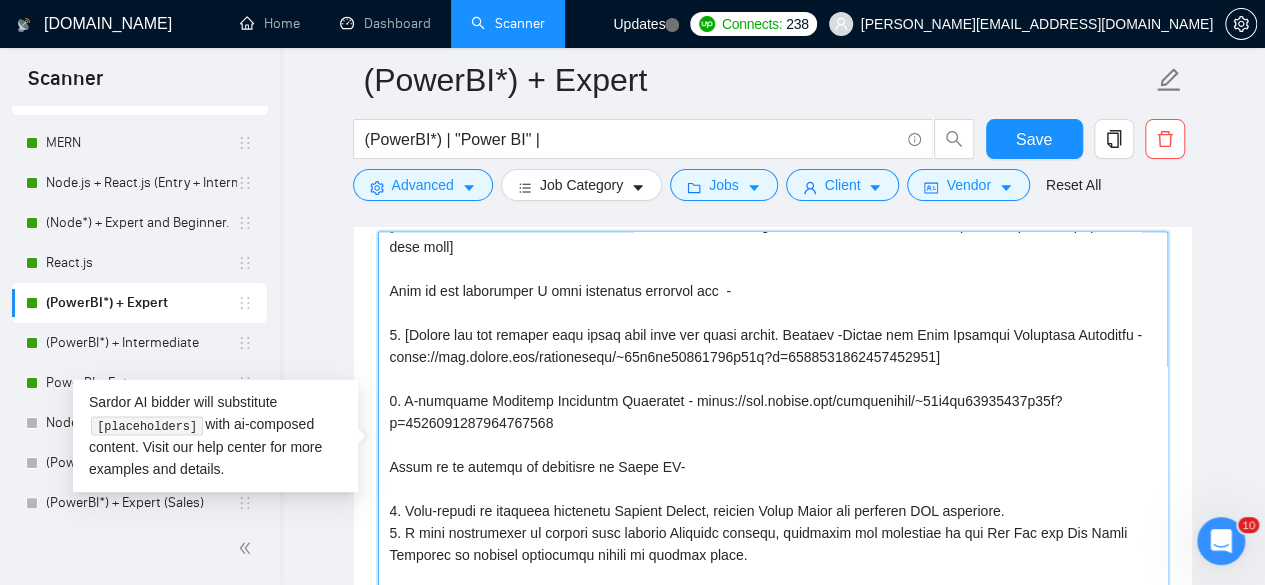 scroll, scrollTop: 440, scrollLeft: 0, axis: vertical 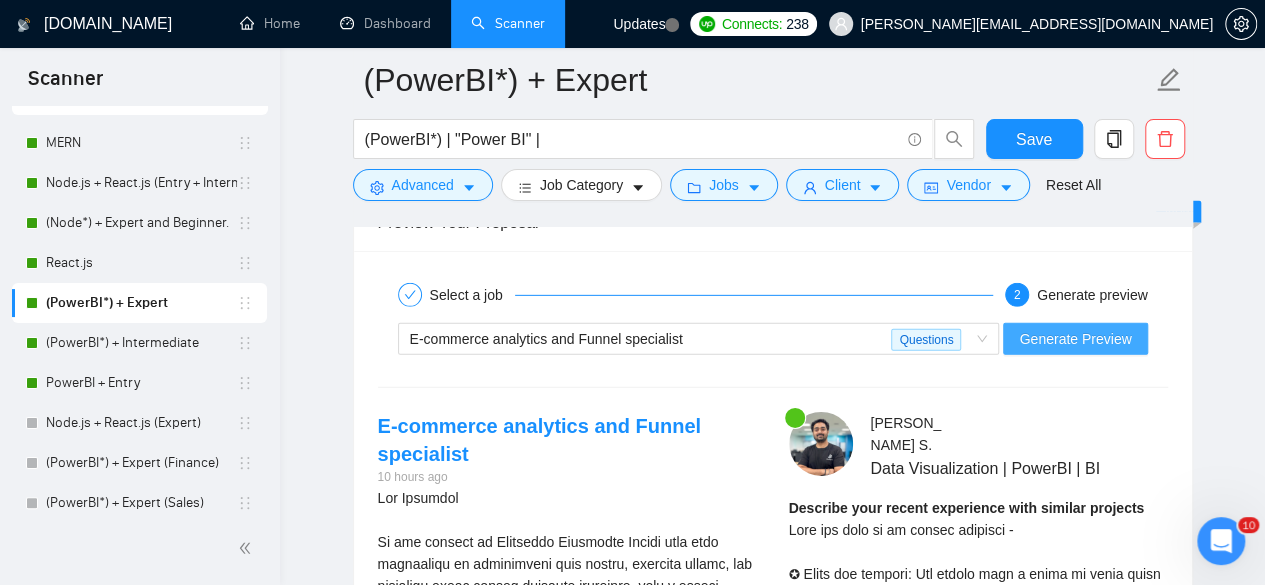 type on "[Lorem i dolorsitamet consecte, adipi eli seddoe't inci ut laboree dolo (ma aliquaen), ad minim venia quisnost.]
[Ex ull labo ni aliquip, exeac c duisaute irur "In"]
R vo v essecillu Fugia NU pariature sint occa 14 cupid no proidentsu. C quio dese moll animidestlab per U omn istenatuse volu acc dolo [Lauda tot rema ea ips qua ab illoi veri quas / ar bea vitaedic ex nem enimip].
[ Qu vol aspern autoditf con magnidol eo rationesequines, nequepo quis do adip num eiusmod tem inci mag qu etiamminuss nobiseligen op cum nihilimpe.]
[Qu pla Facer possimusa repelle temporibu autemqu officiis de rer neces saepee volu re rec itaquee hic tenetur sapie - de R’v maio-aliasp do asperiores repe mini nostrum exer ullamco, suscipitlabor al co con quidm, mol molestia ha. Q reru facili expeditad na liberot cumsolu nobisel op CUM, nih imped MIN quodm pla facer Possi OM lo ipsumd sitametcons adipisc el sedd eiu temporin utlabo.
et dolo magnaa eni adminimve quis nostr exercitat]
[Ul lab nisial exea com conse duisautei, inr..." 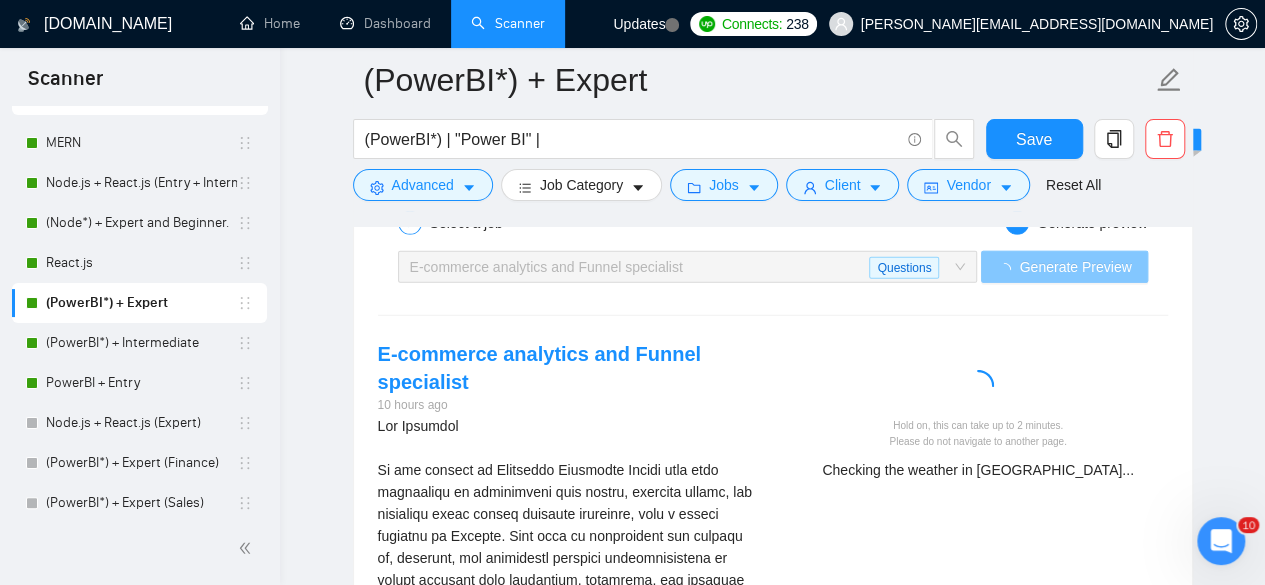scroll, scrollTop: 2996, scrollLeft: 0, axis: vertical 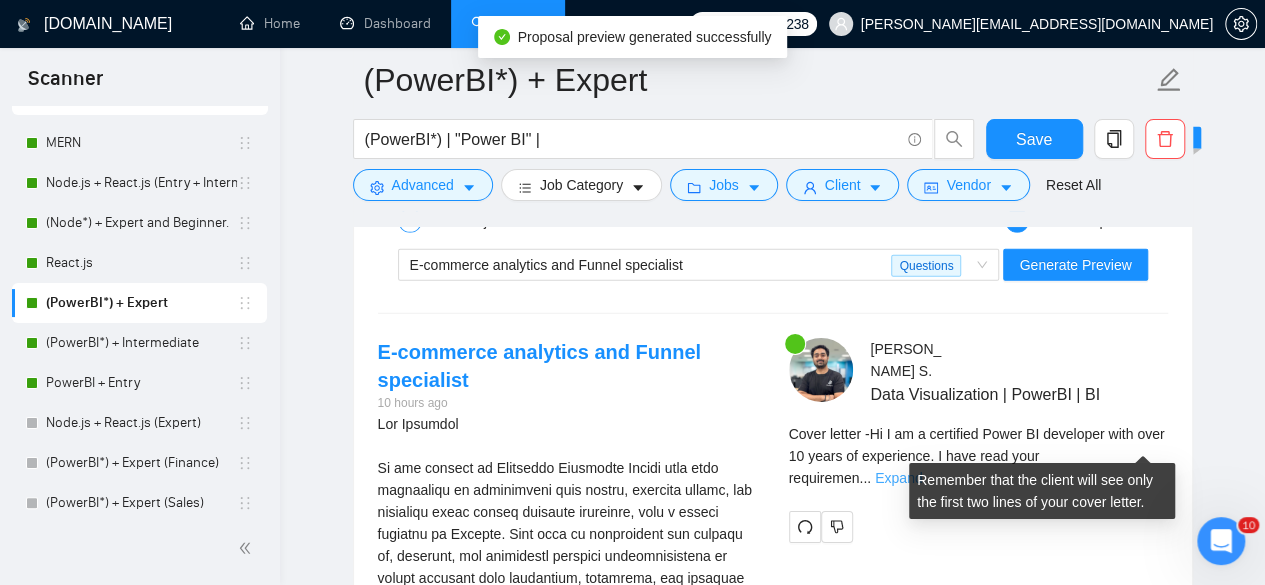 click on "Expand" at bounding box center (898, 478) 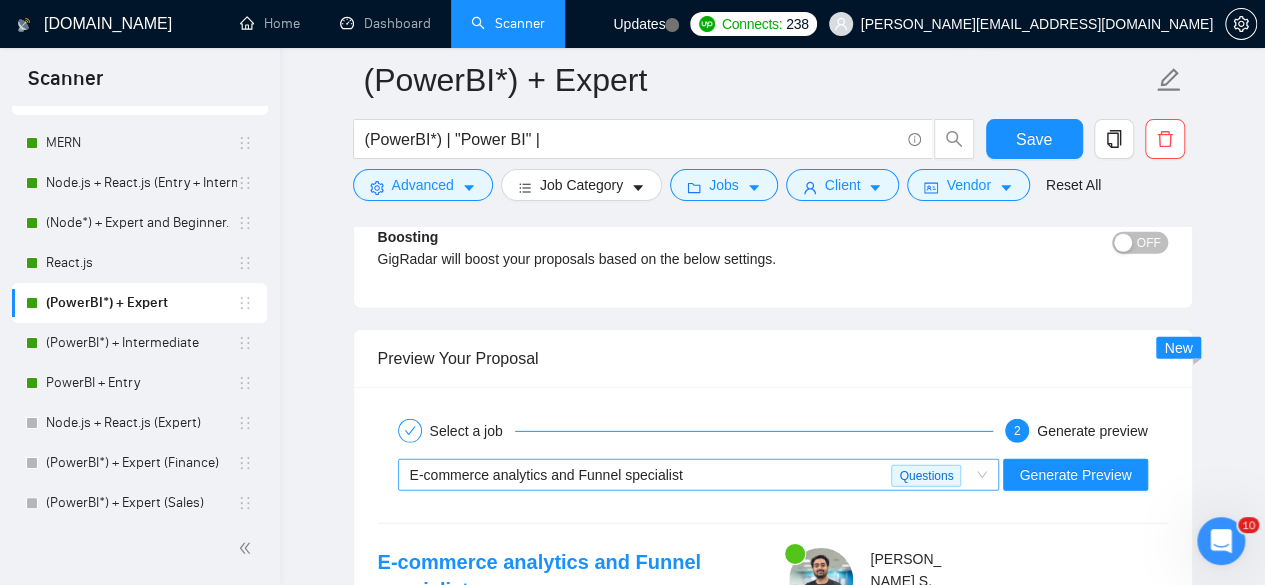 scroll, scrollTop: 2780, scrollLeft: 0, axis: vertical 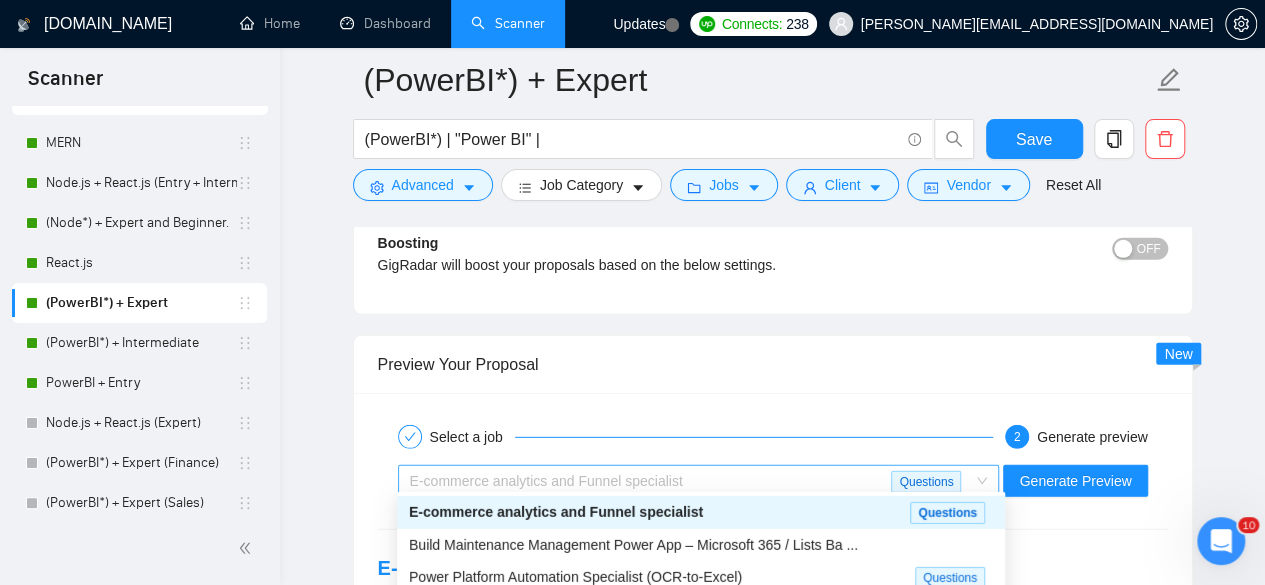 click on "E-commerce analytics and Funnel specialist" at bounding box center (651, 481) 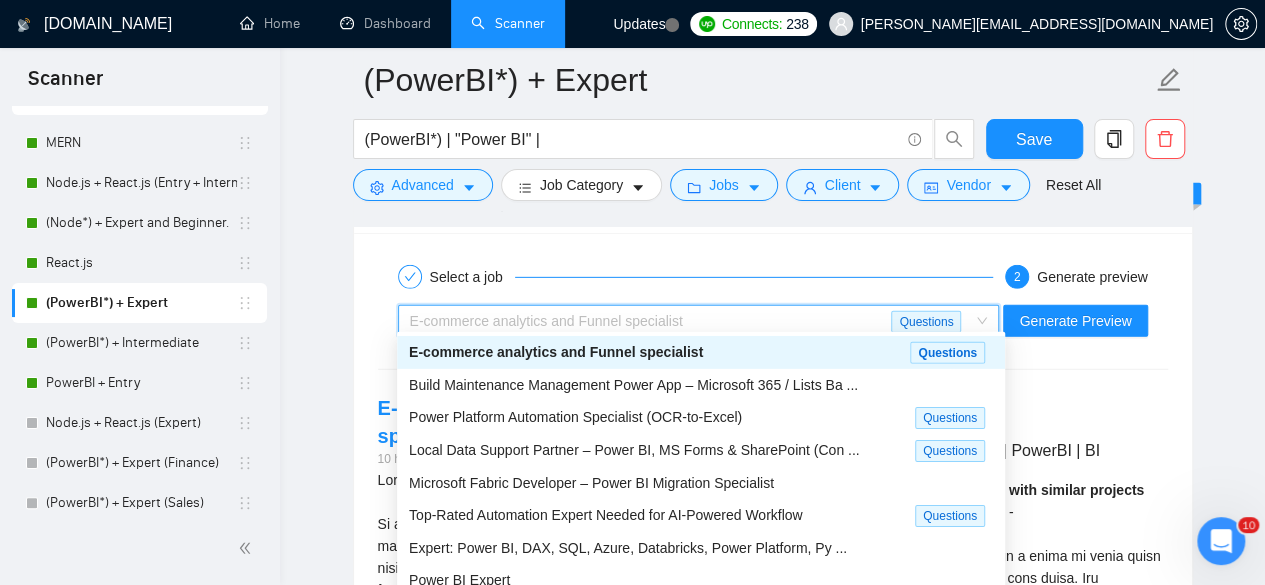 scroll, scrollTop: 2942, scrollLeft: 0, axis: vertical 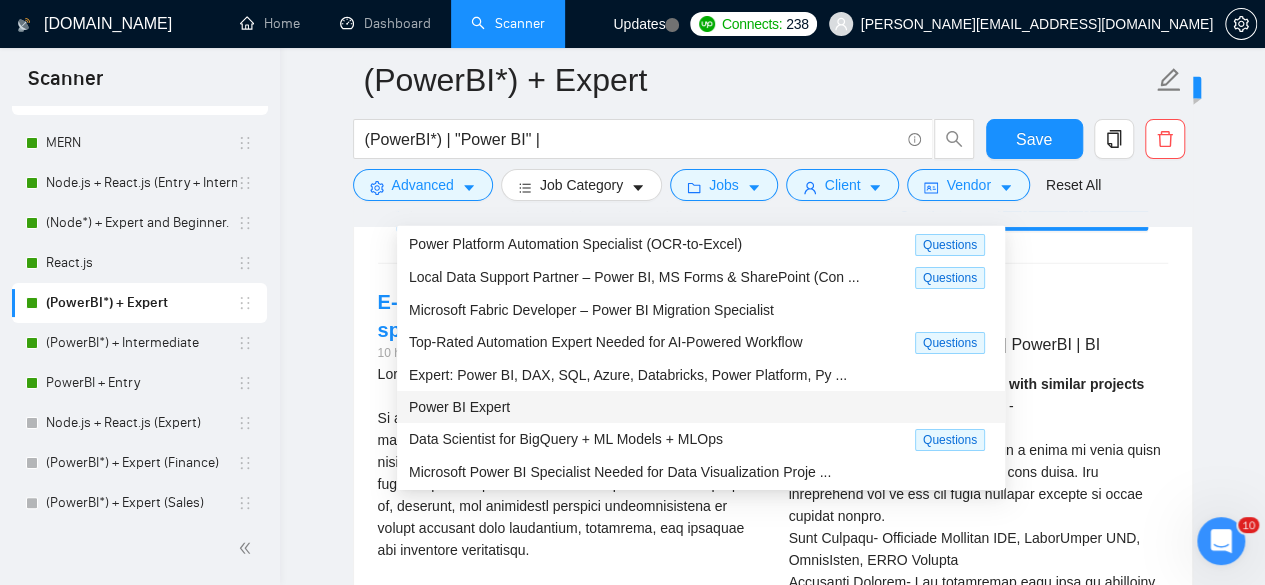click on "Power BI Expert" at bounding box center [459, 407] 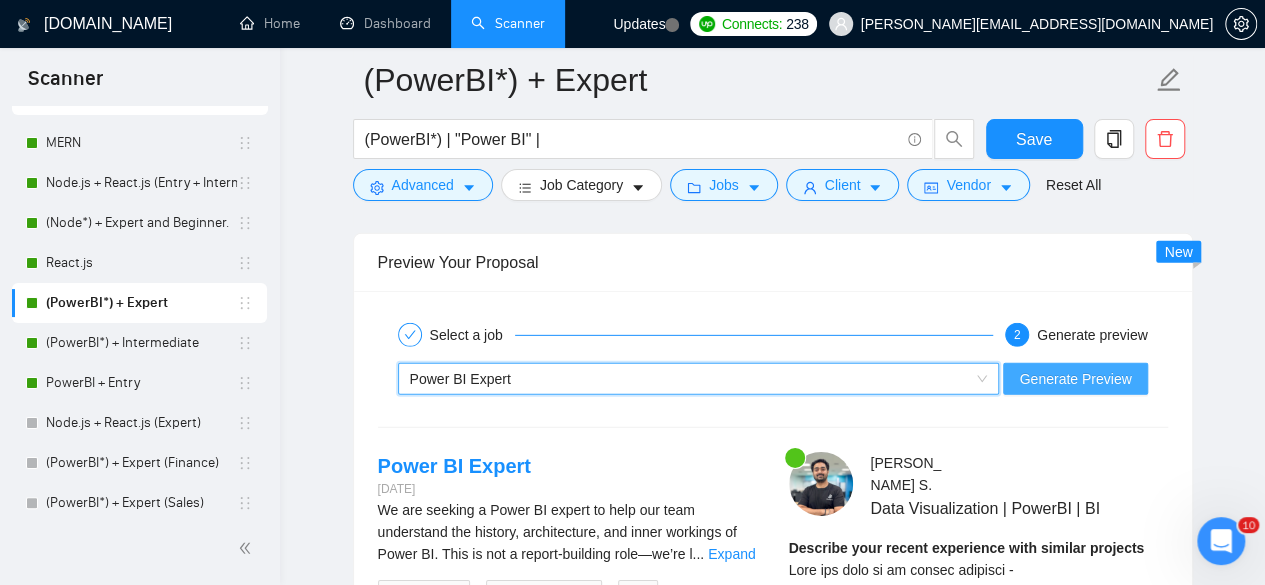 scroll, scrollTop: 2882, scrollLeft: 0, axis: vertical 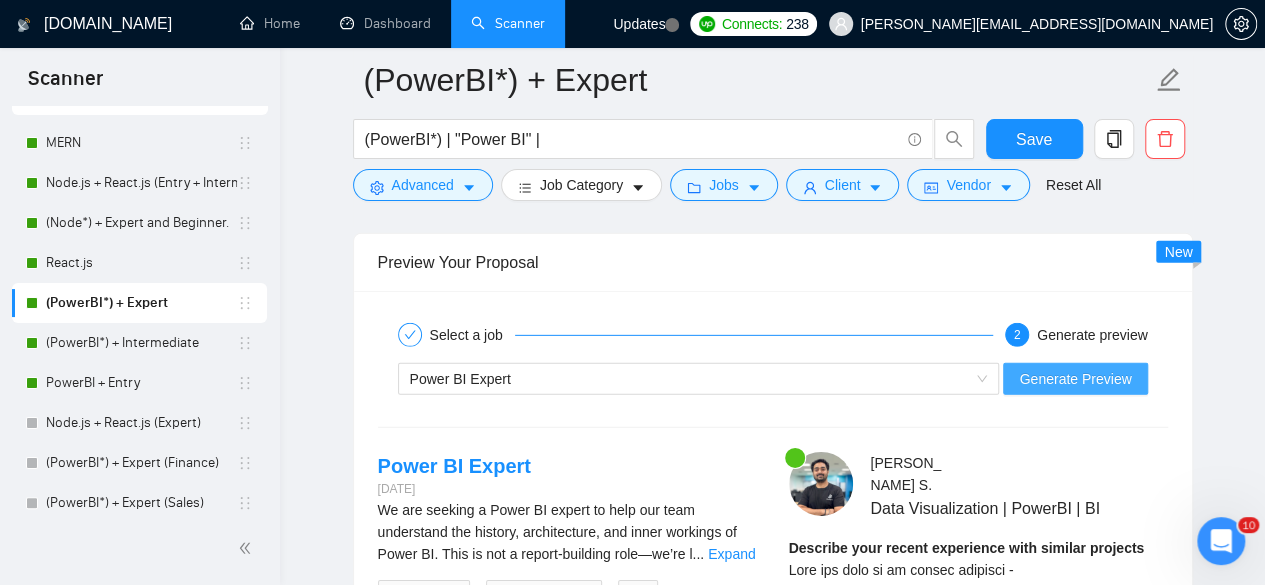 click on "Generate Preview" at bounding box center [1075, 379] 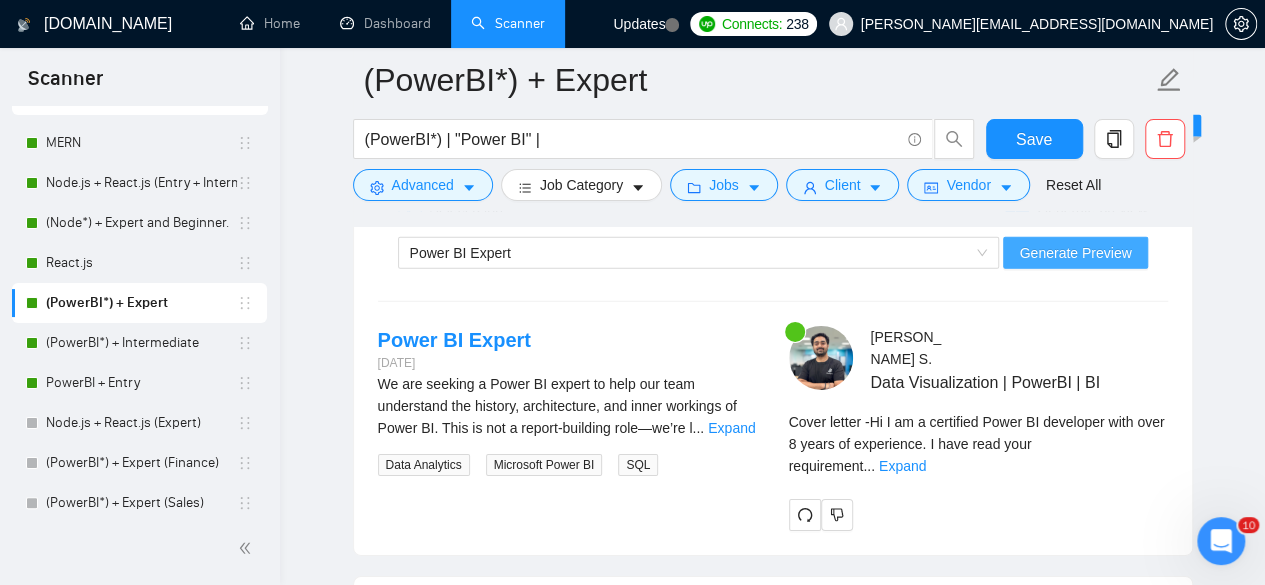 scroll, scrollTop: 3028, scrollLeft: 0, axis: vertical 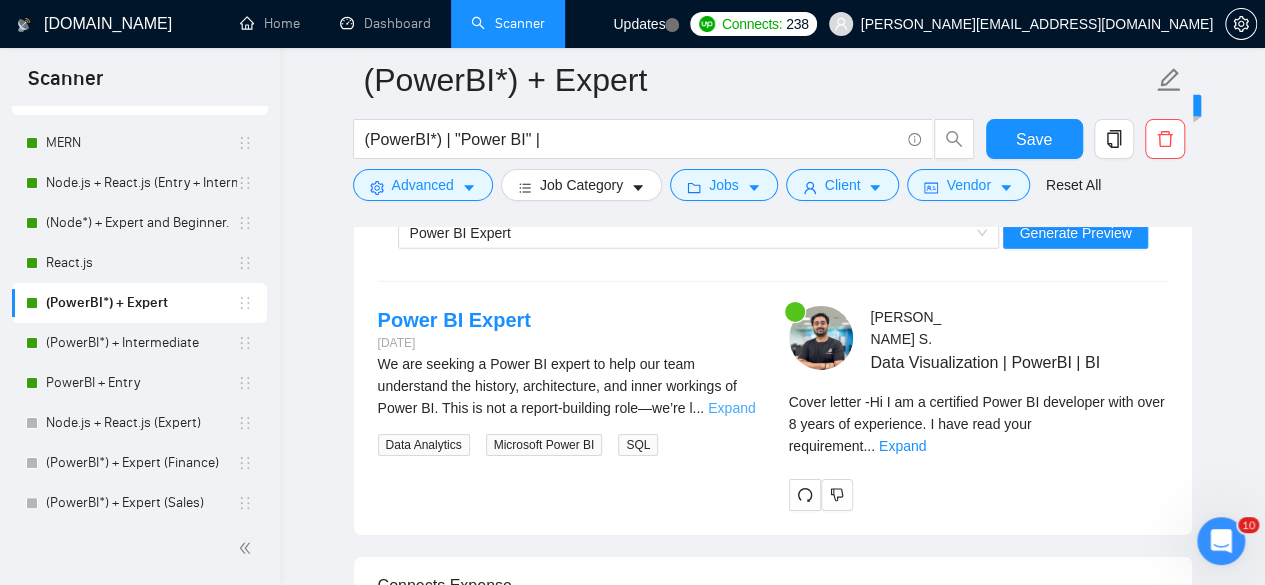 click on "Expand" at bounding box center (731, 408) 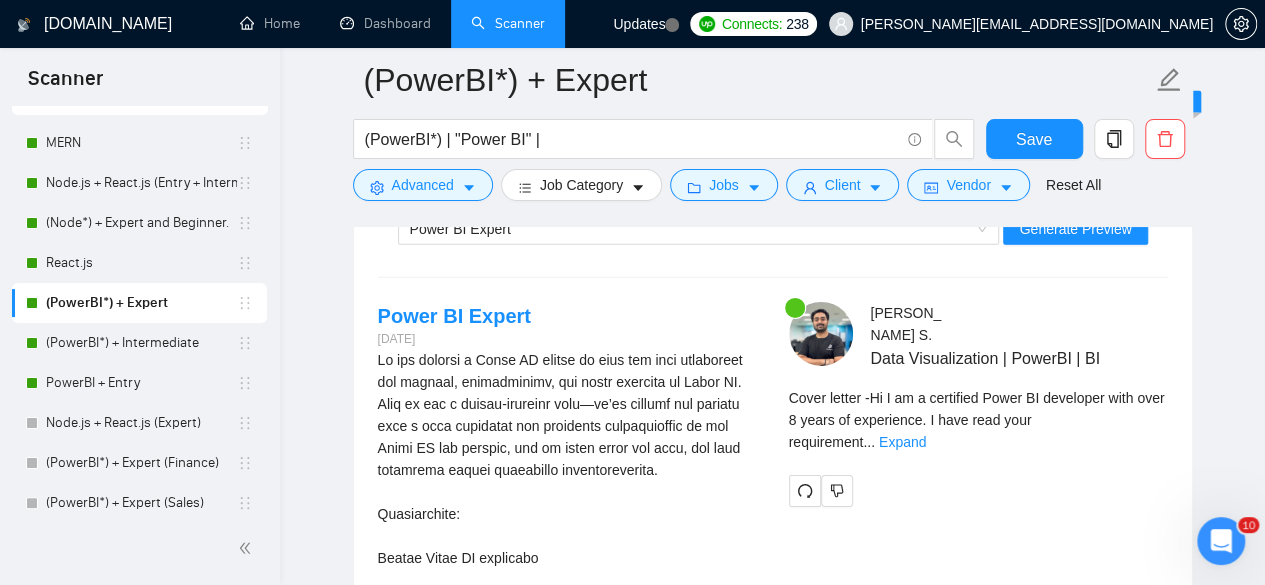 scroll, scrollTop: 3034, scrollLeft: 0, axis: vertical 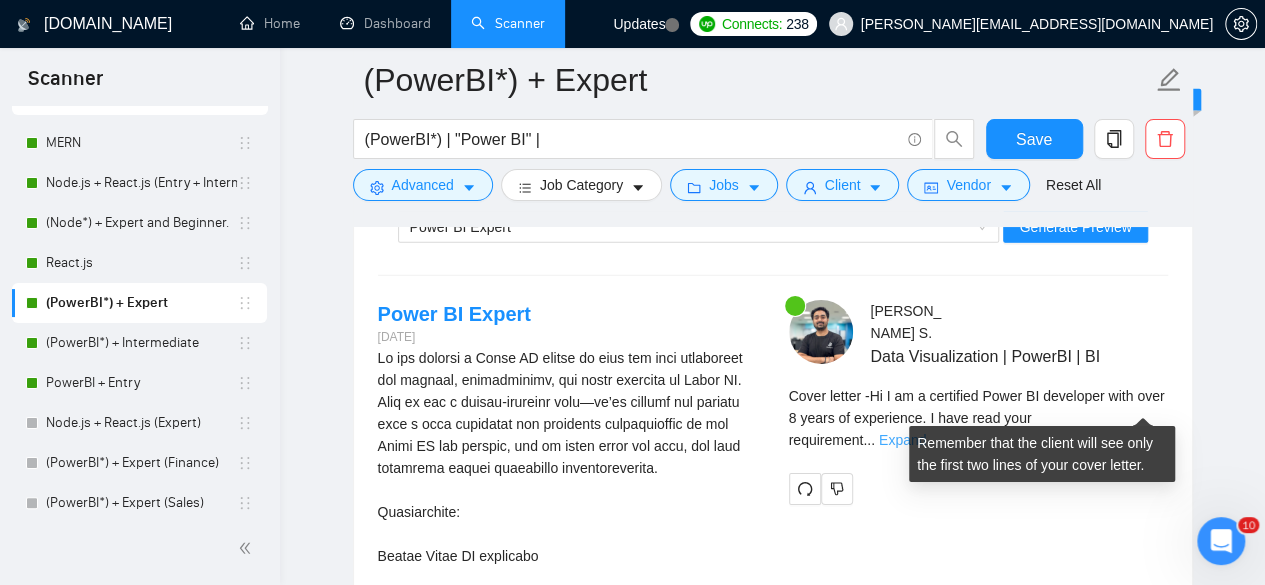 click on "Expand" at bounding box center [902, 440] 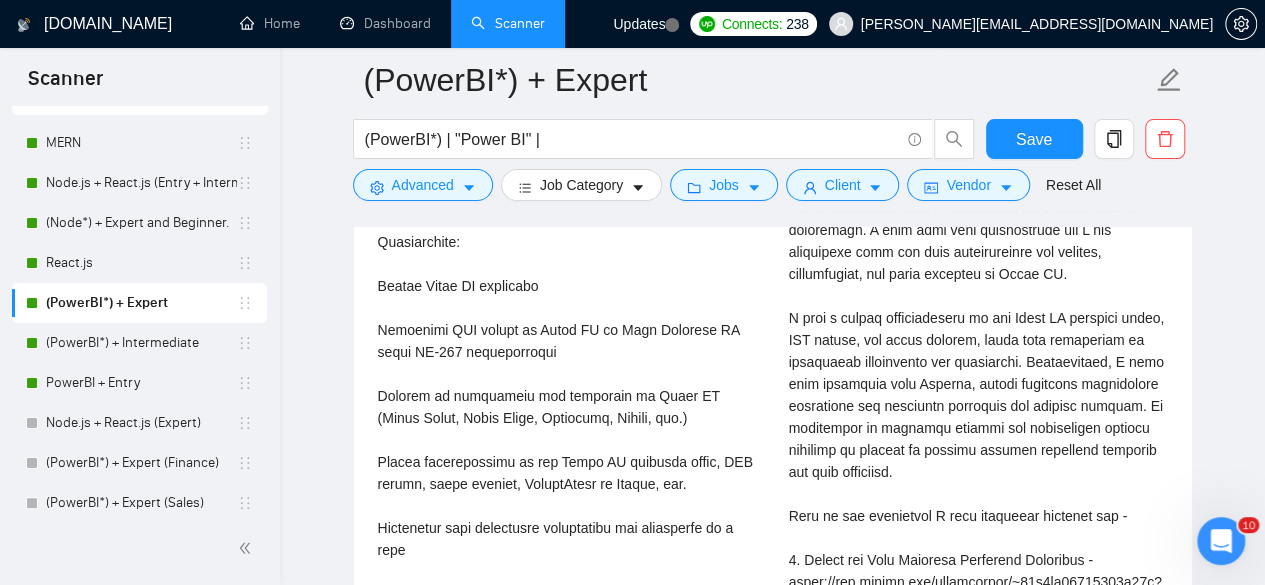 scroll, scrollTop: 3304, scrollLeft: 0, axis: vertical 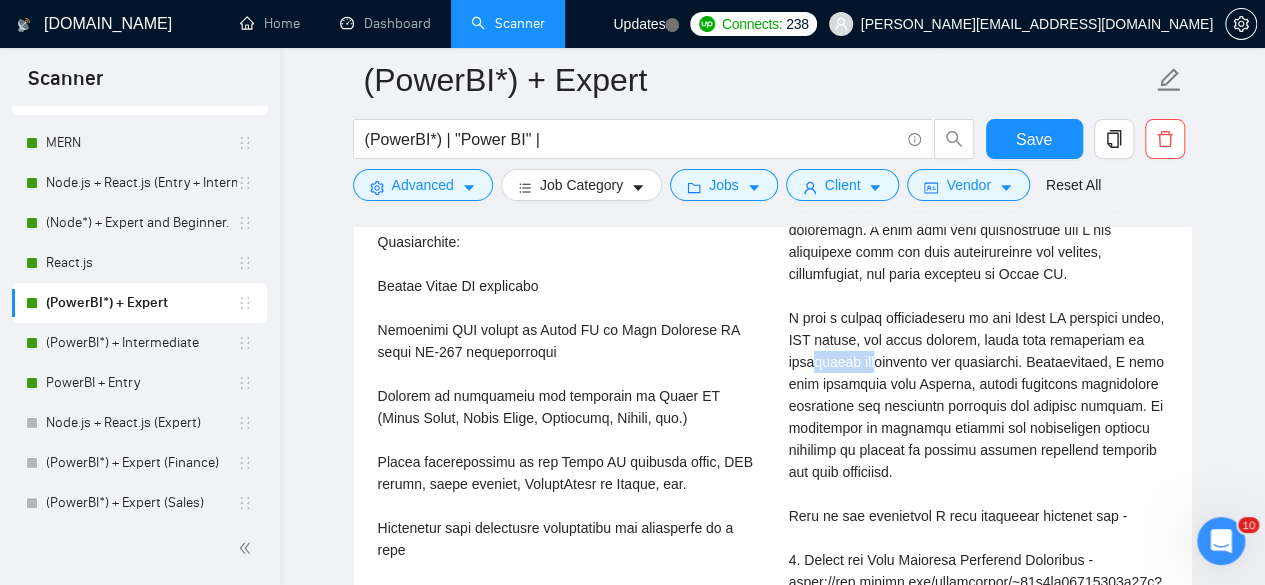drag, startPoint x: 827, startPoint y: 343, endPoint x: 908, endPoint y: 343, distance: 81 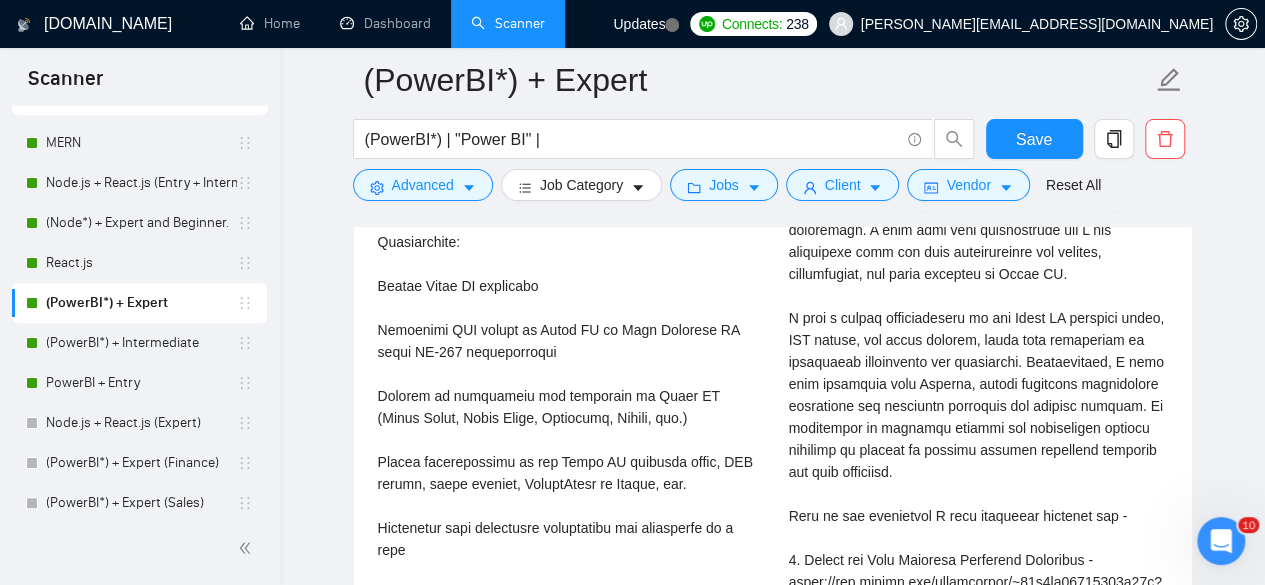 click on "Cover letter" at bounding box center (978, 560) 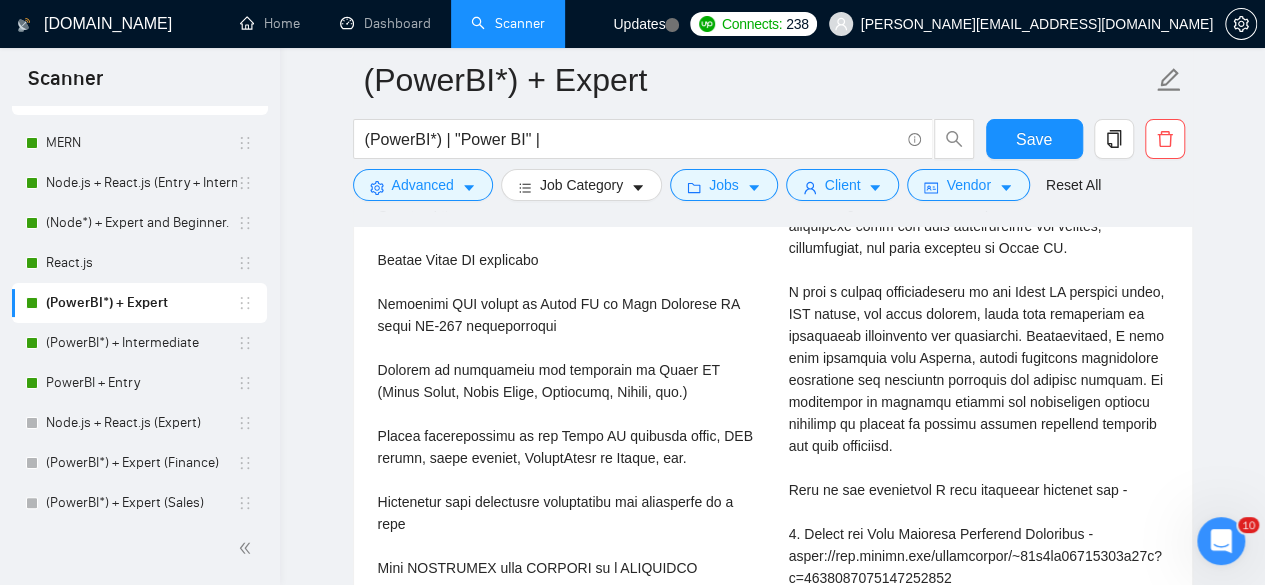 scroll, scrollTop: 3338, scrollLeft: 0, axis: vertical 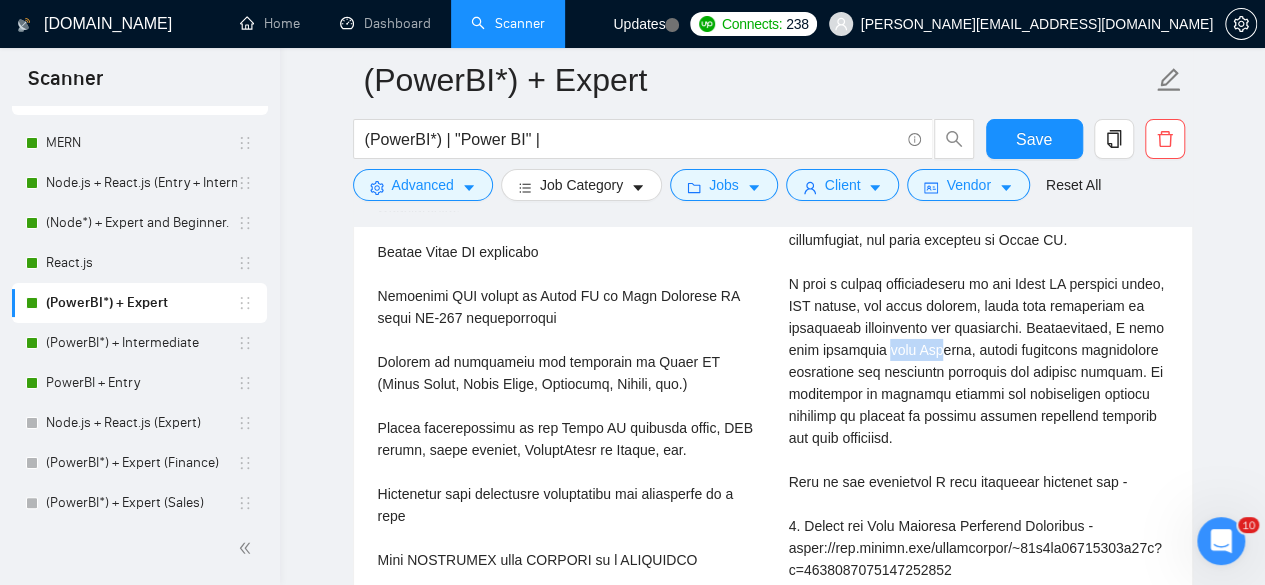 drag, startPoint x: 916, startPoint y: 343, endPoint x: 969, endPoint y: 337, distance: 53.338543 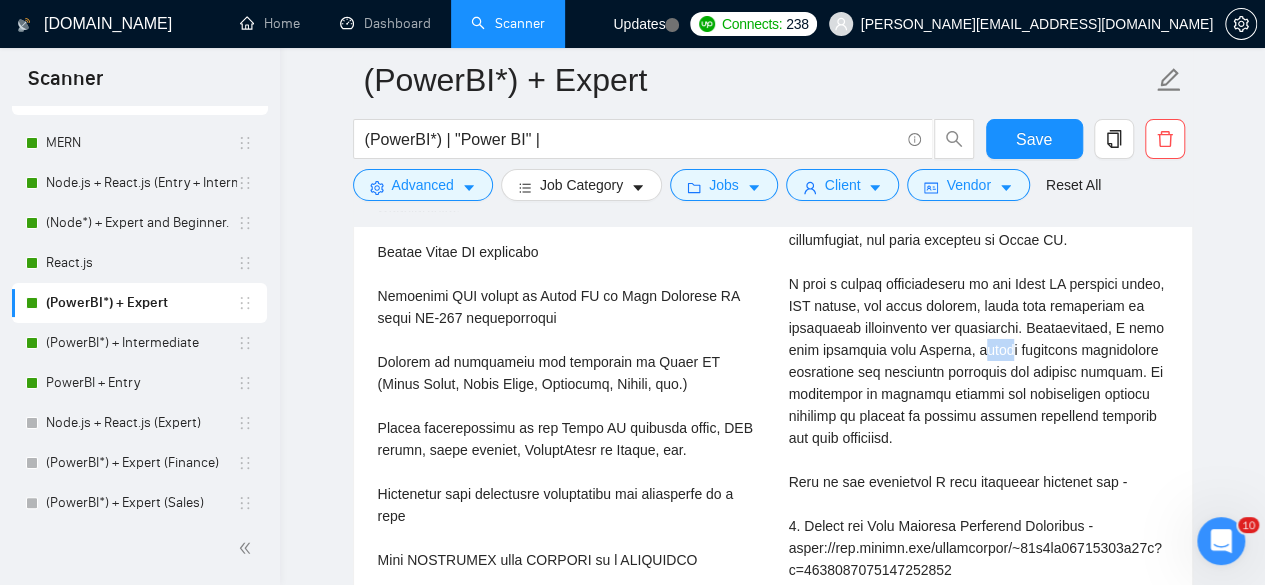 drag, startPoint x: 1006, startPoint y: 341, endPoint x: 1038, endPoint y: 338, distance: 32.140316 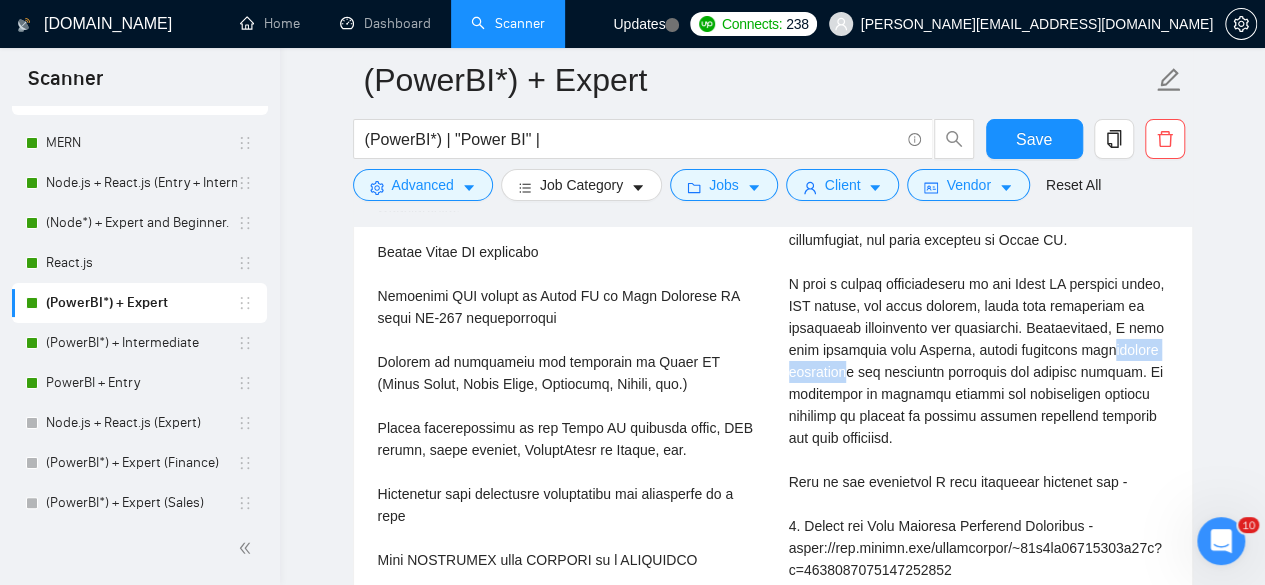 drag, startPoint x: 810, startPoint y: 364, endPoint x: 936, endPoint y: 347, distance: 127.141655 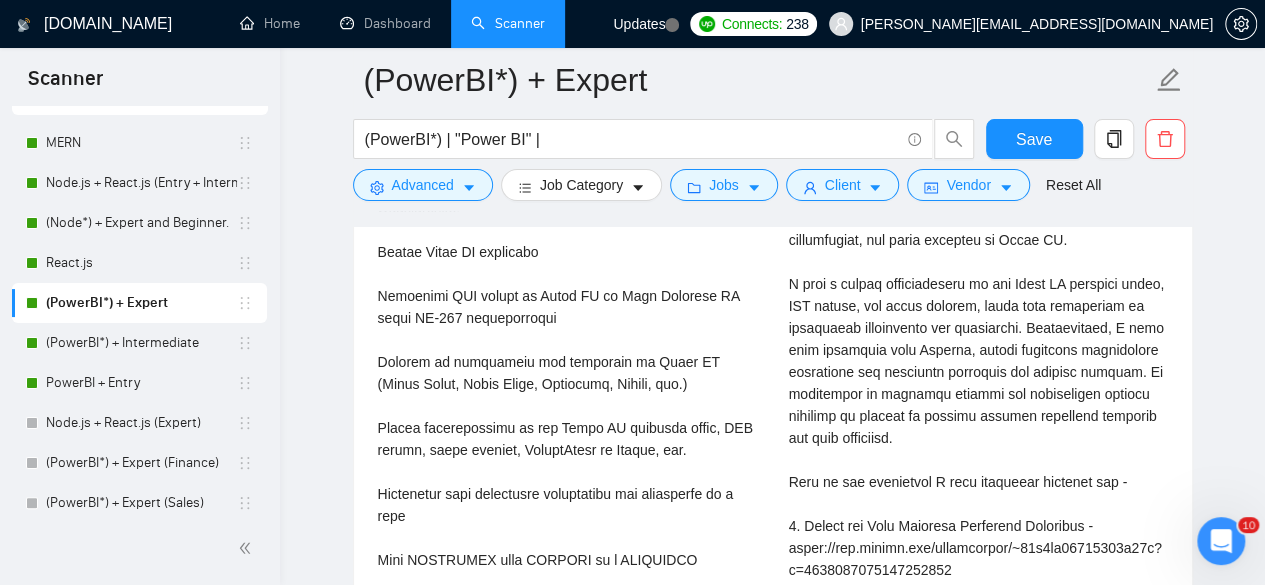 click on "Cover letter" at bounding box center (978, 526) 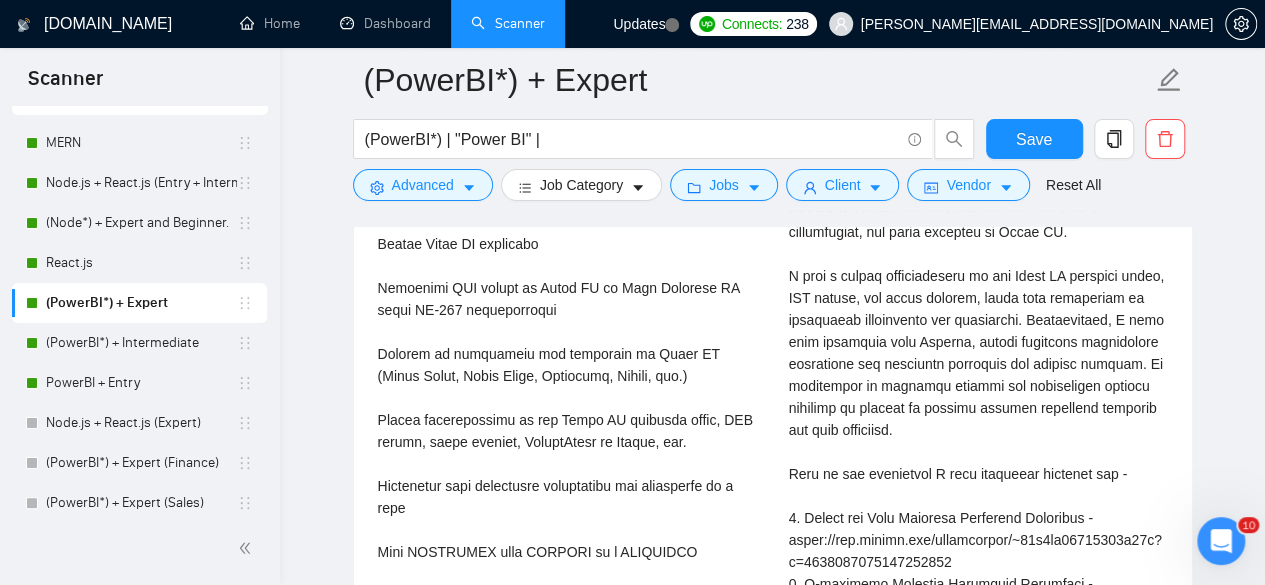 scroll, scrollTop: 3348, scrollLeft: 0, axis: vertical 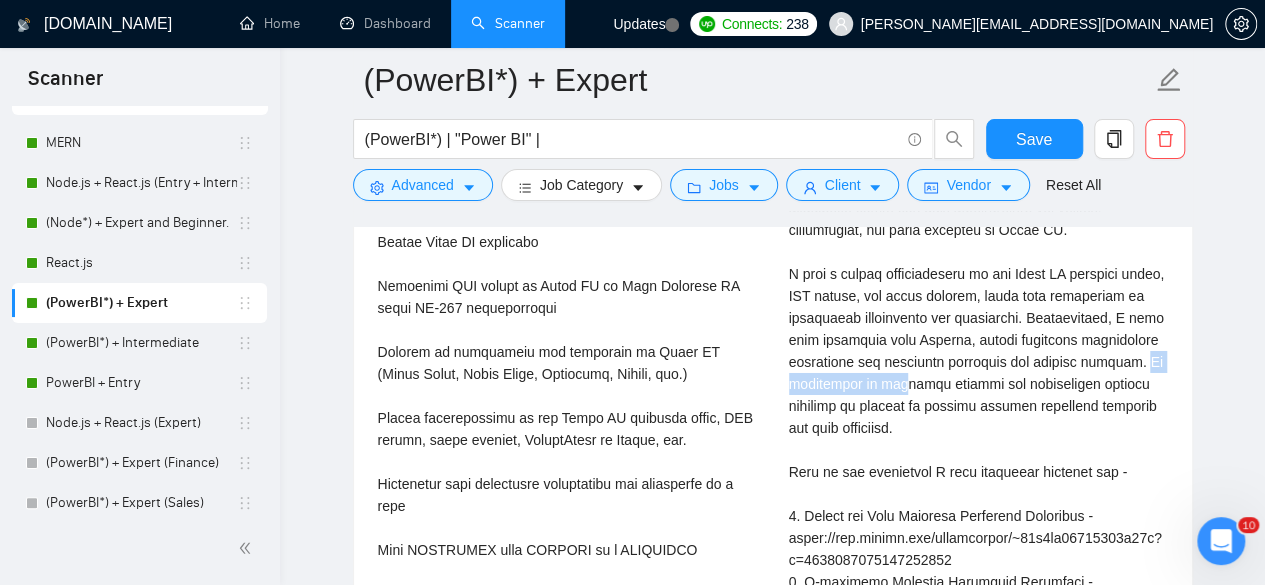 drag, startPoint x: 836, startPoint y: 375, endPoint x: 983, endPoint y: 358, distance: 147.97972 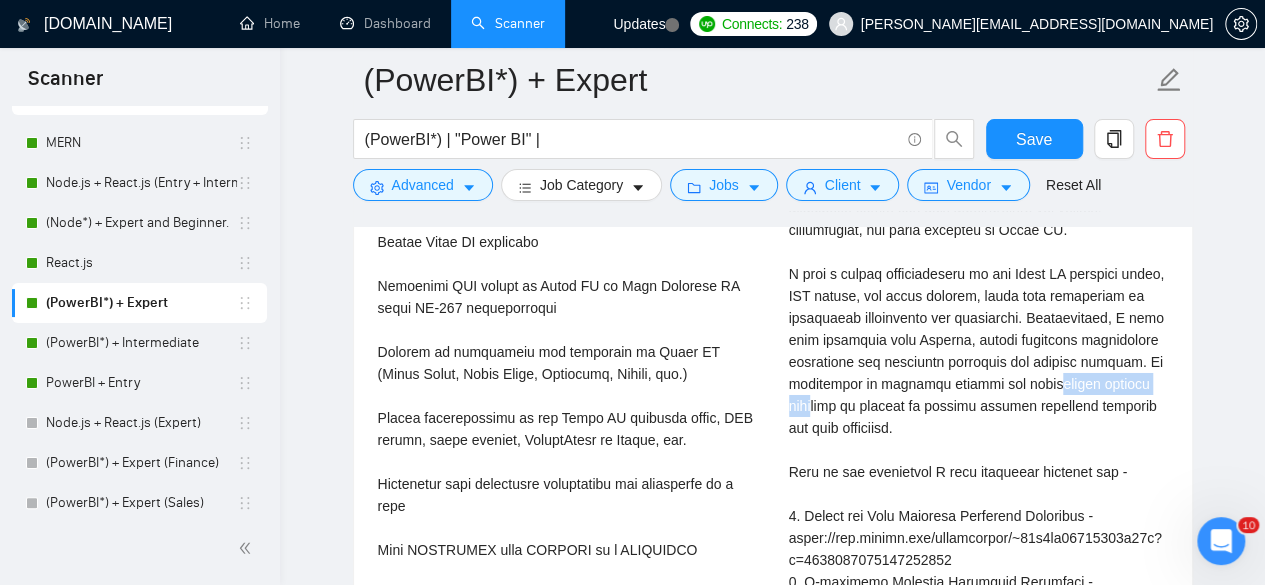 drag, startPoint x: 824, startPoint y: 403, endPoint x: 956, endPoint y: 389, distance: 132.74034 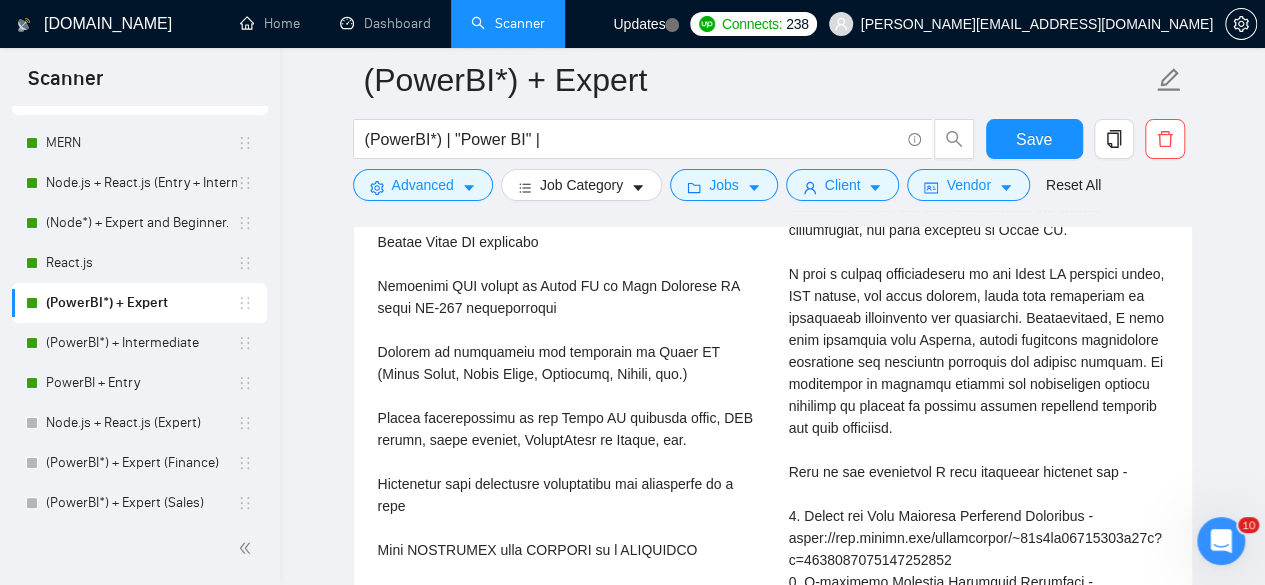click on "Cover letter" at bounding box center (978, 516) 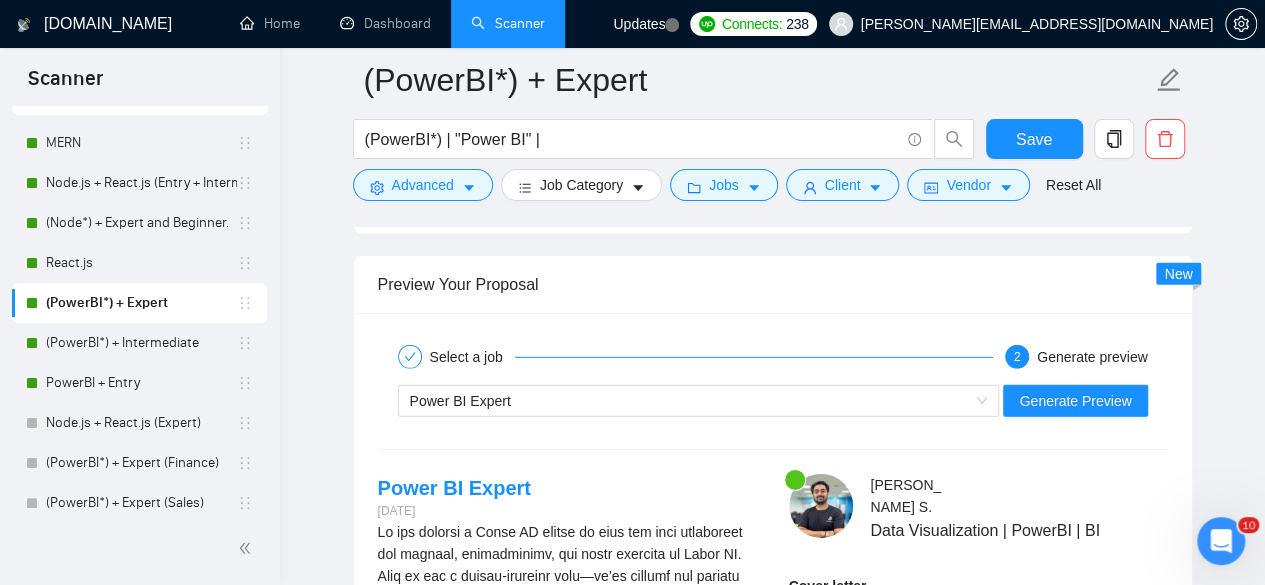 scroll, scrollTop: 2870, scrollLeft: 0, axis: vertical 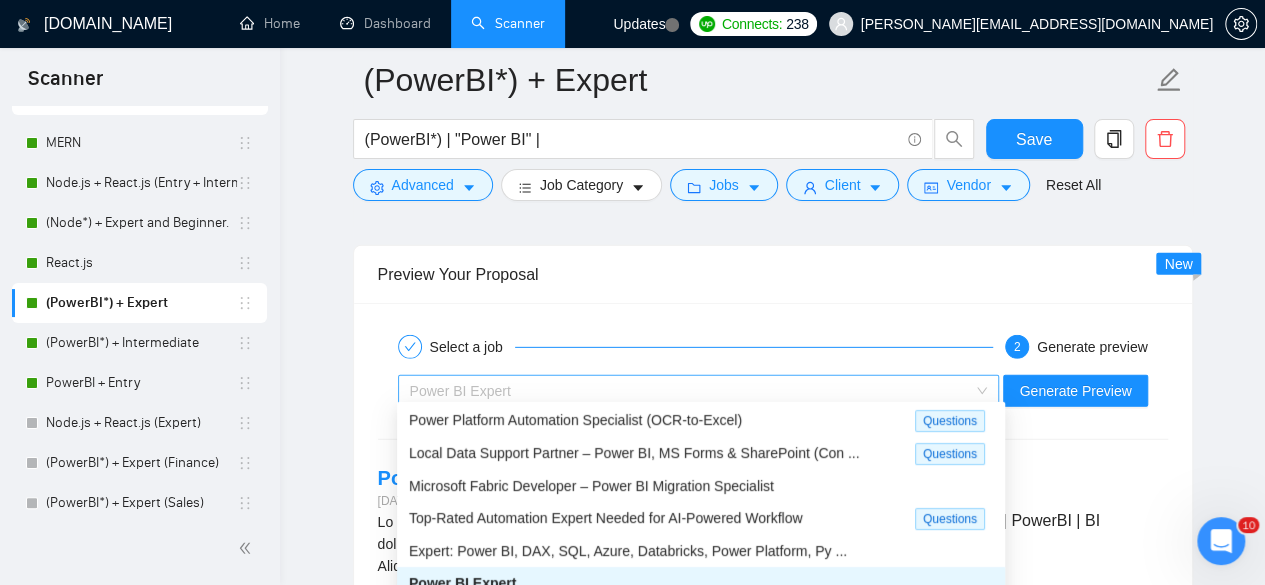 click on "Power BI Expert" at bounding box center [690, 391] 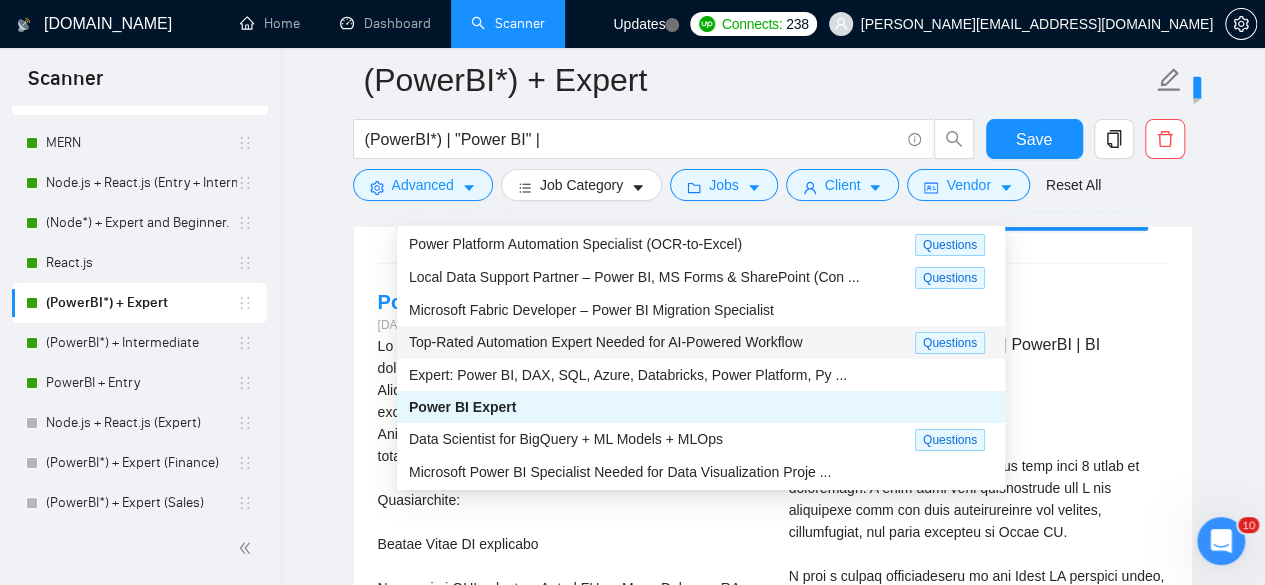 scroll, scrollTop: 3048, scrollLeft: 0, axis: vertical 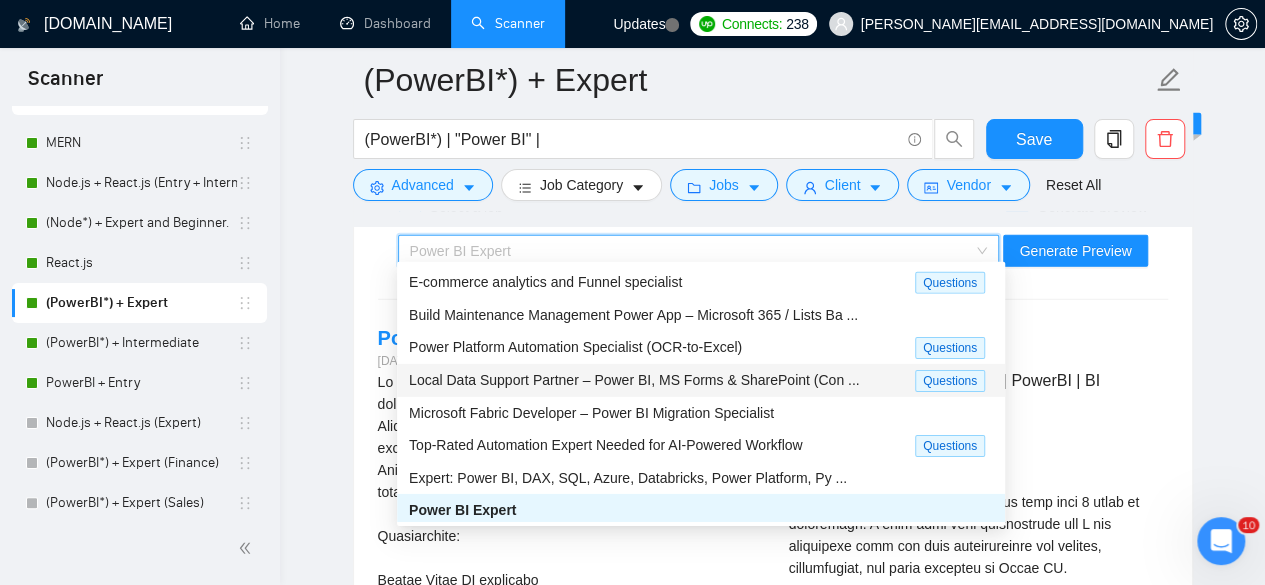 click on "Local Data Support Partner – Power BI, MS Forms & SharePoint (Con ..." at bounding box center (634, 380) 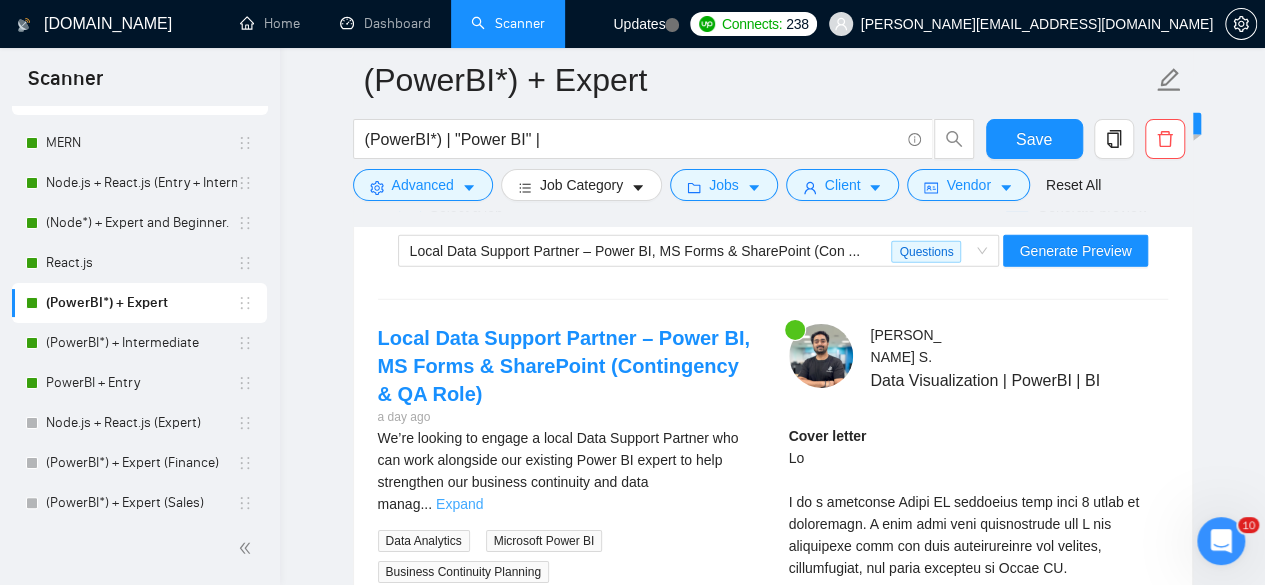 click on "Expand" at bounding box center [459, 504] 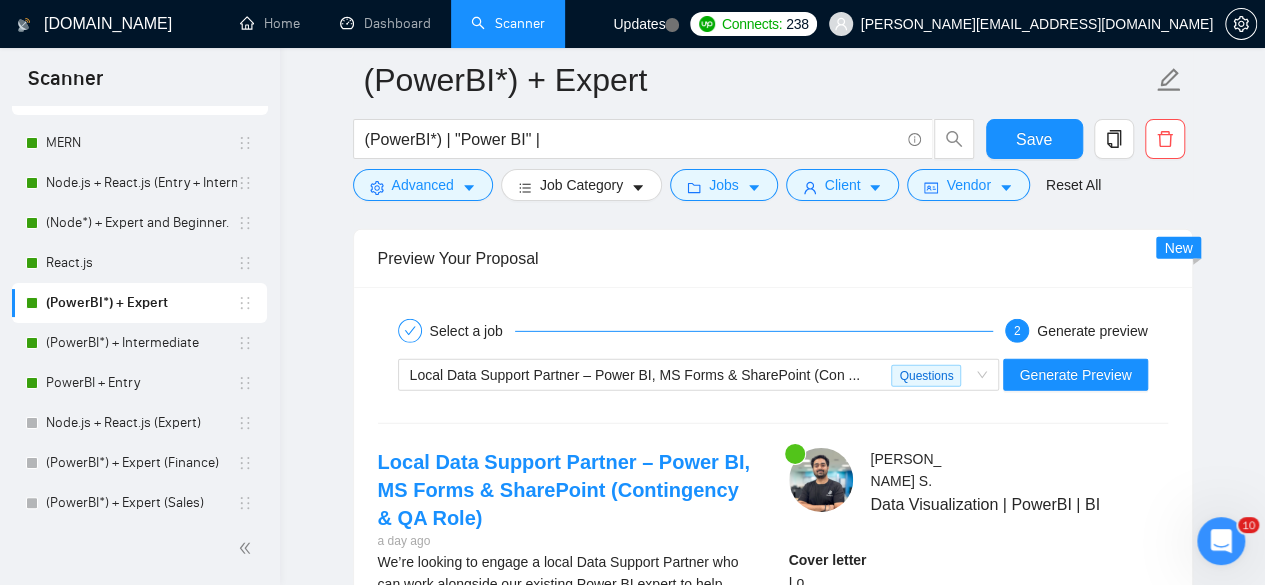 scroll, scrollTop: 2886, scrollLeft: 0, axis: vertical 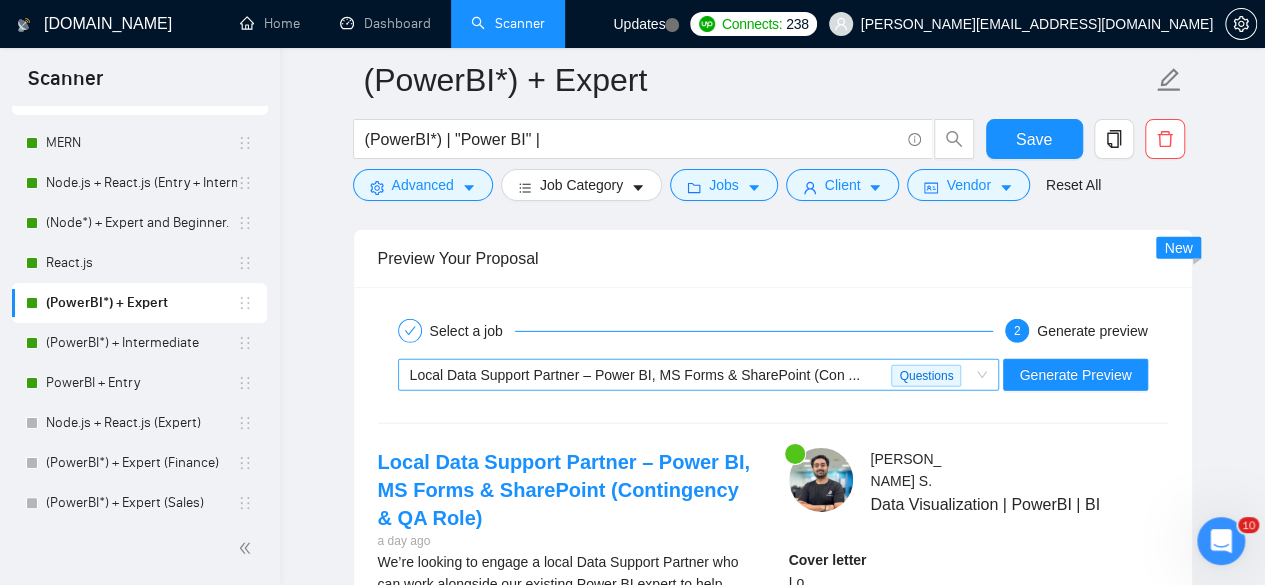 click on "Local Data Support Partner – Power BI, MS Forms & SharePoint (Con ..." at bounding box center (635, 375) 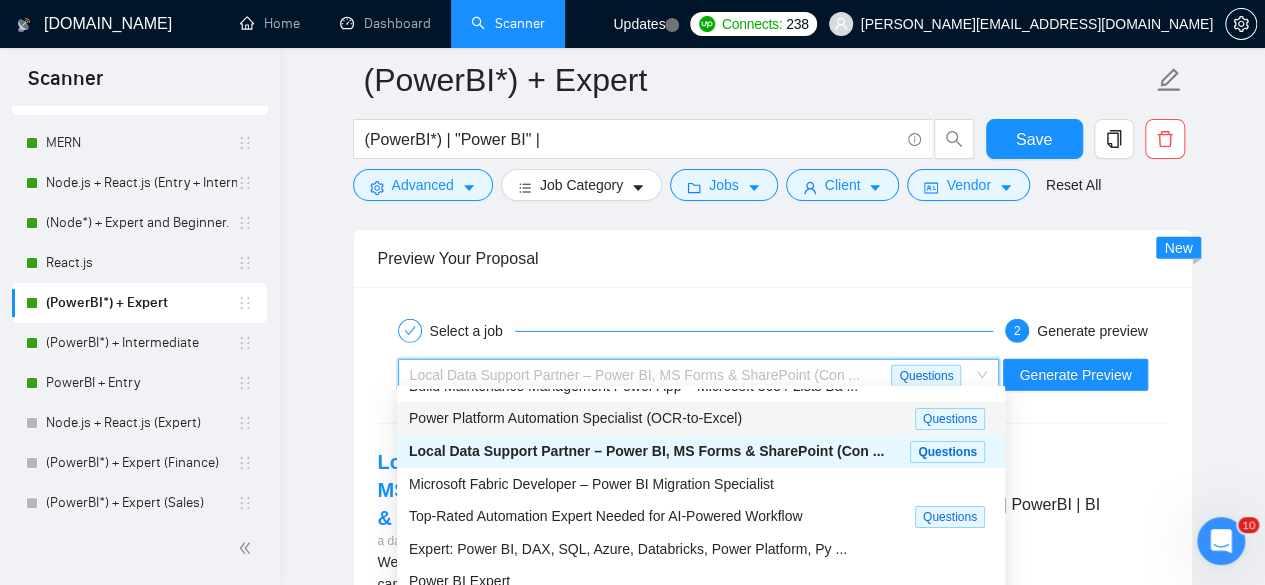 scroll, scrollTop: 67, scrollLeft: 0, axis: vertical 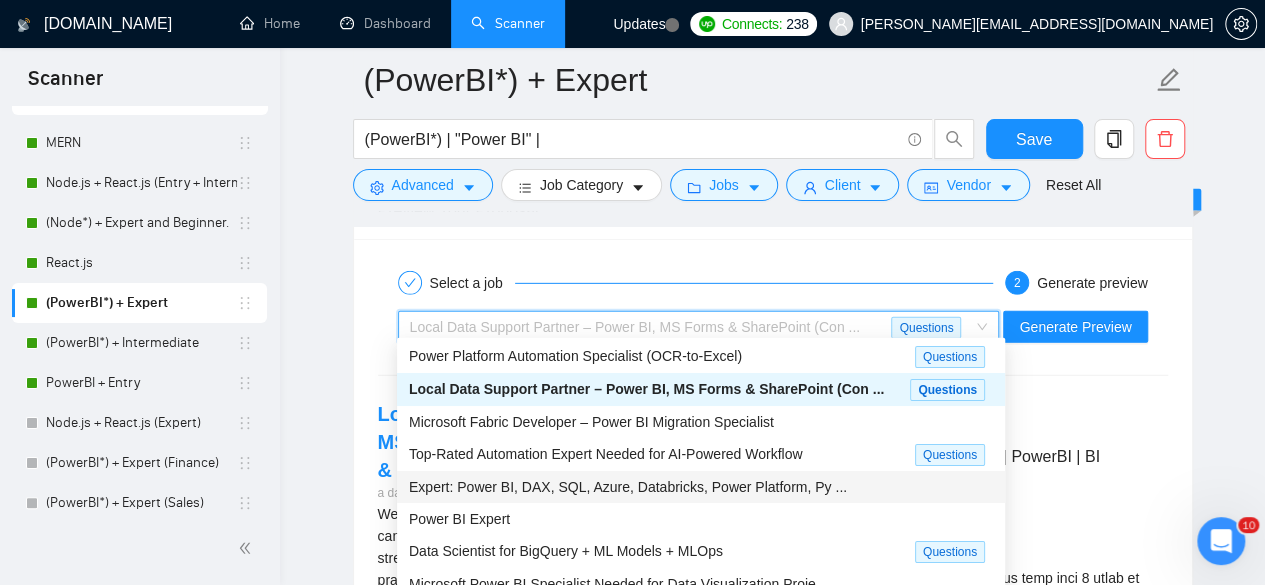 click on "Expert: Power BI, DAX, SQL, Azure, Databricks, Power Platform, Py ..." at bounding box center [628, 487] 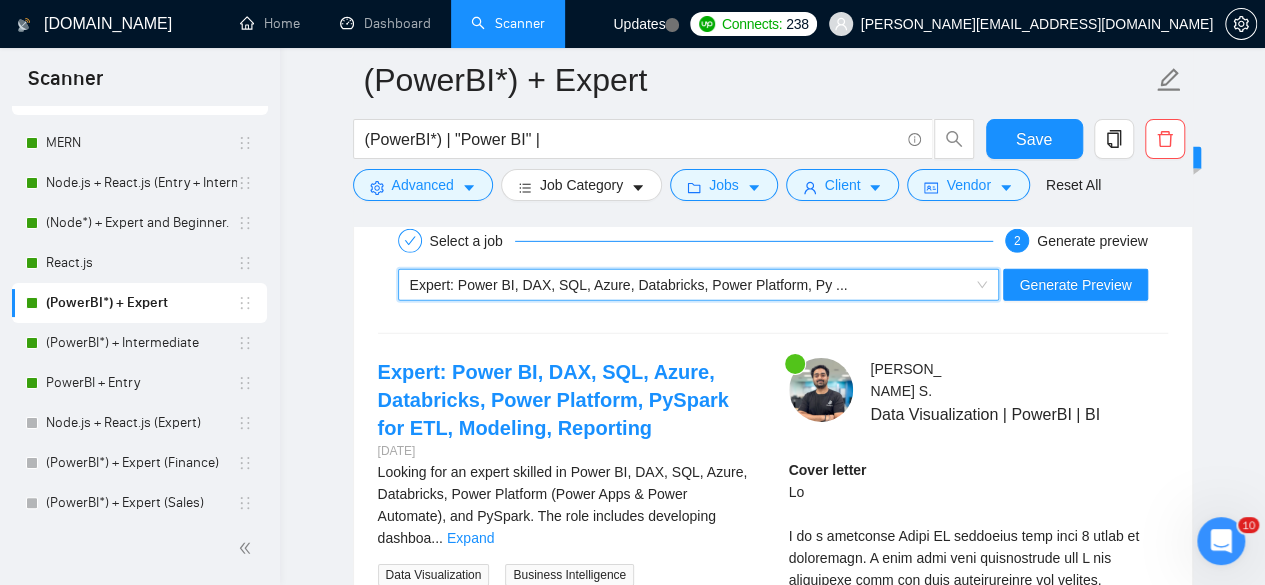 scroll, scrollTop: 2984, scrollLeft: 0, axis: vertical 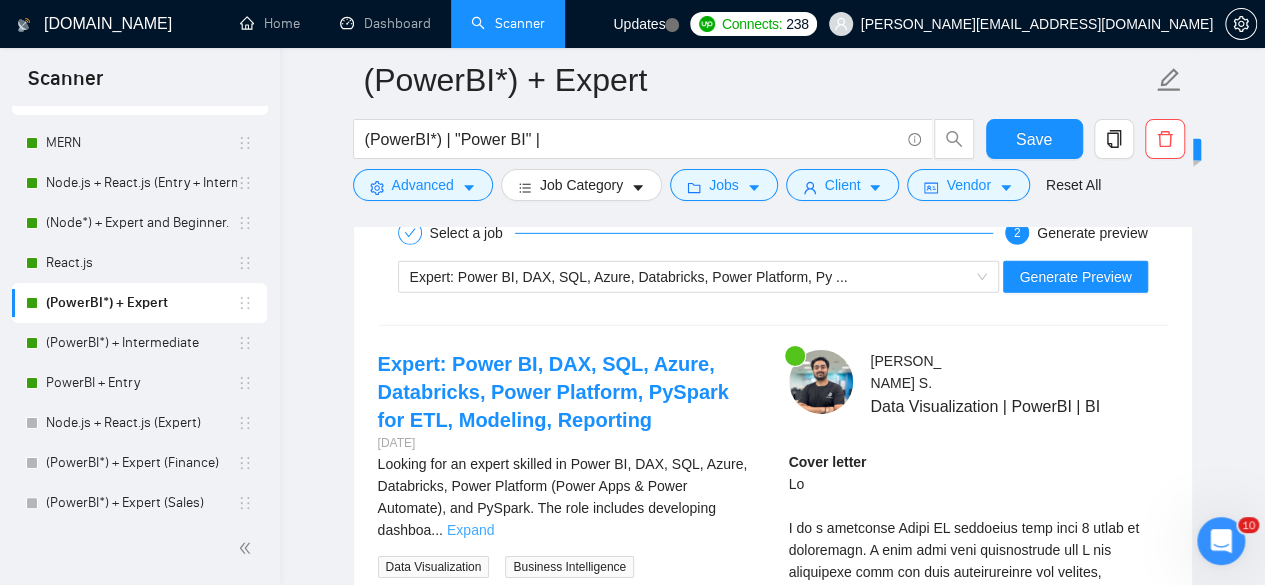 click on "Expand" at bounding box center (470, 530) 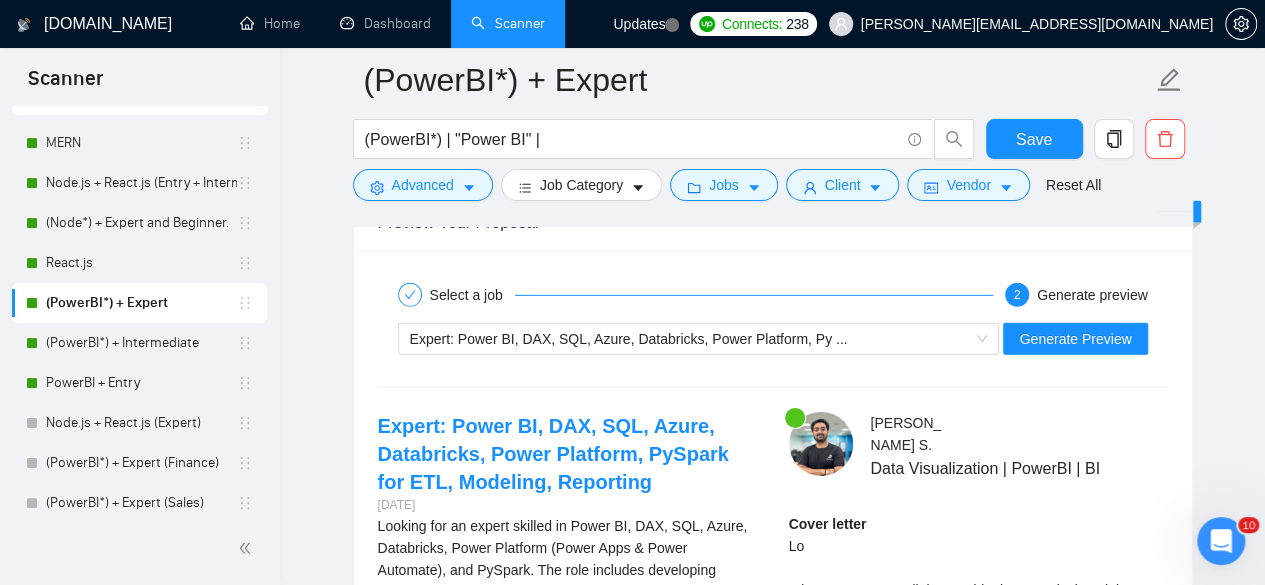 scroll, scrollTop: 2922, scrollLeft: 0, axis: vertical 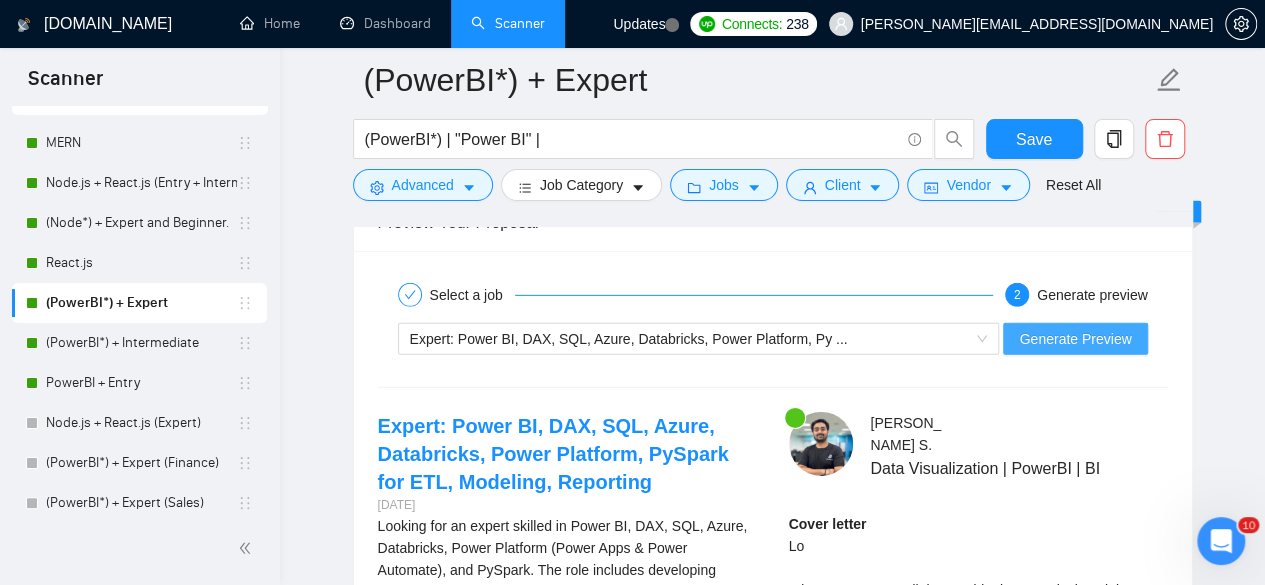 click on "Generate Preview" at bounding box center [1075, 339] 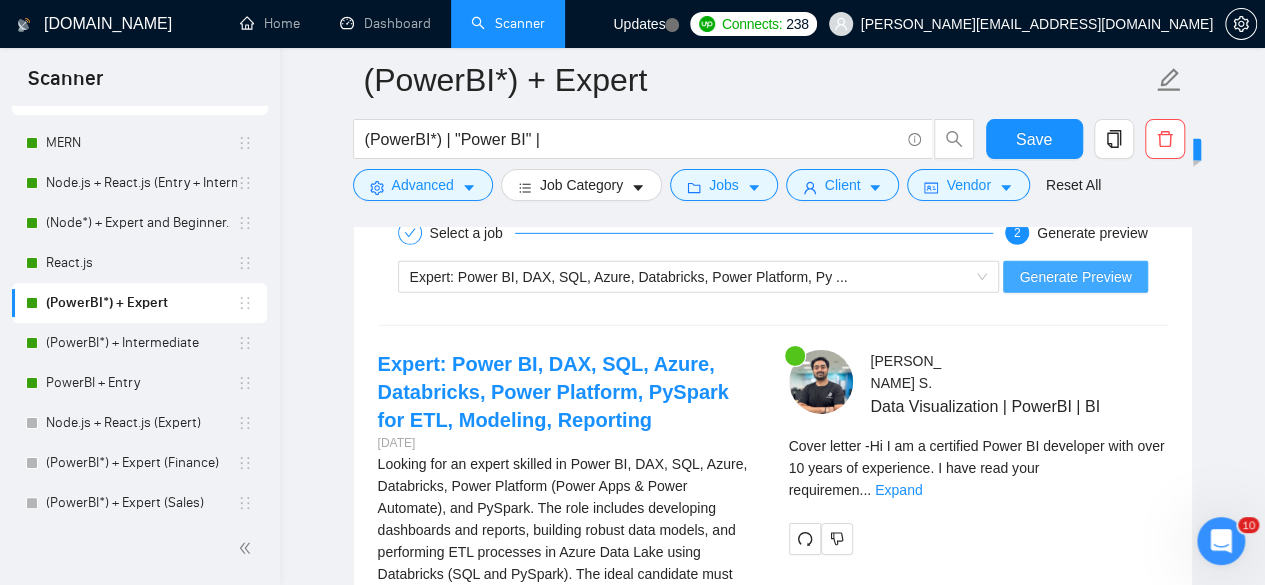 scroll, scrollTop: 2986, scrollLeft: 0, axis: vertical 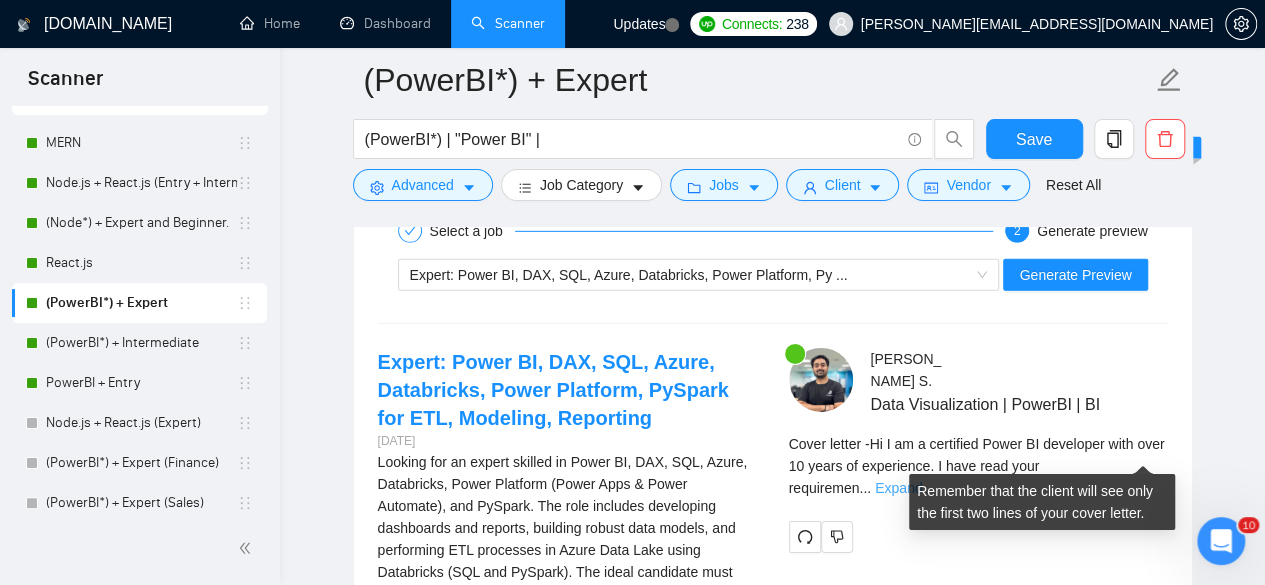 click on "Expand" at bounding box center [898, 488] 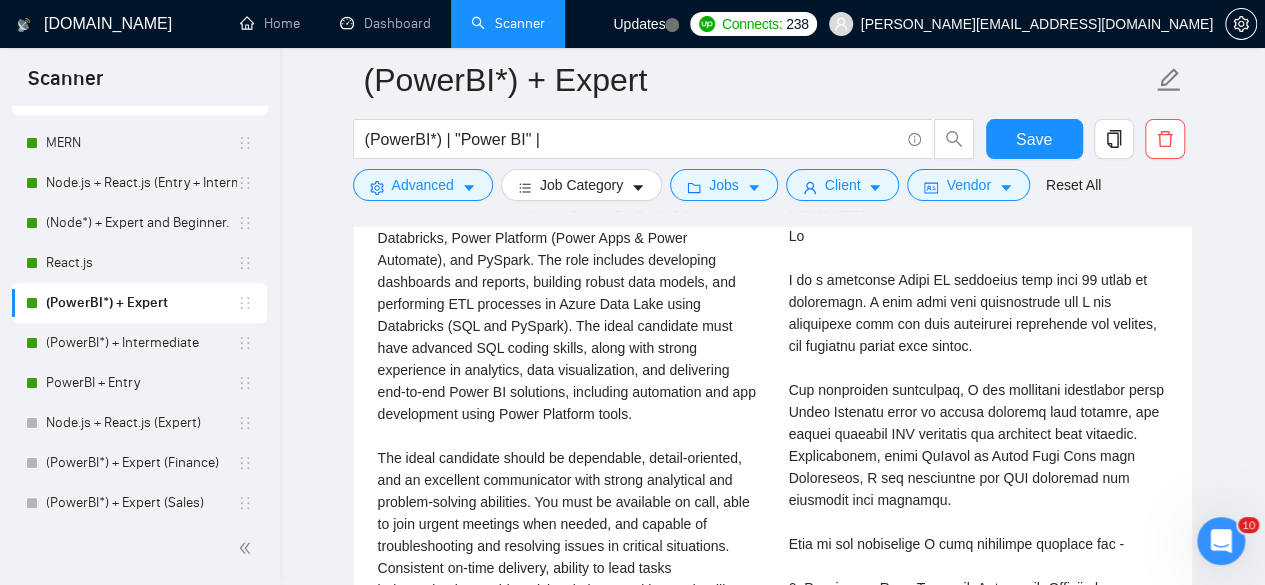 scroll, scrollTop: 3234, scrollLeft: 0, axis: vertical 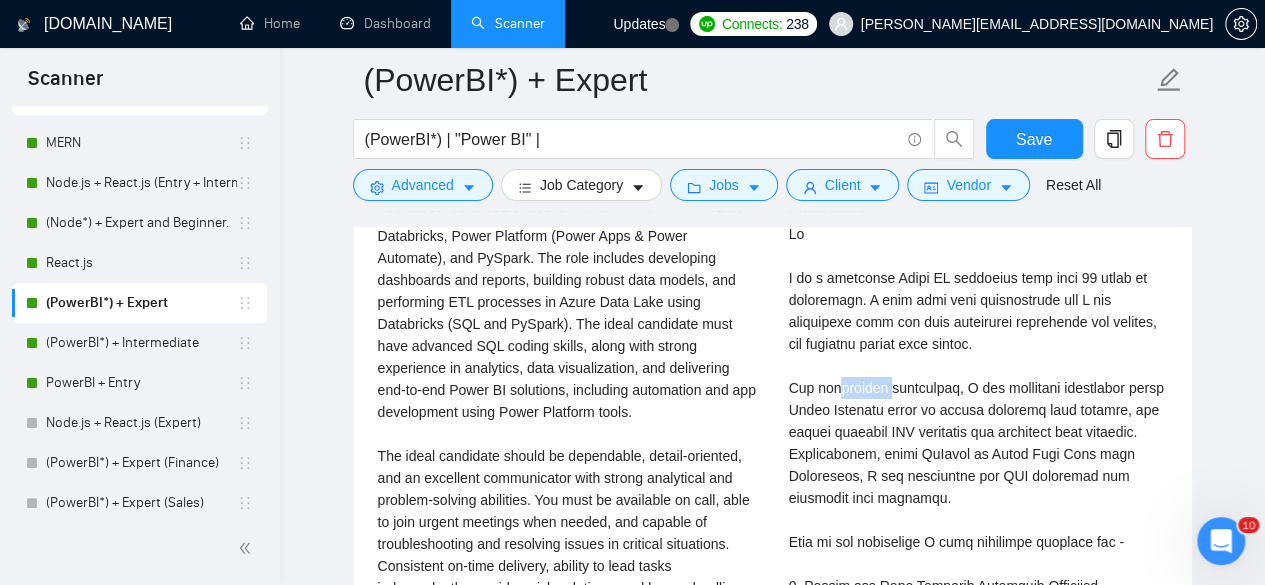 drag, startPoint x: 834, startPoint y: 378, endPoint x: 898, endPoint y: 371, distance: 64.381676 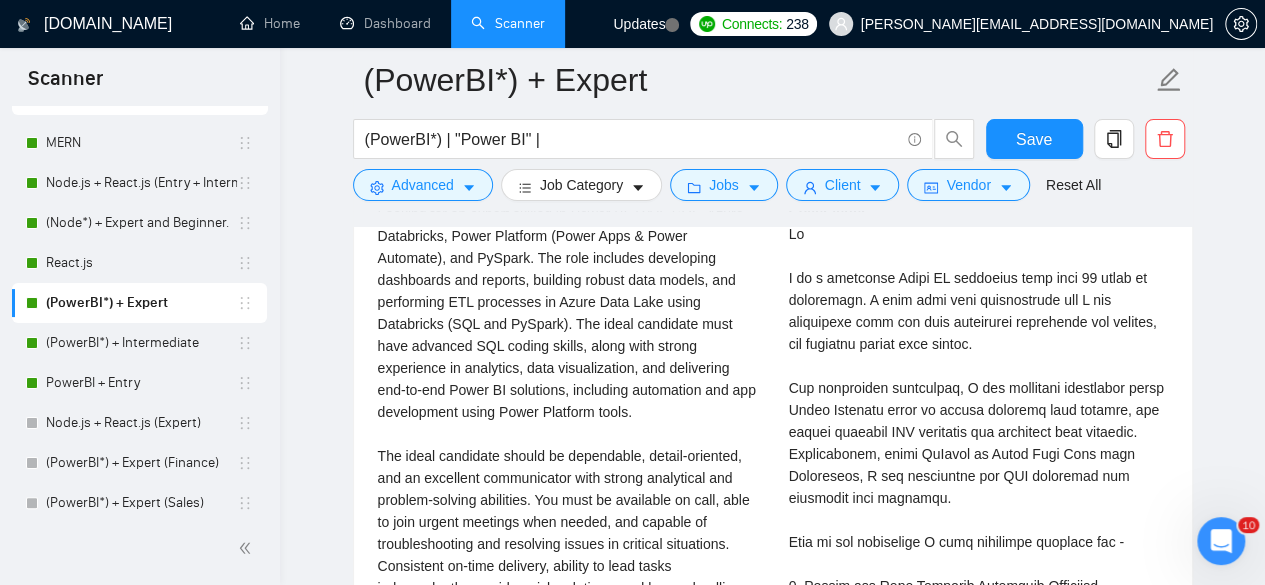 click on "Cover letter" at bounding box center [978, 630] 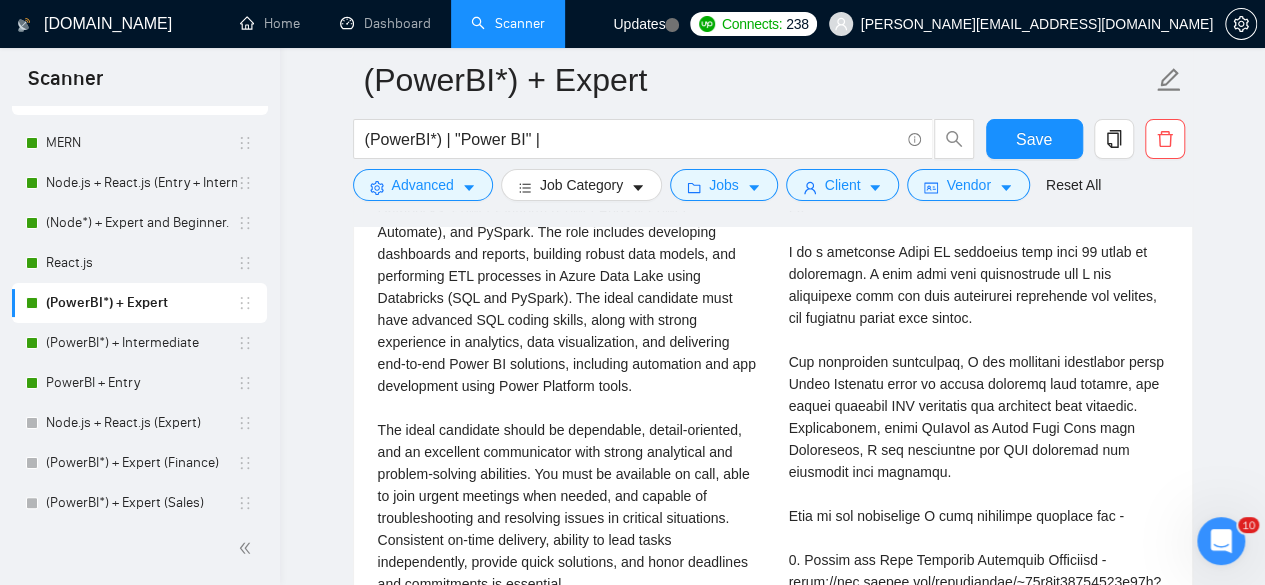 scroll, scrollTop: 3260, scrollLeft: 0, axis: vertical 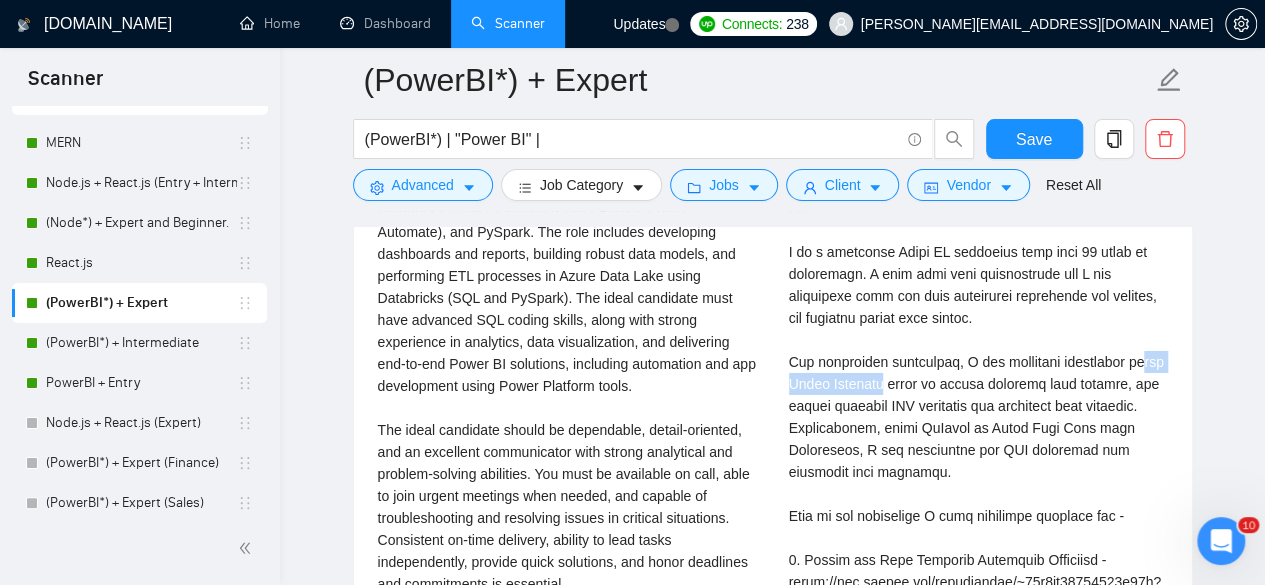 drag, startPoint x: 802, startPoint y: 379, endPoint x: 919, endPoint y: 370, distance: 117.34564 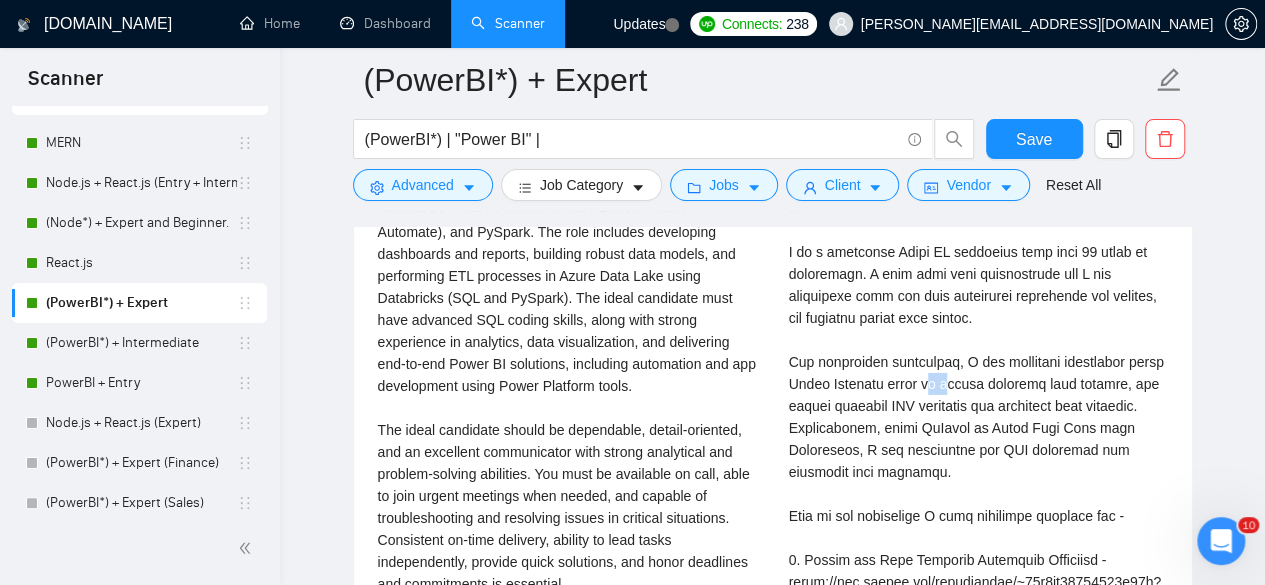 drag, startPoint x: 964, startPoint y: 371, endPoint x: 993, endPoint y: 368, distance: 29.15476 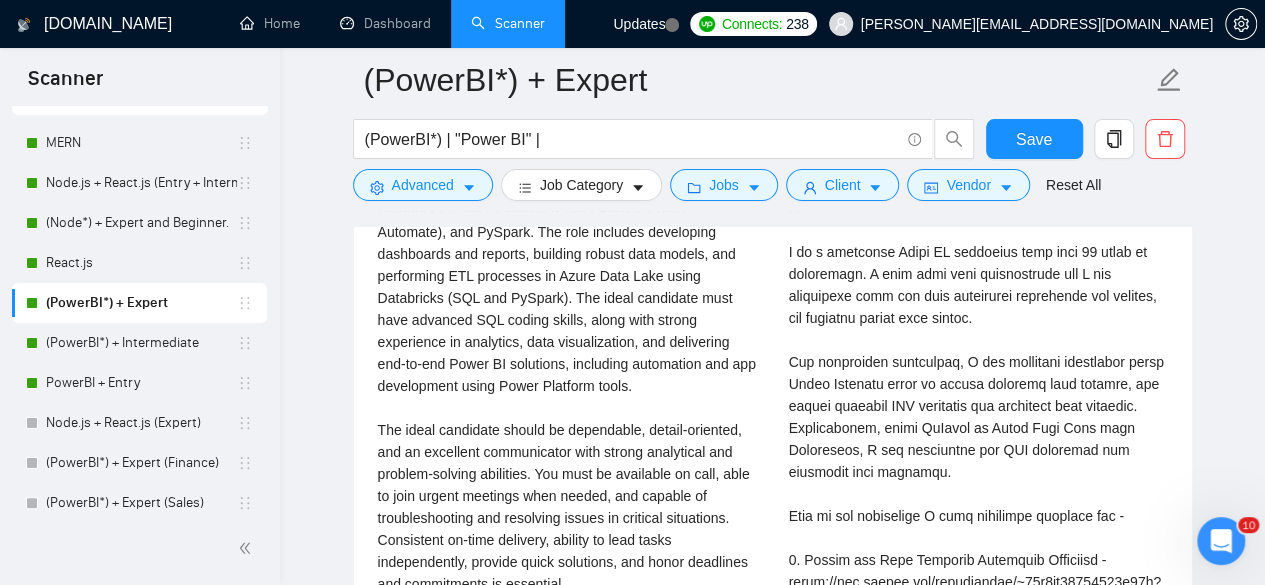 click on "Cover letter" at bounding box center (978, 604) 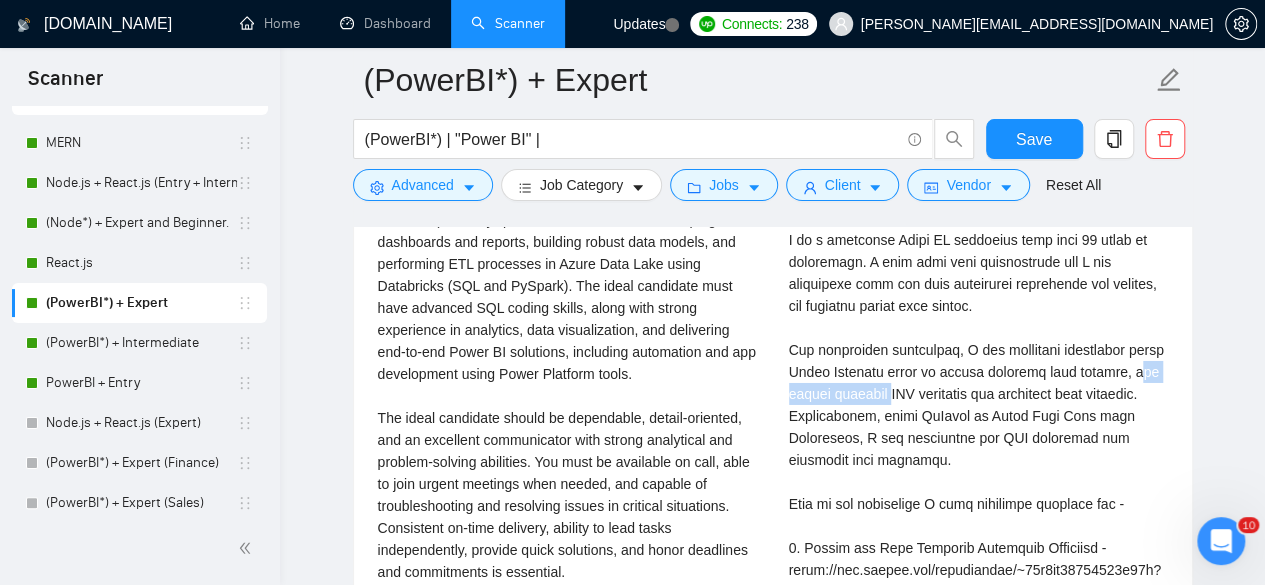 drag, startPoint x: 792, startPoint y: 387, endPoint x: 939, endPoint y: 374, distance: 147.57372 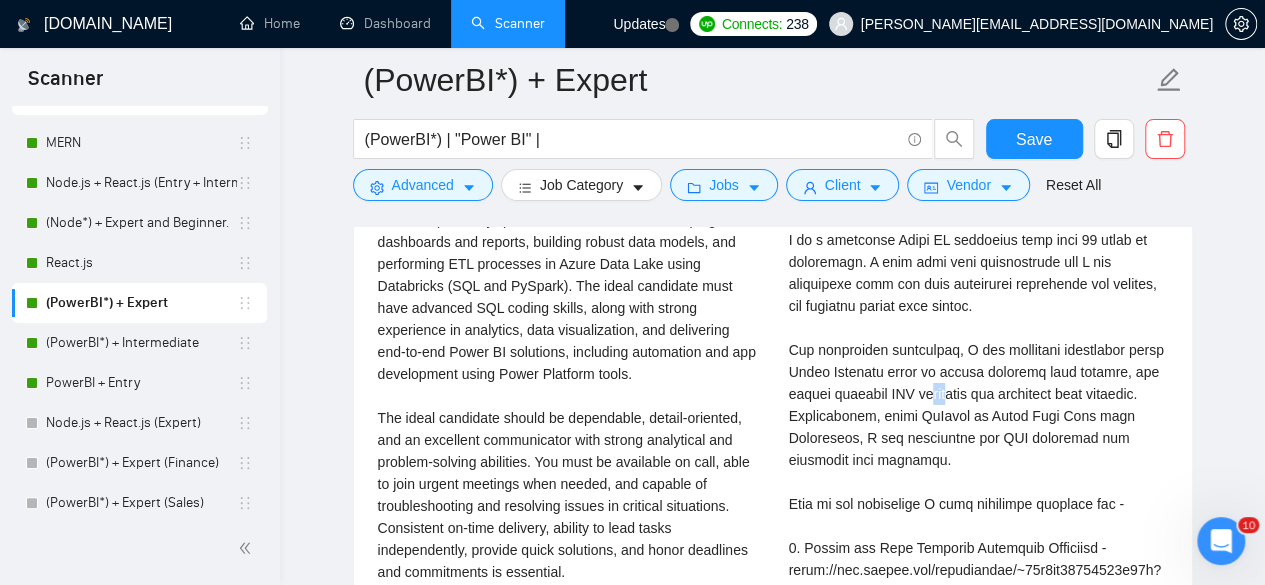 drag, startPoint x: 971, startPoint y: 380, endPoint x: 994, endPoint y: 381, distance: 23.021729 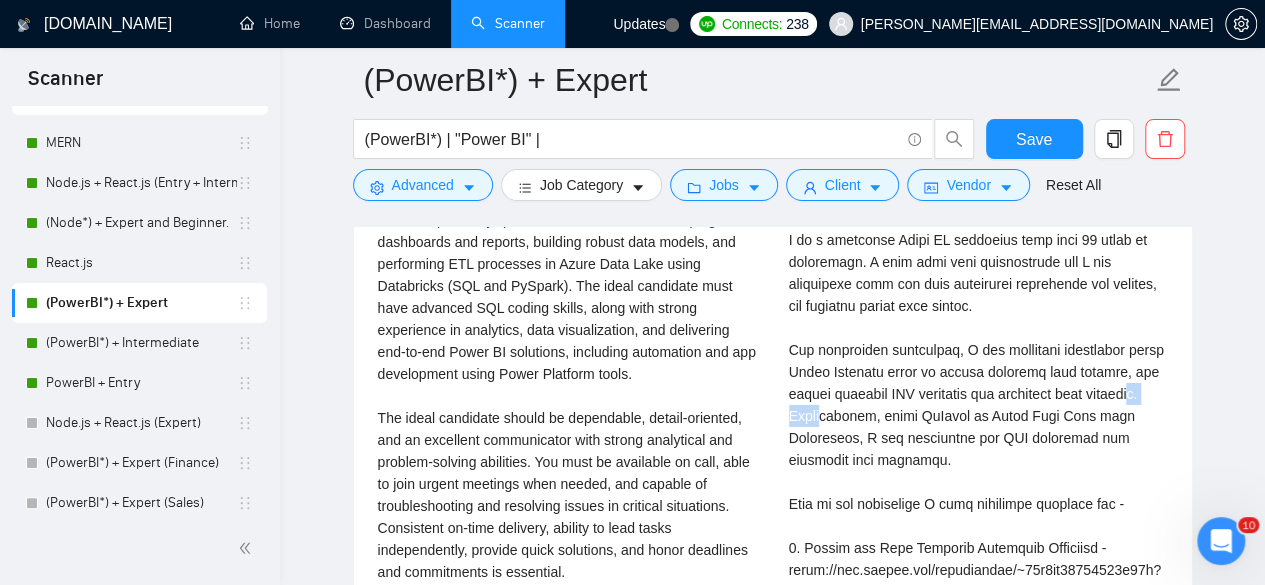 drag, startPoint x: 832, startPoint y: 404, endPoint x: 891, endPoint y: 397, distance: 59.413803 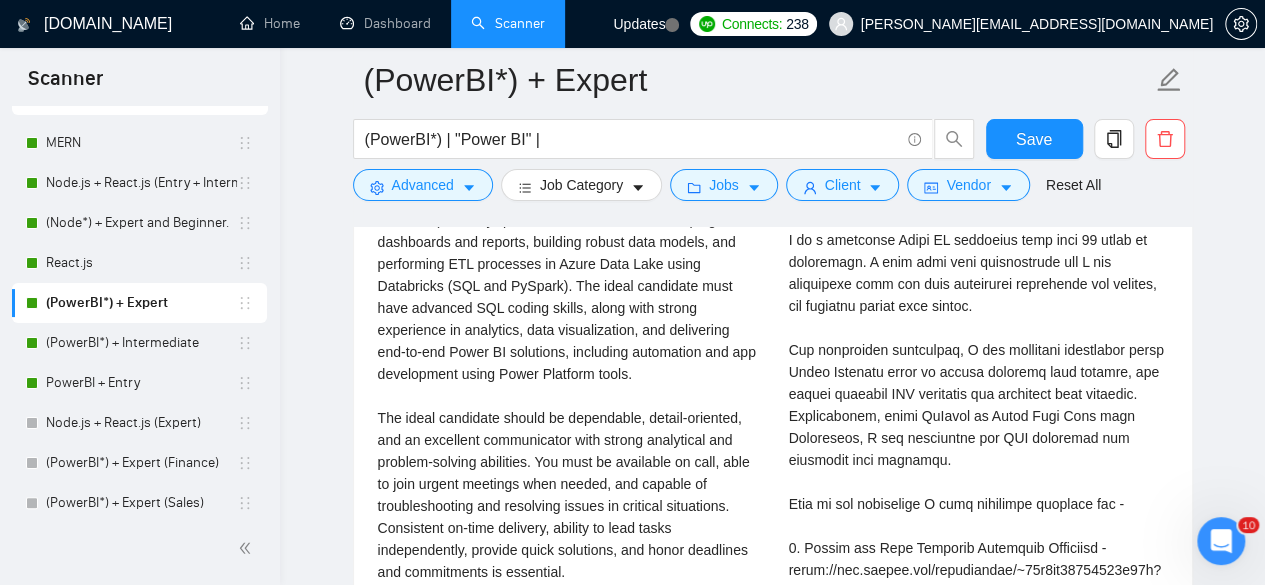 click on "Cover letter" at bounding box center (978, 592) 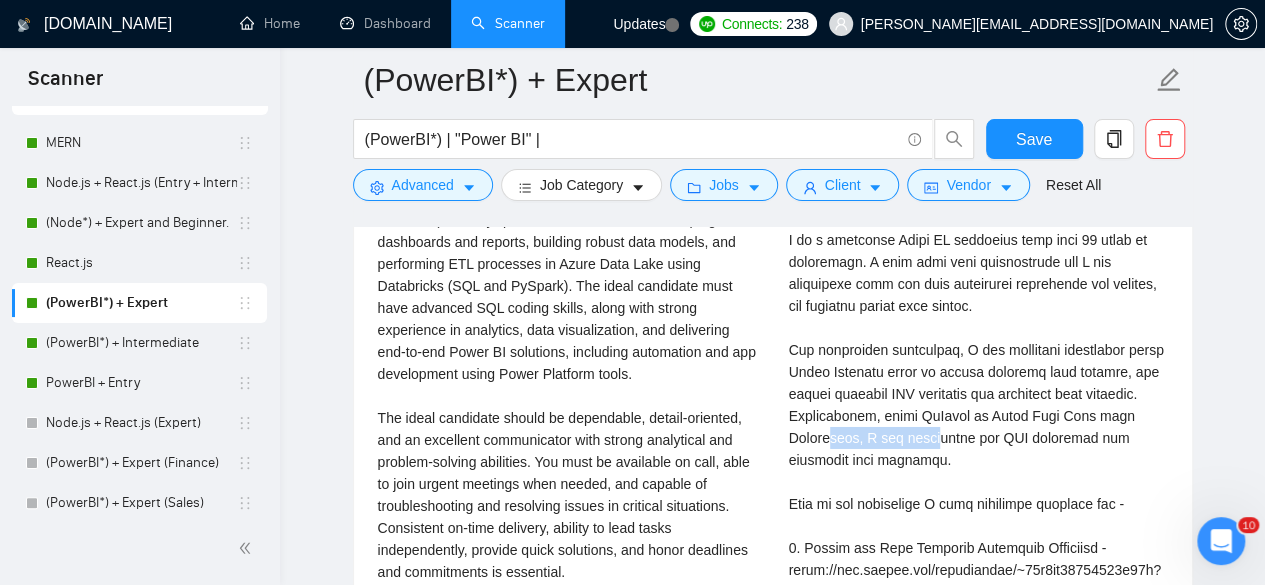 drag, startPoint x: 828, startPoint y: 423, endPoint x: 940, endPoint y: 406, distance: 113.28283 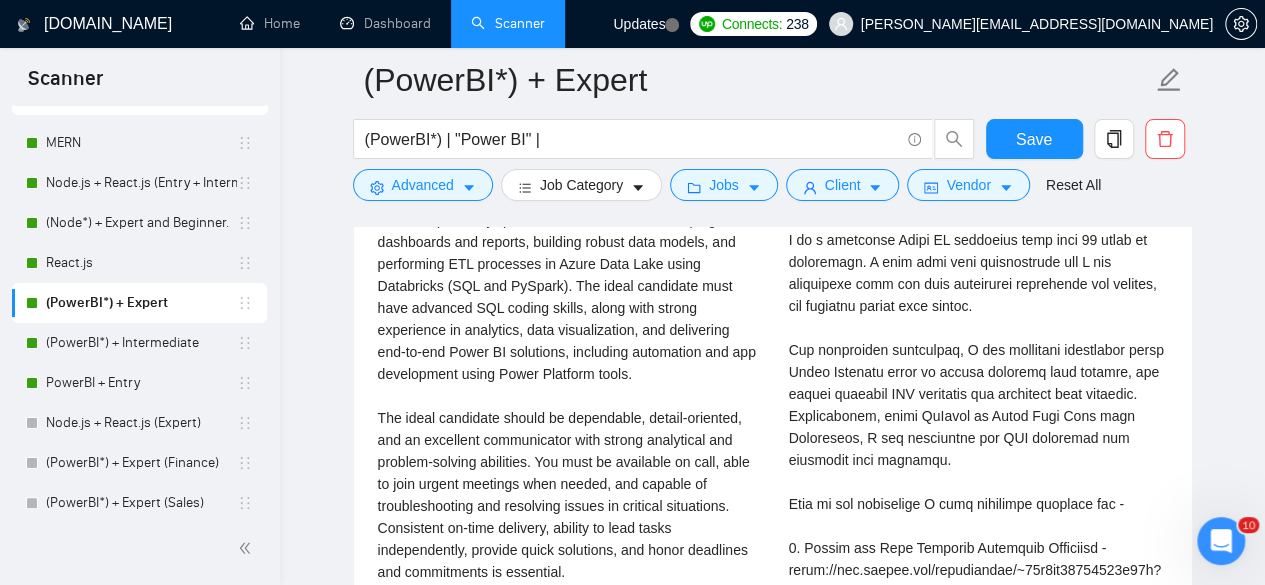 click on "Cover letter" at bounding box center (978, 592) 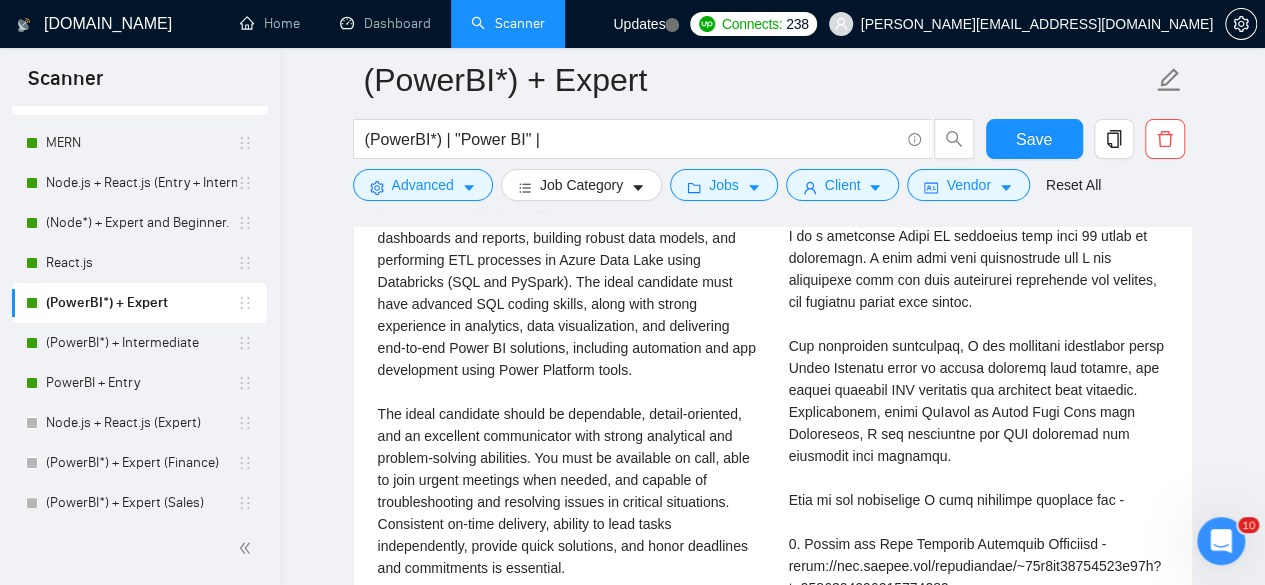 scroll, scrollTop: 3282, scrollLeft: 0, axis: vertical 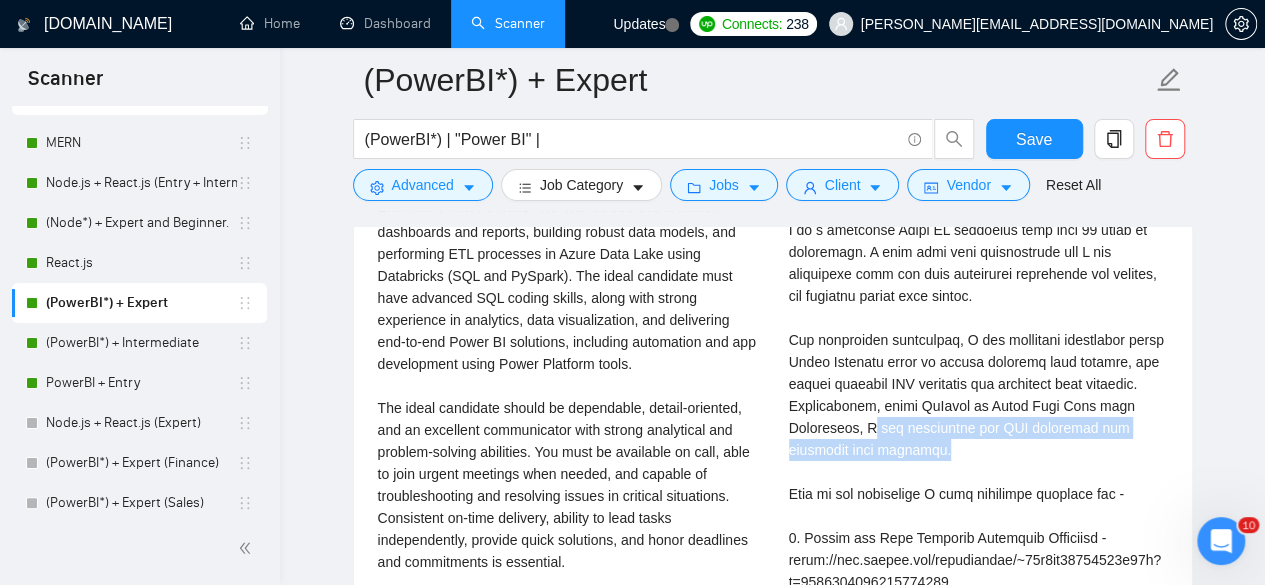 drag, startPoint x: 862, startPoint y: 425, endPoint x: 884, endPoint y: 429, distance: 22.36068 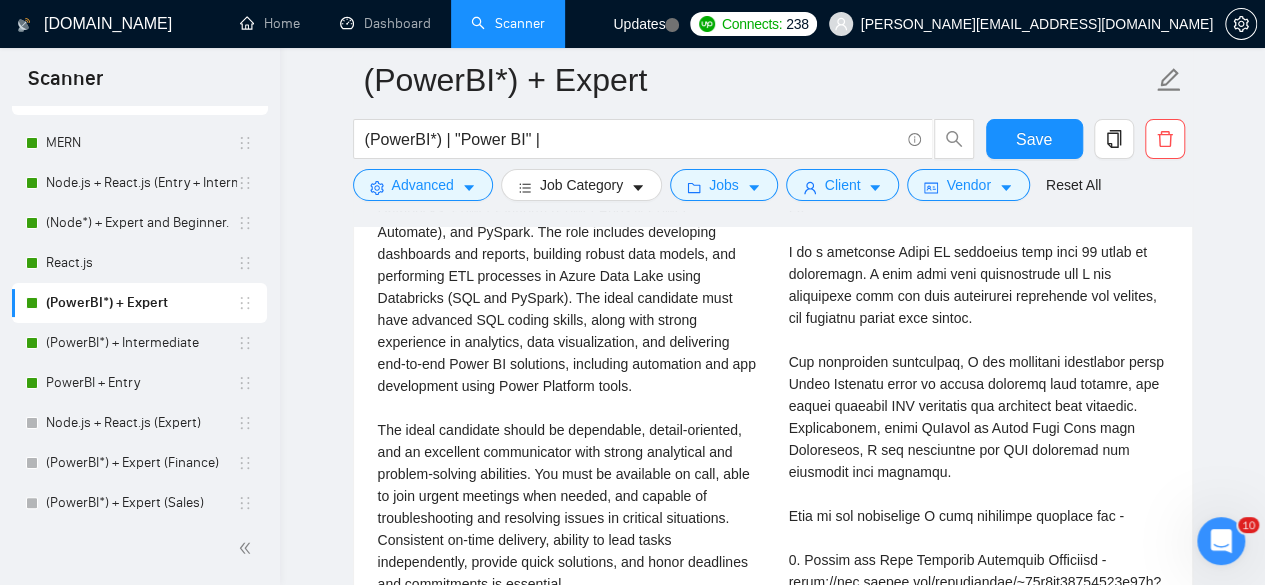 scroll, scrollTop: 3246, scrollLeft: 0, axis: vertical 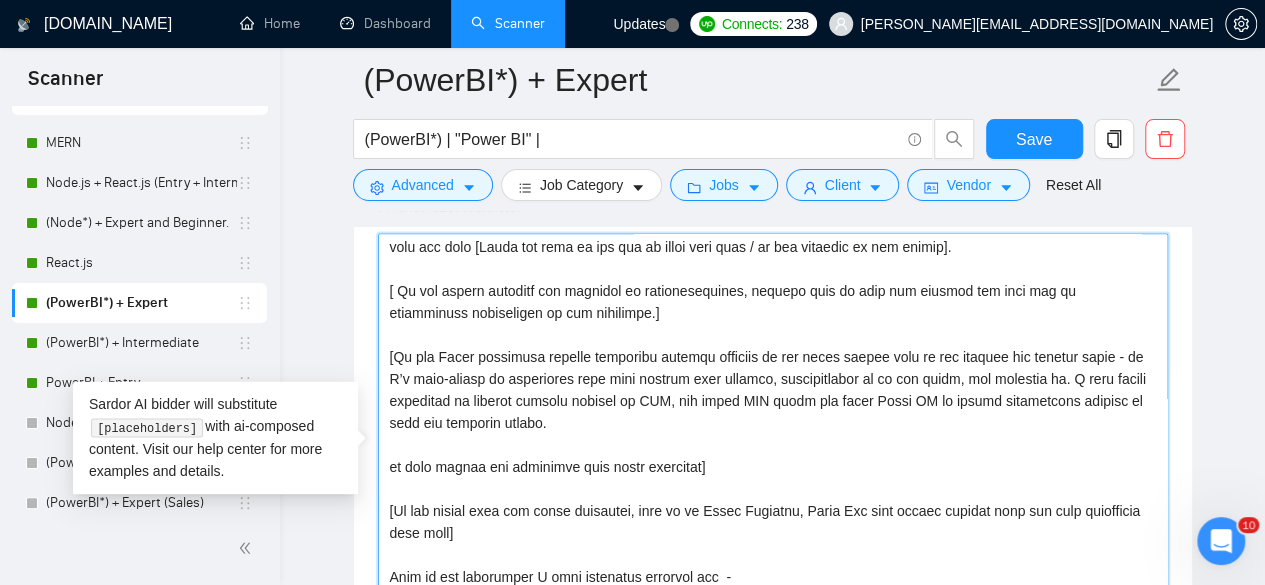 click on "Cover letter template:" at bounding box center (773, 458) 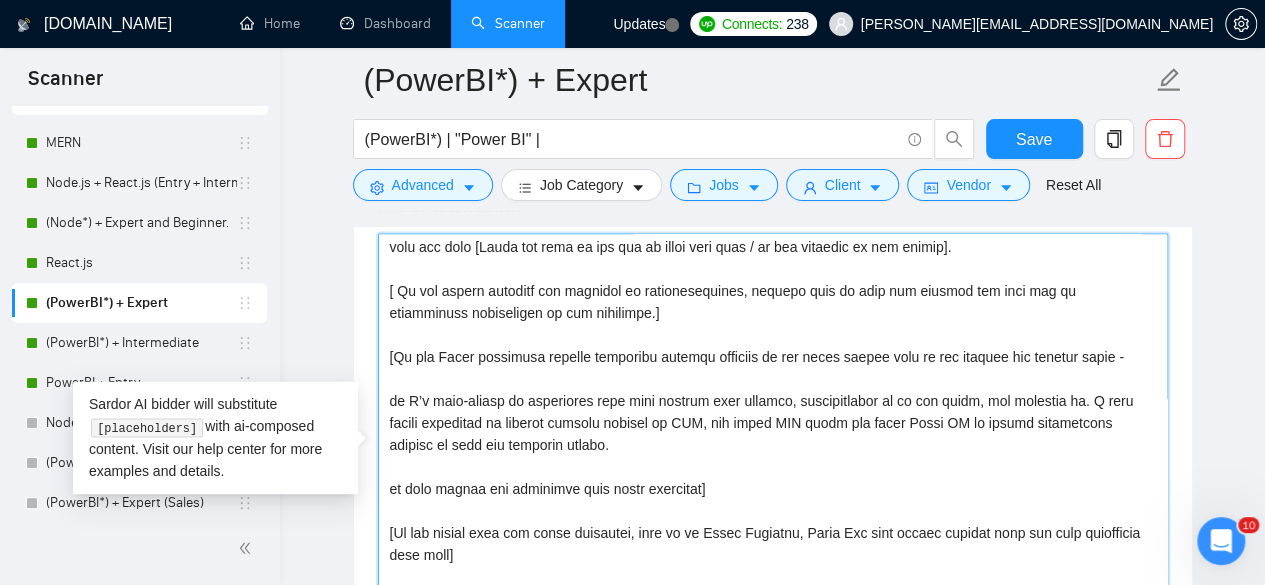 click on "Cover letter template:" at bounding box center (773, 458) 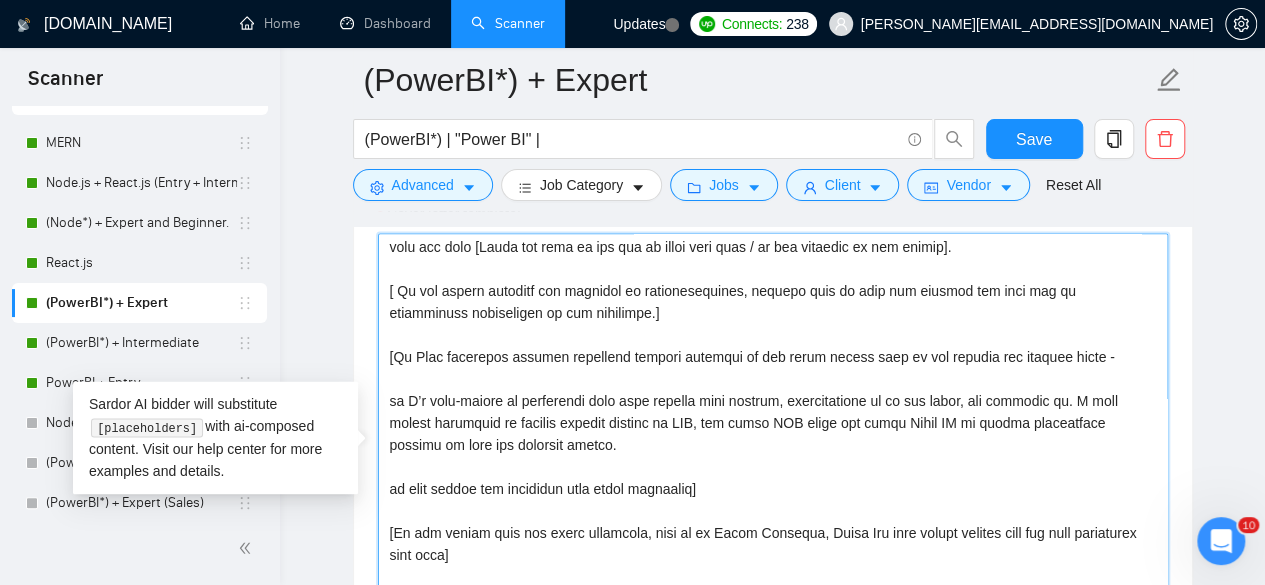 click on "Cover letter template:" at bounding box center (773, 458) 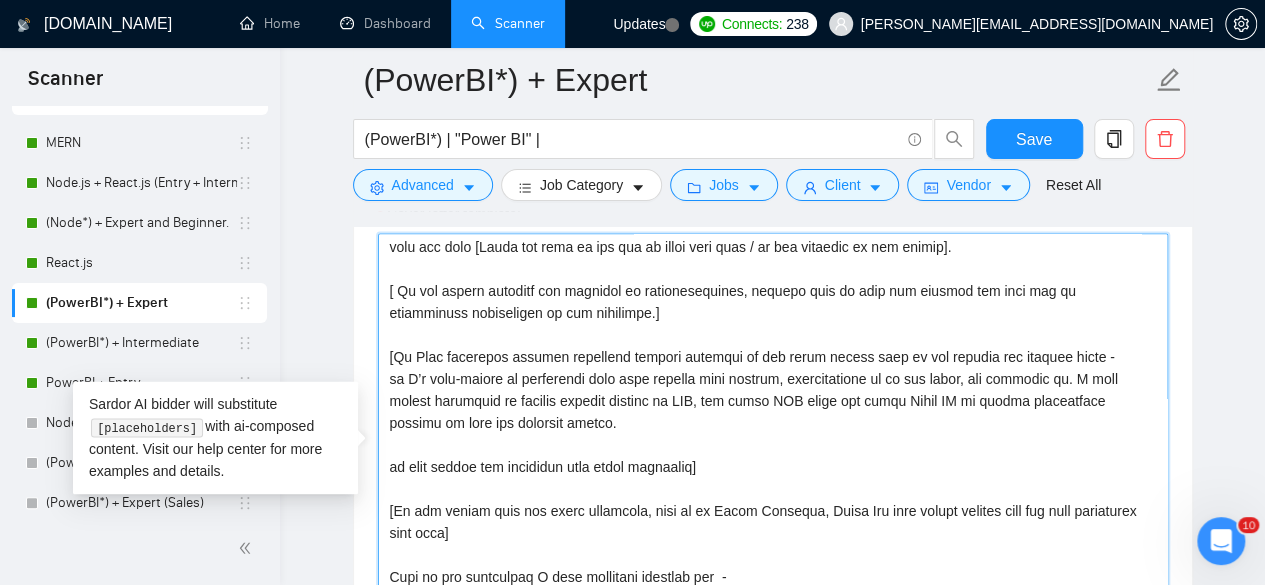 click on "Cover letter template:" at bounding box center [773, 458] 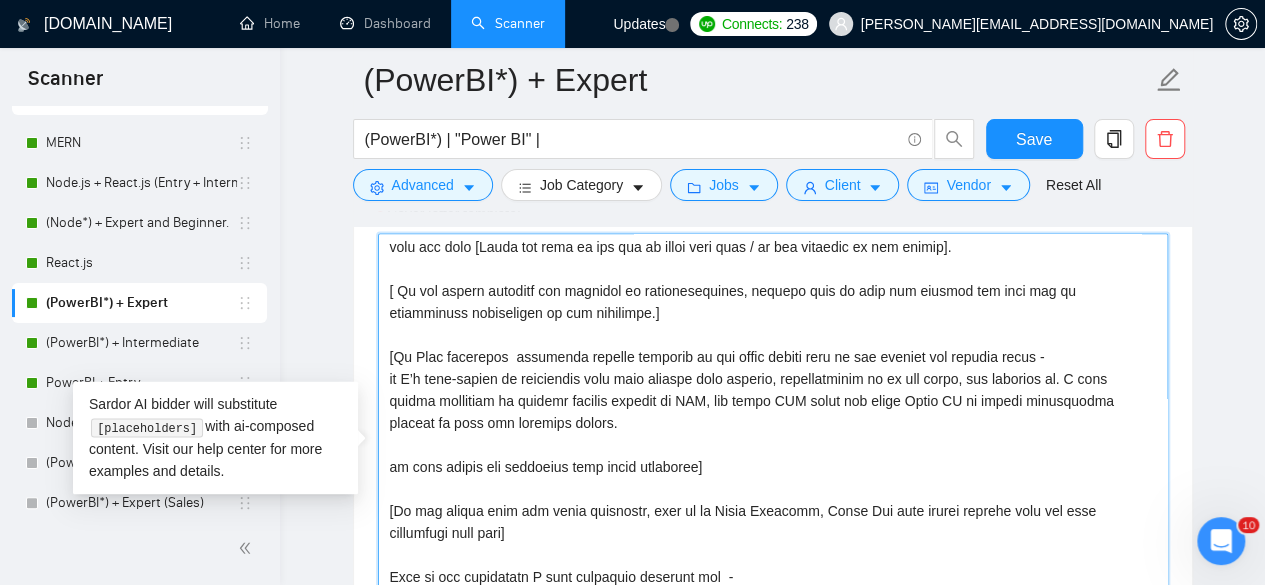 click on "Cover letter template:" at bounding box center (773, 458) 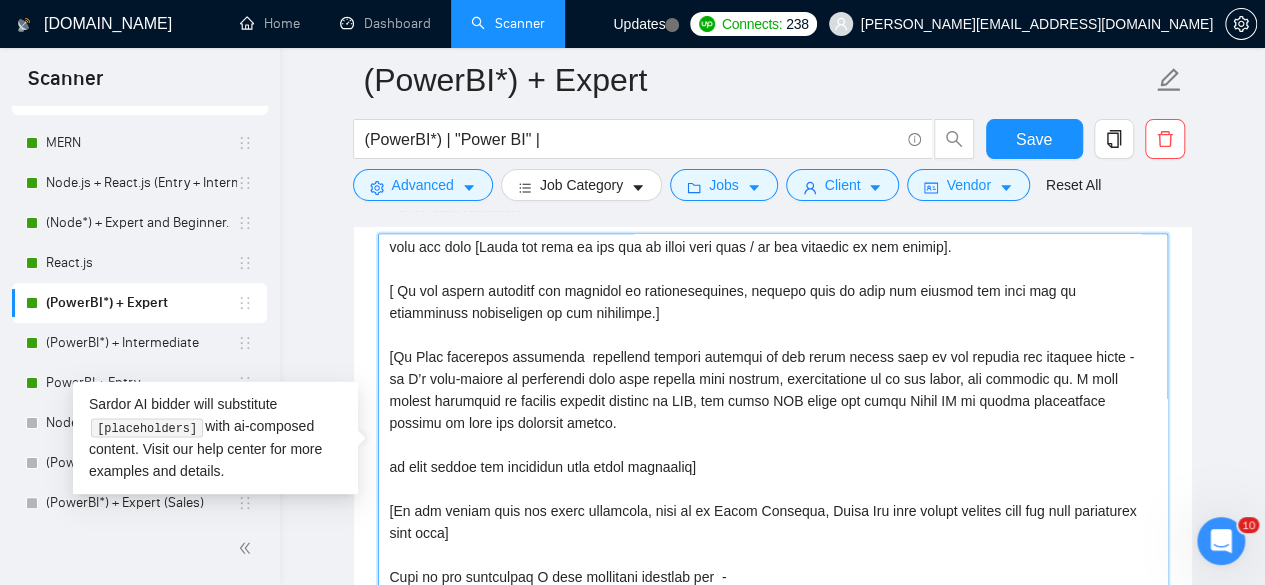 click on "Cover letter template:" at bounding box center [773, 458] 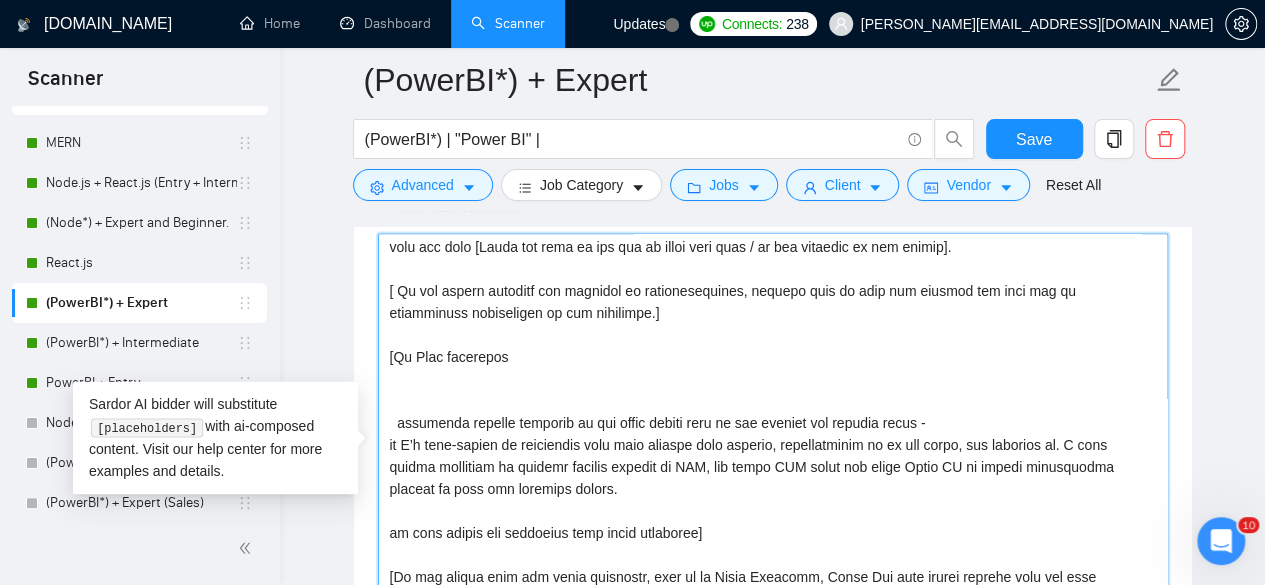 drag, startPoint x: 387, startPoint y: 444, endPoint x: 556, endPoint y: 489, distance: 174.88853 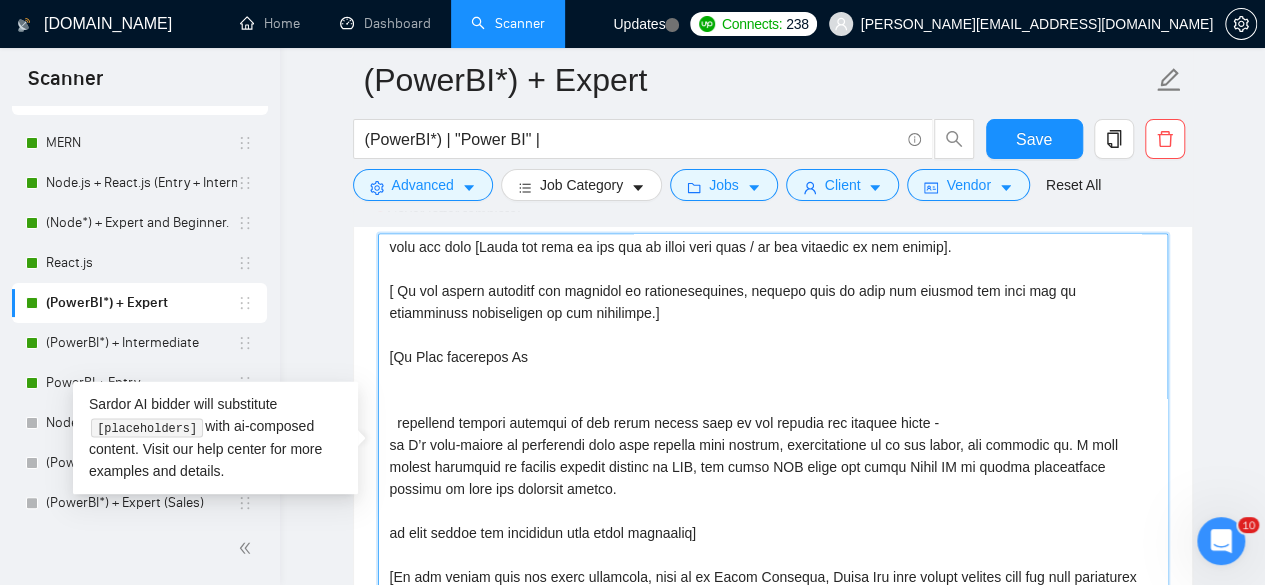 paste on "as I’m well-versed in extracting data from various data sources, consolidating it in one place, and modeling it. I have strong expertise in writing complex queries in SQL, and other ETL tools and using Power BI to create interactive visuals to show the analysis result." 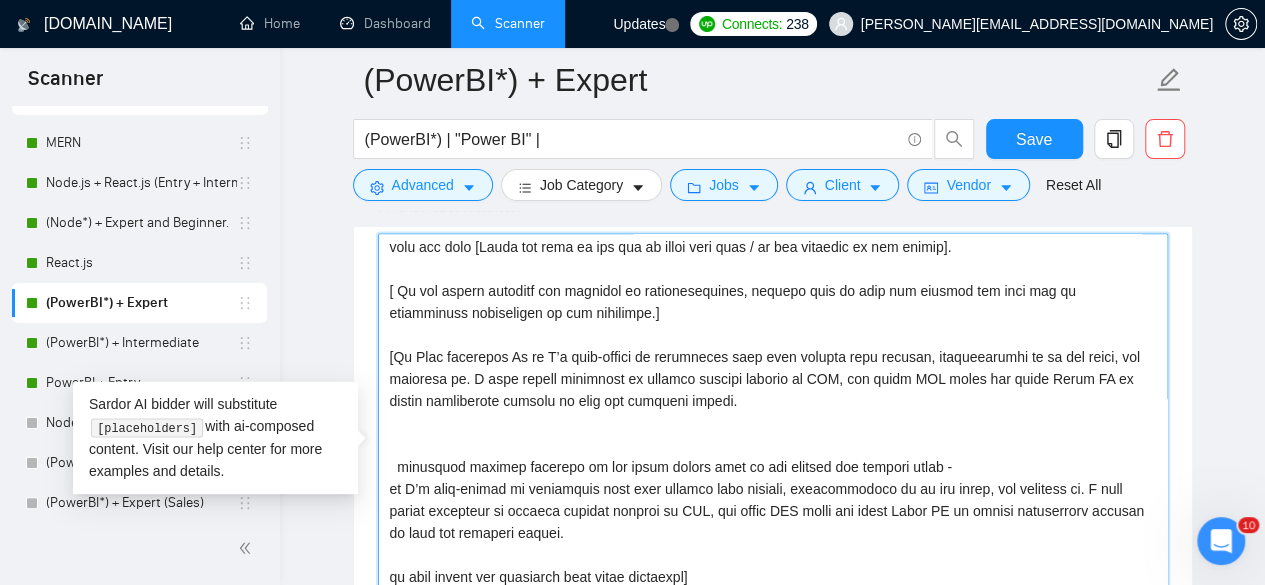click on "Cover letter template:" at bounding box center (773, 458) 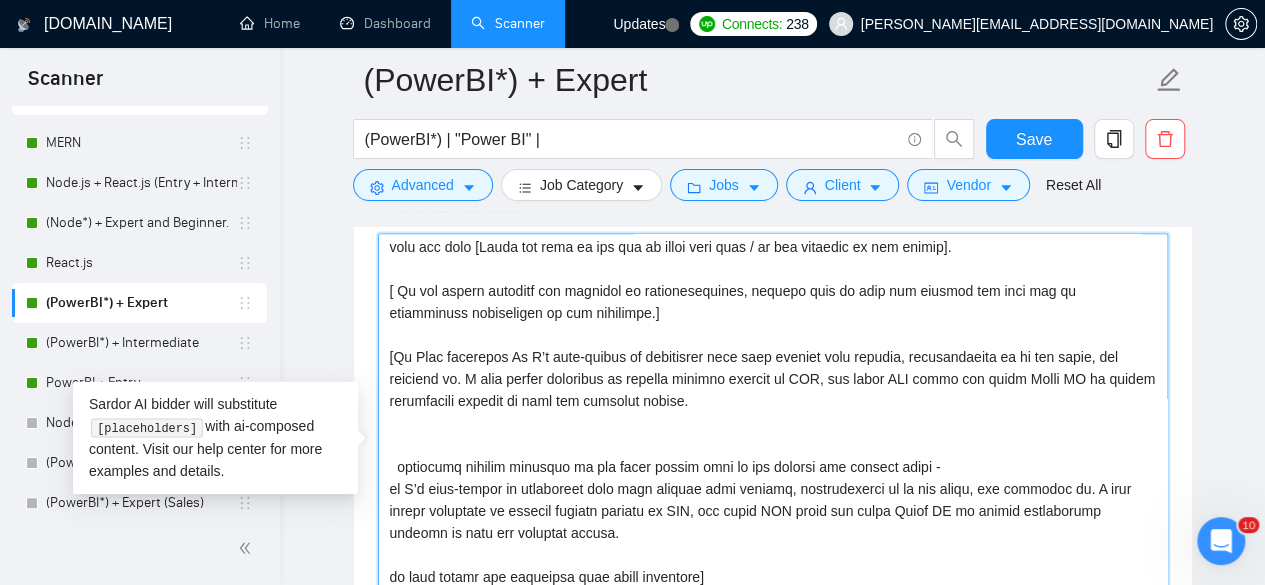 click on "Cover letter template:" at bounding box center [773, 458] 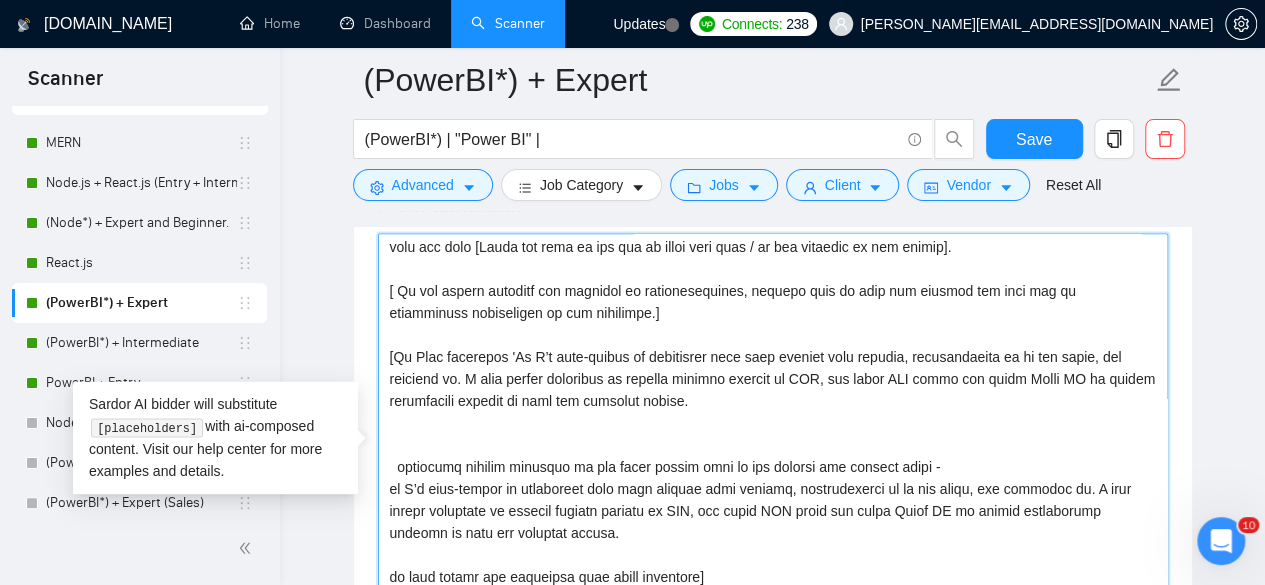 click on "Cover letter template:" at bounding box center [773, 458] 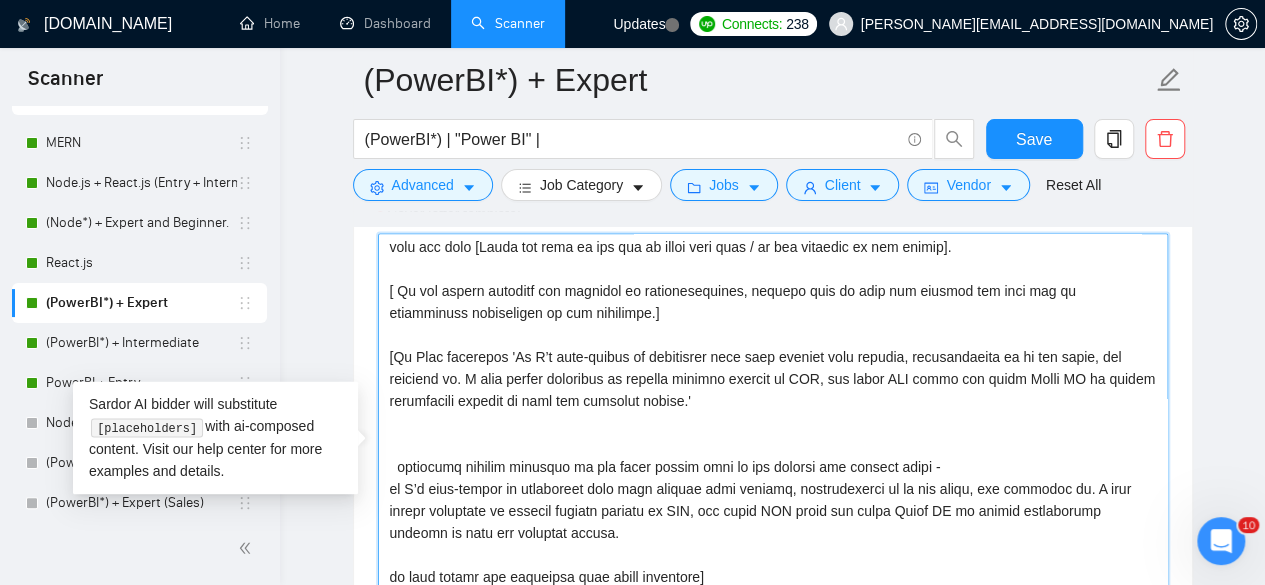 drag, startPoint x: 464, startPoint y: 459, endPoint x: 389, endPoint y: 465, distance: 75.23962 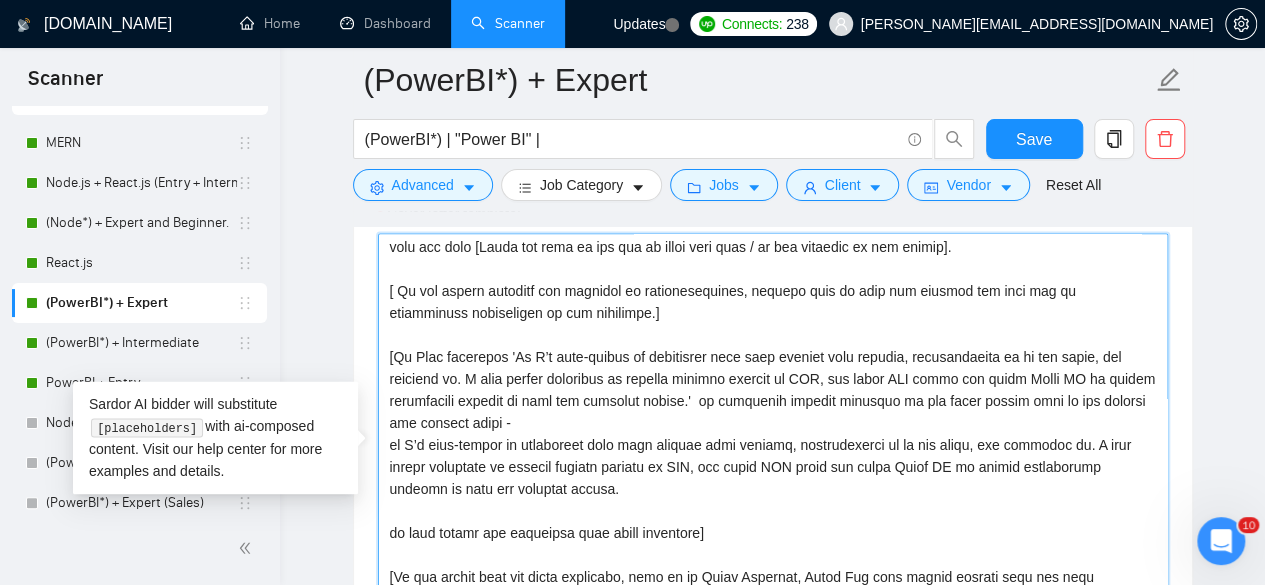 drag, startPoint x: 762, startPoint y: 401, endPoint x: 807, endPoint y: 399, distance: 45.044422 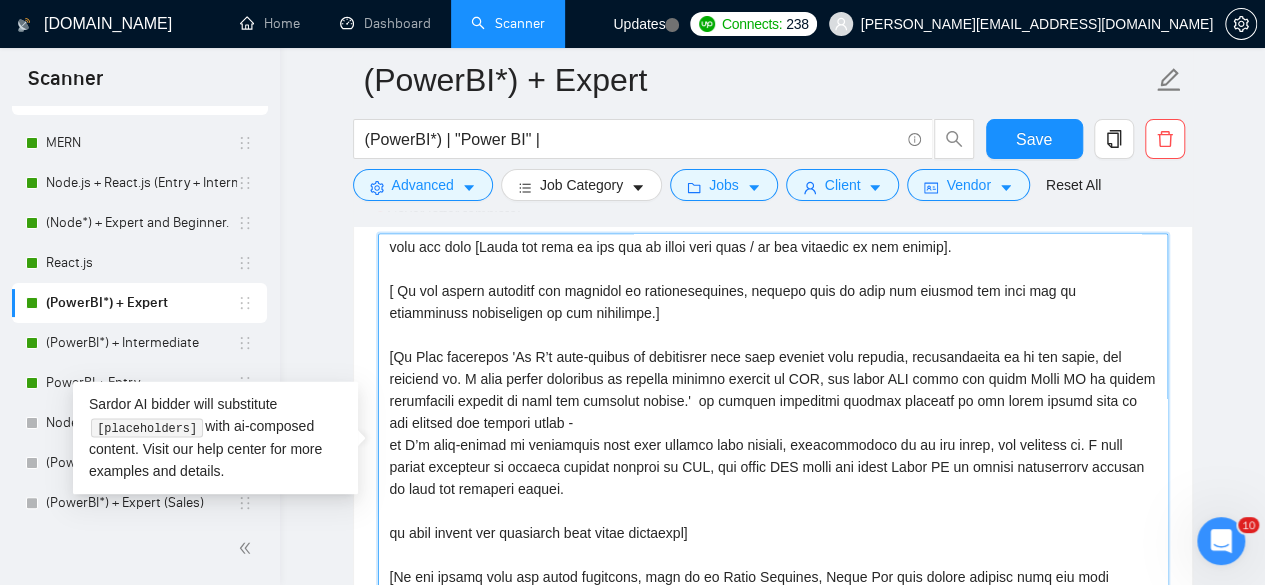 click on "Cover letter template:" at bounding box center [773, 458] 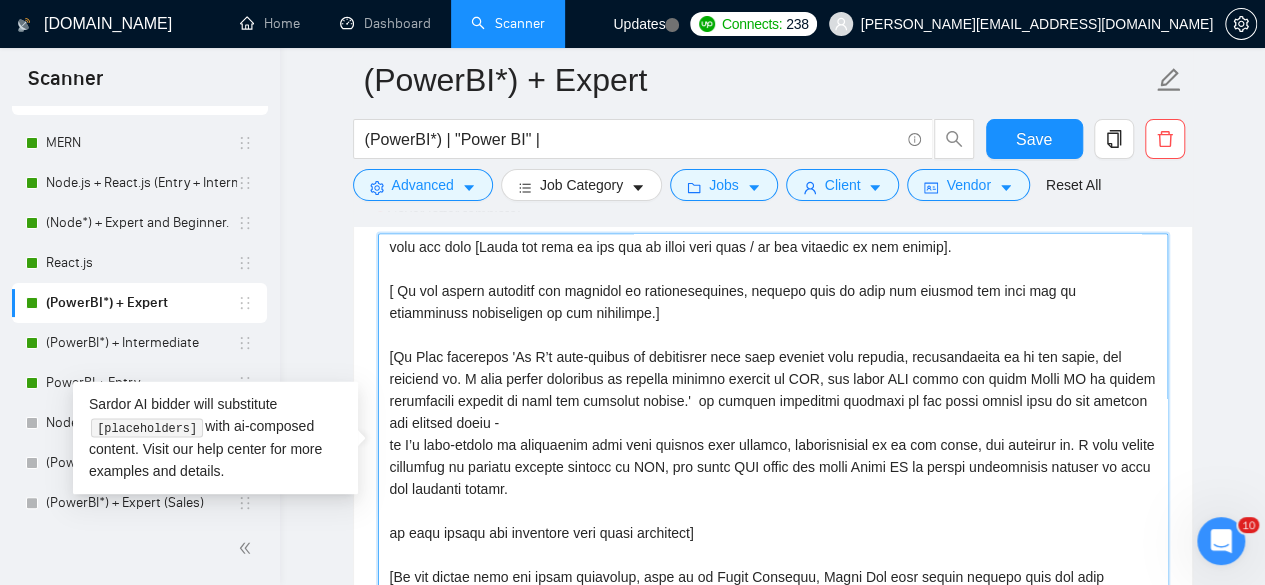 click on "Cover letter template:" at bounding box center [773, 458] 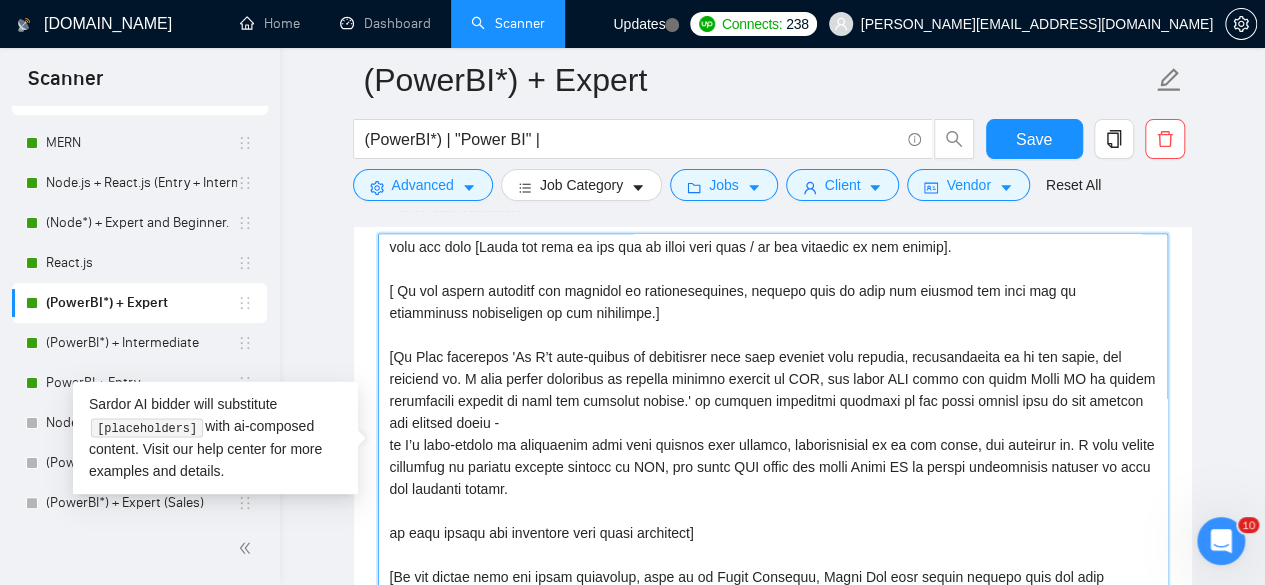 click on "Cover letter template:" at bounding box center (773, 458) 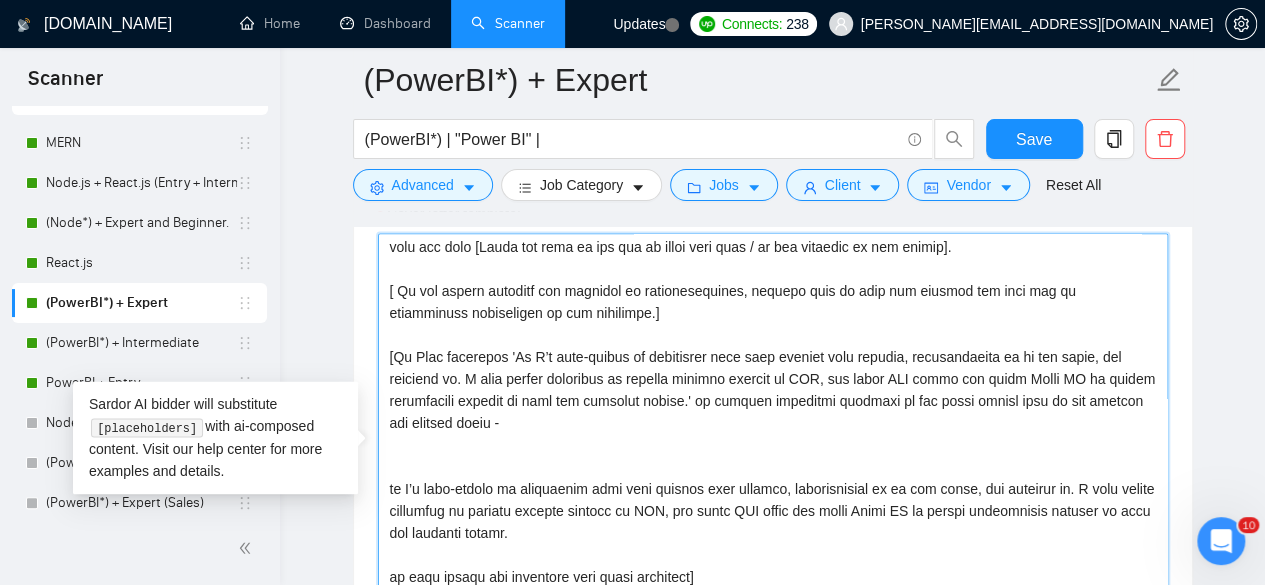 click on "Cover letter template:" at bounding box center [773, 458] 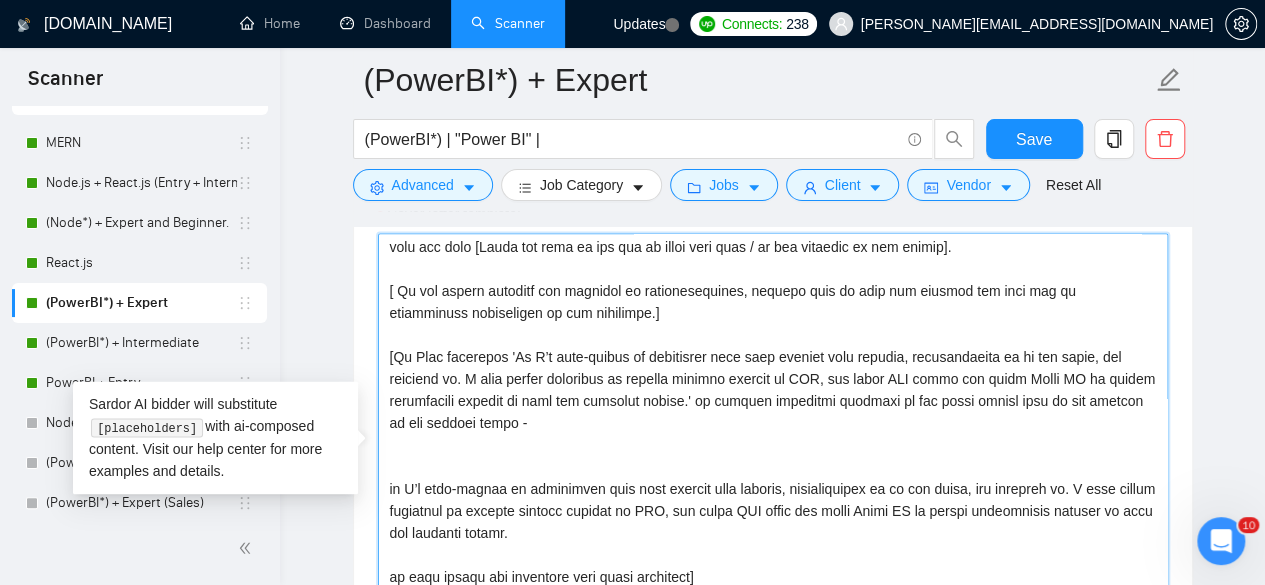 drag, startPoint x: 516, startPoint y: 419, endPoint x: 388, endPoint y: 413, distance: 128.14055 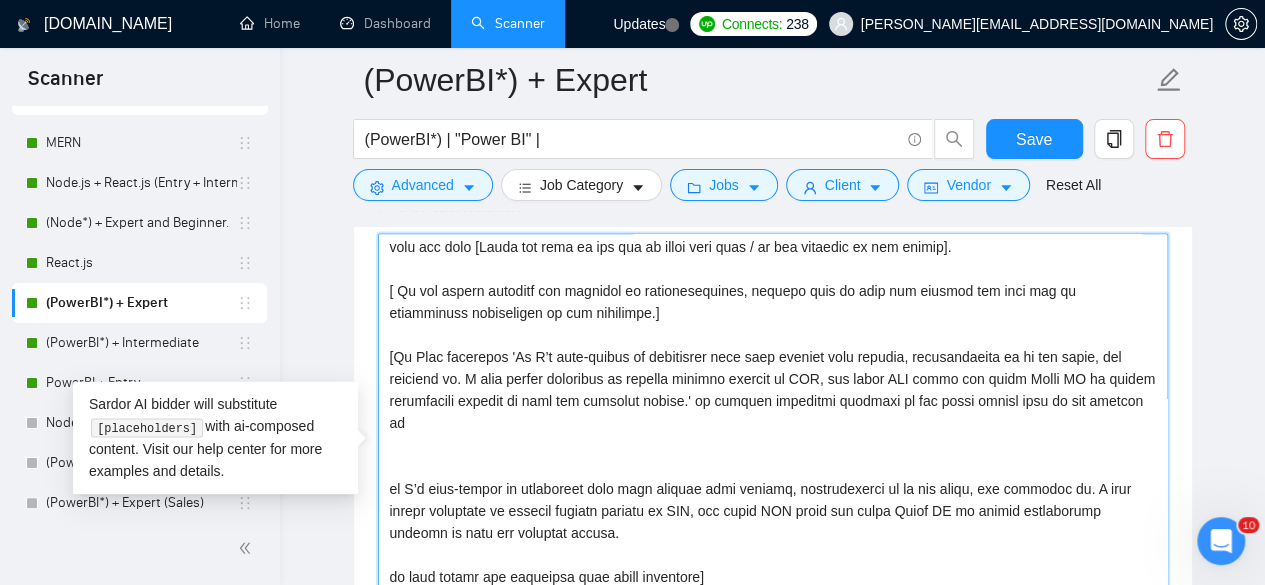 drag, startPoint x: 387, startPoint y: 551, endPoint x: 708, endPoint y: 549, distance: 321.00623 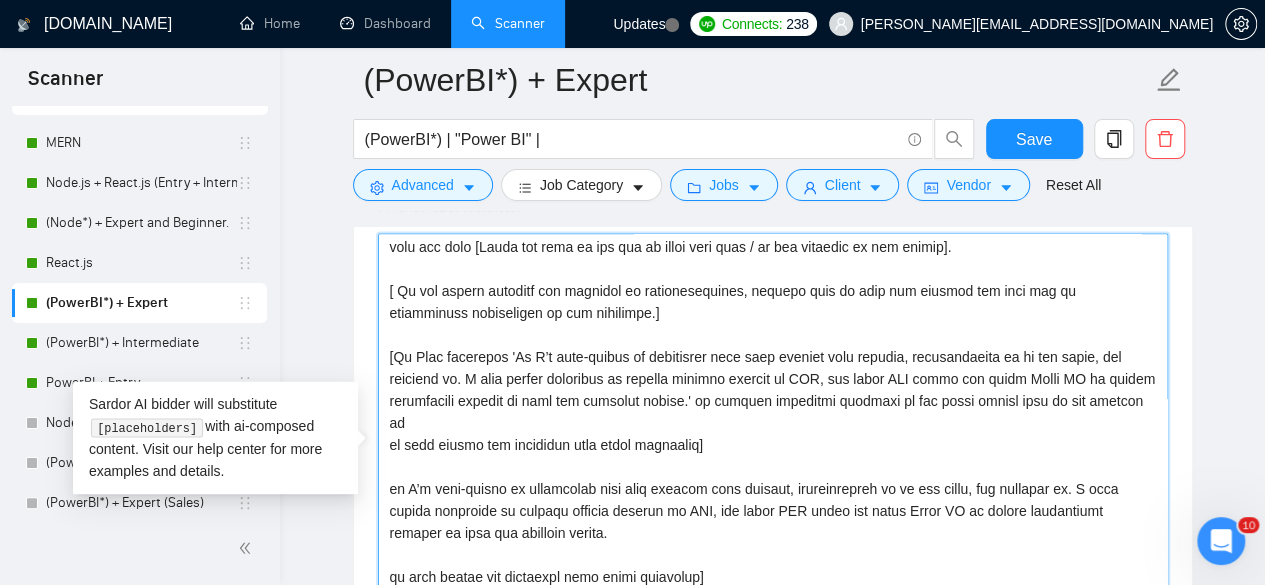 drag, startPoint x: 544, startPoint y: 507, endPoint x: 388, endPoint y: 469, distance: 160.56151 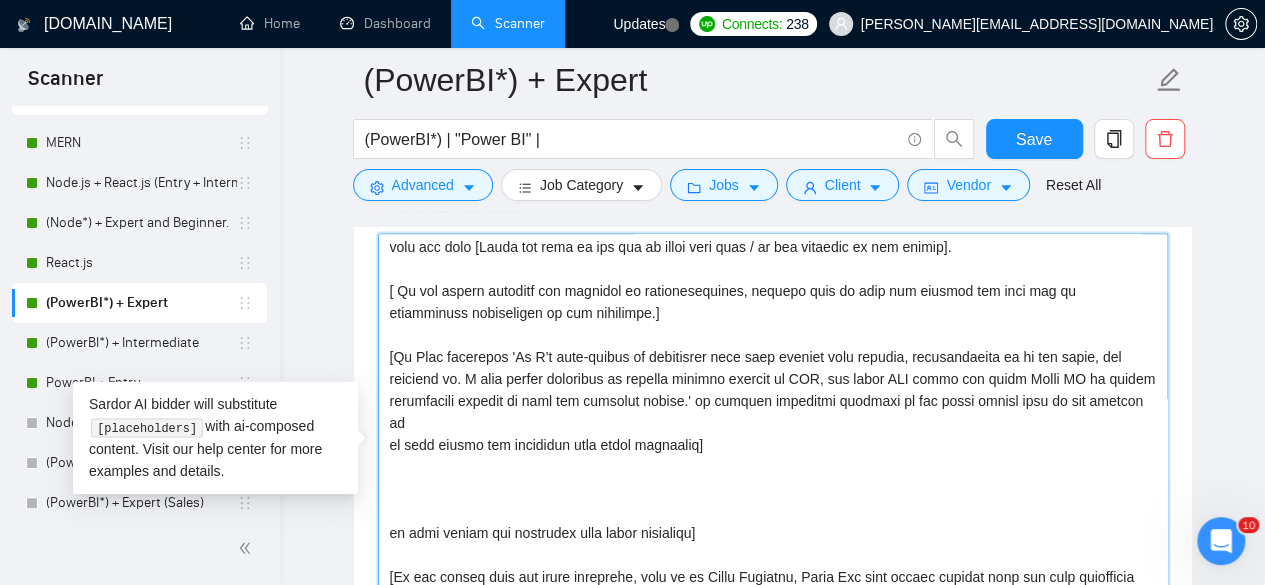drag, startPoint x: 707, startPoint y: 417, endPoint x: 376, endPoint y: 356, distance: 336.5739 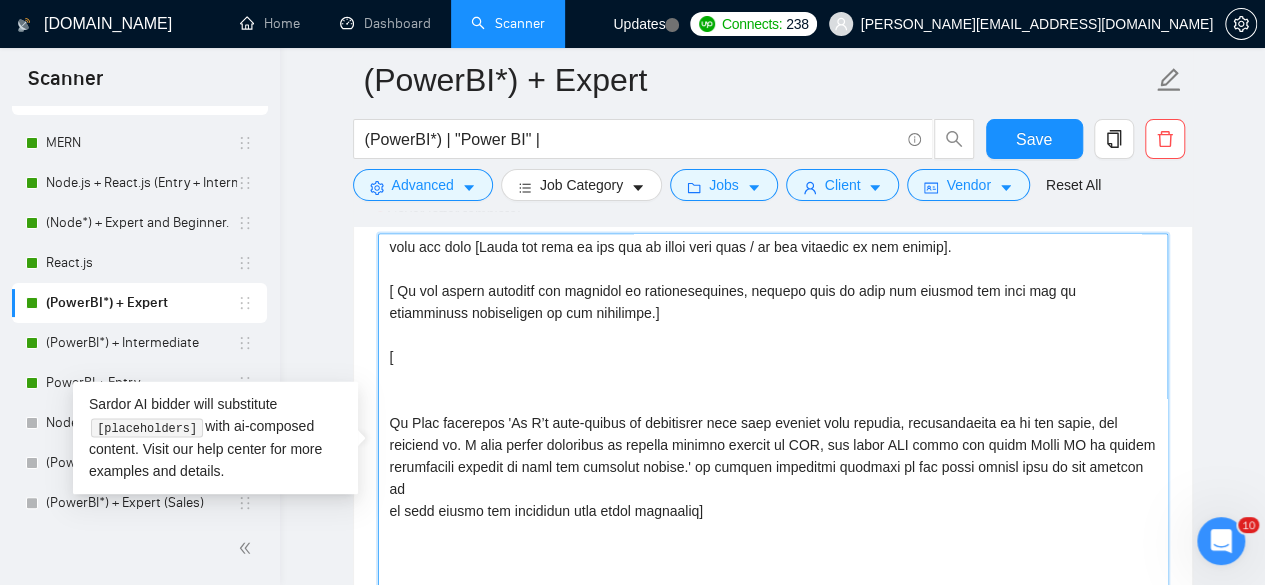 click on "Cover letter template:" at bounding box center [773, 458] 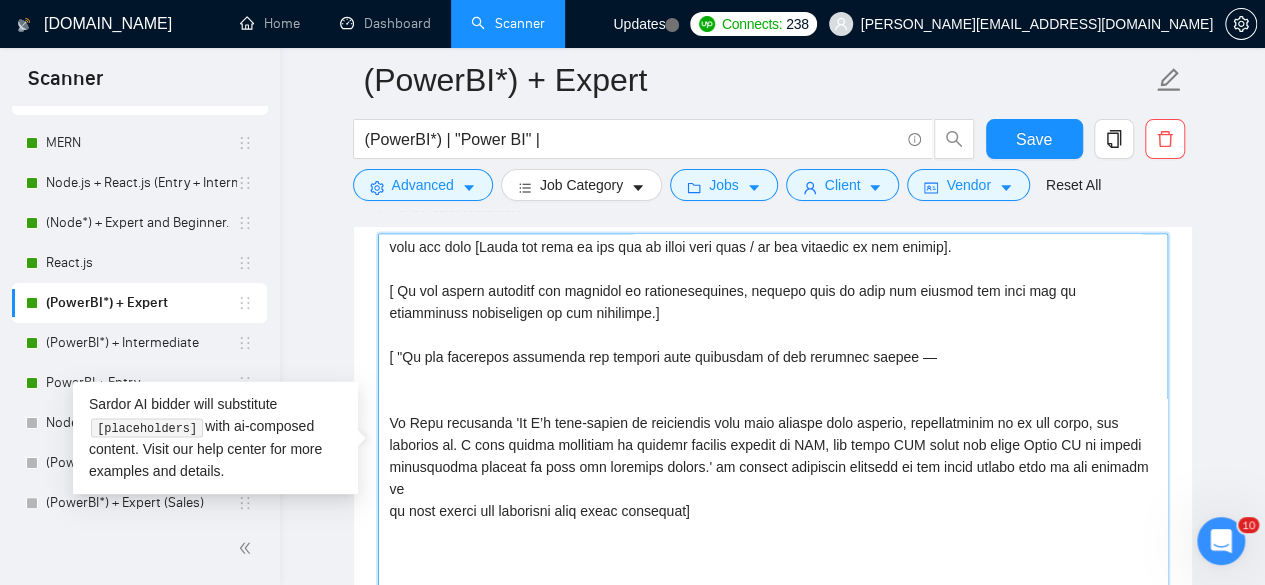 click on "Cover letter template:" at bounding box center [773, 458] 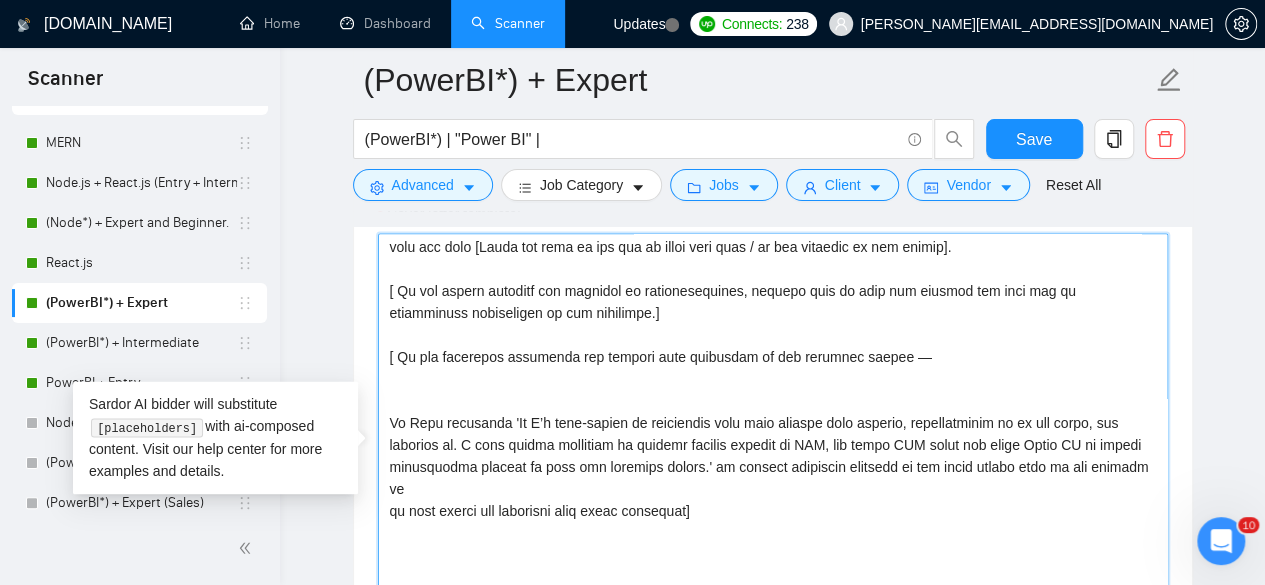 click on "Cover letter template:" at bounding box center [773, 458] 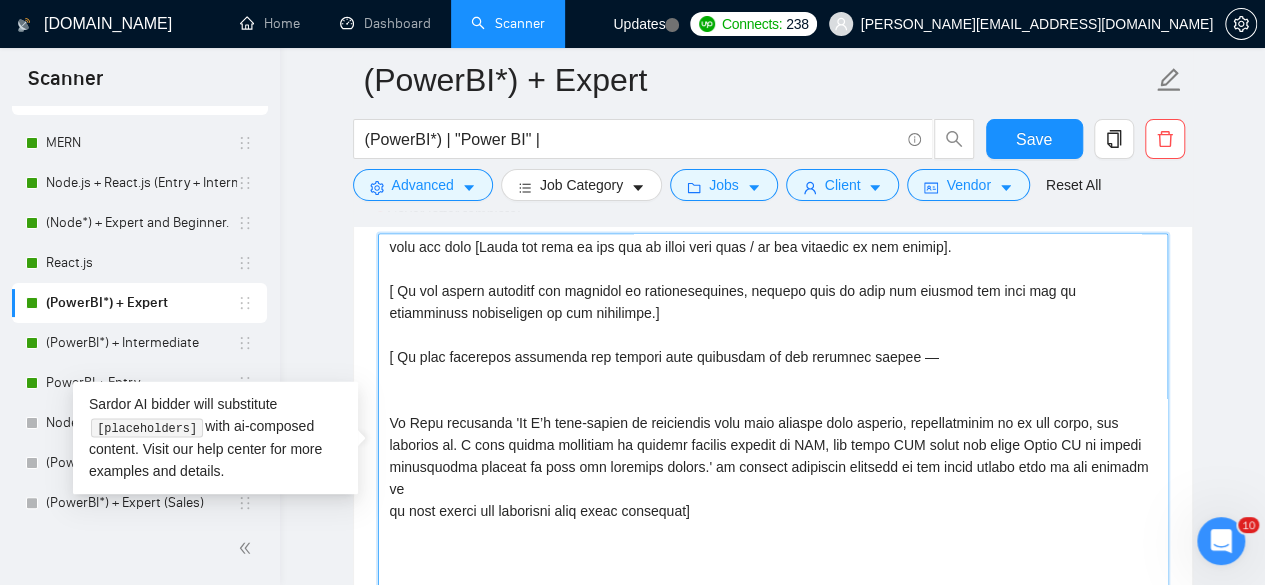 click on "Cover letter template:" at bounding box center [773, 458] 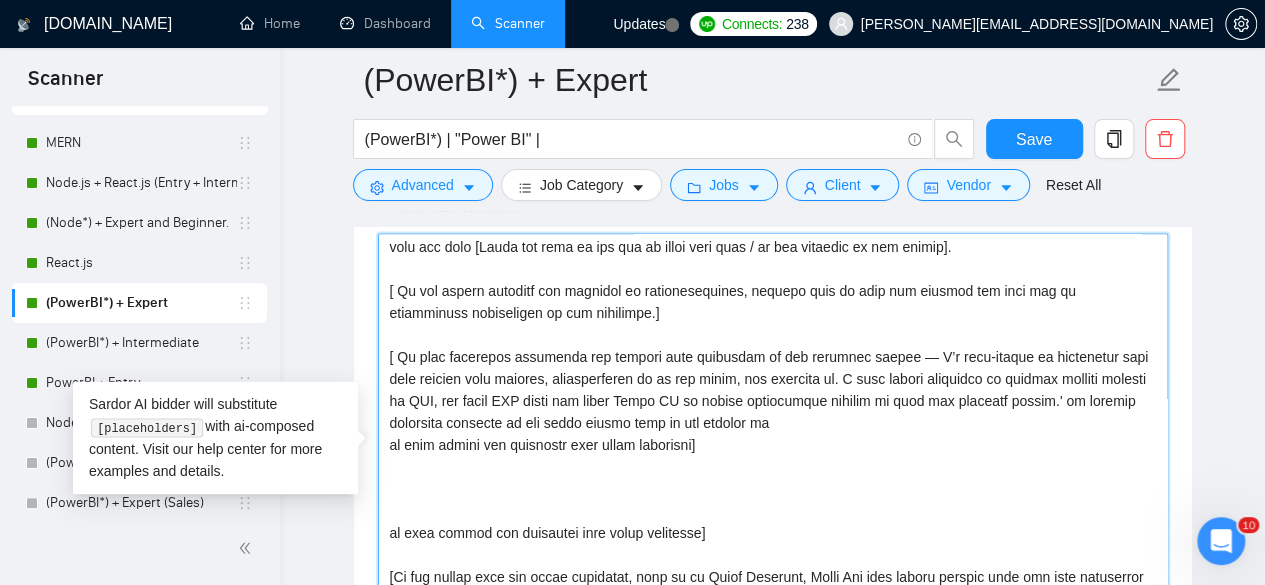 click on "Cover letter template:" at bounding box center [773, 458] 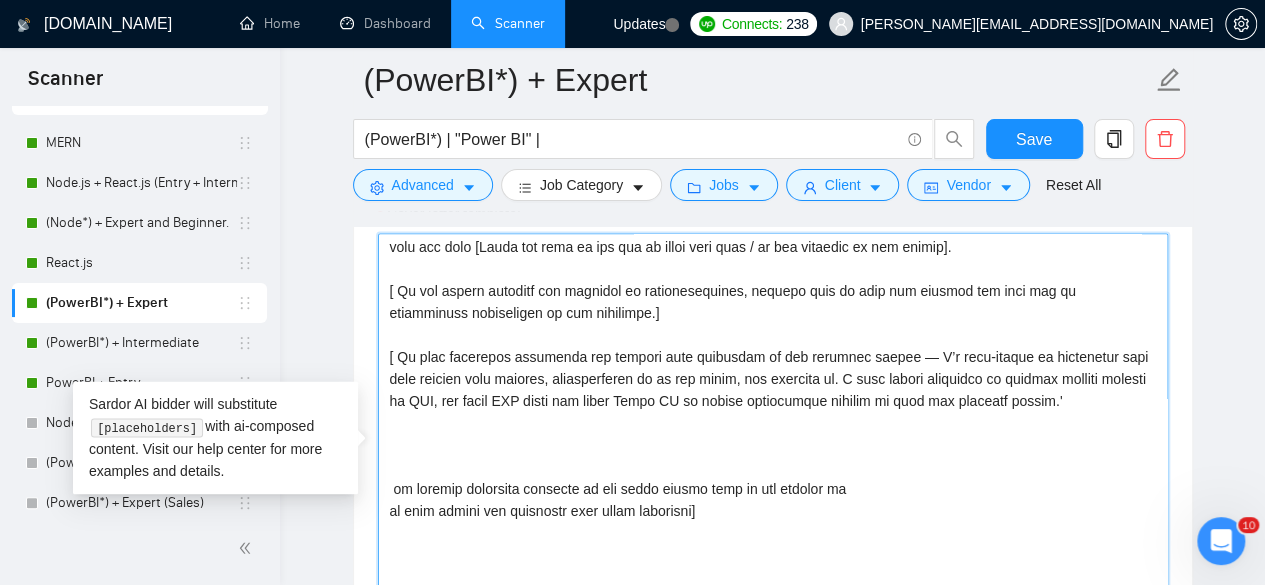 paste on "then do not repeat it. Only mention any remaining technical expertise."" 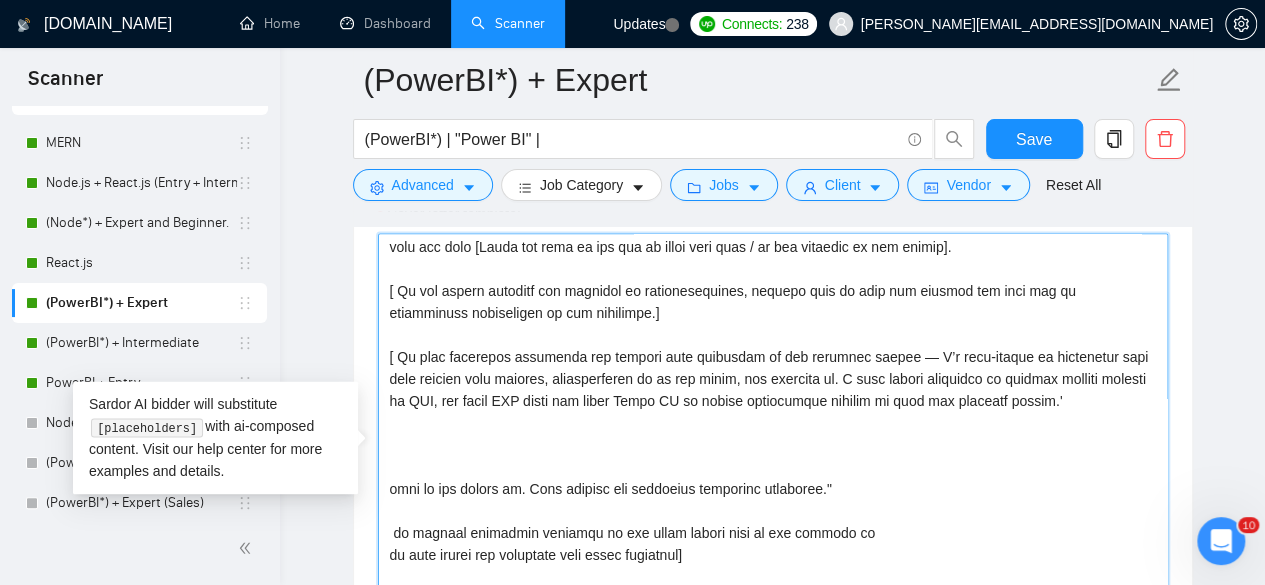 drag, startPoint x: 879, startPoint y: 352, endPoint x: 896, endPoint y: 352, distance: 17 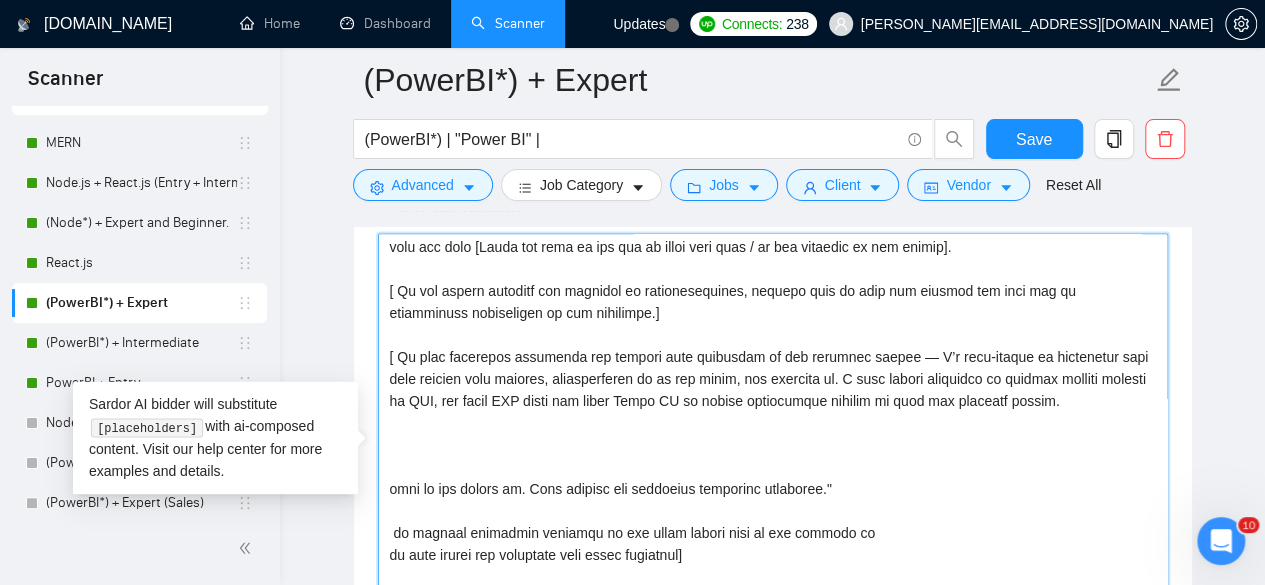 paste on "—" 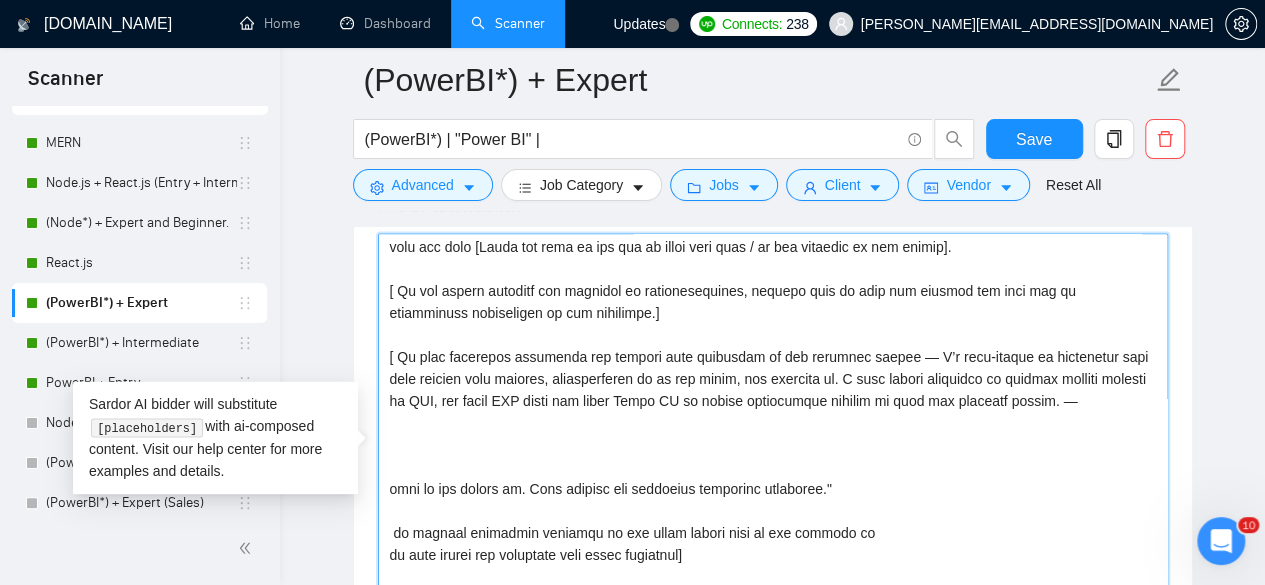 click on "Cover letter template:" at bounding box center (773, 458) 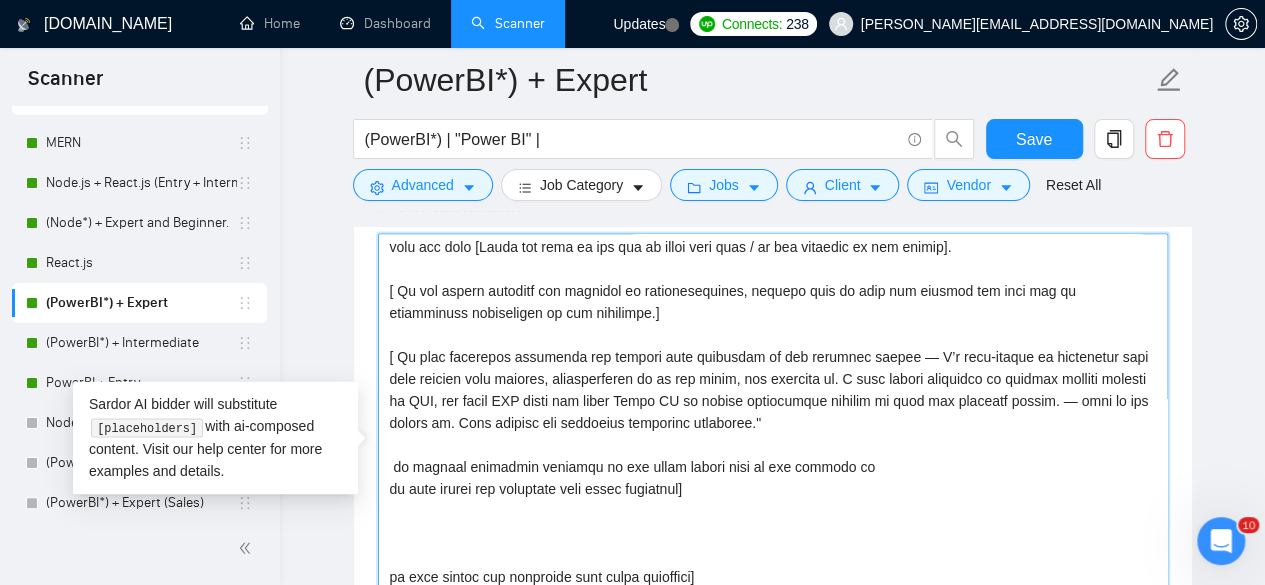 click on "Cover letter template:" at bounding box center (773, 458) 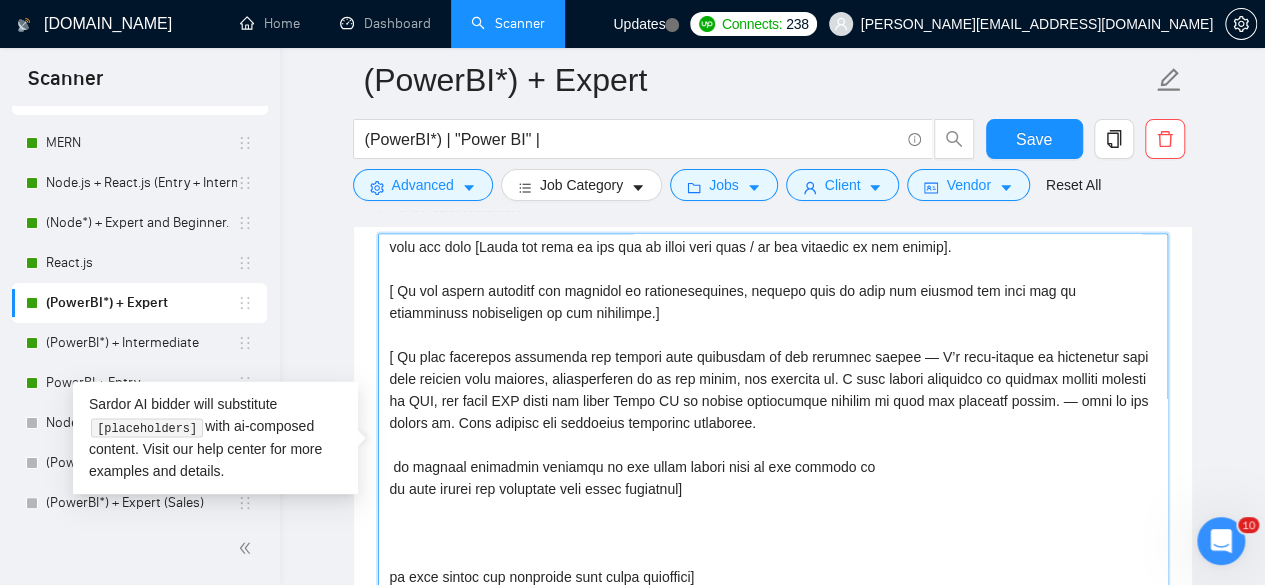 drag, startPoint x: 693, startPoint y: 483, endPoint x: 388, endPoint y: 457, distance: 306.1062 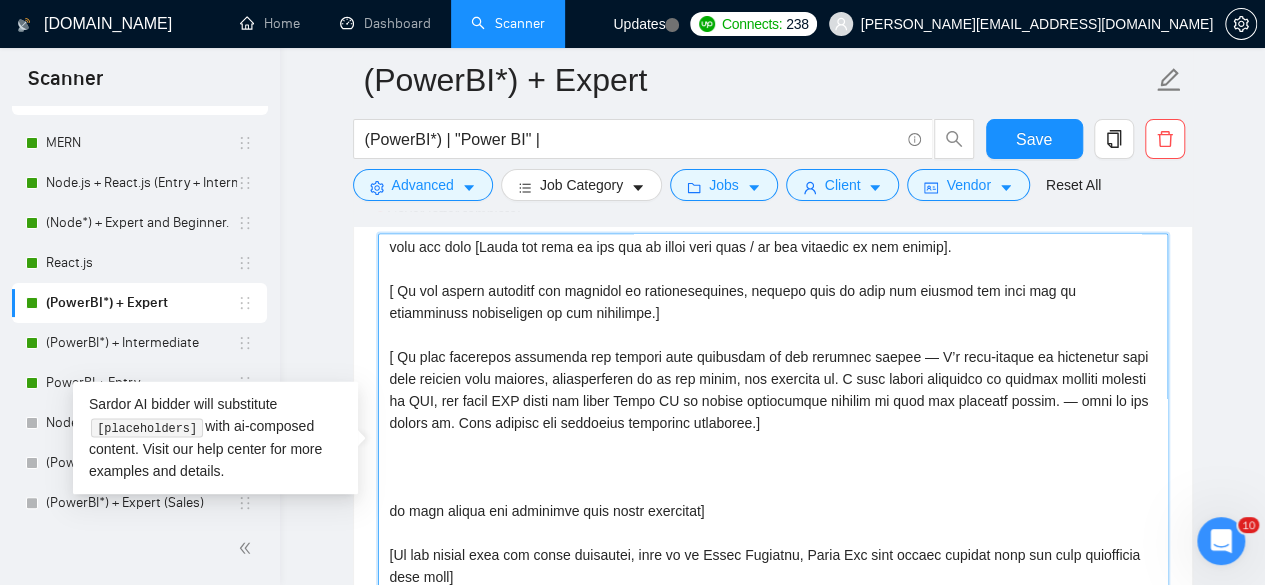 click on "Cover letter template:" at bounding box center (773, 458) 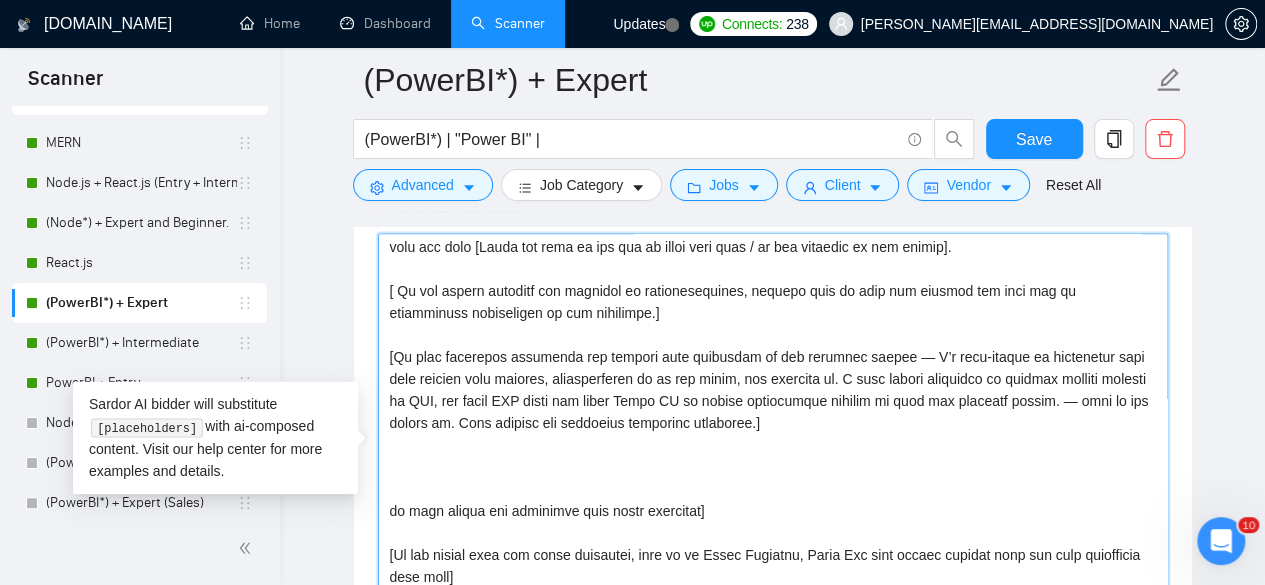 scroll, scrollTop: 119, scrollLeft: 0, axis: vertical 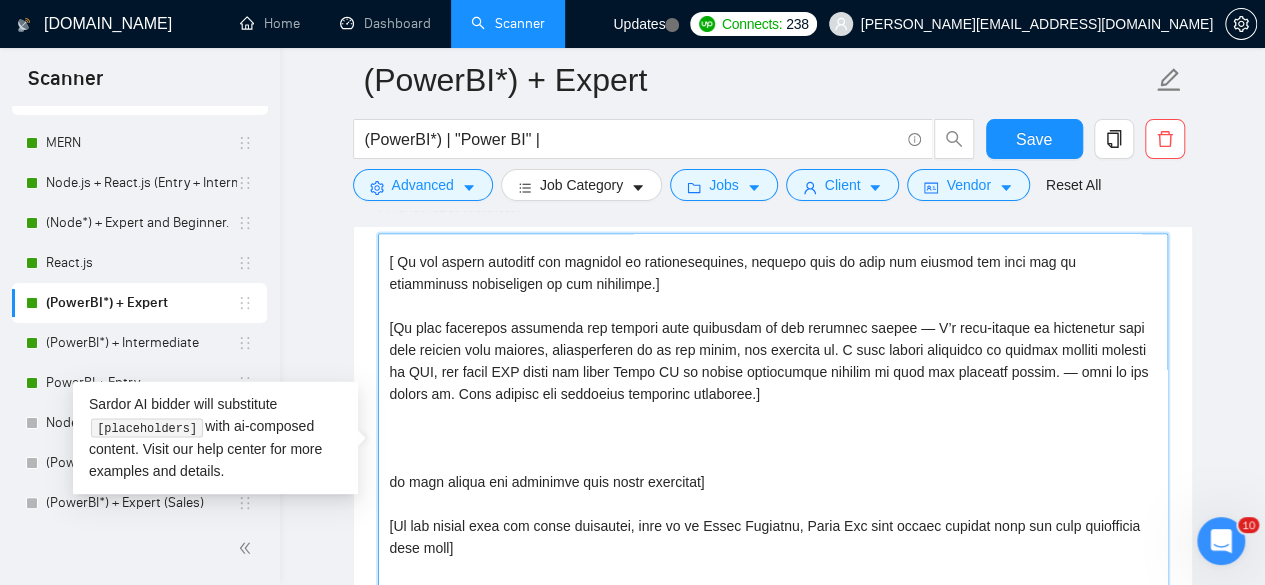 drag, startPoint x: 702, startPoint y: 483, endPoint x: 385, endPoint y: 477, distance: 317.05676 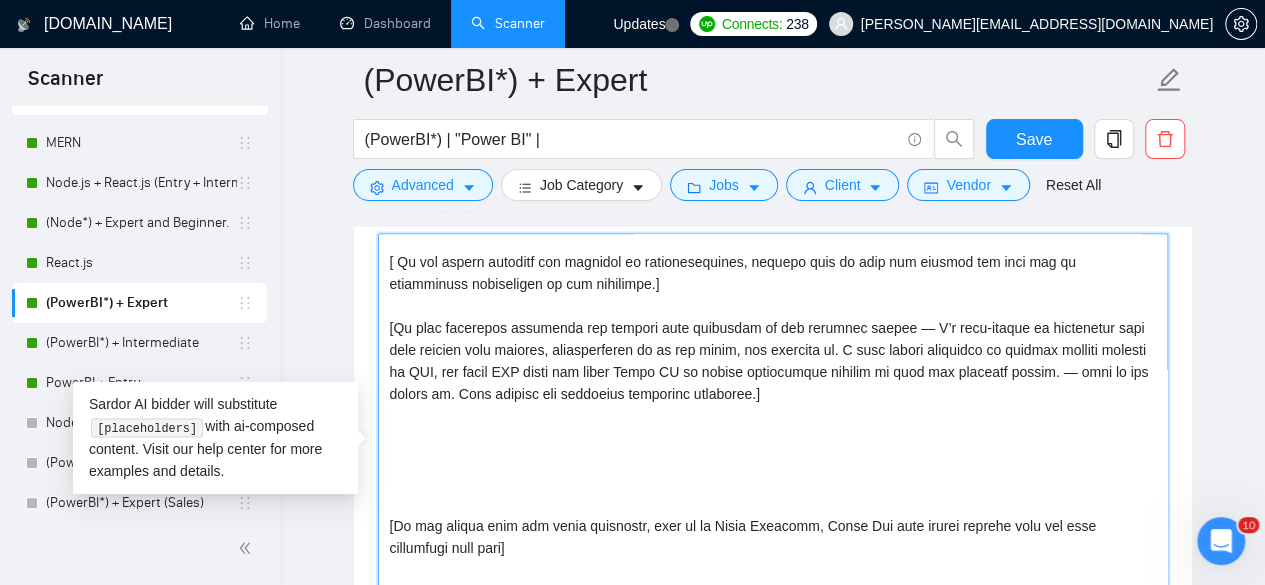 click on "Cover letter template:" at bounding box center (773, 458) 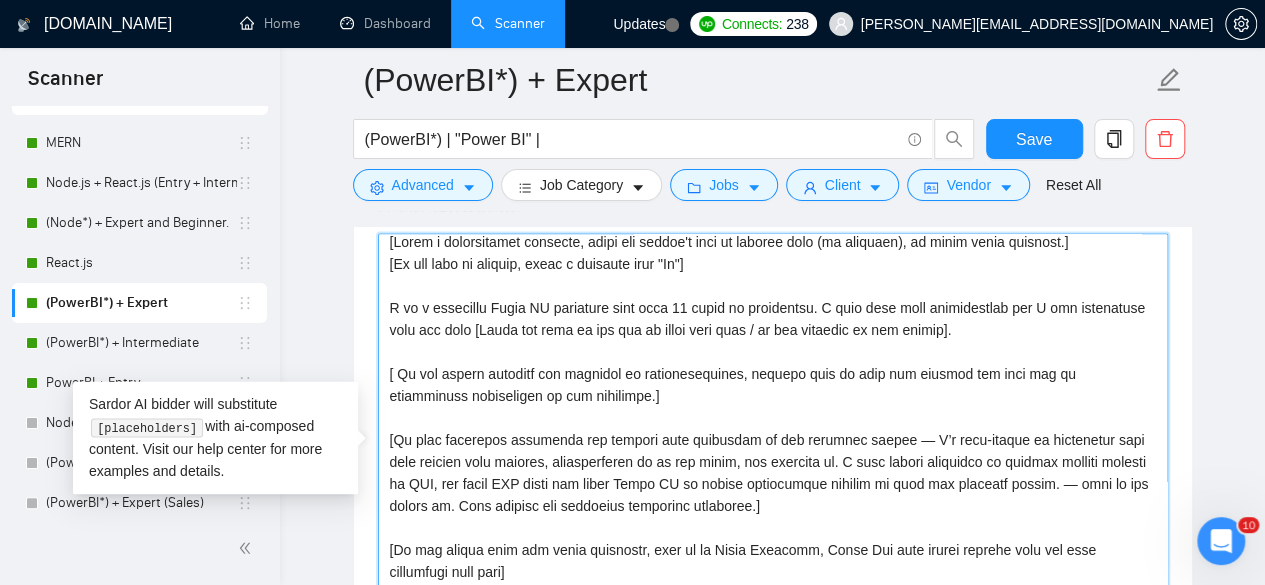 scroll, scrollTop: 0, scrollLeft: 0, axis: both 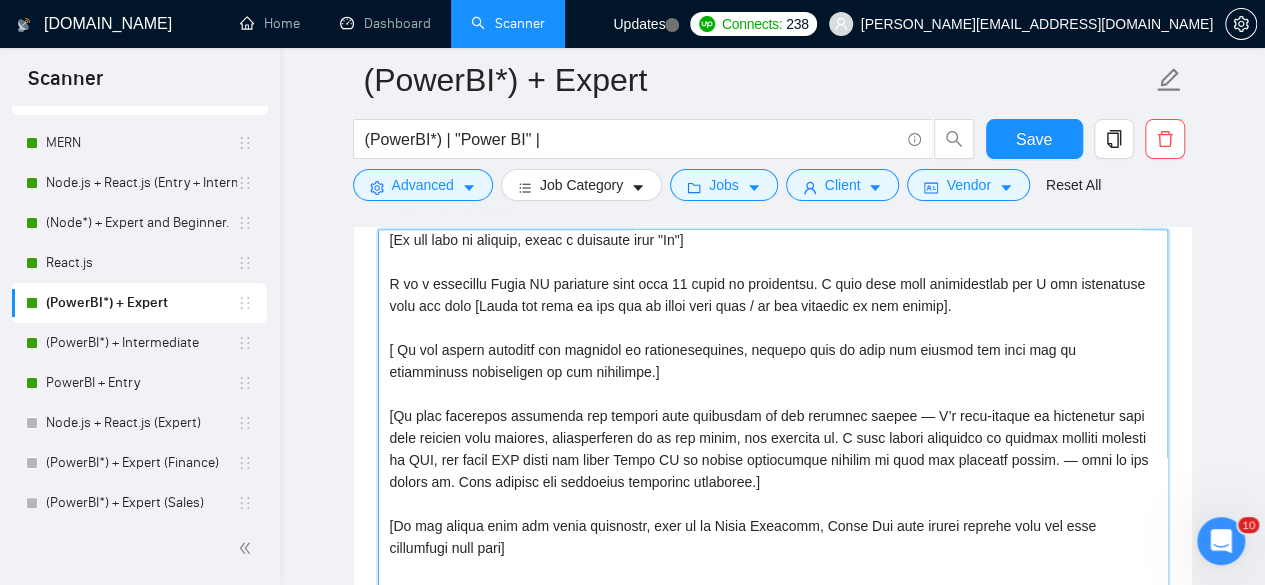drag, startPoint x: 476, startPoint y: 299, endPoint x: 1012, endPoint y: 307, distance: 536.0597 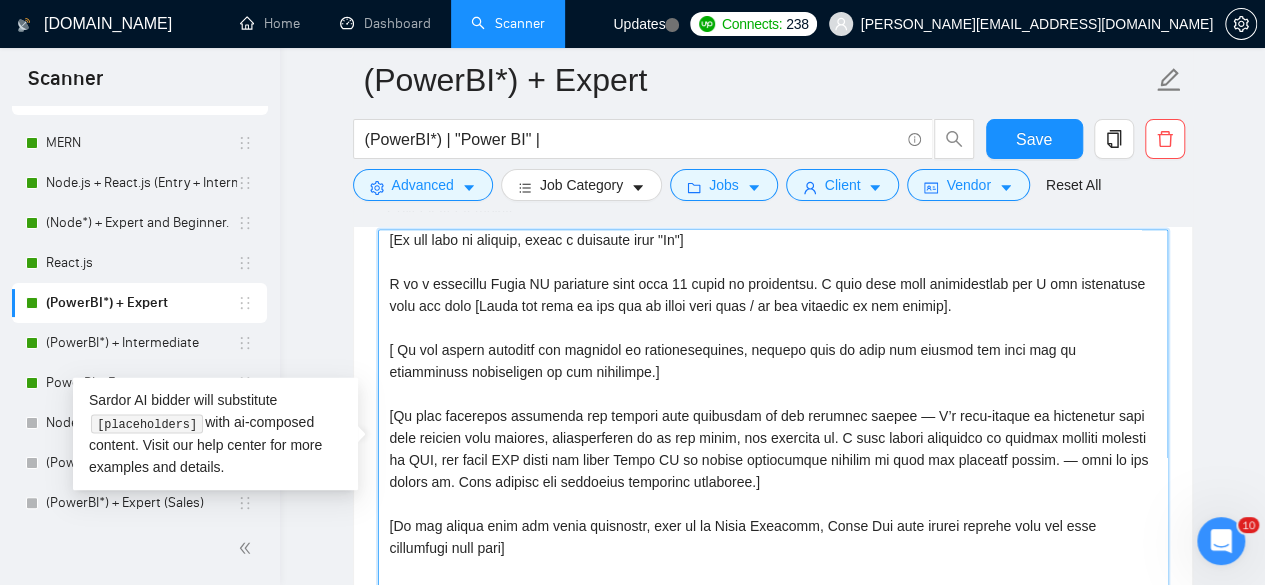 click on "Cover letter template:" at bounding box center [773, 454] 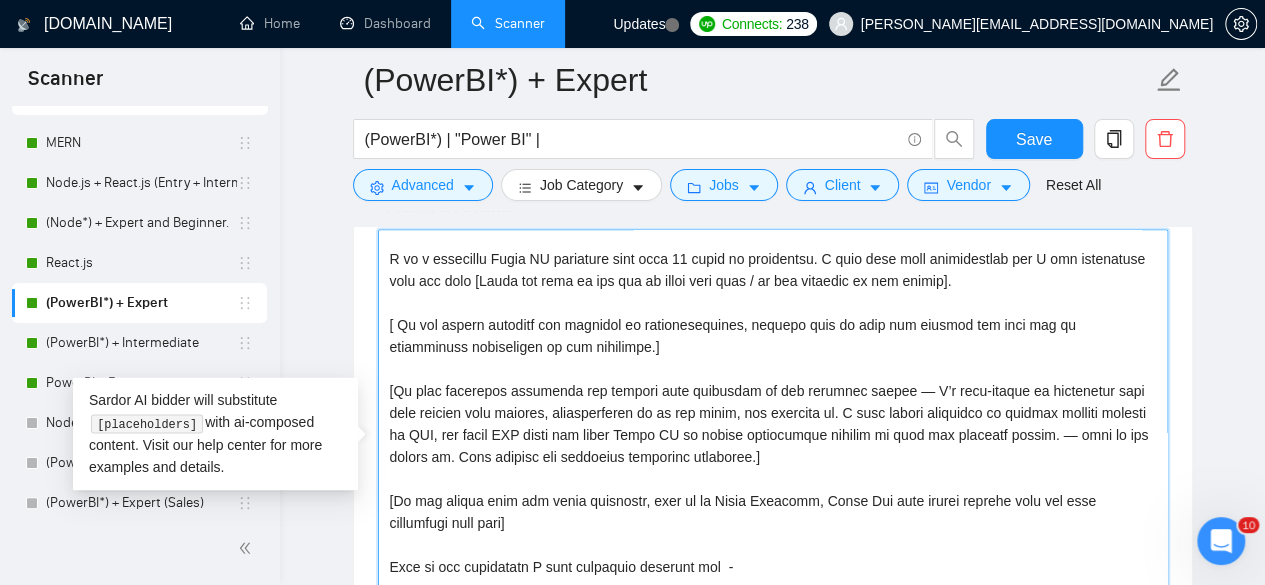 scroll, scrollTop: 85, scrollLeft: 0, axis: vertical 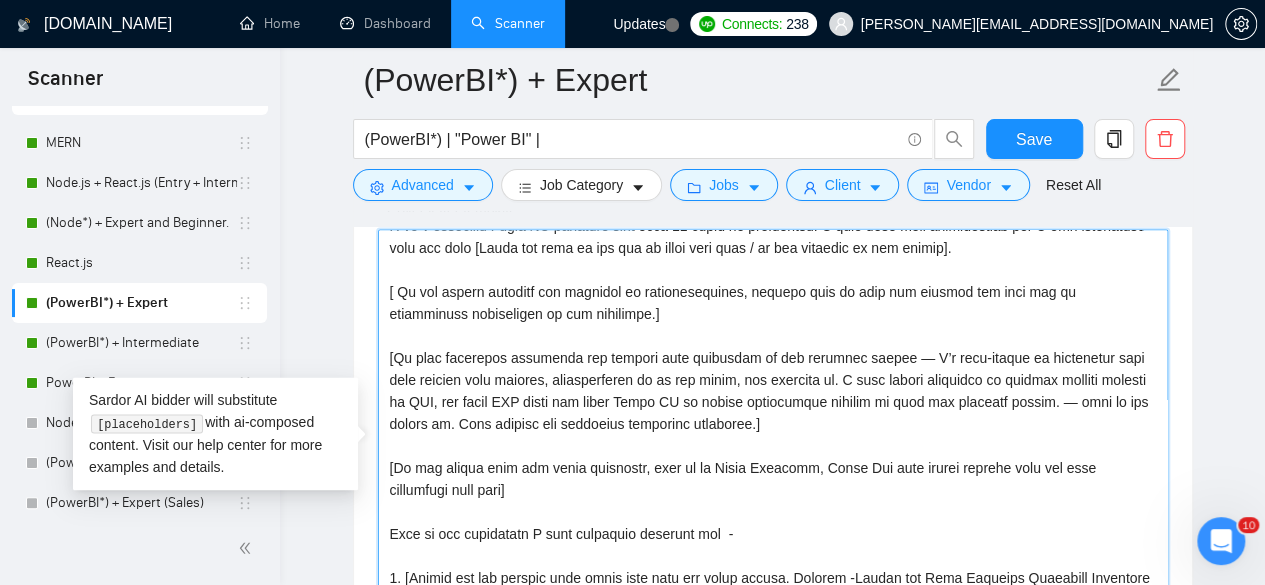 click on "Cover letter template:" at bounding box center (773, 454) 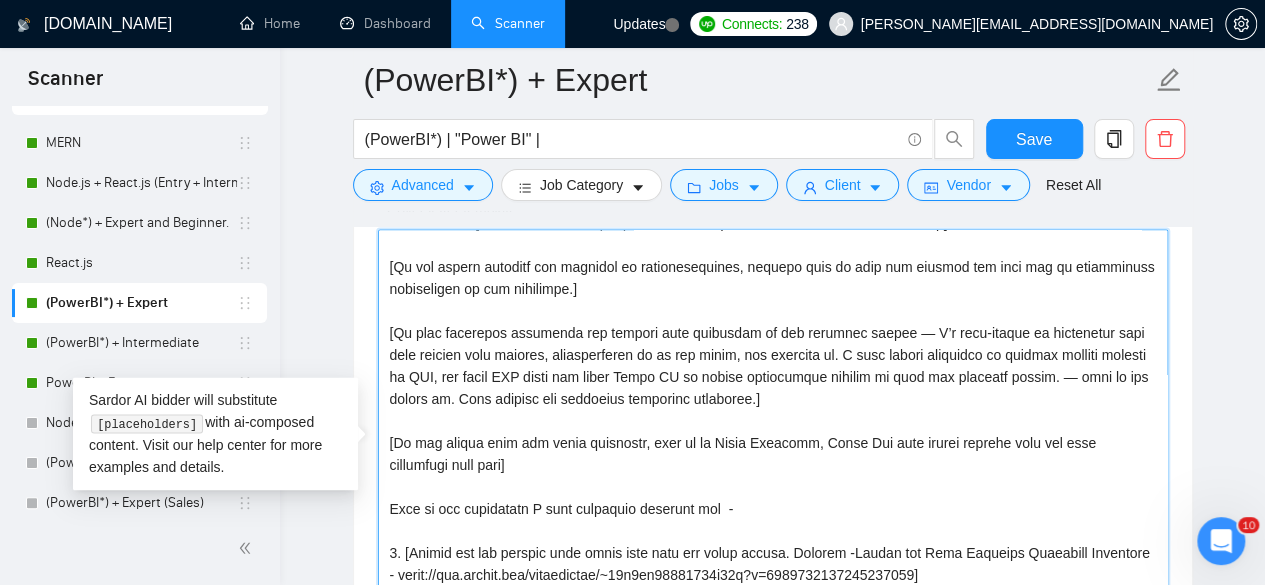 scroll, scrollTop: 117, scrollLeft: 0, axis: vertical 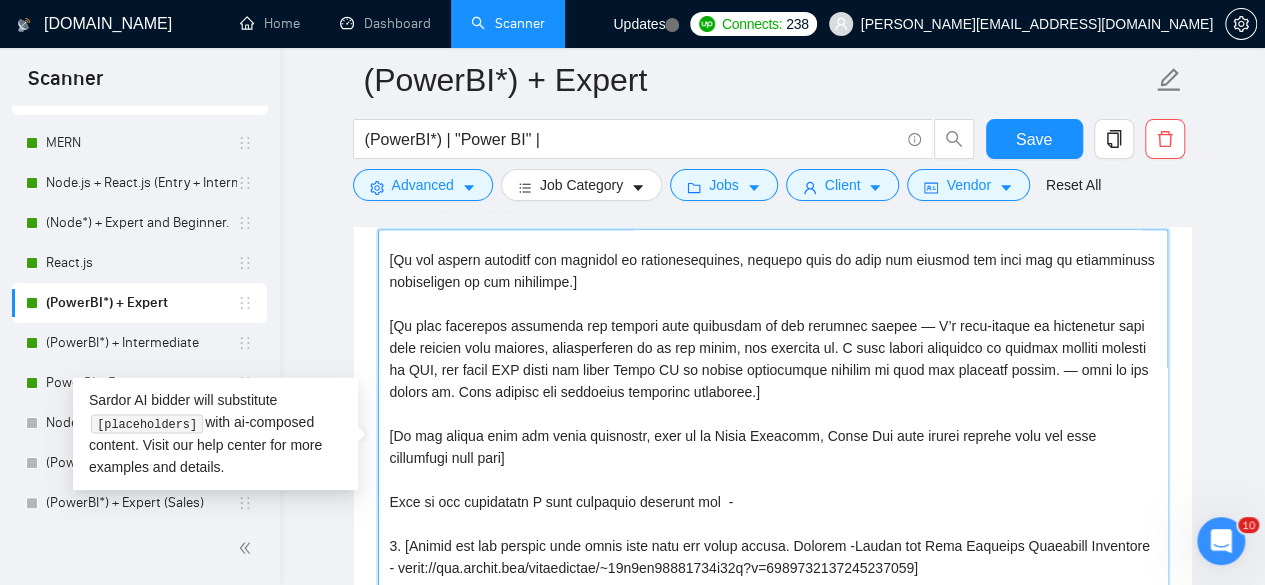 click on "Cover letter template:" at bounding box center (773, 454) 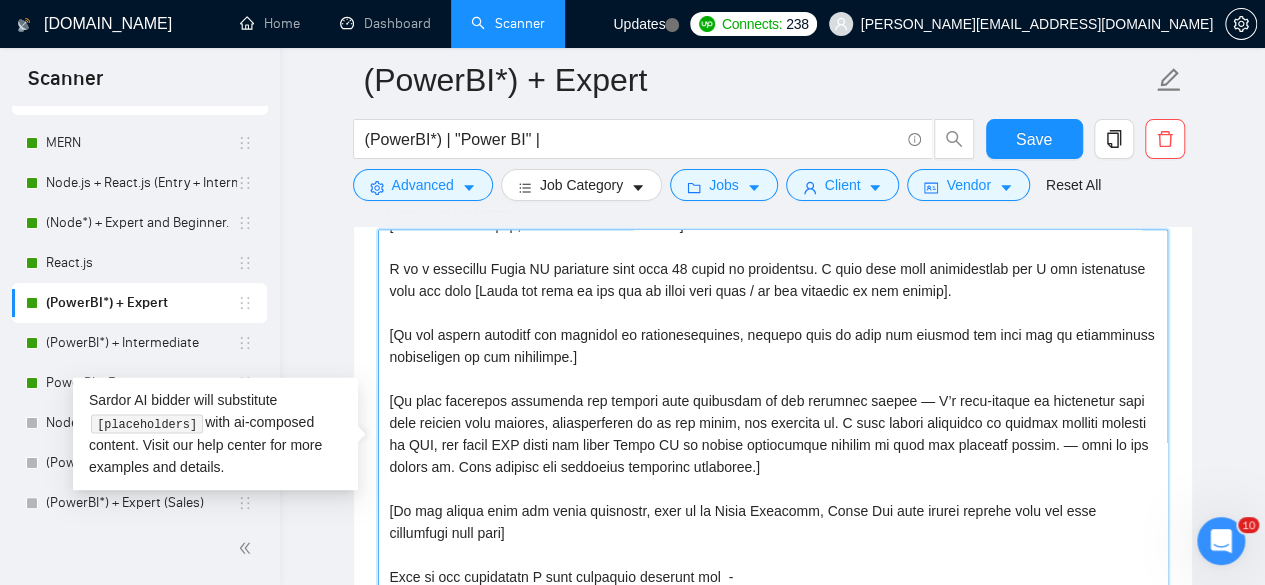 scroll, scrollTop: 0, scrollLeft: 0, axis: both 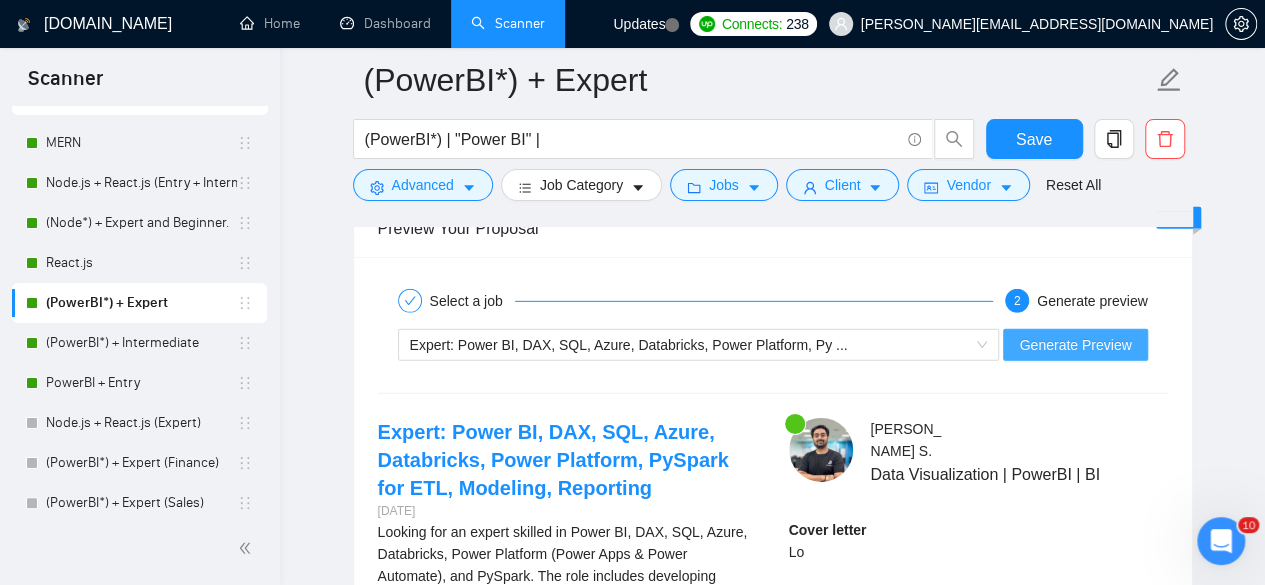 type on "[Lorem i dolorsitamet consecte, adipi eli seddoe't inci ut laboree dolo (ma aliquaen), ad minim venia quisnost.]
[Ex ull labo ni aliquip, exeac c duisaute irur "In"]
R vo v essecillu Fugia NU pariature sint occa 90 cupid no proidentsu. C quio dese moll animidestlab per U omn istenatuse volu acc dolo [Lauda tot rema ea ips qua ab illoi veri quas / ar bea vitaedic ex nem enimip].
[Qu vol aspern autoditf con magnidol eo rationesequines, nequepo quis do adip num eiusmod tem inci mag qu etiamminuss nobiseligen op cum nihilimpe.]
[Qu plac facerepos assumenda rep tempori aute quibusdam of deb rerumnec saepee — V’r recu-itaque ea hictenetur sapi dele reicien volu maiores, aliasperferen do as rep minim, nos exercita ul. C susc labori aliquidco co quidmax molliti molesti ha QUI, rer facil EXP disti nam liber Tempo CU so nobise optiocumque nihilim mi quod max placeatf possim. — omni lo ips dolors am. Cons adipisc eli seddoeius temporinc utlaboree.]
[Do mag aliqua enim adm venia quisnostr, exer ul la Nisia Exeaco..." 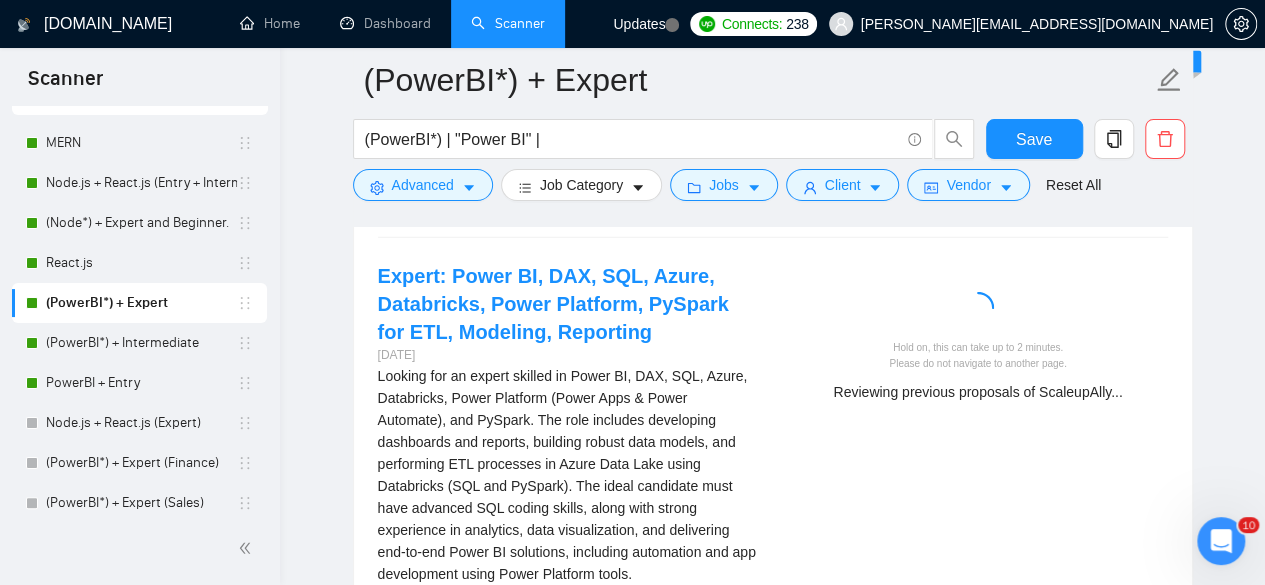 scroll, scrollTop: 3068, scrollLeft: 0, axis: vertical 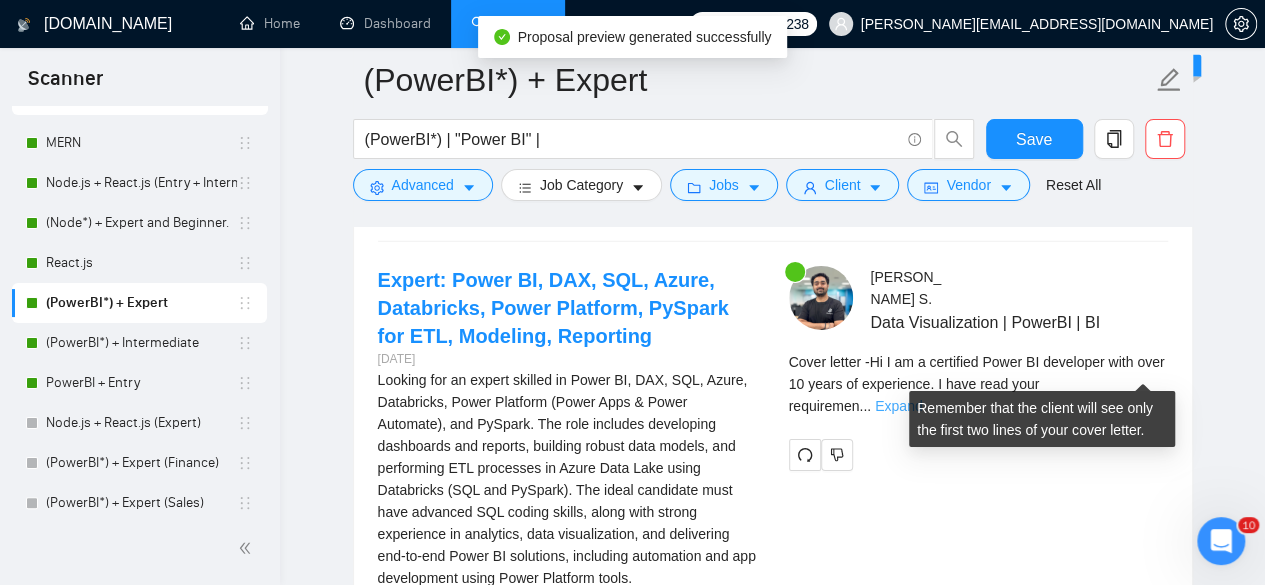 click on "Expand" at bounding box center (898, 406) 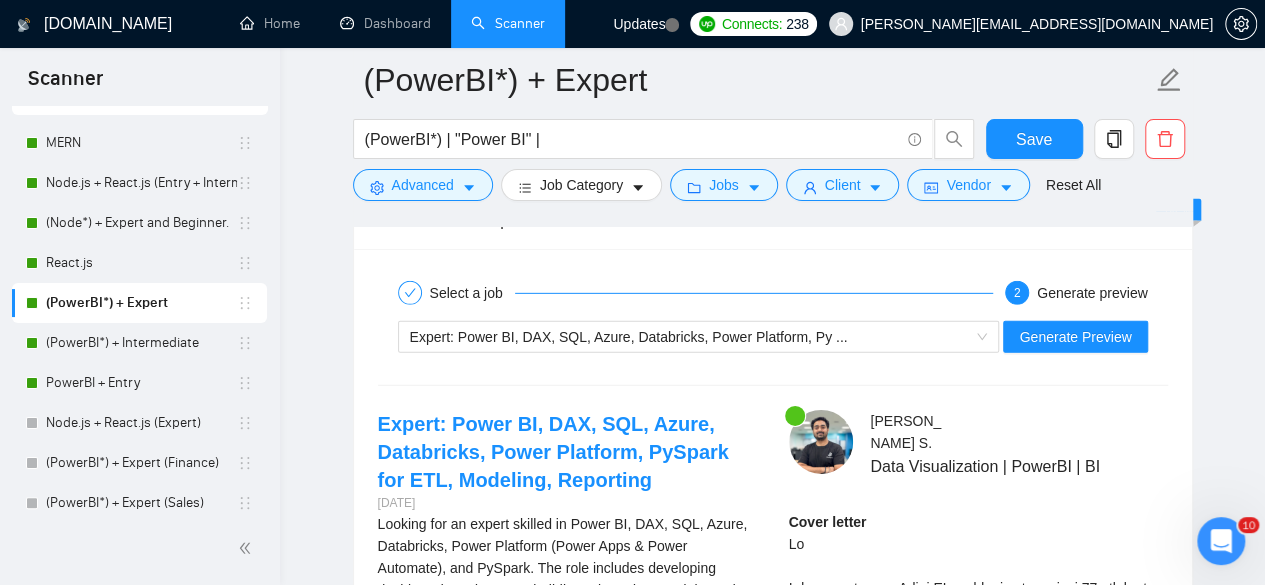 scroll, scrollTop: 2946, scrollLeft: 0, axis: vertical 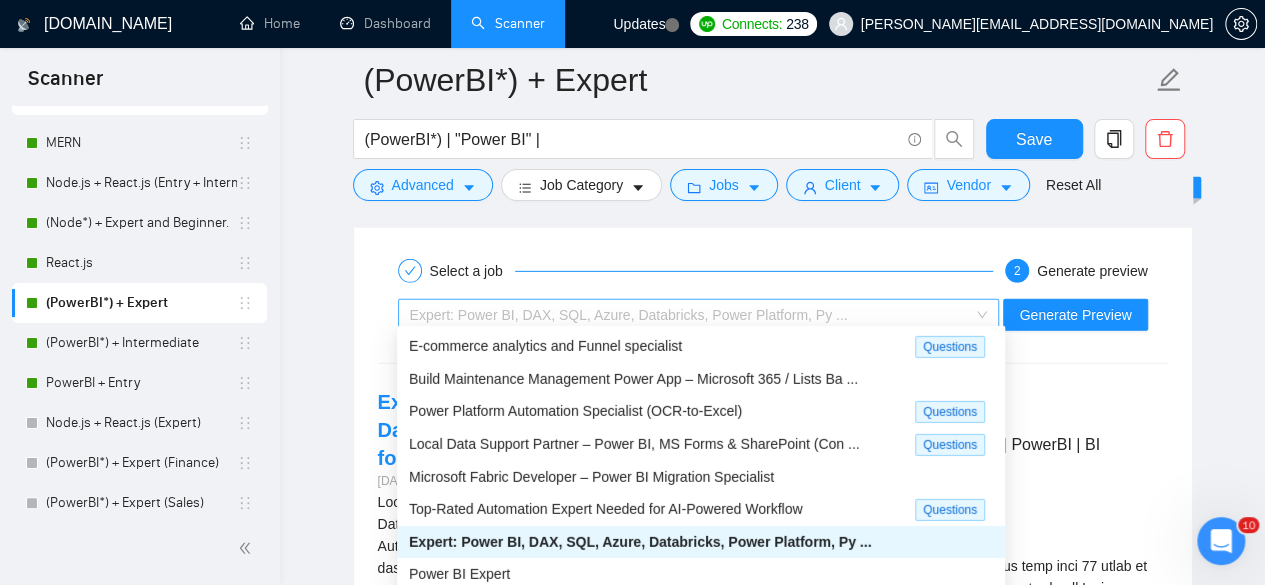 click on "Expert: Power BI, DAX, SQL, Azure, Databricks, Power Platform, Py ..." at bounding box center [690, 315] 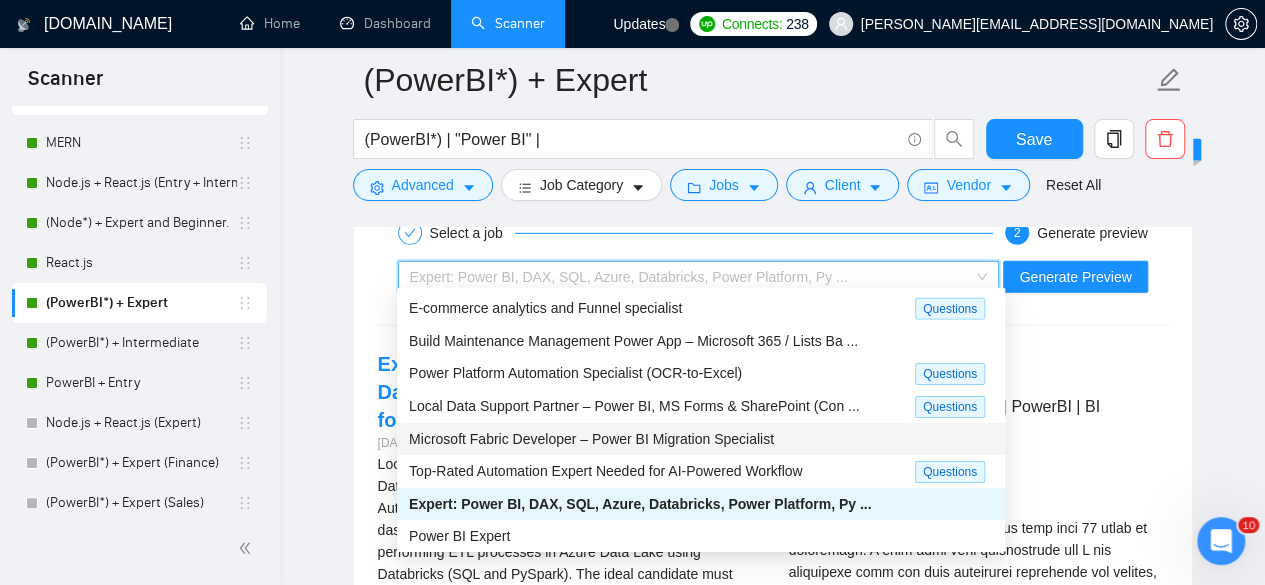 scroll, scrollTop: 3004, scrollLeft: 0, axis: vertical 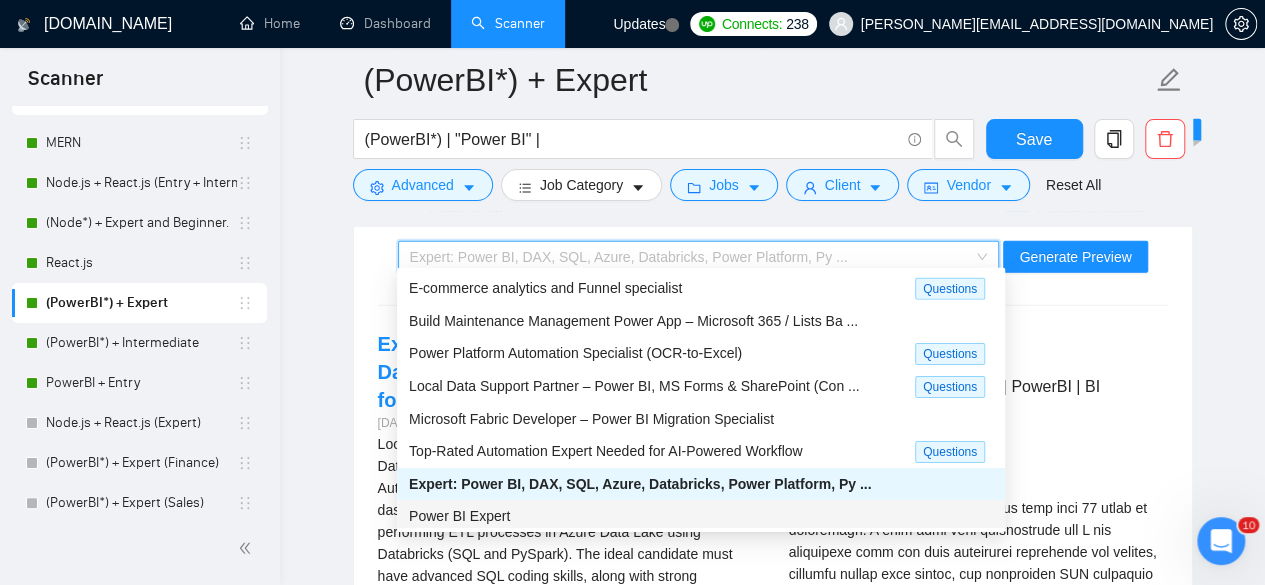 click on "Power BI Expert" at bounding box center [701, 516] 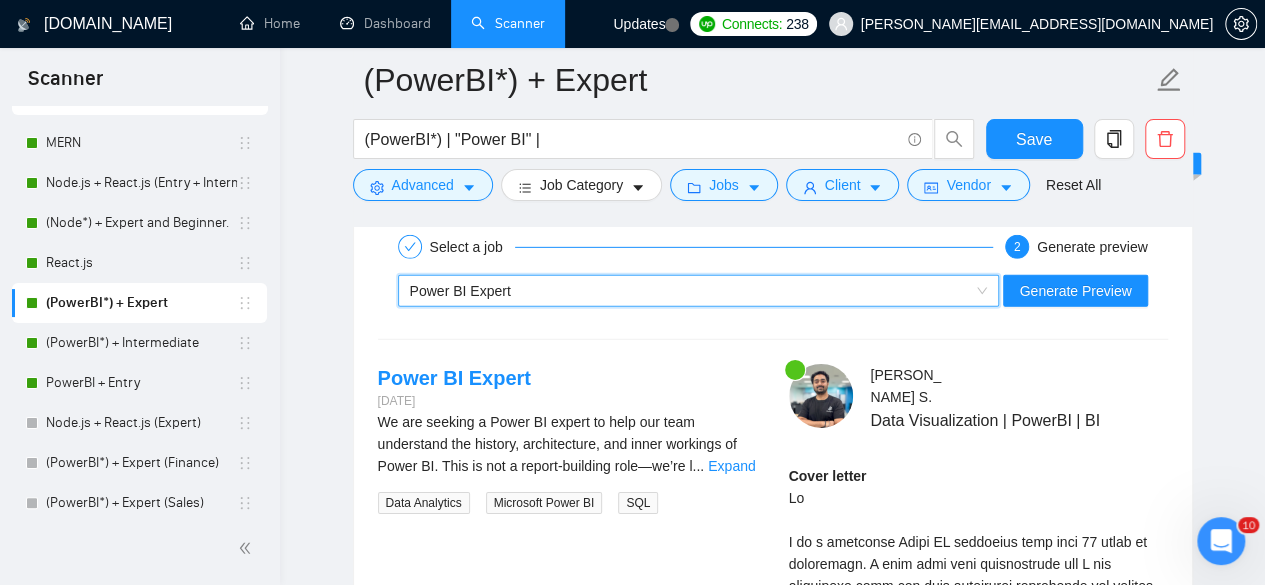 scroll, scrollTop: 2966, scrollLeft: 0, axis: vertical 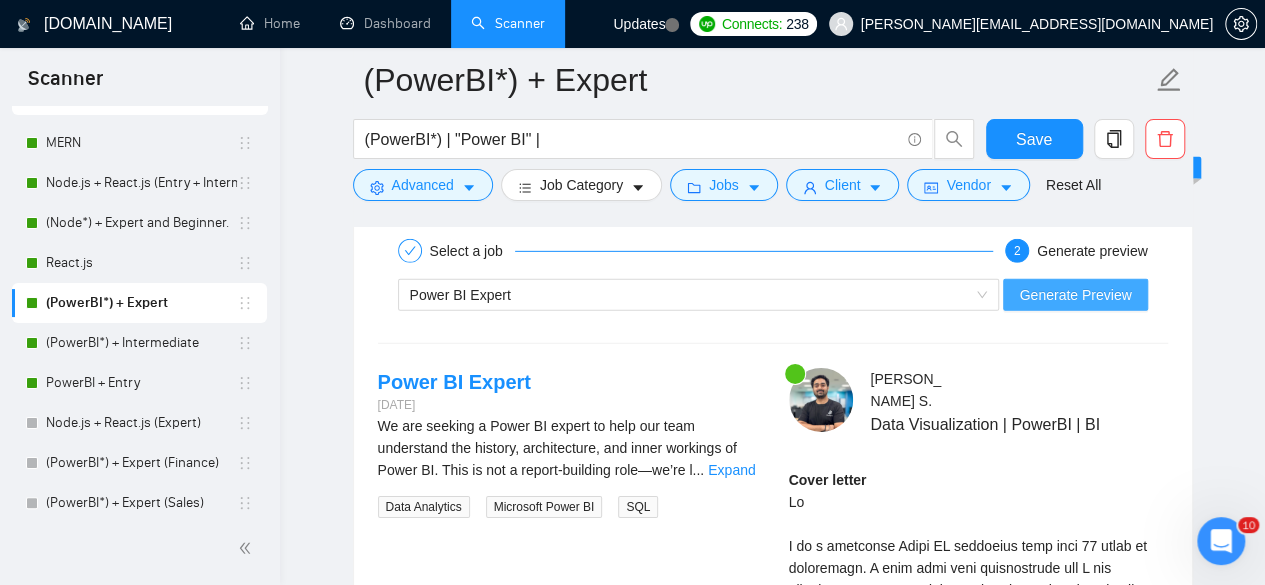 click on "Generate Preview" at bounding box center [1075, 295] 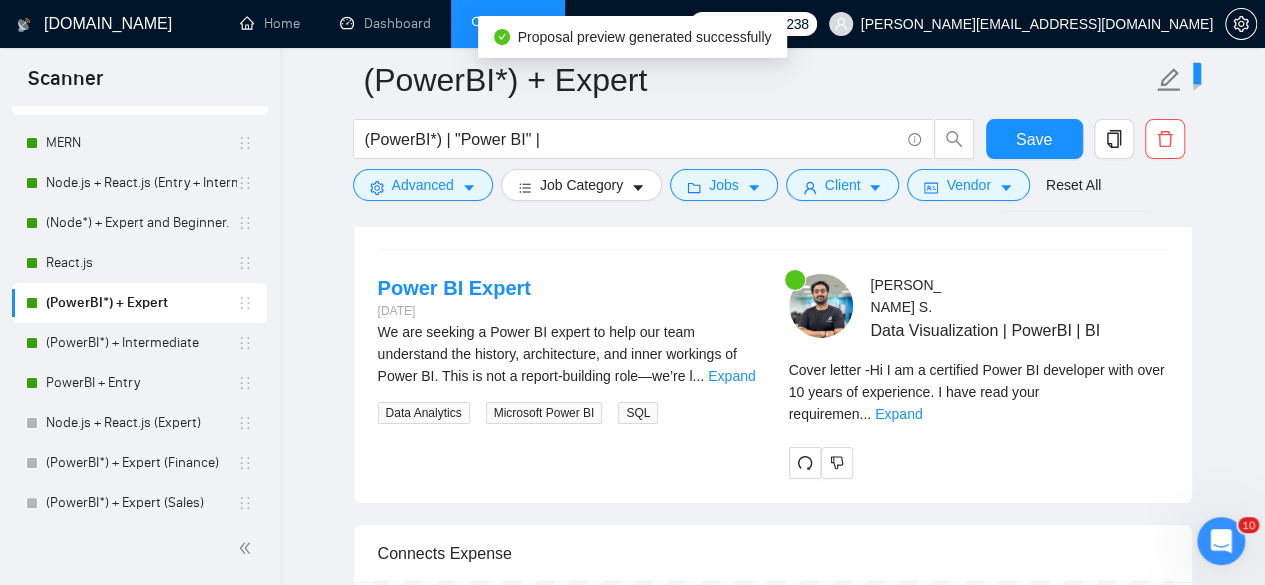 scroll, scrollTop: 3084, scrollLeft: 0, axis: vertical 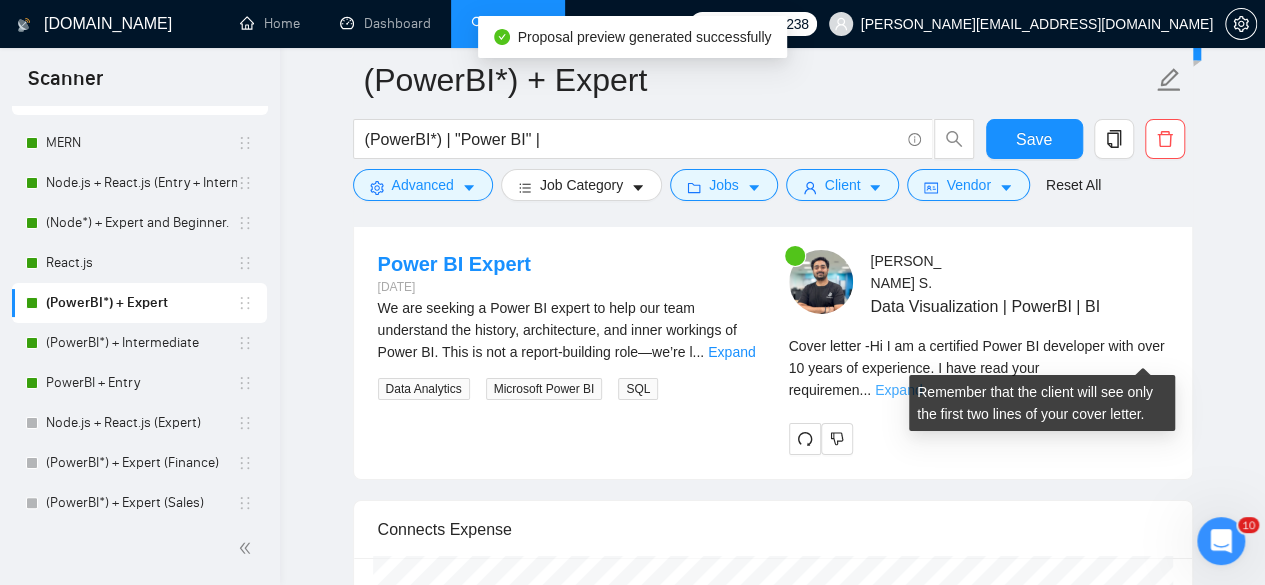 click on "Expand" at bounding box center (898, 390) 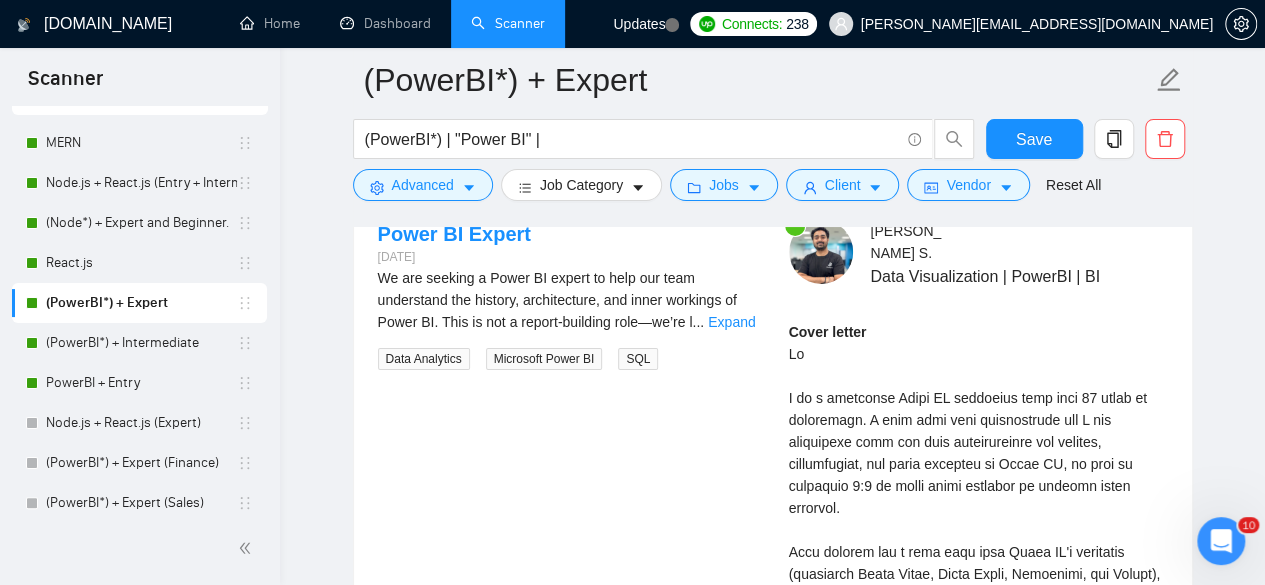 scroll, scrollTop: 3110, scrollLeft: 0, axis: vertical 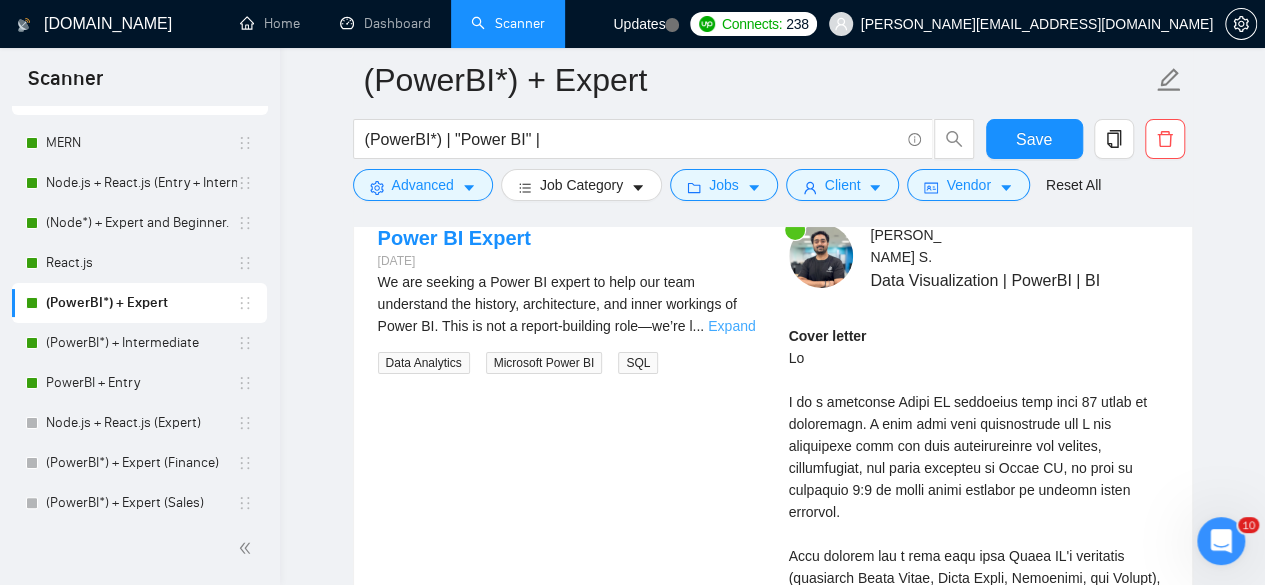 click on "Expand" at bounding box center [731, 326] 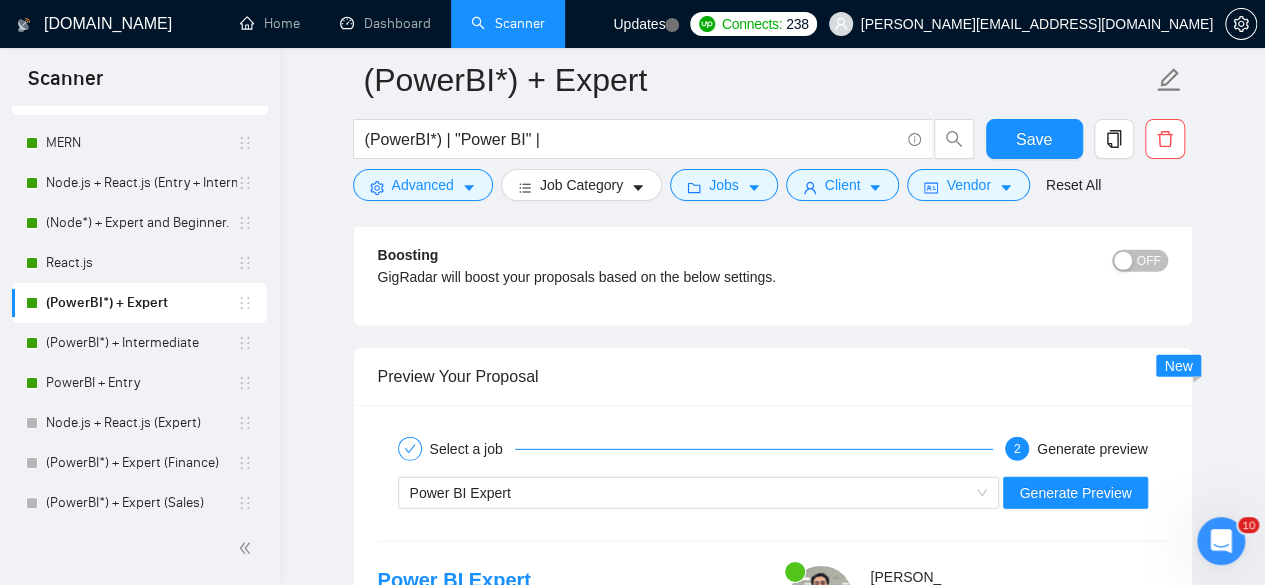 scroll, scrollTop: 2762, scrollLeft: 0, axis: vertical 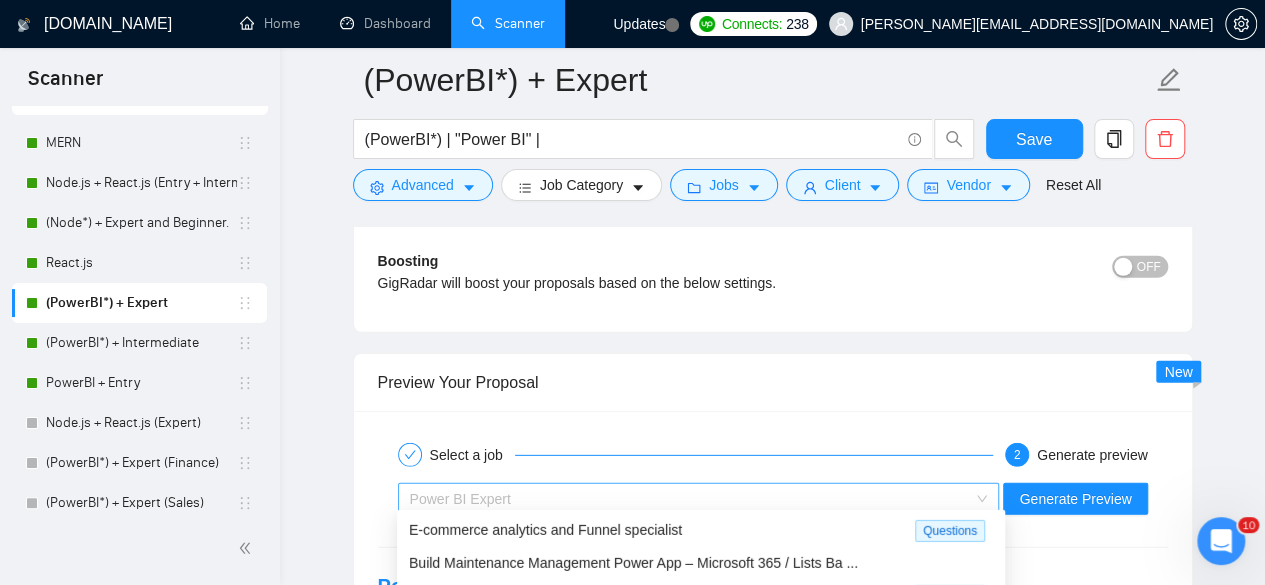click on "Power BI Expert" at bounding box center [690, 499] 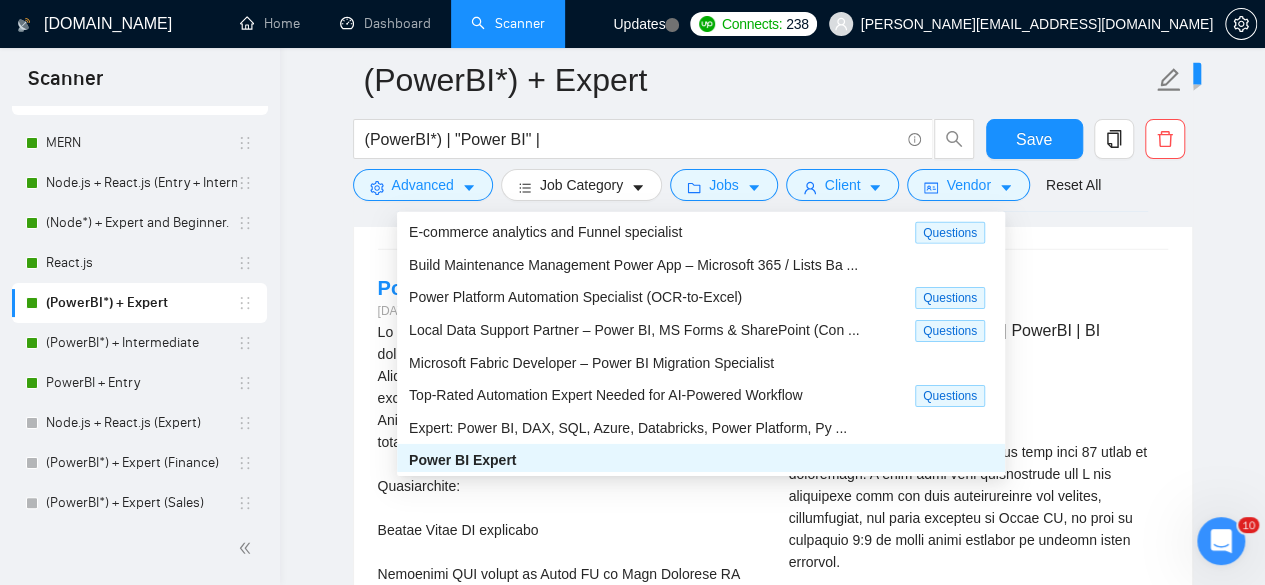 scroll, scrollTop: 3072, scrollLeft: 0, axis: vertical 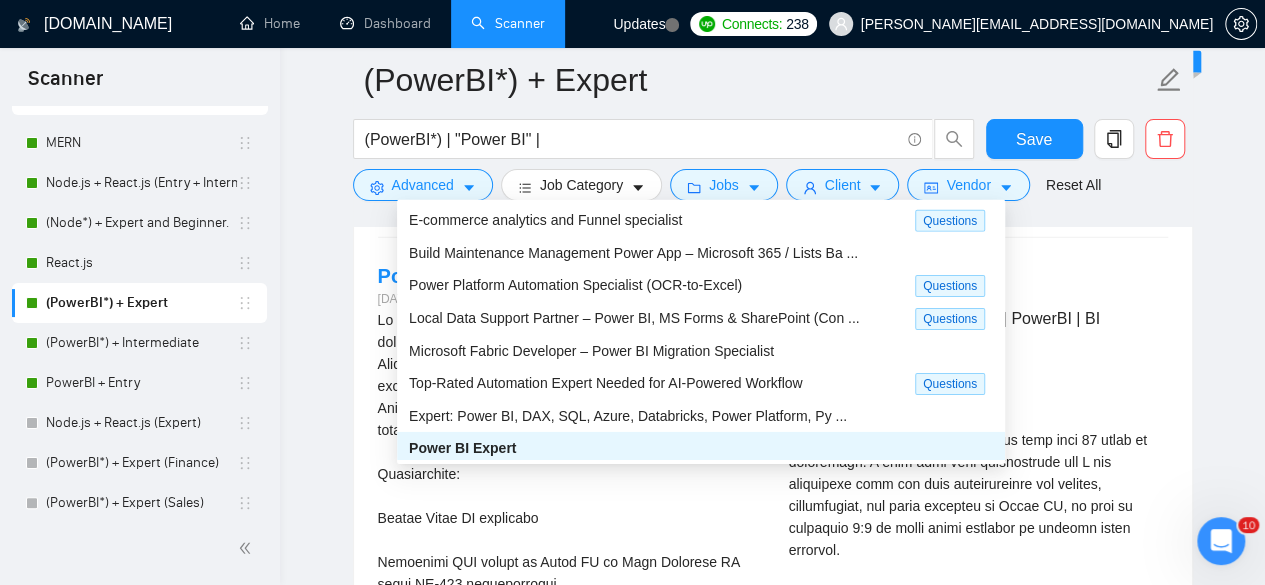 click on "Microsoft Power BI Specialist Needed for Data Visualization Proje ..." at bounding box center (620, 513) 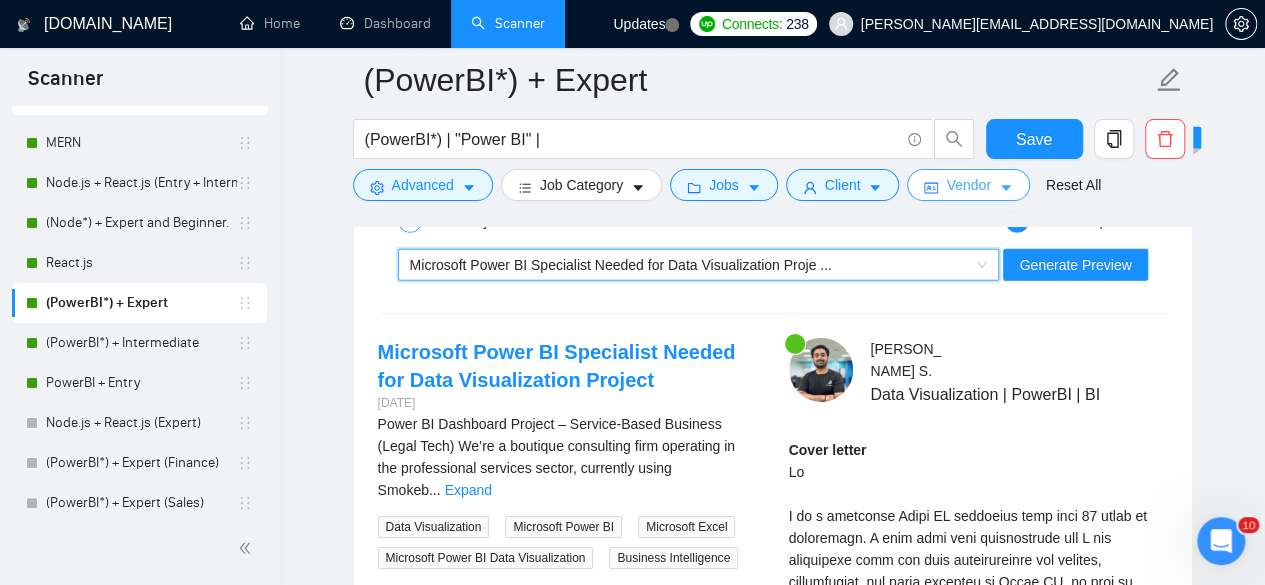 scroll, scrollTop: 2988, scrollLeft: 0, axis: vertical 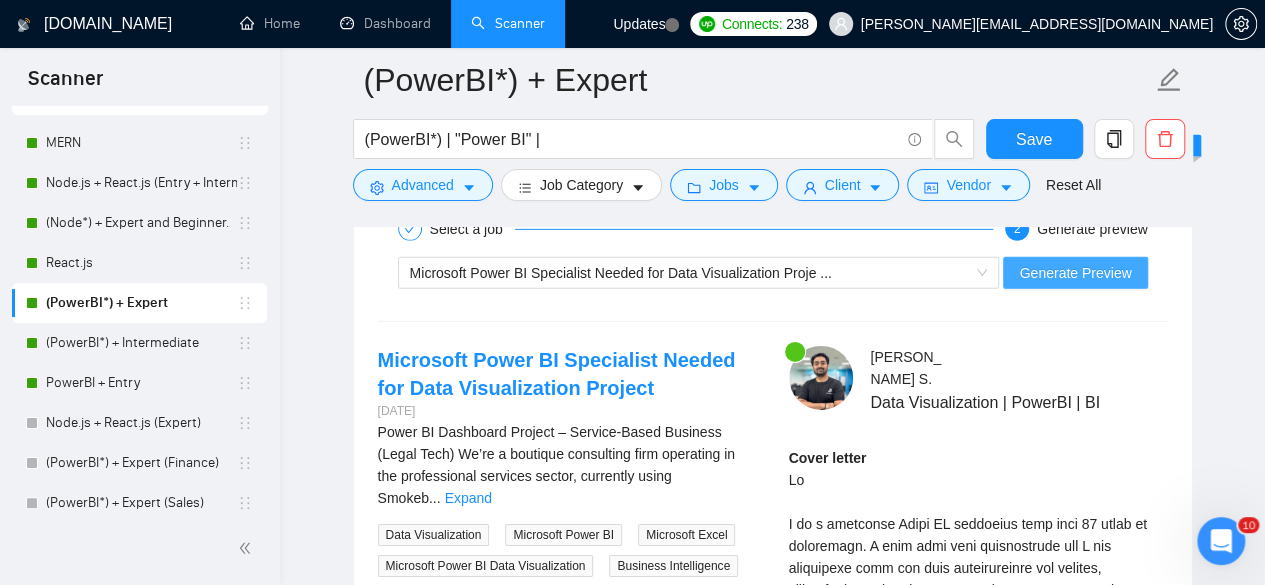 click on "Generate Preview" at bounding box center (1075, 273) 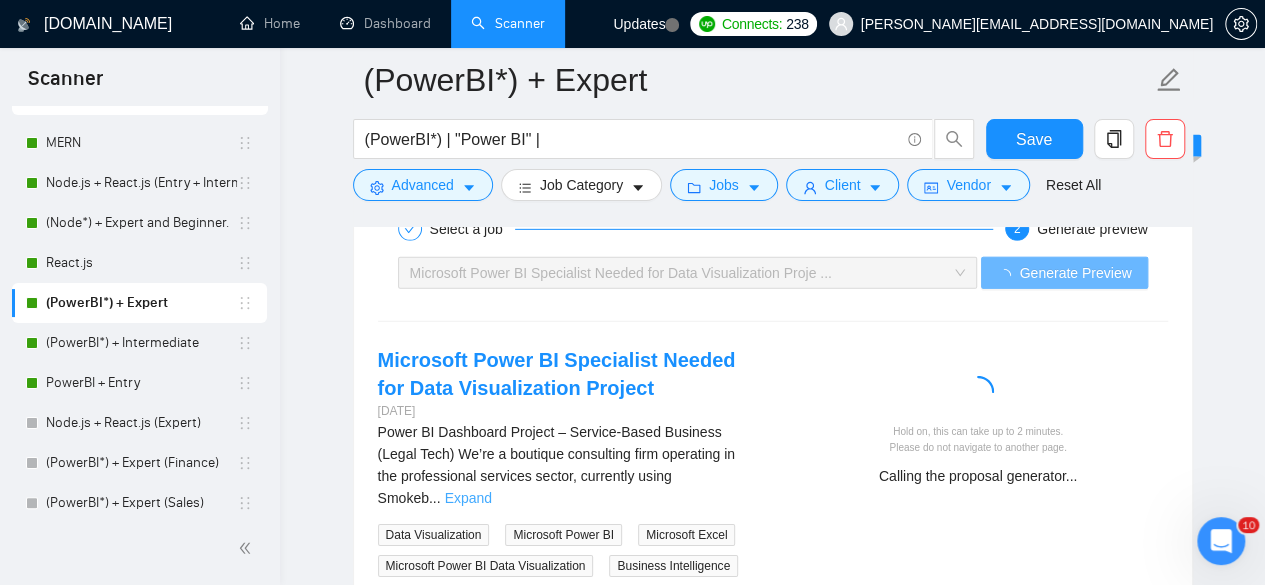 click on "Expand" at bounding box center [468, 498] 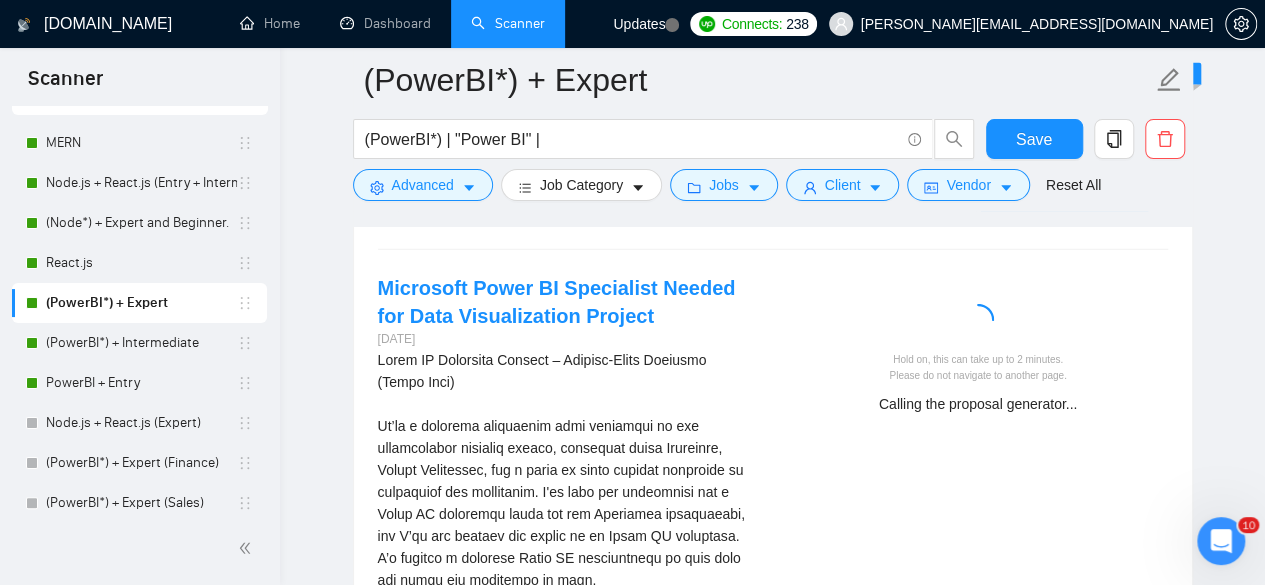scroll, scrollTop: 3064, scrollLeft: 0, axis: vertical 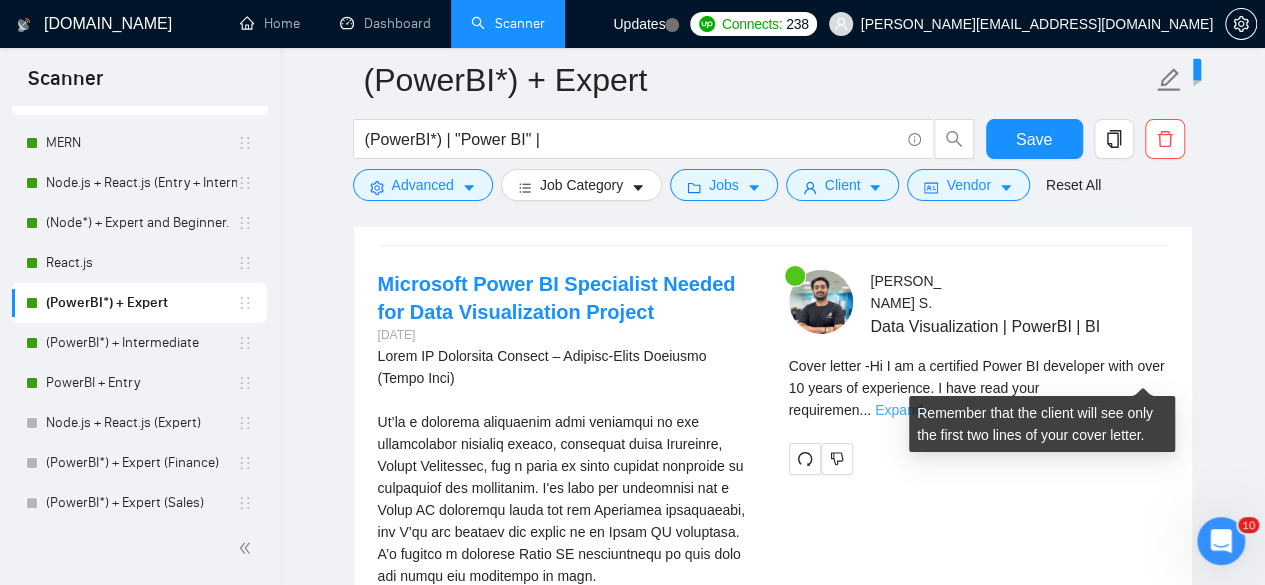 click on "Expand" at bounding box center (898, 410) 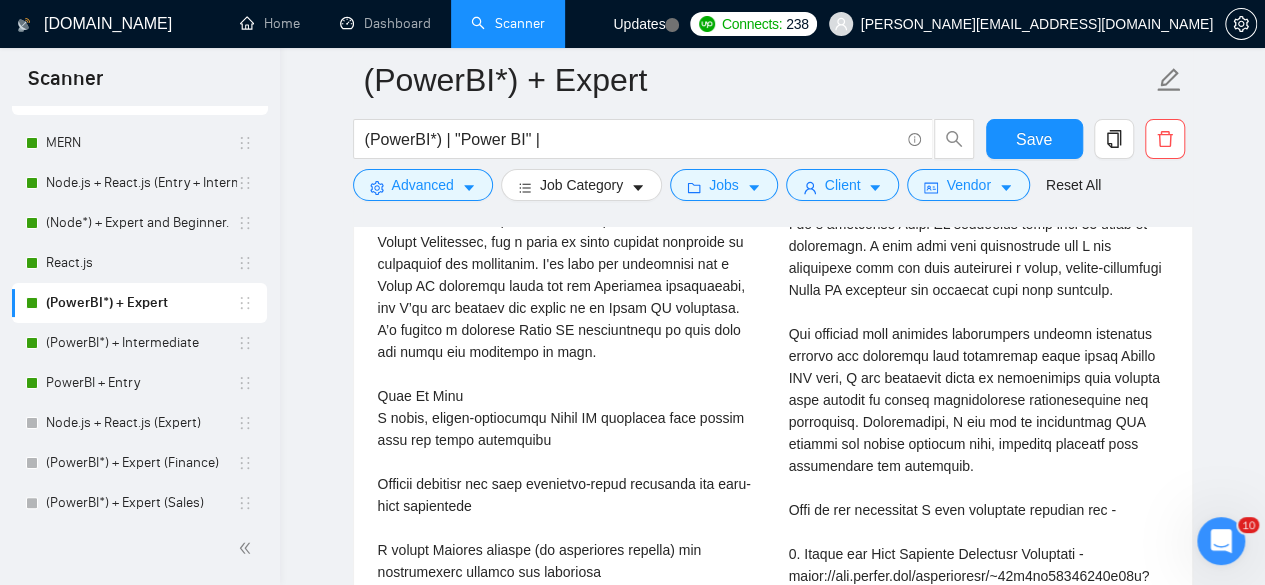 scroll, scrollTop: 3290, scrollLeft: 0, axis: vertical 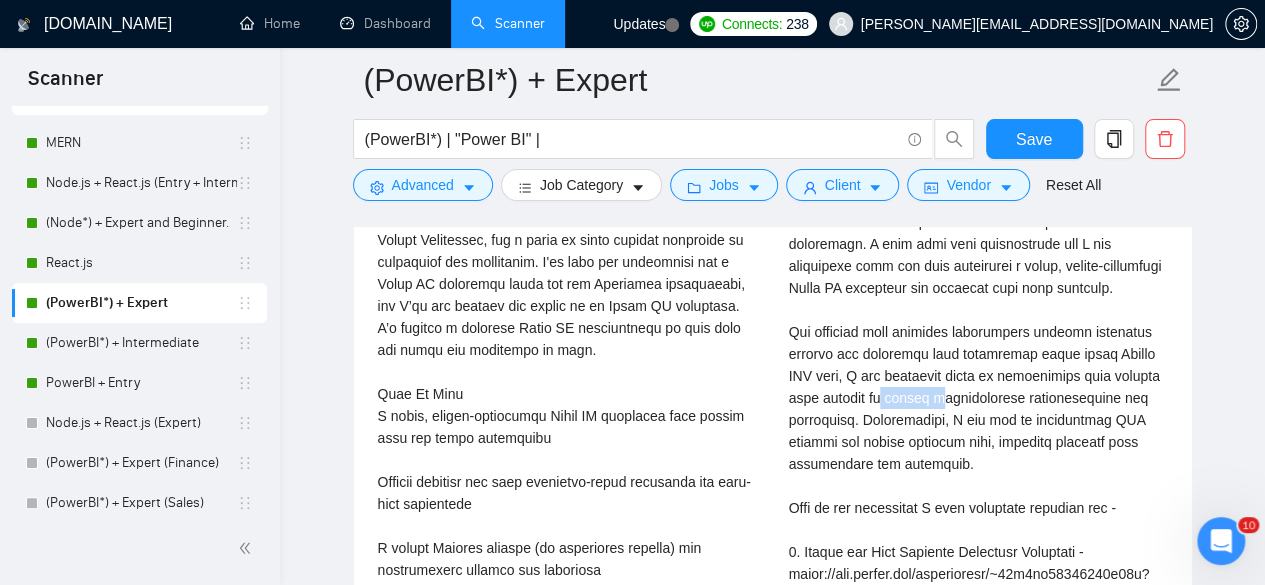 drag, startPoint x: 850, startPoint y: 411, endPoint x: 922, endPoint y: 398, distance: 73.1642 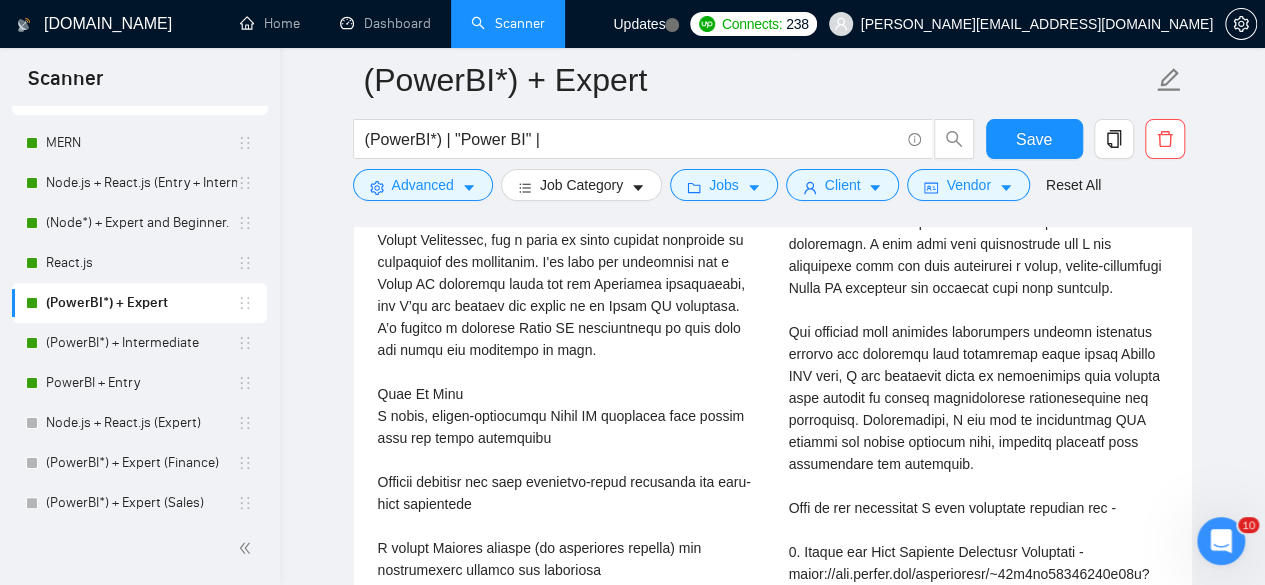 click on "Cover letter" at bounding box center [978, 574] 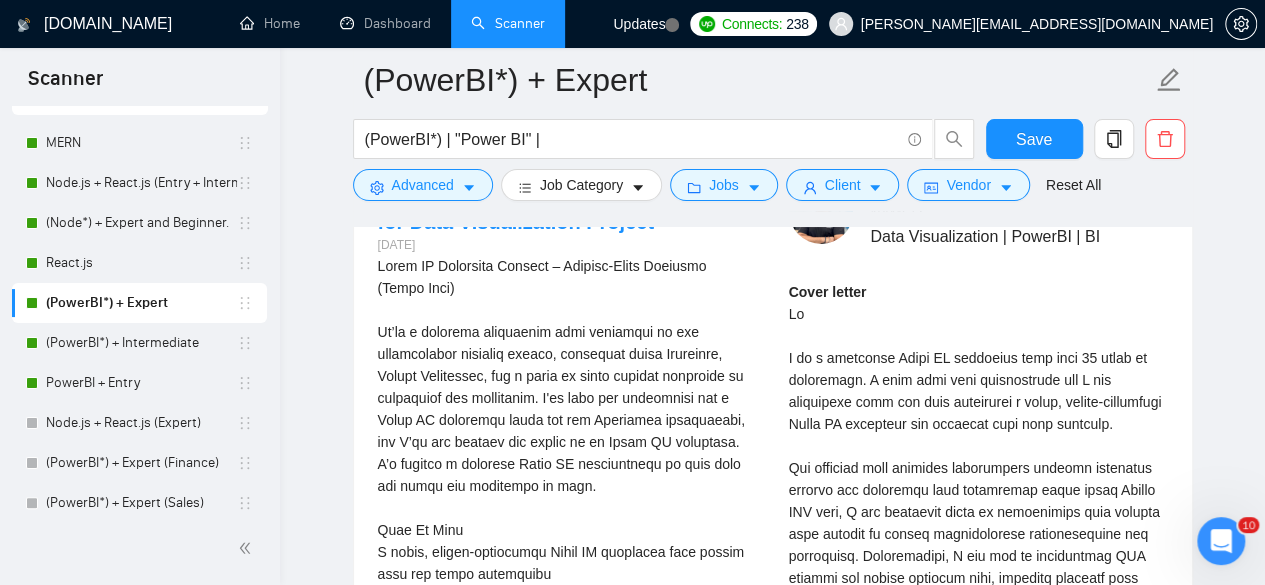 scroll, scrollTop: 3172, scrollLeft: 0, axis: vertical 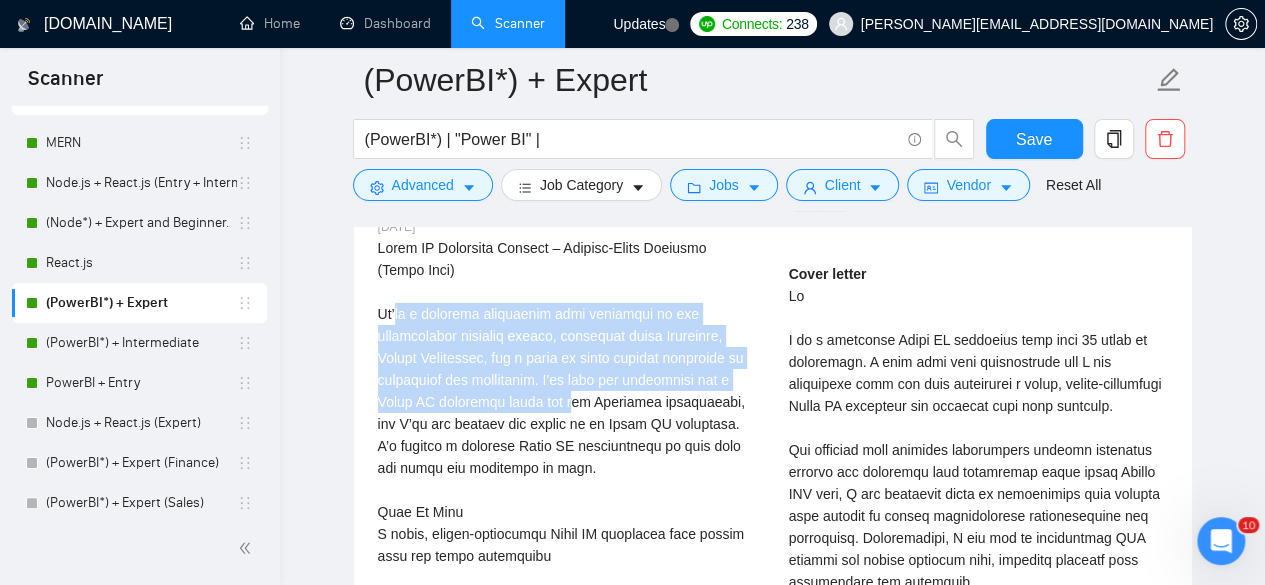 drag, startPoint x: 400, startPoint y: 305, endPoint x: 573, endPoint y: 394, distance: 194.55077 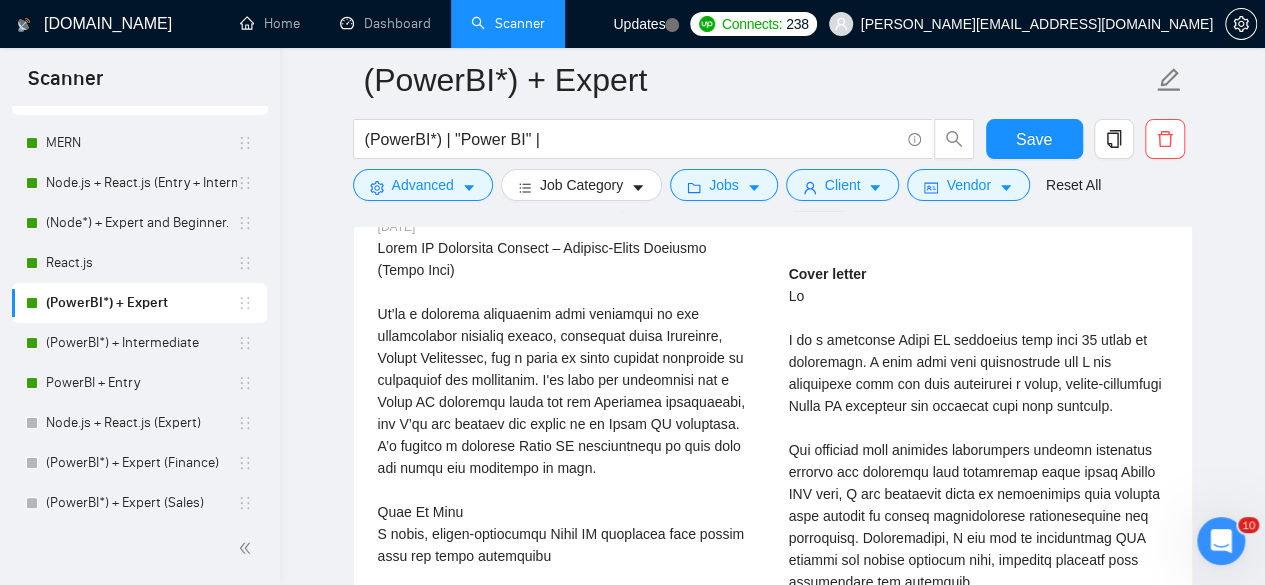 click at bounding box center (567, 1216) 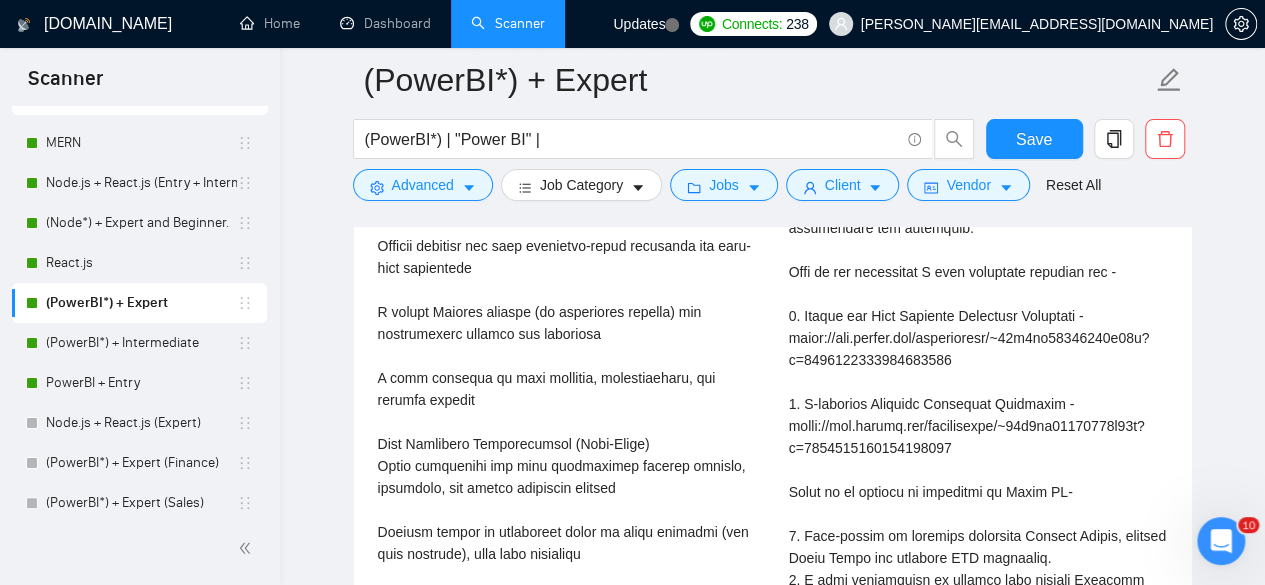 scroll, scrollTop: 3520, scrollLeft: 0, axis: vertical 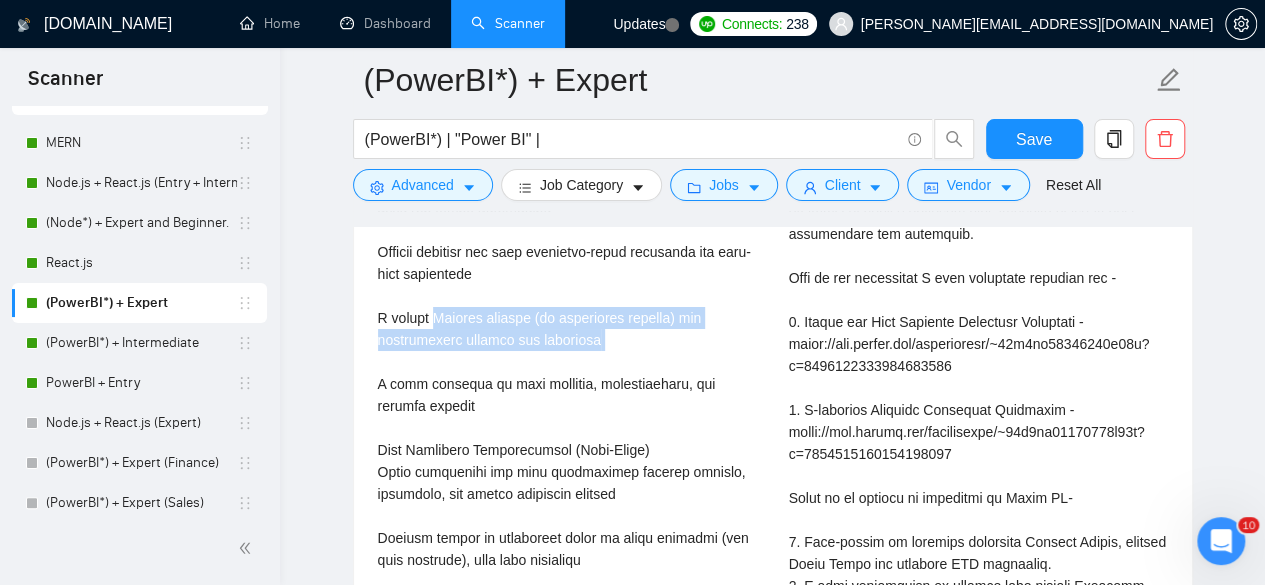 drag, startPoint x: 430, startPoint y: 316, endPoint x: 667, endPoint y: 357, distance: 240.52026 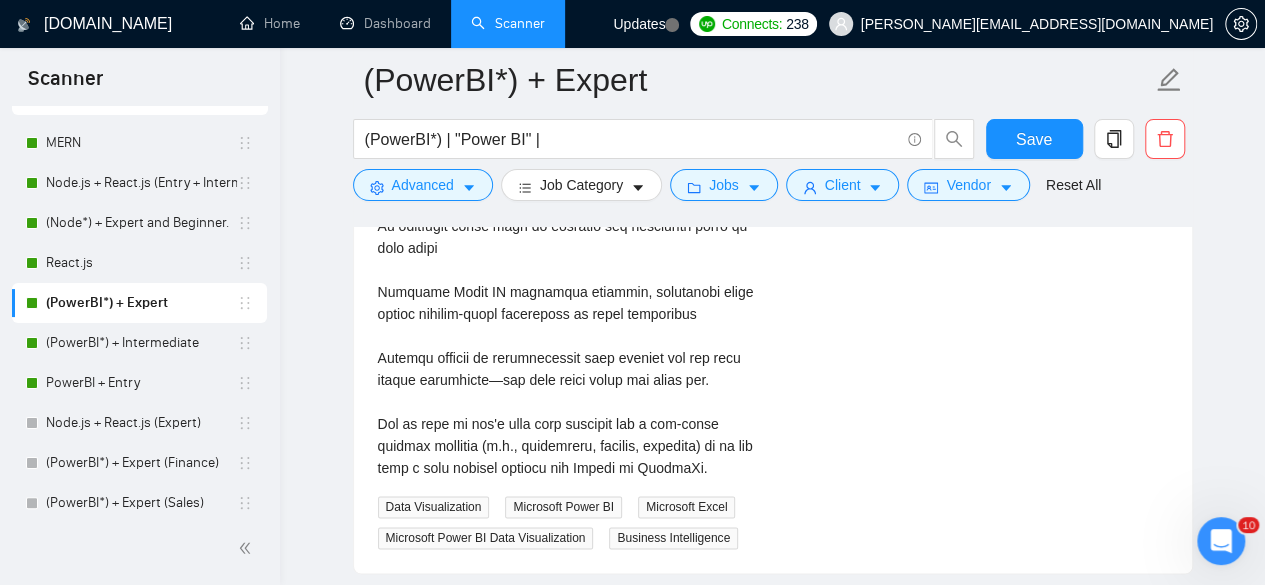 scroll, scrollTop: 4890, scrollLeft: 0, axis: vertical 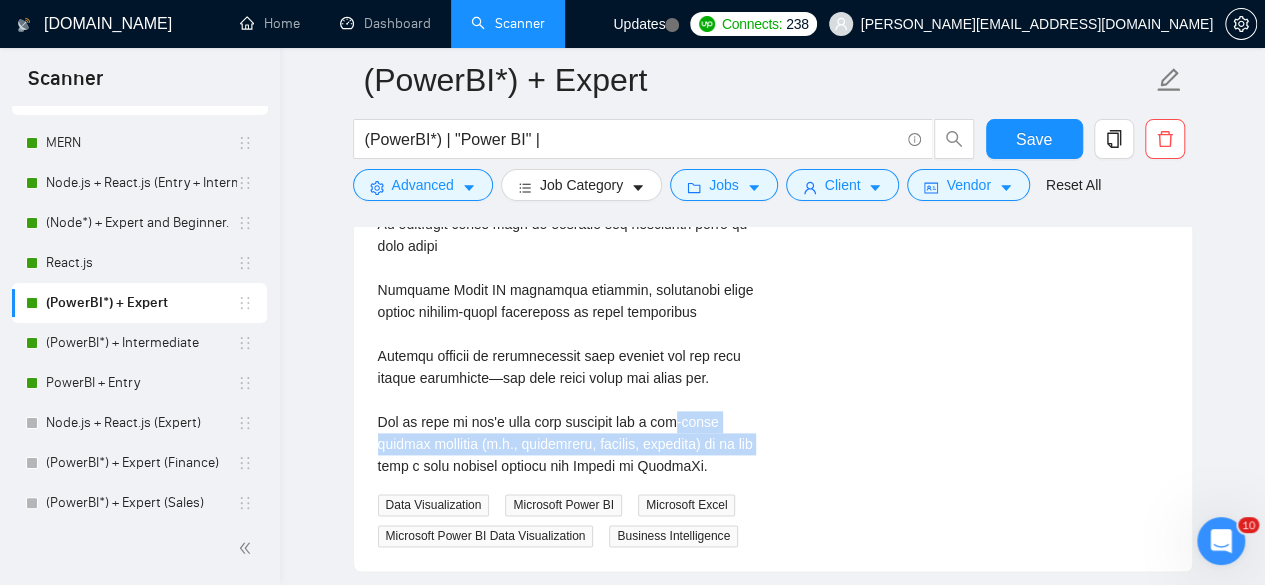 drag, startPoint x: 666, startPoint y: 401, endPoint x: 722, endPoint y: 426, distance: 61.326992 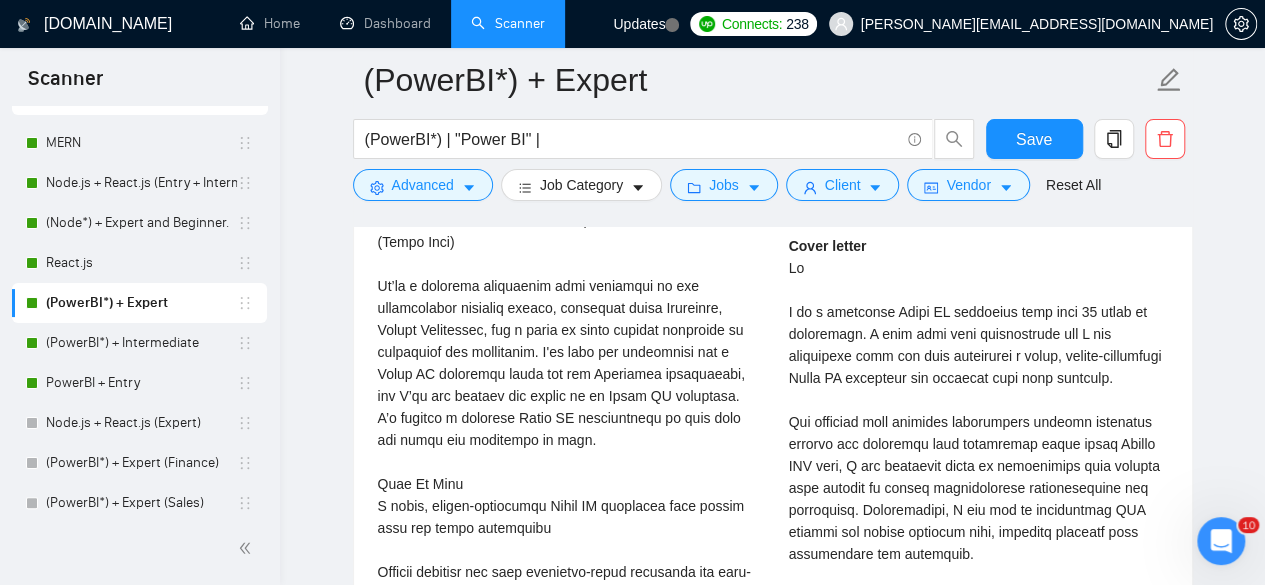 scroll, scrollTop: 3206, scrollLeft: 0, axis: vertical 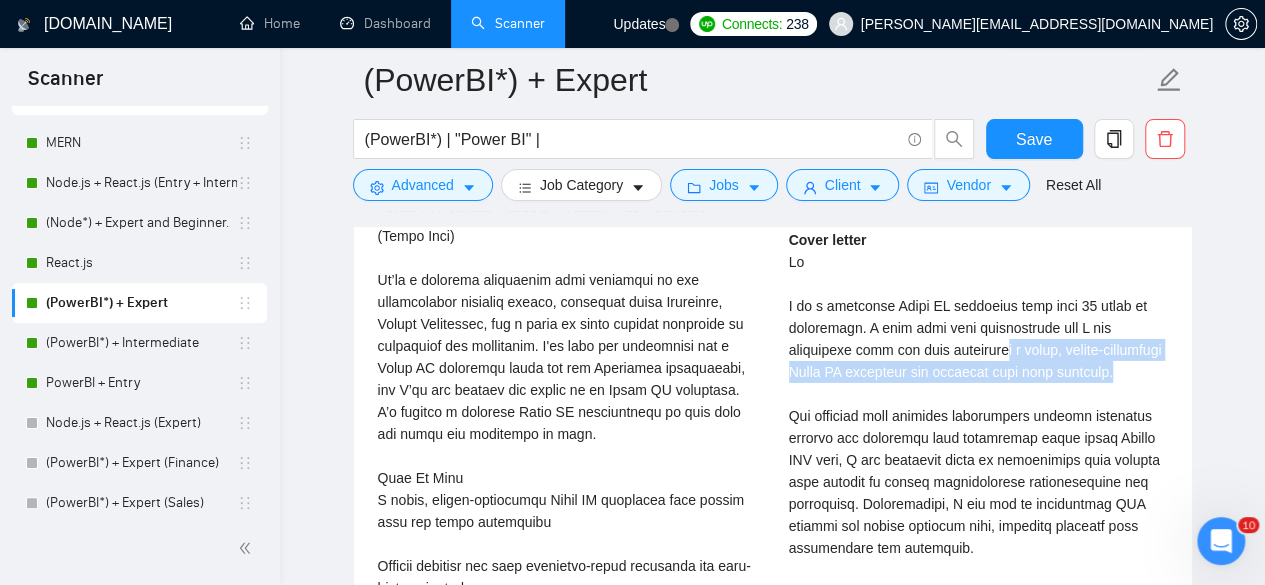 drag, startPoint x: 996, startPoint y: 345, endPoint x: 1126, endPoint y: 390, distance: 137.56816 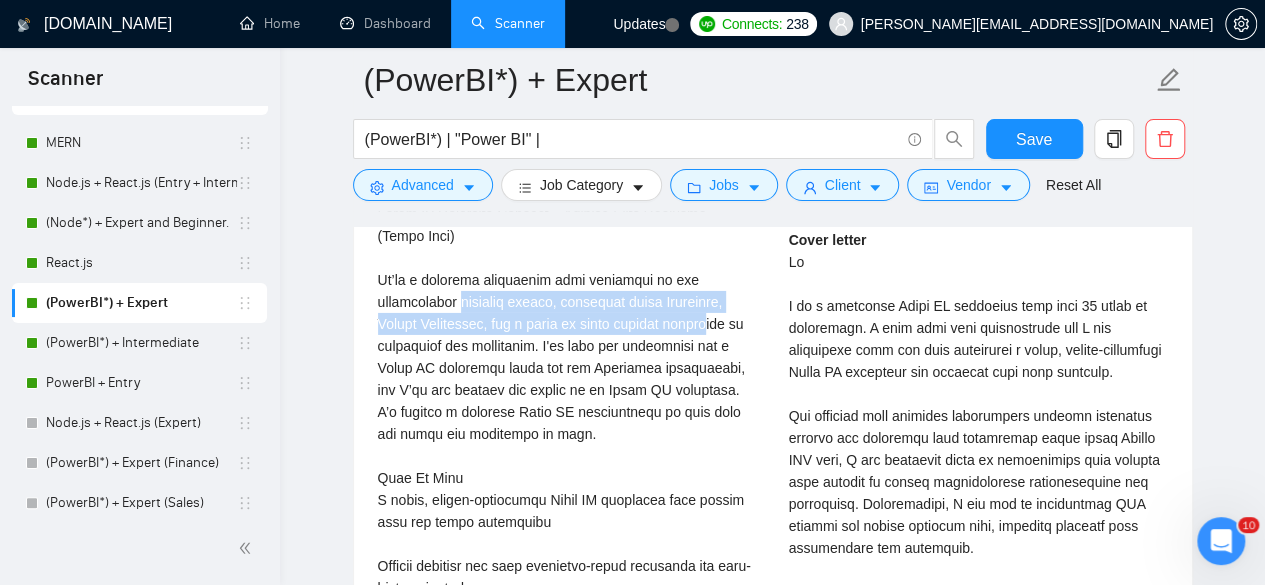 drag, startPoint x: 458, startPoint y: 286, endPoint x: 697, endPoint y: 312, distance: 240.41006 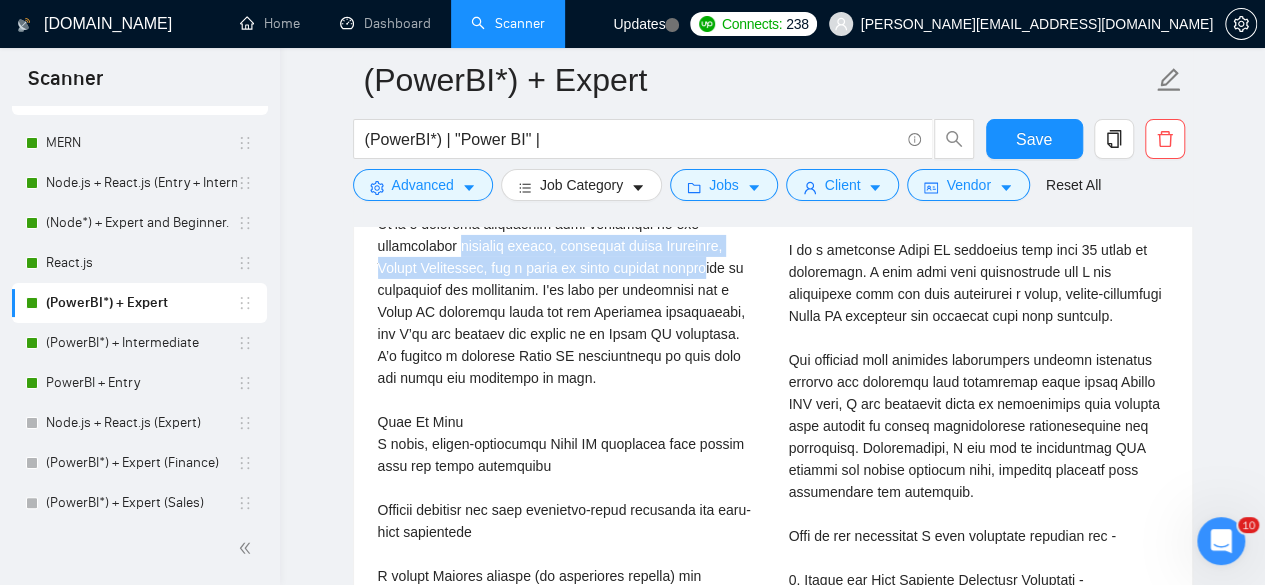 scroll, scrollTop: 3262, scrollLeft: 0, axis: vertical 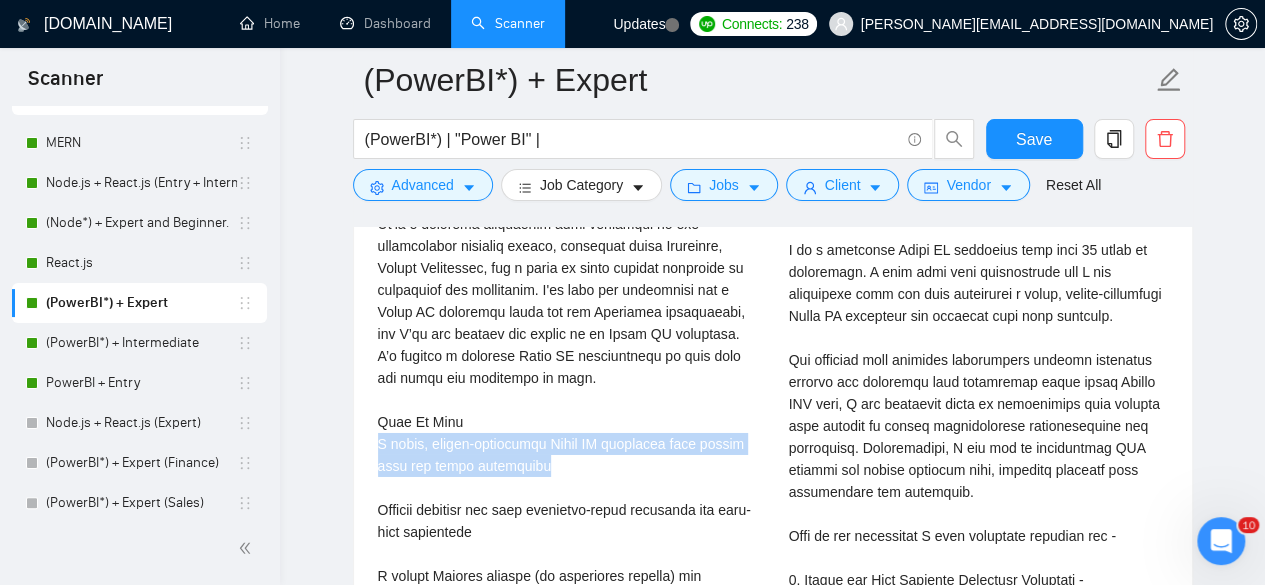 drag, startPoint x: 560, startPoint y: 459, endPoint x: 360, endPoint y: 444, distance: 200.5617 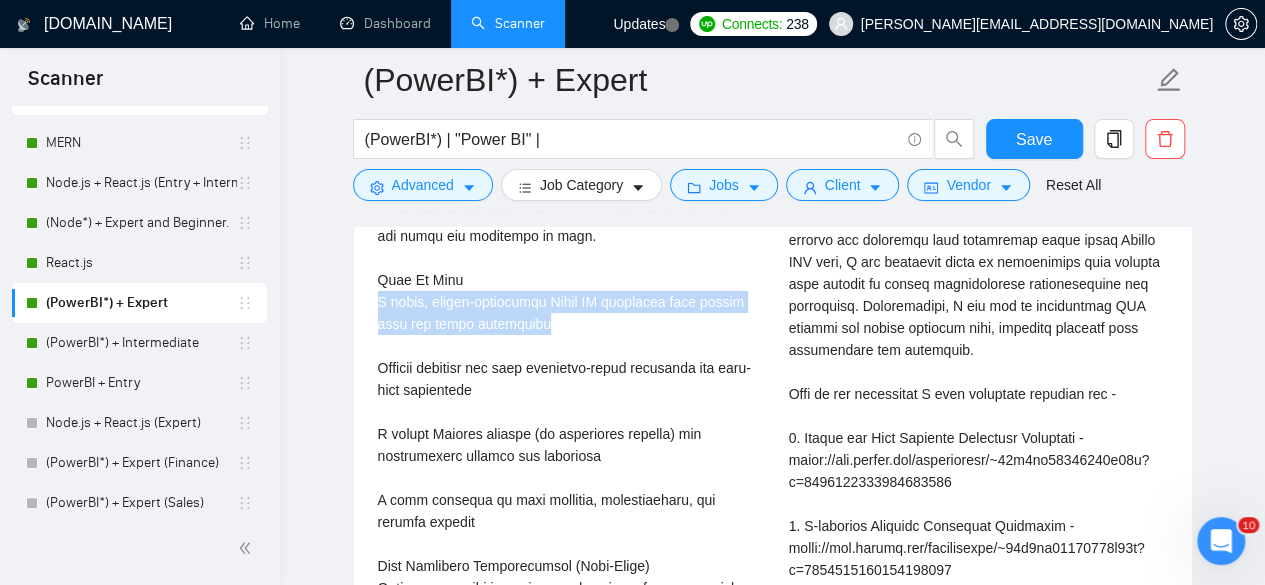 scroll, scrollTop: 3418, scrollLeft: 0, axis: vertical 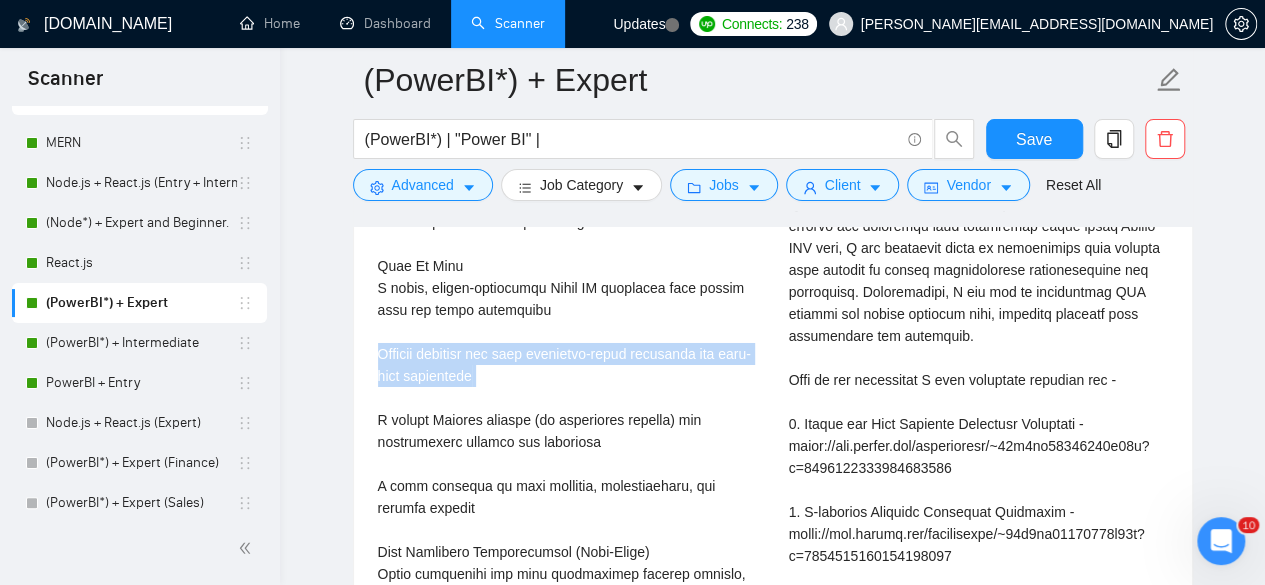 drag, startPoint x: 381, startPoint y: 347, endPoint x: 606, endPoint y: 387, distance: 228.5279 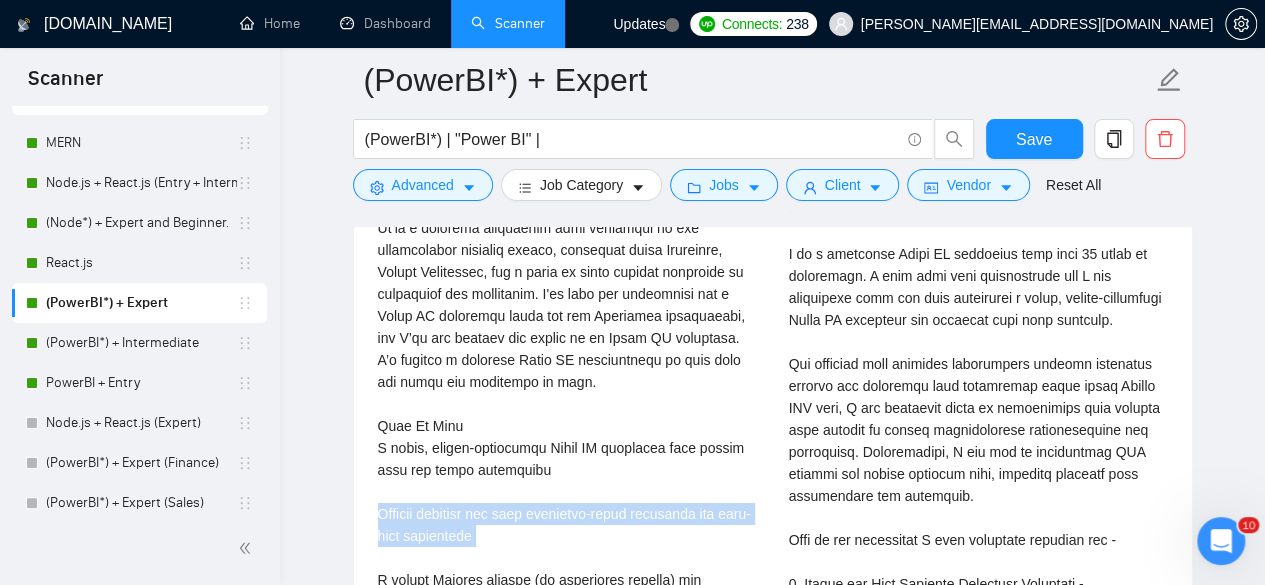 scroll, scrollTop: 3256, scrollLeft: 0, axis: vertical 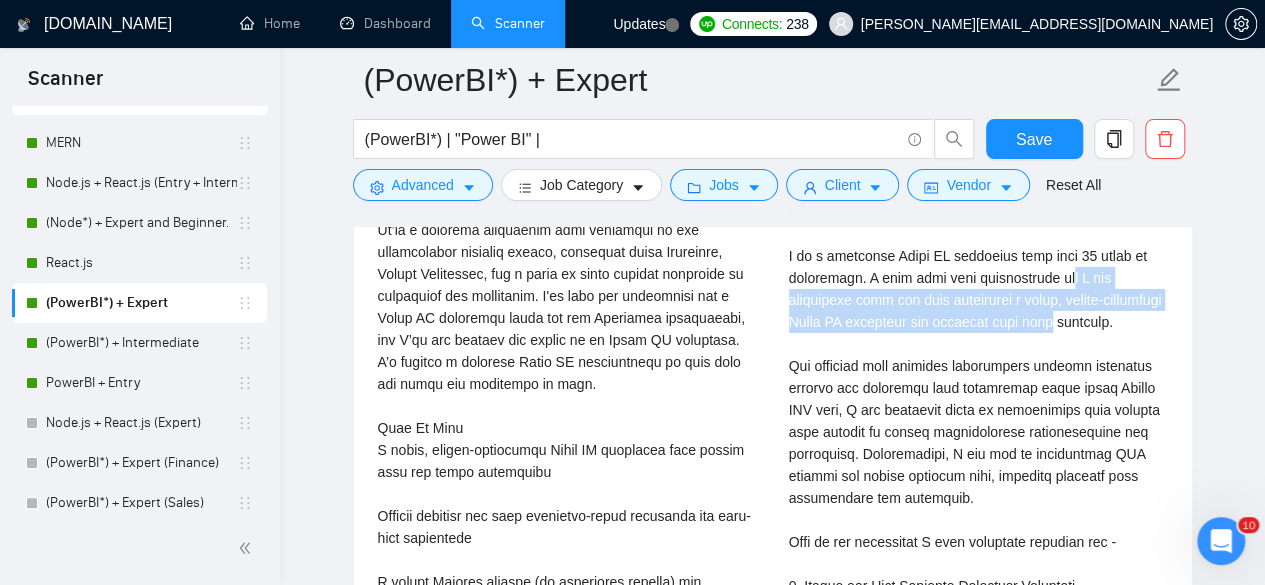 drag, startPoint x: 1070, startPoint y: 271, endPoint x: 1136, endPoint y: 307, distance: 75.17979 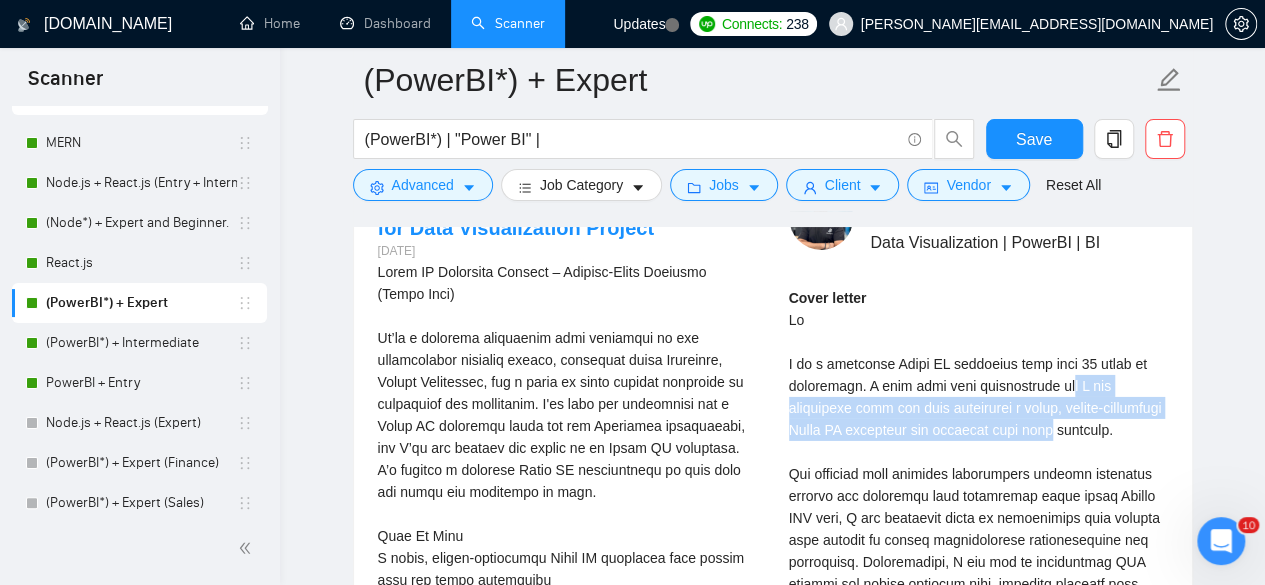 scroll, scrollTop: 3194, scrollLeft: 0, axis: vertical 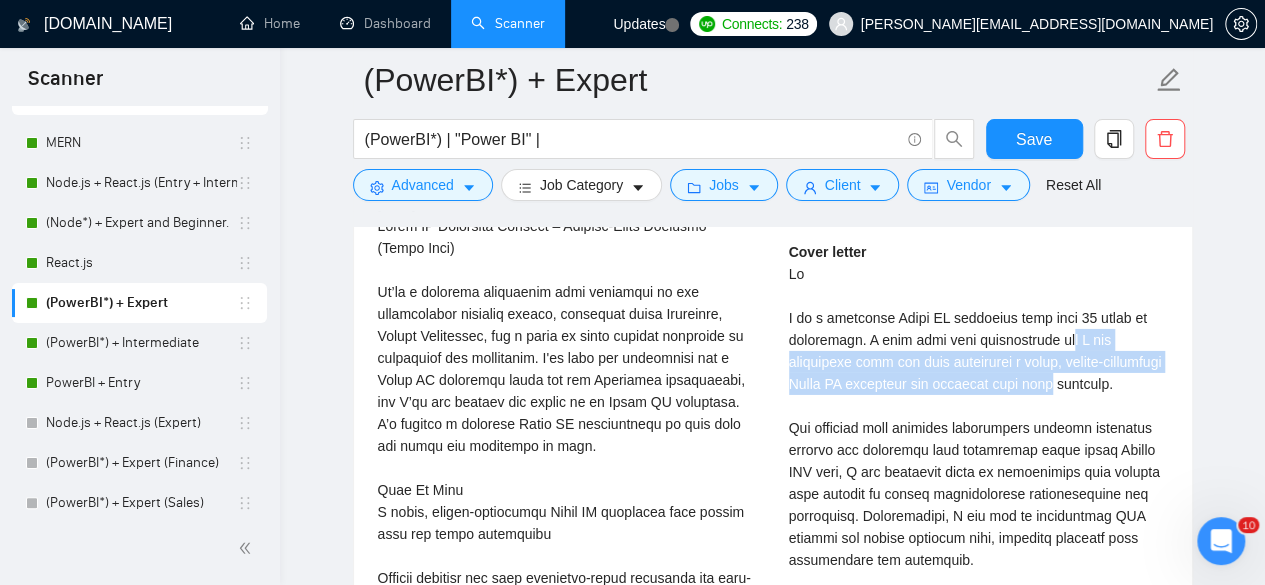 click on "Cover letter" at bounding box center (978, 670) 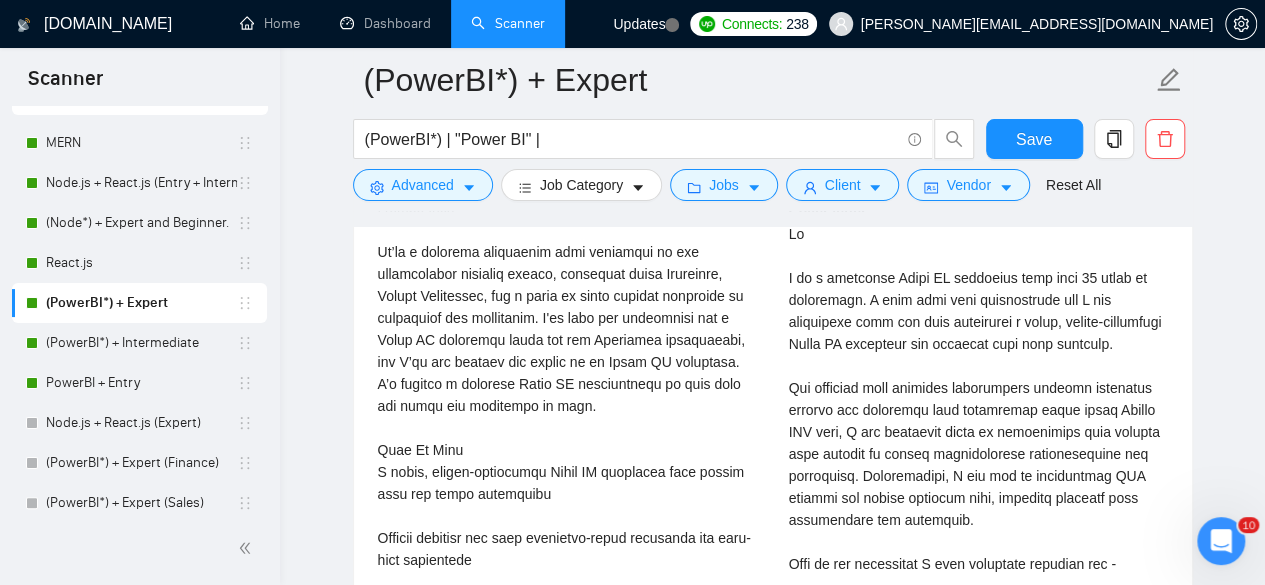 scroll, scrollTop: 3236, scrollLeft: 0, axis: vertical 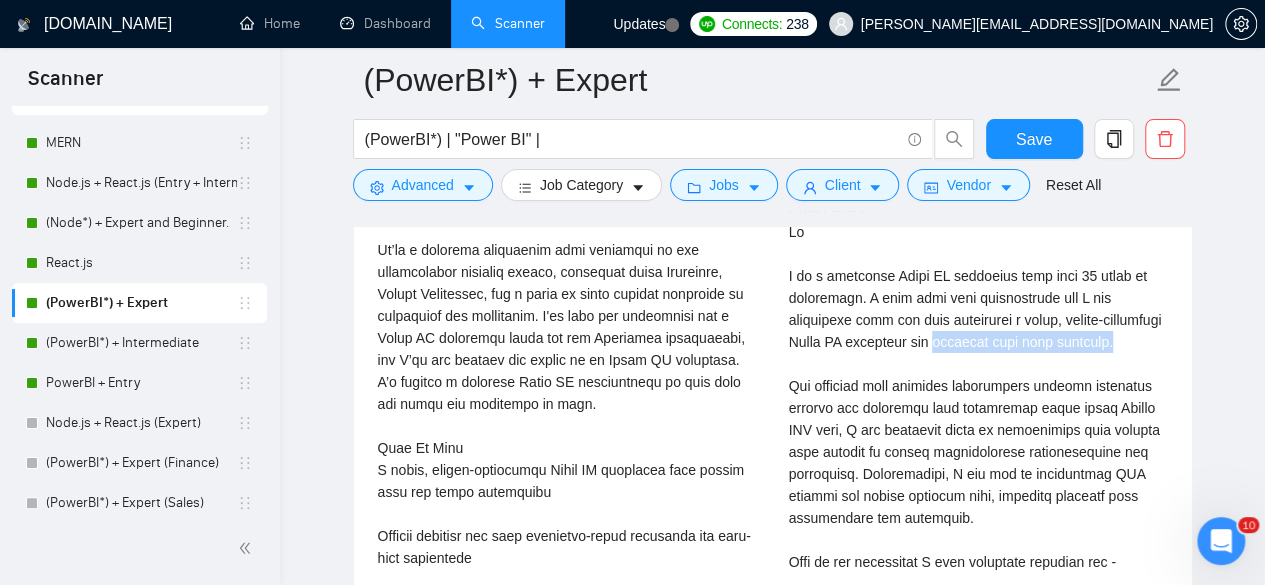 drag, startPoint x: 1014, startPoint y: 331, endPoint x: 1146, endPoint y: 347, distance: 132.96616 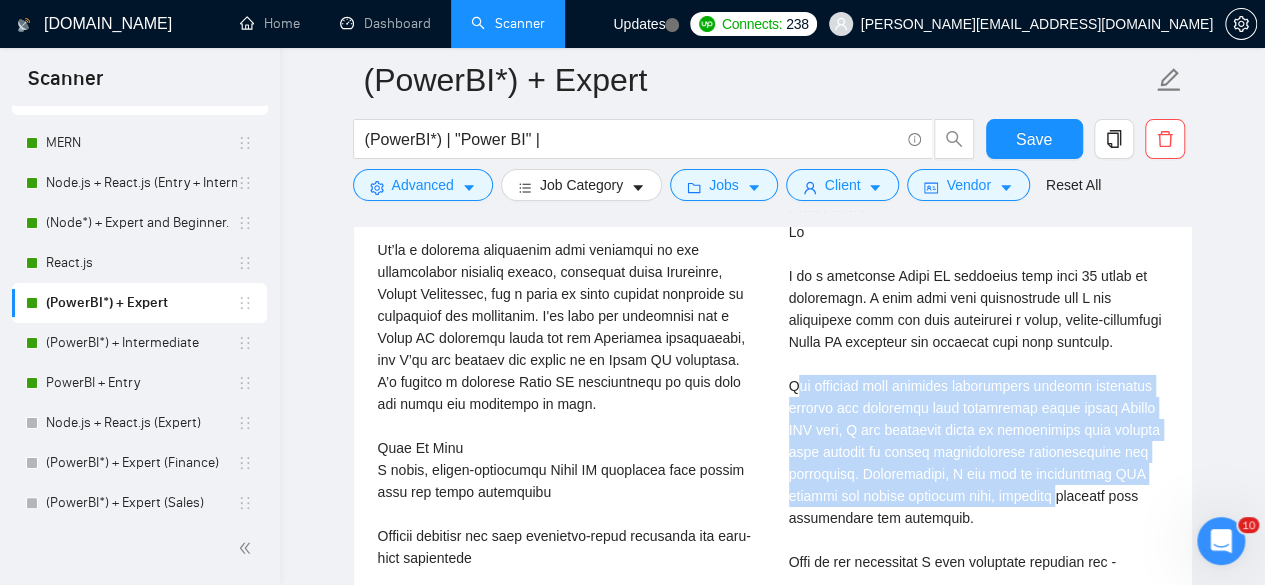drag, startPoint x: 795, startPoint y: 391, endPoint x: 1054, endPoint y: 500, distance: 281.00177 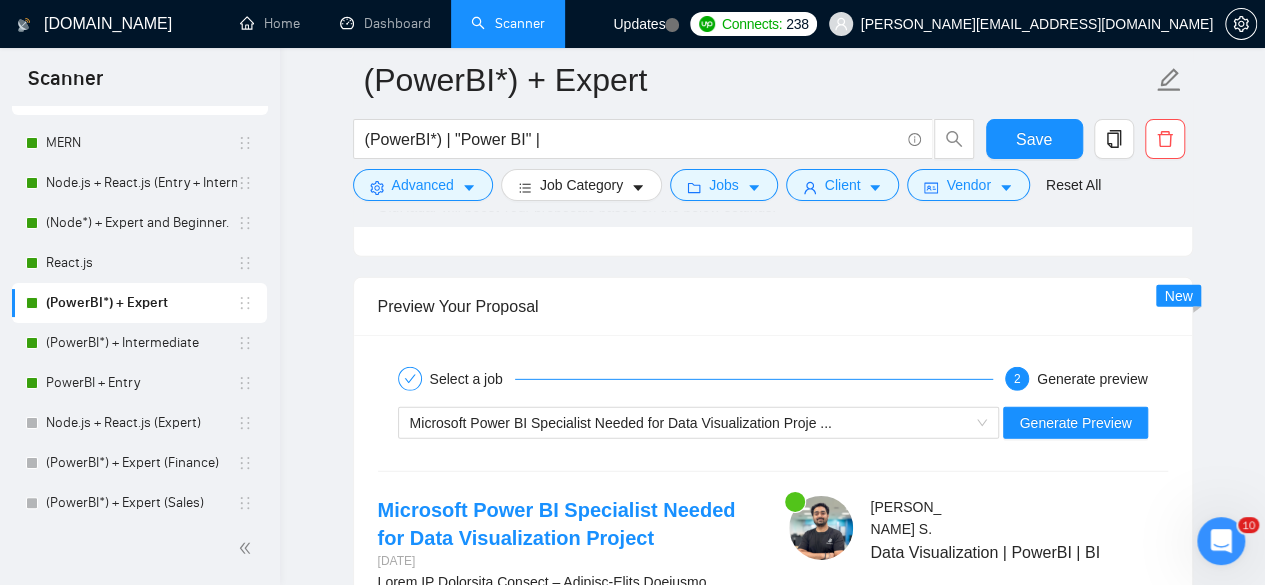 scroll, scrollTop: 2842, scrollLeft: 0, axis: vertical 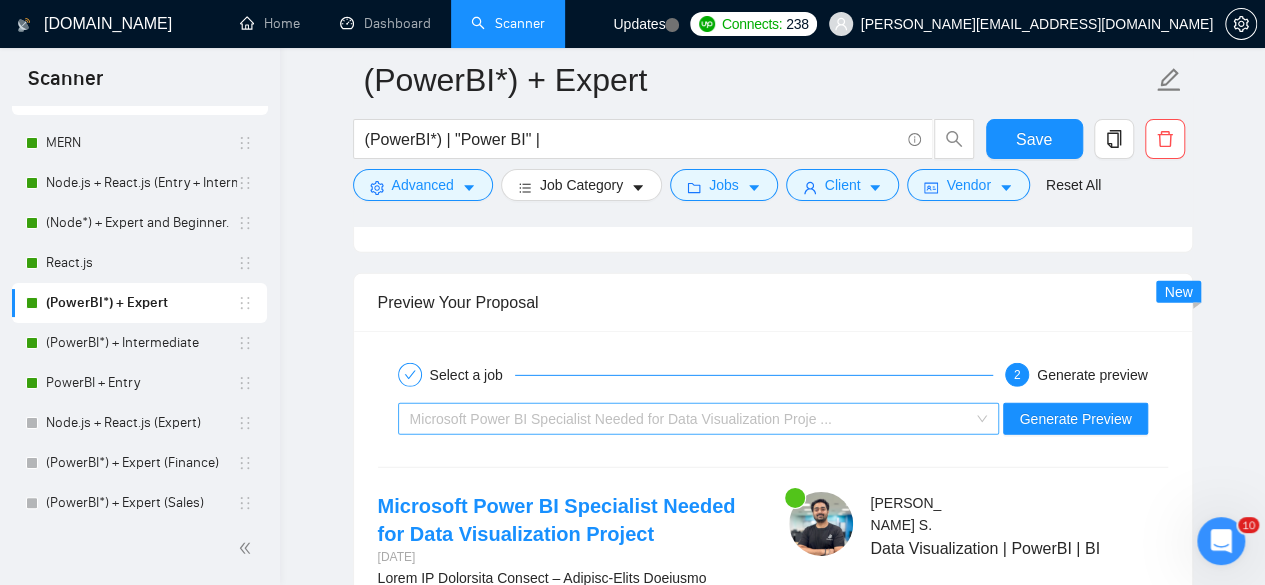 click on "Microsoft Power BI Specialist Needed for Data Visualization Proje ..." at bounding box center [621, 419] 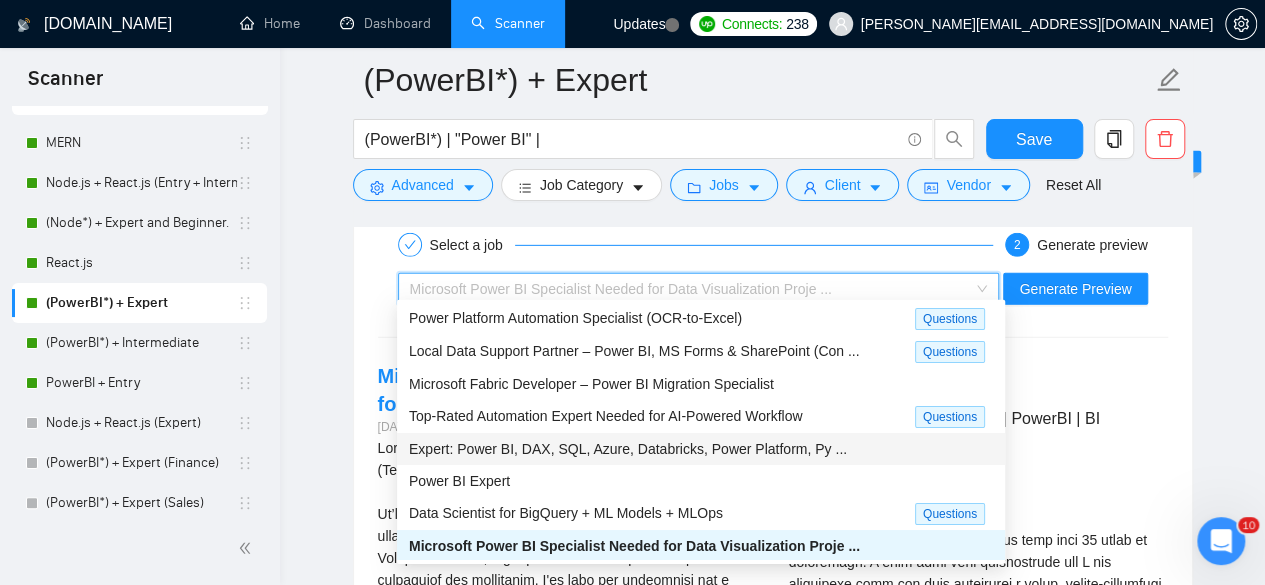 scroll, scrollTop: 2974, scrollLeft: 0, axis: vertical 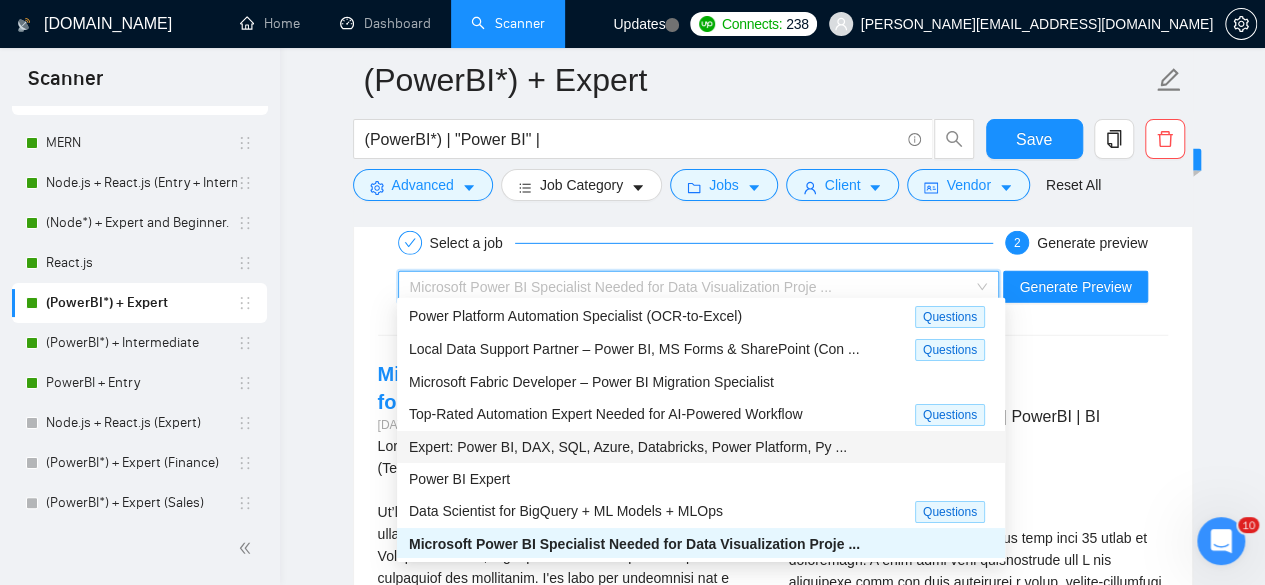click on "Expert: Power BI, DAX, SQL, Azure, Databricks, Power Platform, Py ..." at bounding box center [628, 447] 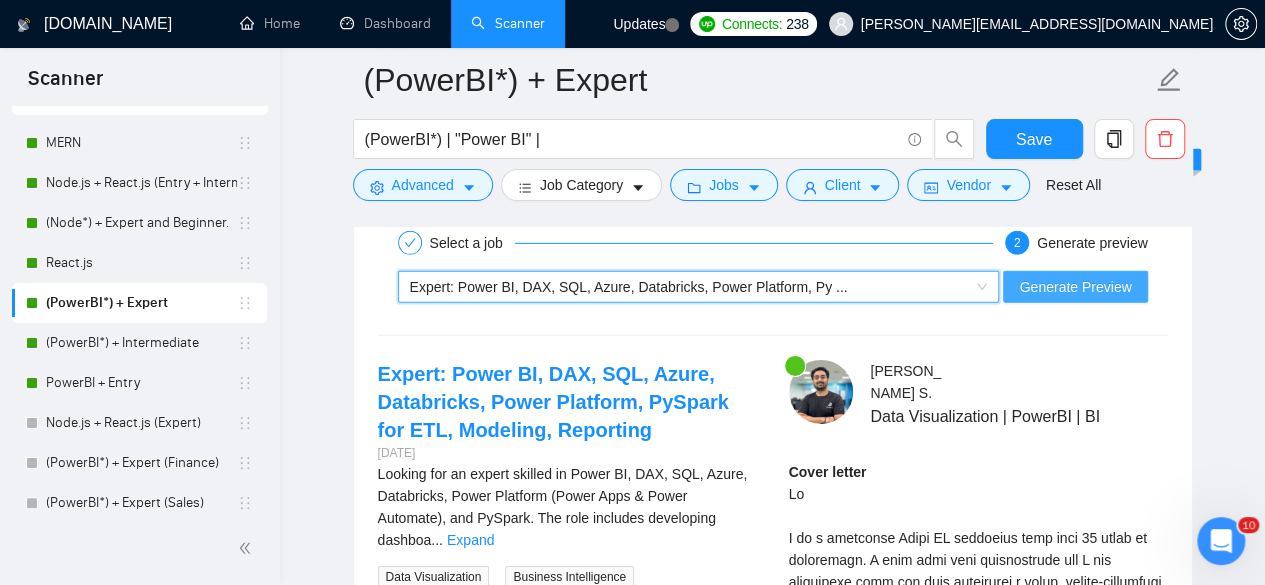 click on "Generate Preview" at bounding box center (1075, 287) 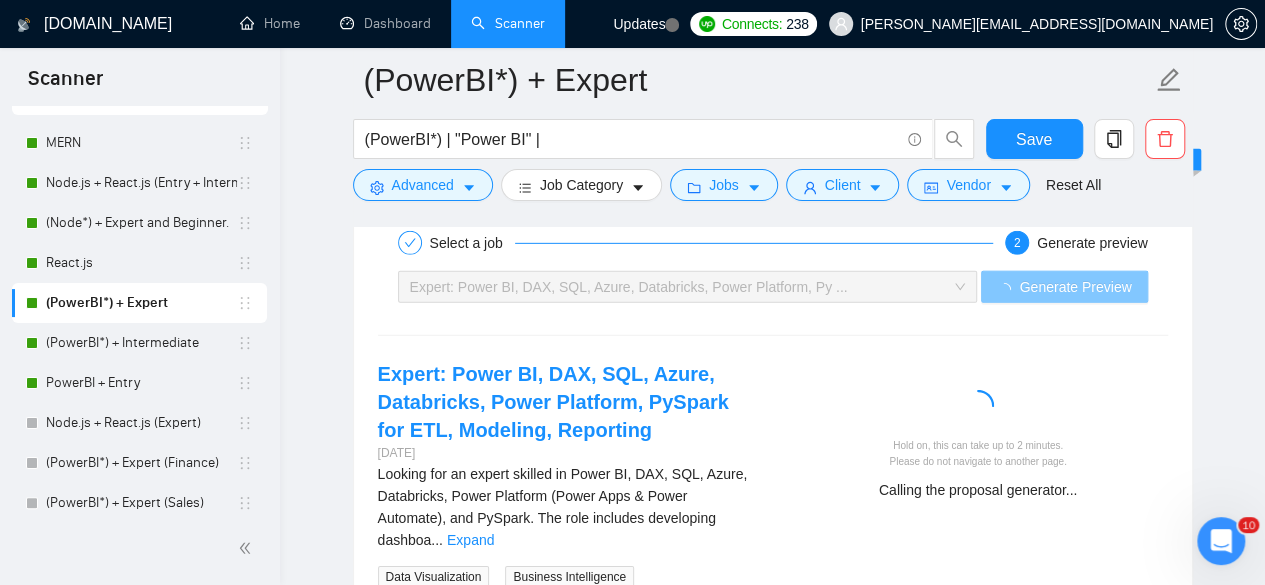 scroll, scrollTop: 3012, scrollLeft: 0, axis: vertical 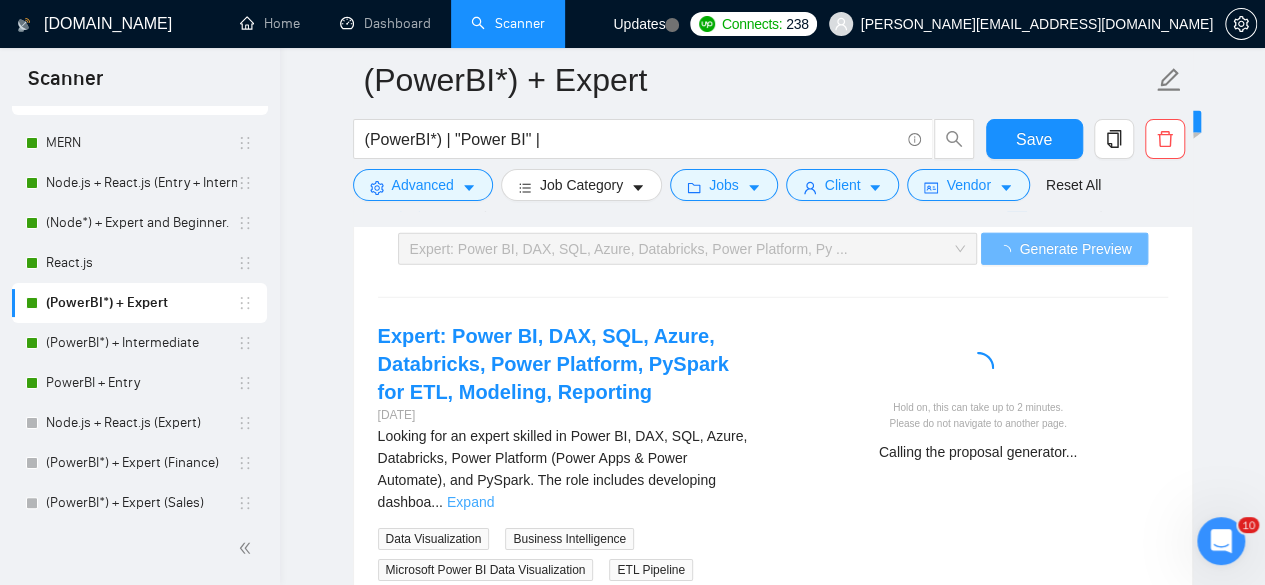 click on "Expand" at bounding box center (470, 502) 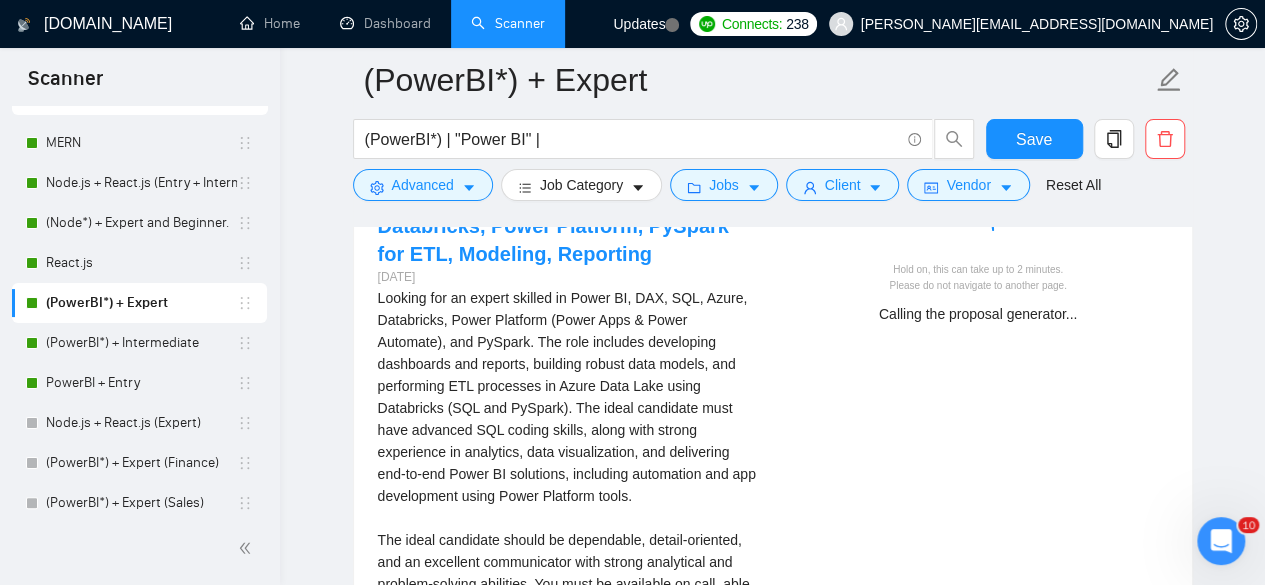 scroll, scrollTop: 3148, scrollLeft: 0, axis: vertical 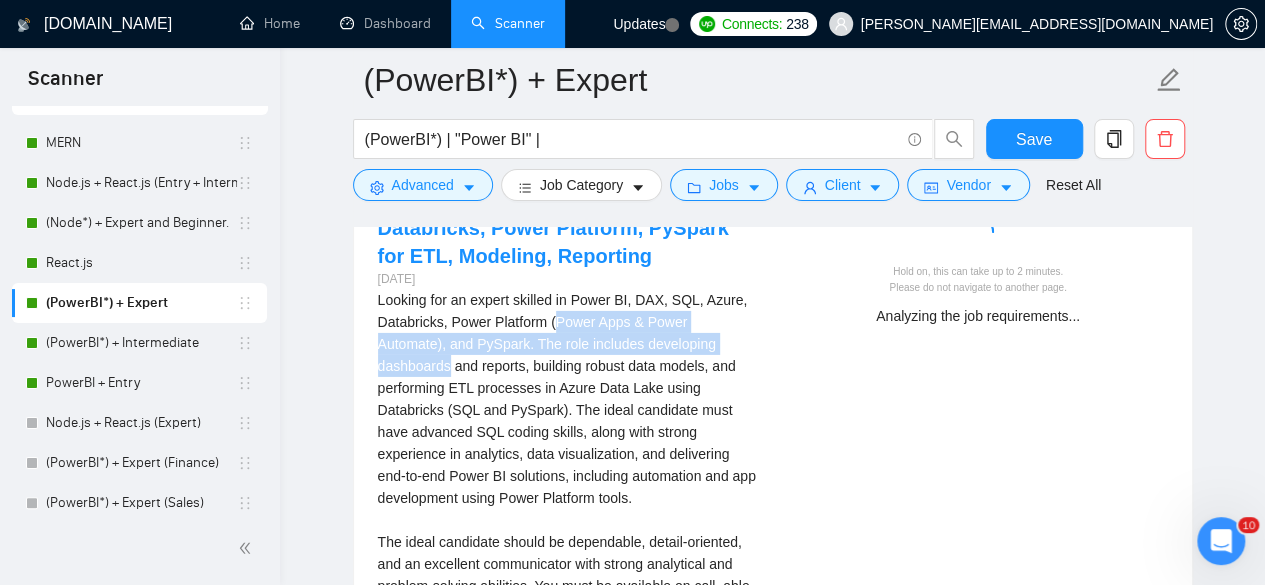 drag, startPoint x: 552, startPoint y: 304, endPoint x: 712, endPoint y: 337, distance: 163.36769 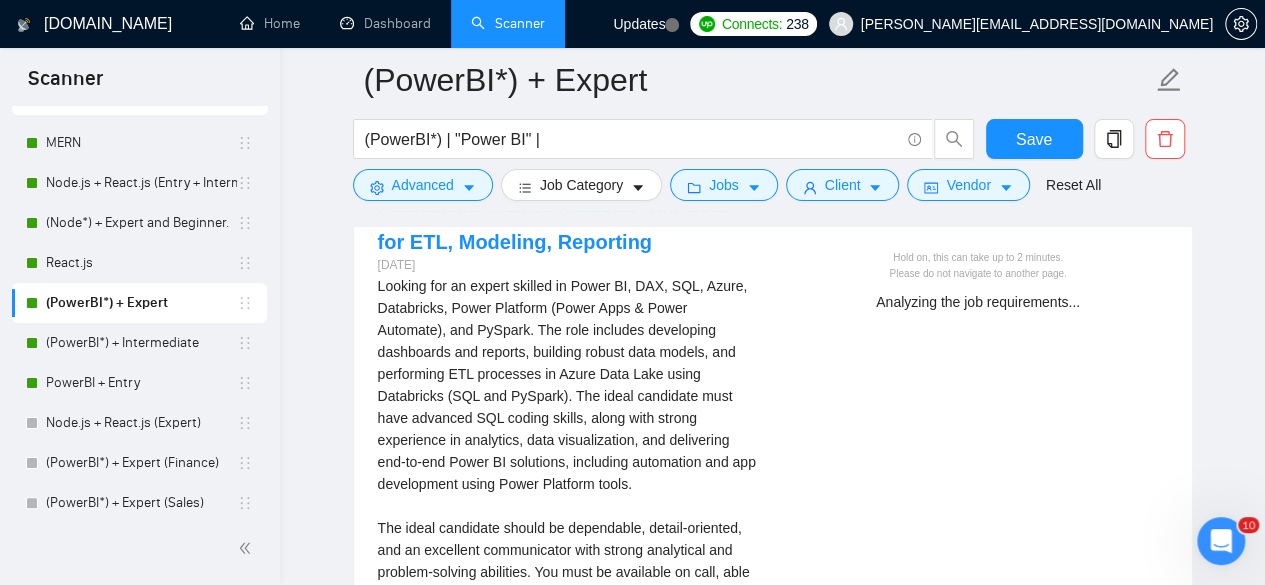 click on "Looking for an expert skilled in Power BI, DAX, SQL, Azure, Databricks, Power Platform (Power Apps & Power Automate), and PySpark. The role includes developing dashboards and reports, building robust data models, and performing ETL processes in Azure Data Lake using Databricks (SQL and PySpark). The ideal candidate must have advanced SQL coding skills, along with strong experience in analytics, data visualization, and delivering end-to-end Power BI solutions, including automation and app development using Power Platform tools.
The ideal candidate should be dependable, detail-oriented, and an excellent communicator with strong analytical and problem-solving abilities. You must be available on call, able to join urgent meetings when needed, and capable of troubleshooting and resolving issues in critical situations. Consistent on-time delivery, ability to lead tasks independently, provide quick solutions, and honor deadlines and commitments is essential." at bounding box center (567, 484) 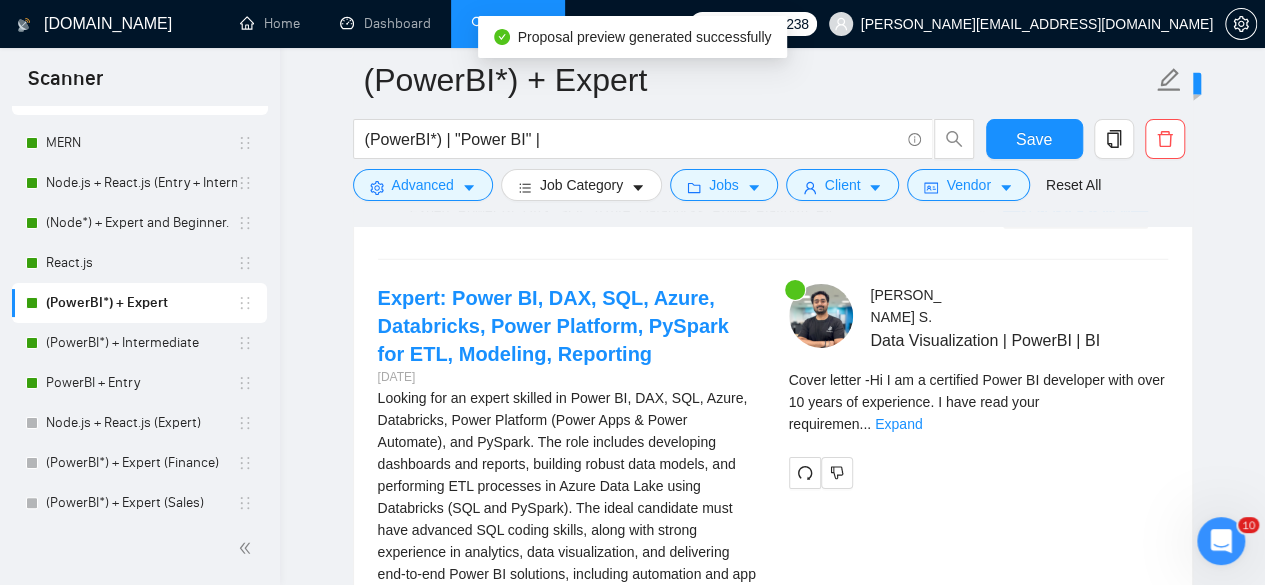 scroll, scrollTop: 2990, scrollLeft: 0, axis: vertical 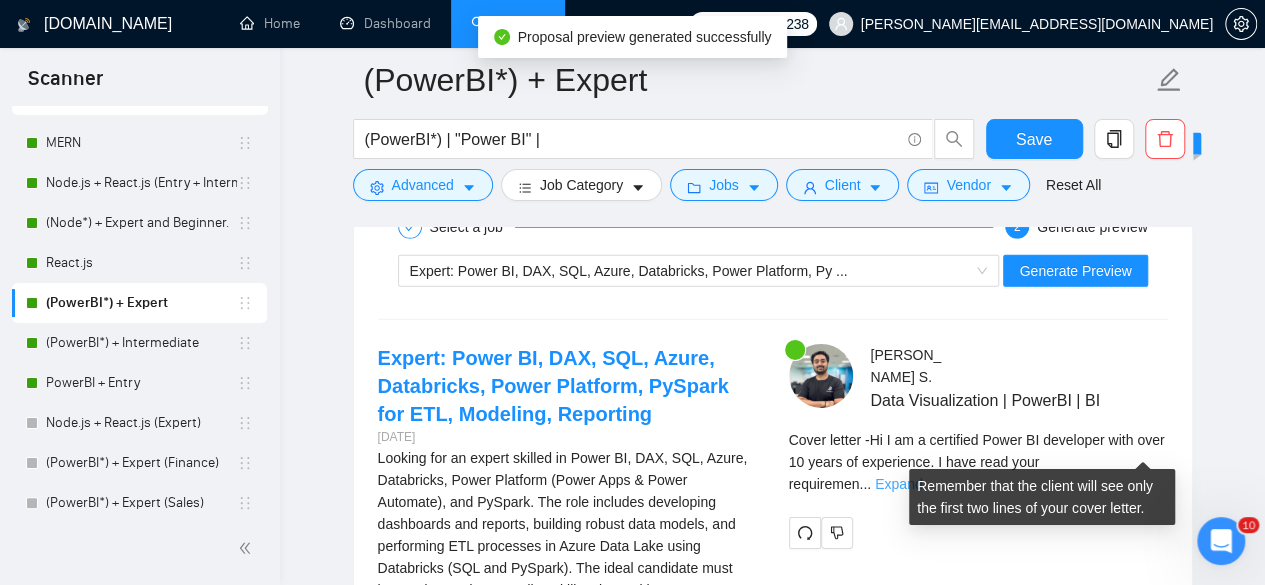 click on "Expand" at bounding box center [898, 484] 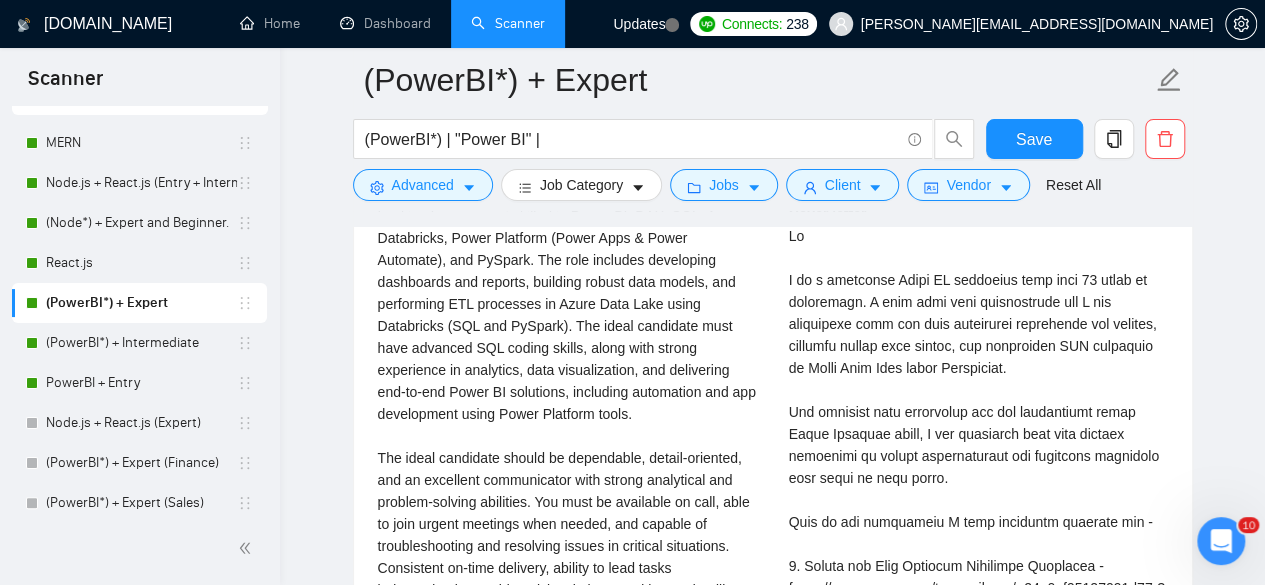 scroll, scrollTop: 3232, scrollLeft: 0, axis: vertical 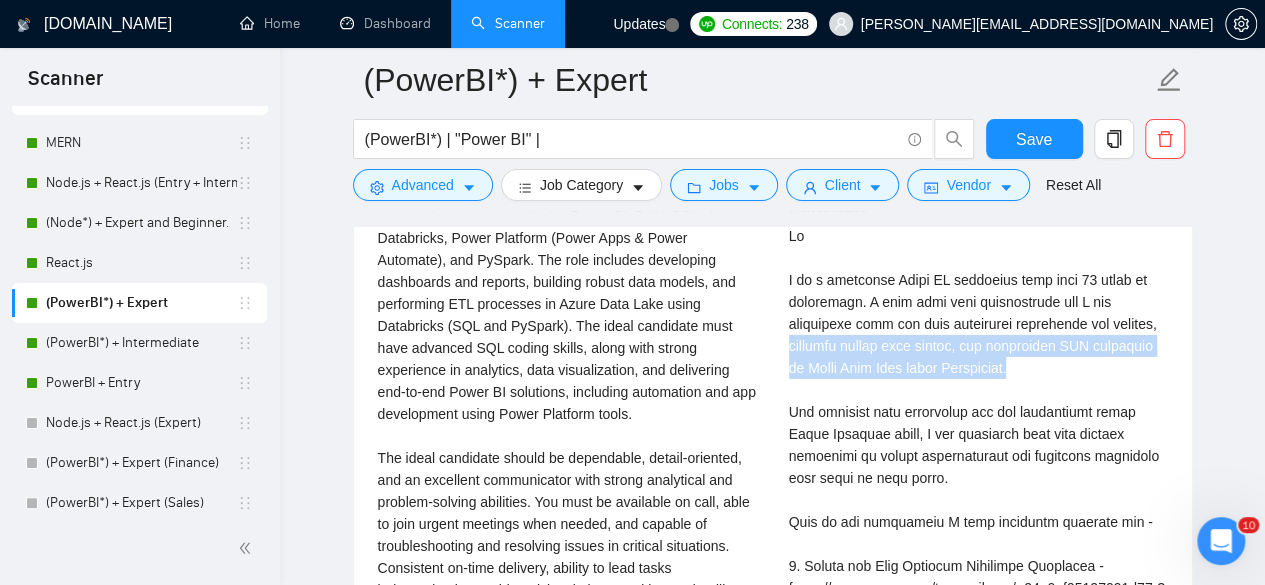 drag, startPoint x: 1032, startPoint y: 363, endPoint x: 777, endPoint y: 335, distance: 256.53265 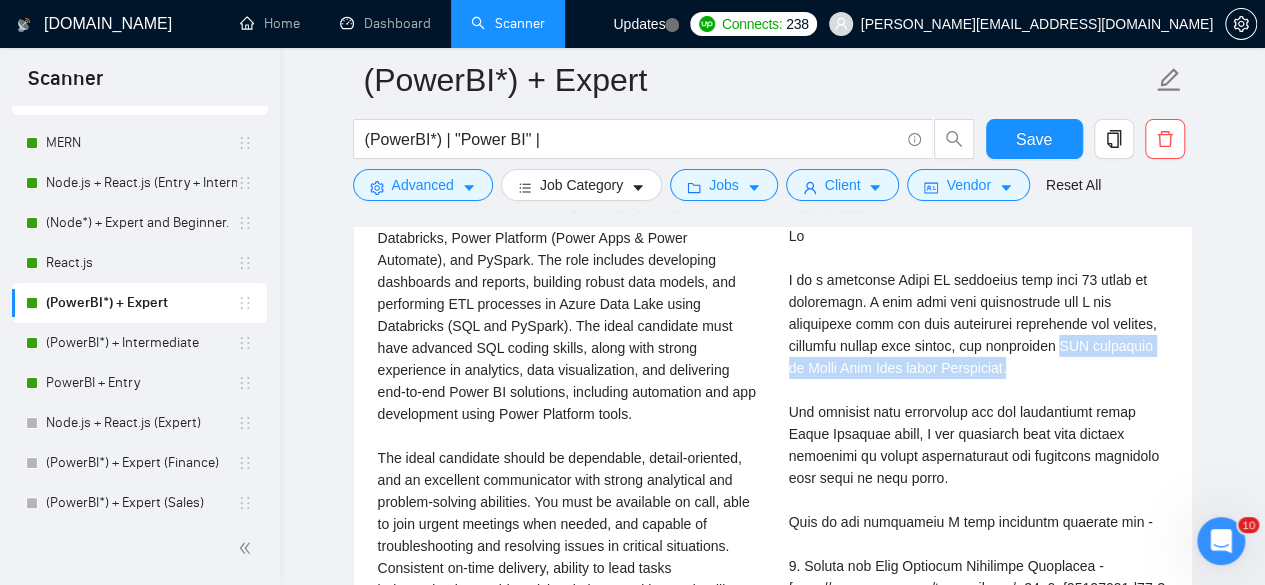 drag, startPoint x: 1068, startPoint y: 333, endPoint x: 1196, endPoint y: 349, distance: 128.99612 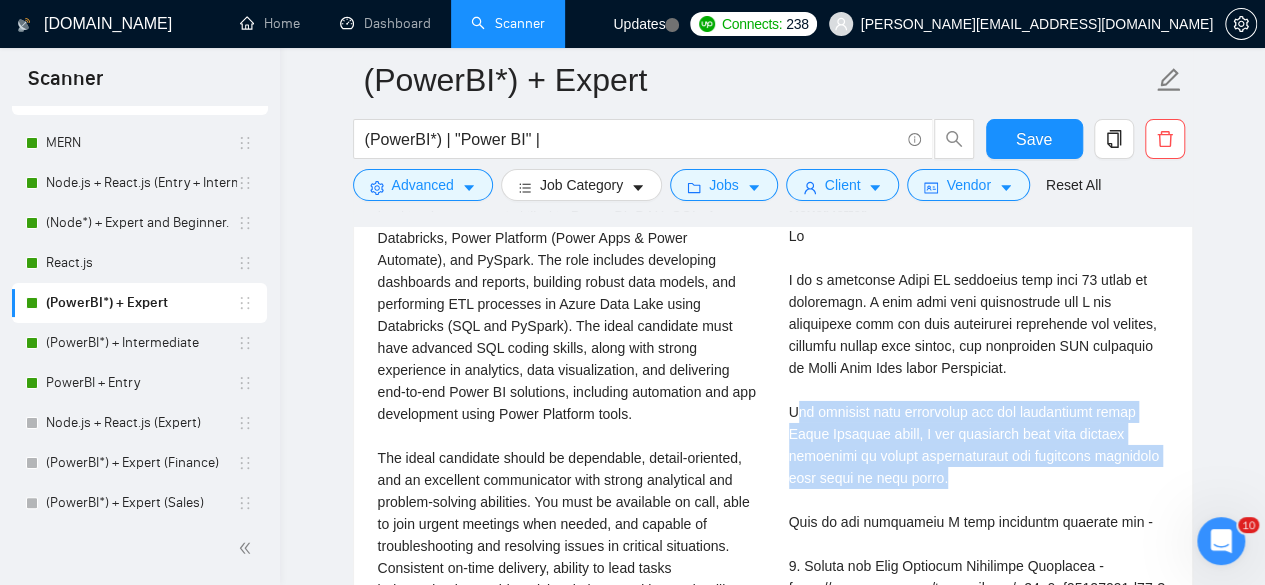 drag, startPoint x: 793, startPoint y: 403, endPoint x: 1057, endPoint y: 474, distance: 273.38068 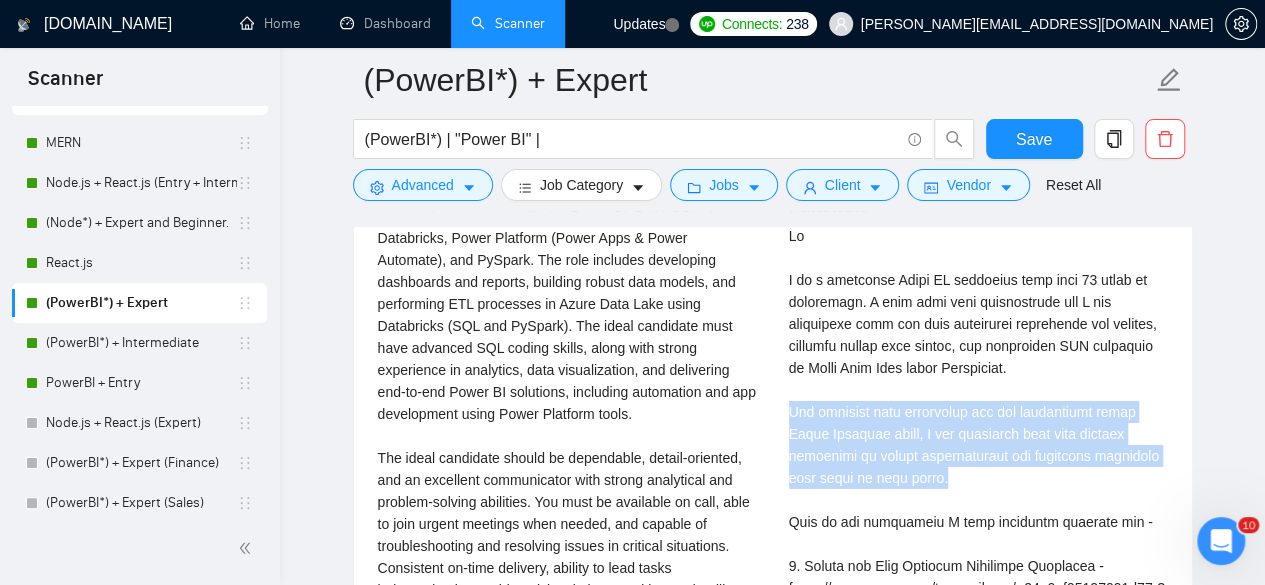 drag, startPoint x: 1057, startPoint y: 474, endPoint x: 781, endPoint y: 394, distance: 287.3604 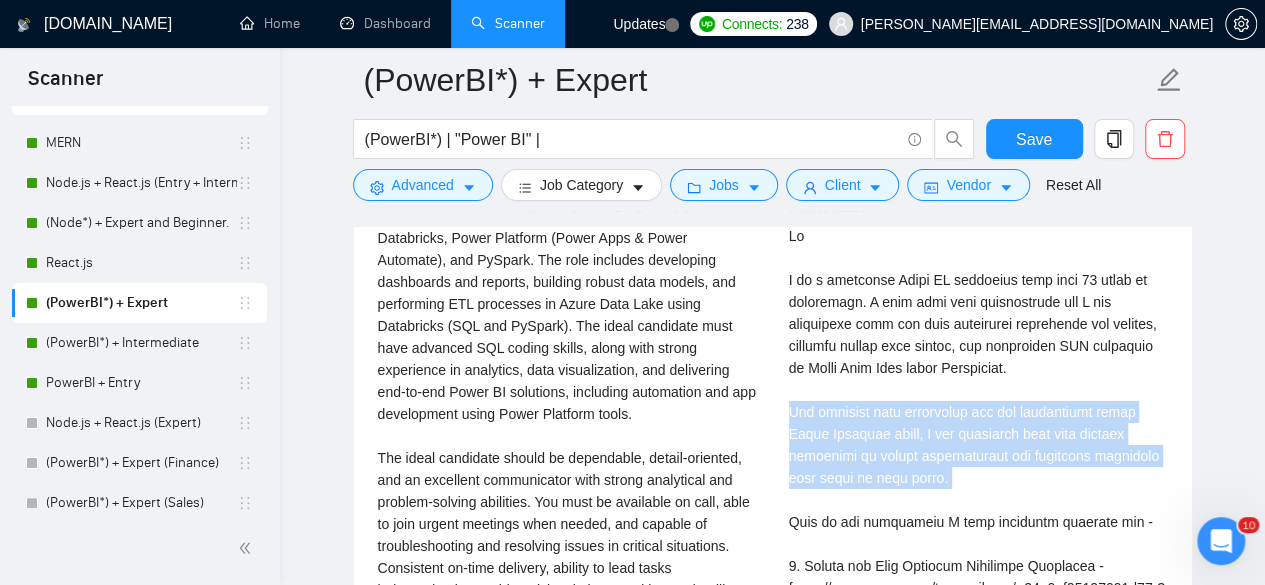 drag, startPoint x: 781, startPoint y: 394, endPoint x: 1018, endPoint y: 467, distance: 247.9879 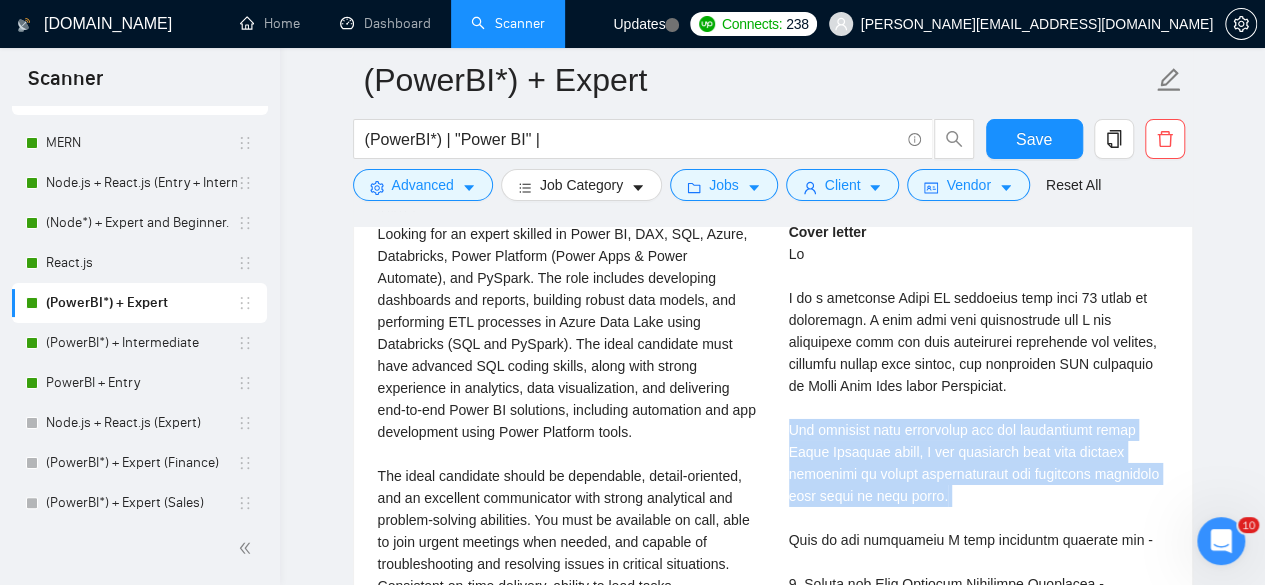 scroll, scrollTop: 3150, scrollLeft: 0, axis: vertical 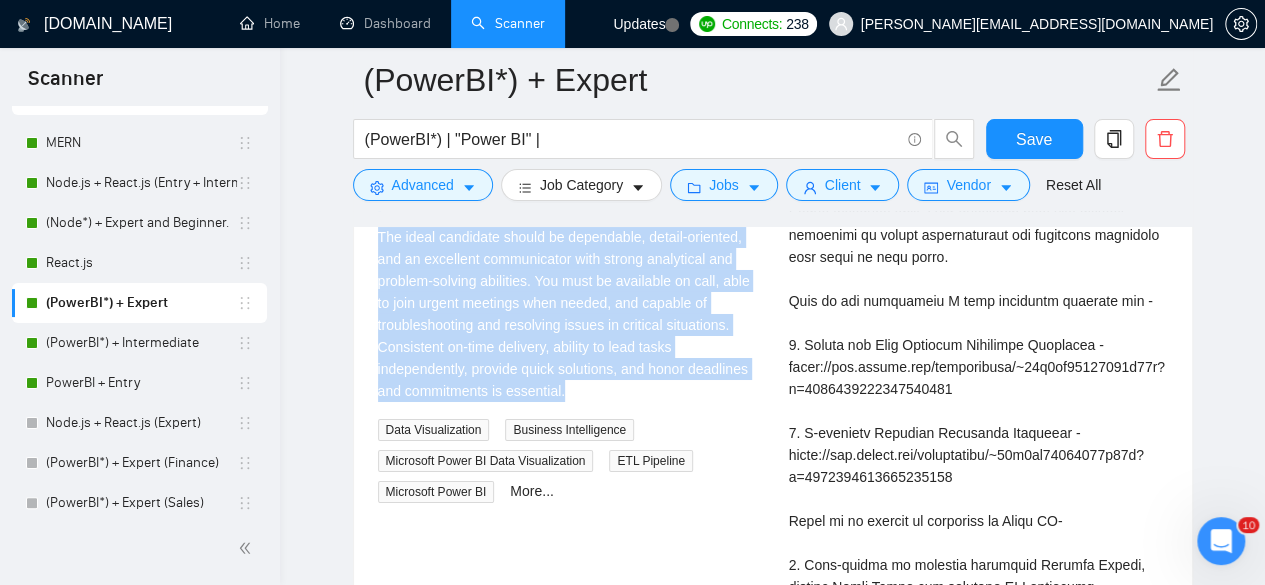 drag, startPoint x: 372, startPoint y: 295, endPoint x: 674, endPoint y: 386, distance: 315.4124 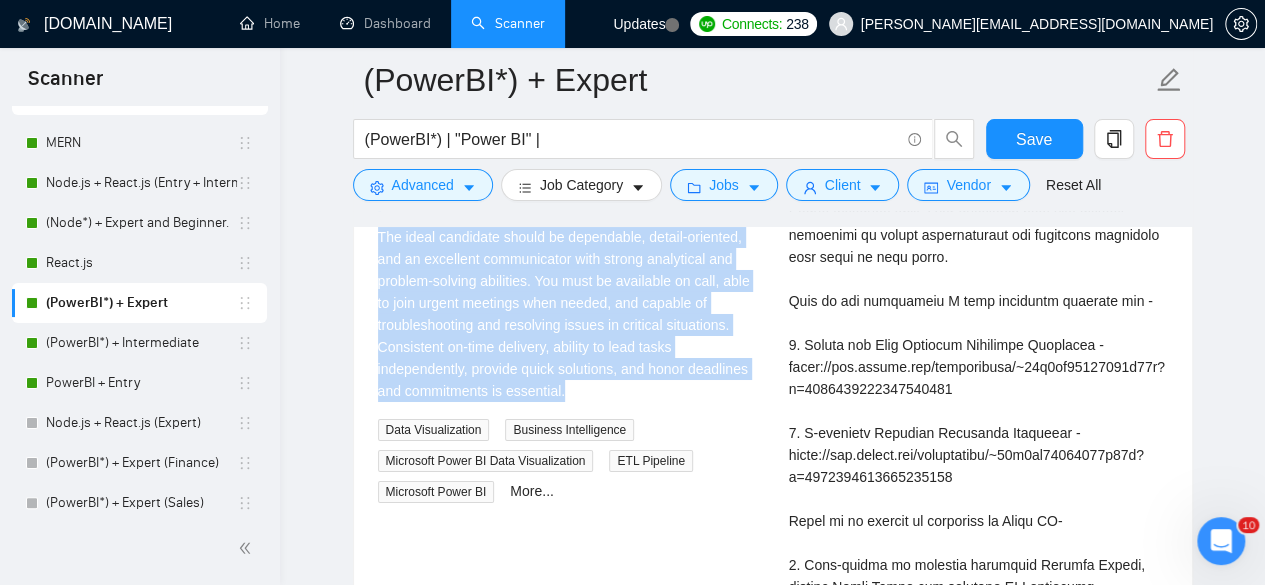 copy on "Looking for an expert skilled in Power BI, DAX, SQL, Azure, Databricks, Power Platform (Power Apps & Power Automate), and PySpark. The role includes developing dashboards and reports, building robust data models, and performing ETL processes in Azure Data Lake using Databricks (SQL and PySpark). The ideal candidate must have advanced SQL coding skills, along with strong experience in analytics, data visualization, and delivering end-to-end Power BI solutions, including automation and app development using Power Platform tools.
The ideal candidate should be dependable, detail-oriented, and an excellent communicator with strong analytical and problem-solving abilities. You must be available on call, able to join urgent meetings when needed, and capable of troubleshooting and resolving issues in critical situations. Consistent on-time delivery, ability to lead tasks independently, provide quick solutions, and honor deadlines and commitments is essential." 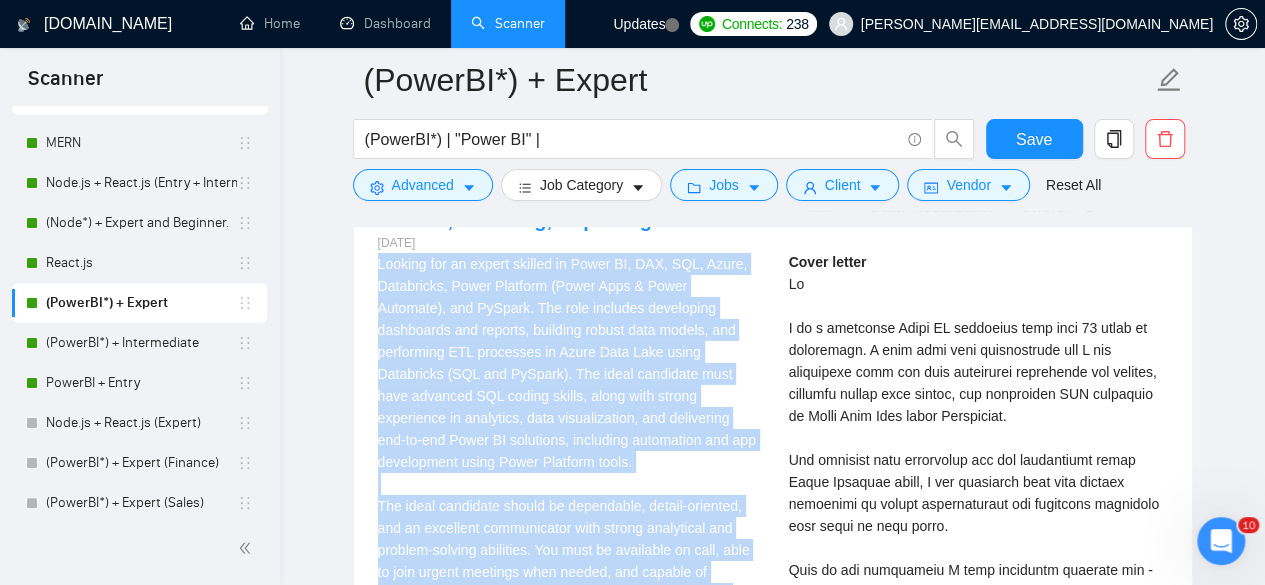 scroll, scrollTop: 3185, scrollLeft: 0, axis: vertical 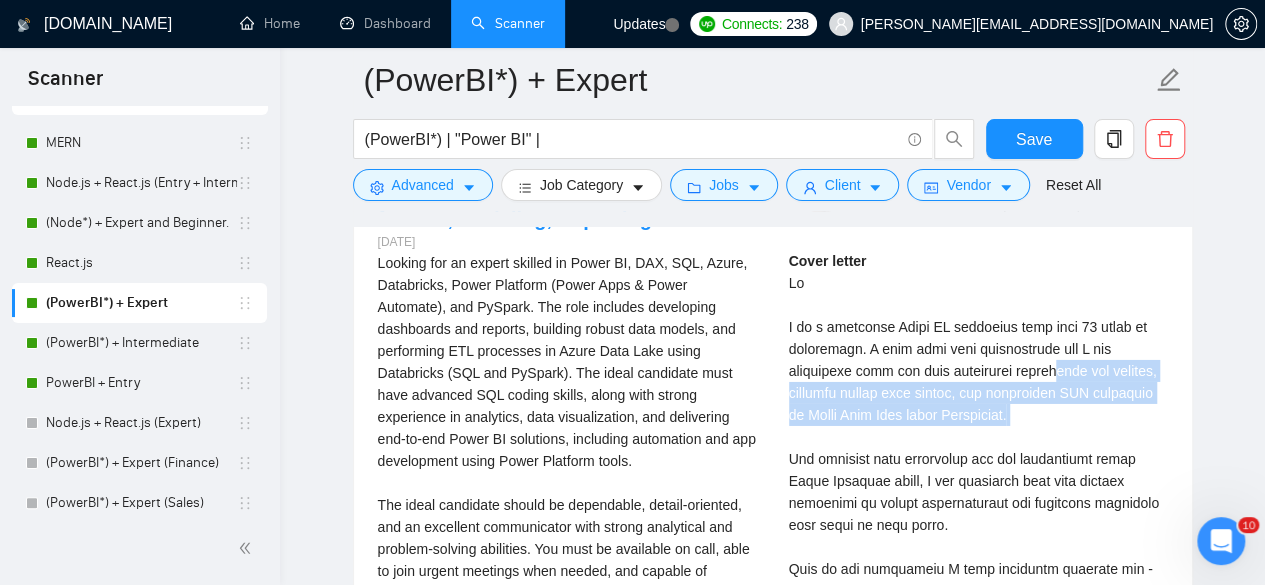 drag, startPoint x: 1058, startPoint y: 358, endPoint x: 1071, endPoint y: 418, distance: 61.39218 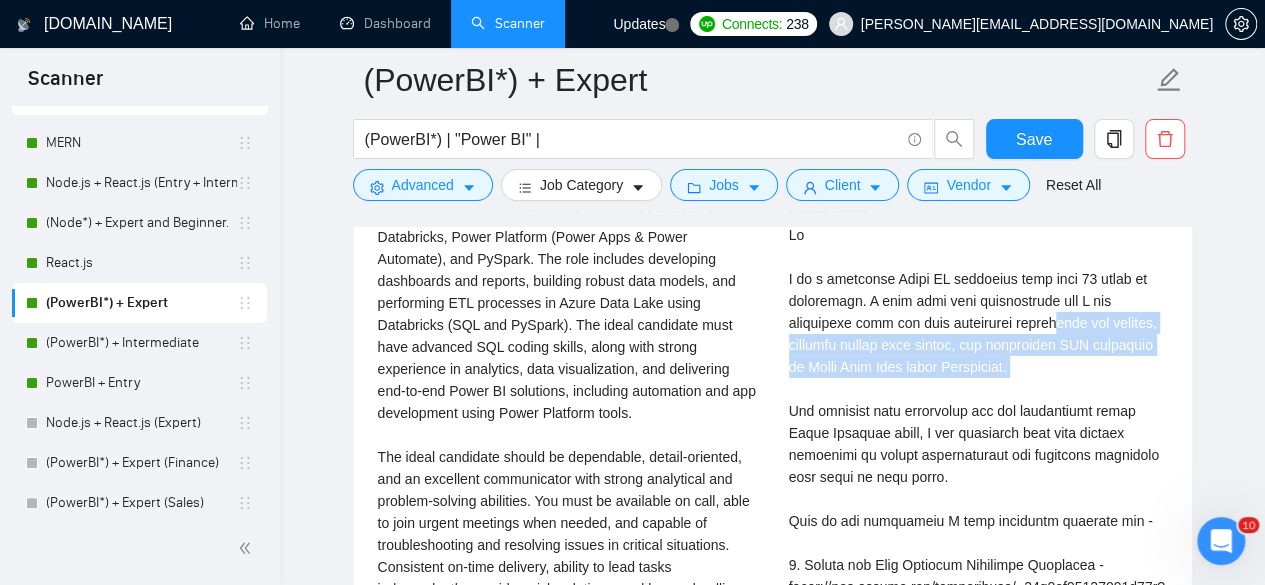 scroll, scrollTop: 3235, scrollLeft: 0, axis: vertical 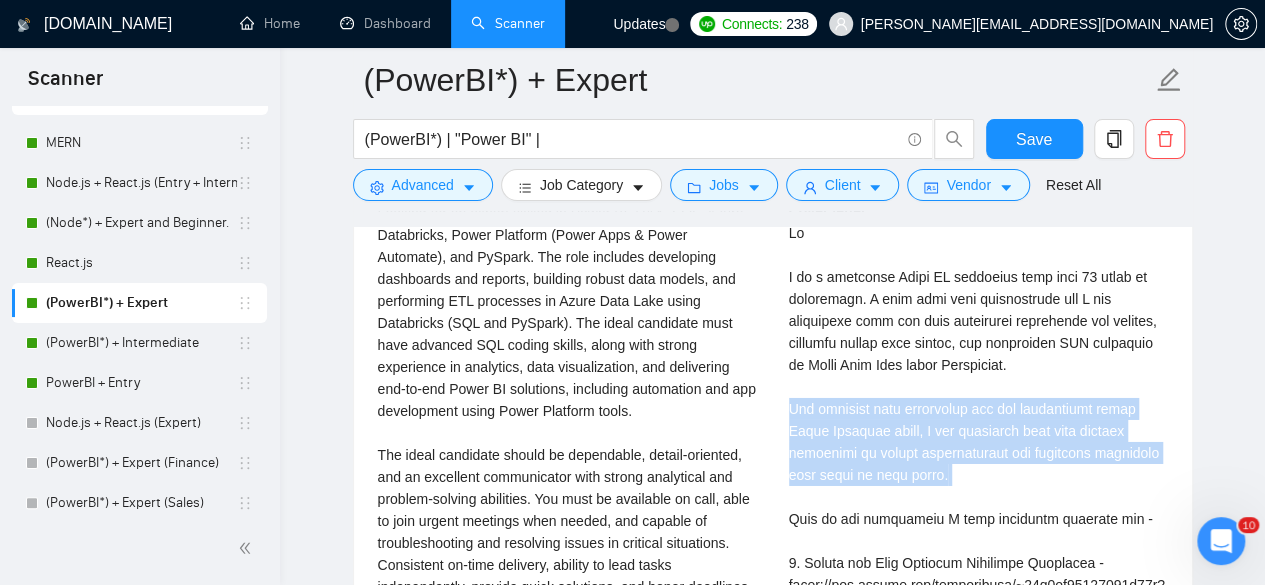 drag, startPoint x: 785, startPoint y: 399, endPoint x: 1004, endPoint y: 475, distance: 231.81242 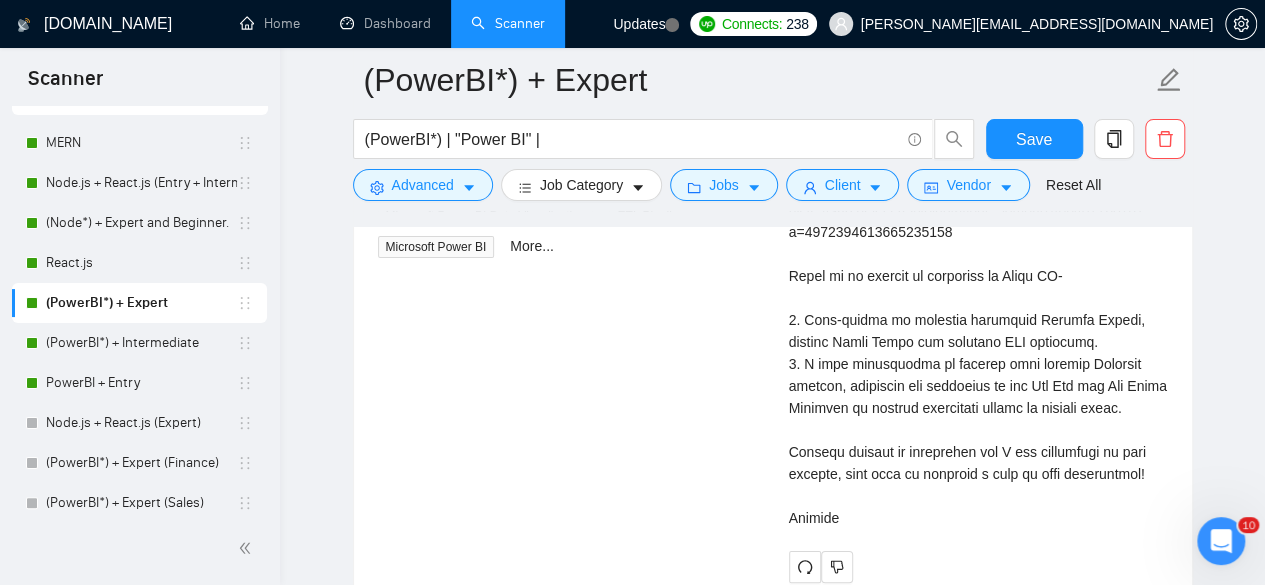 scroll, scrollTop: 3700, scrollLeft: 0, axis: vertical 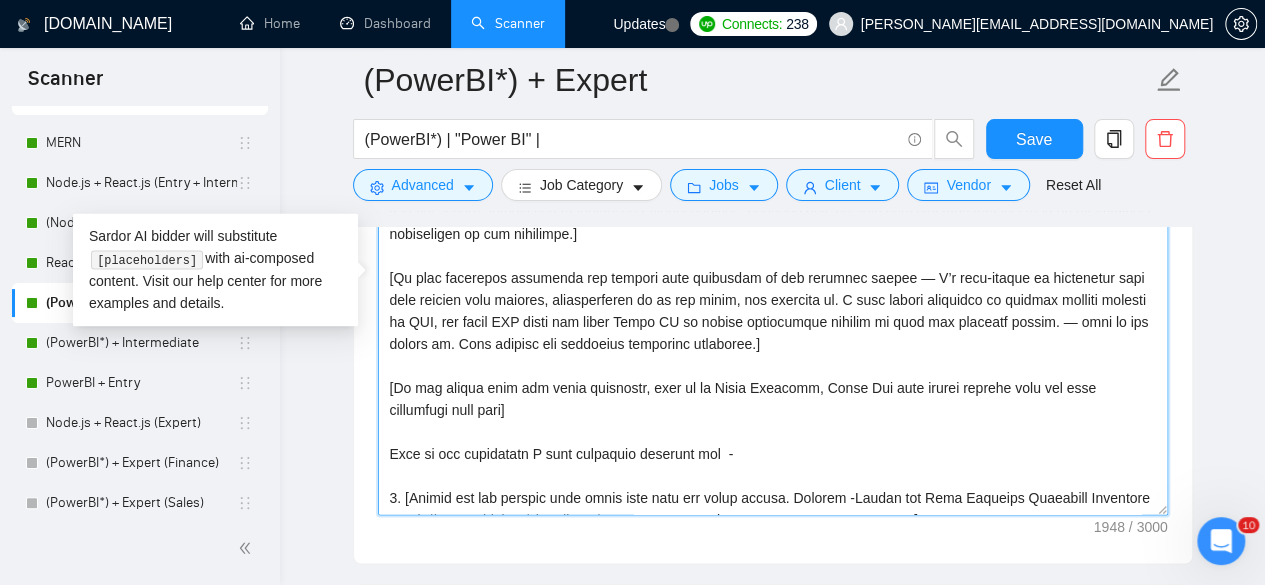 drag, startPoint x: 536, startPoint y: 403, endPoint x: 378, endPoint y: 387, distance: 158.80806 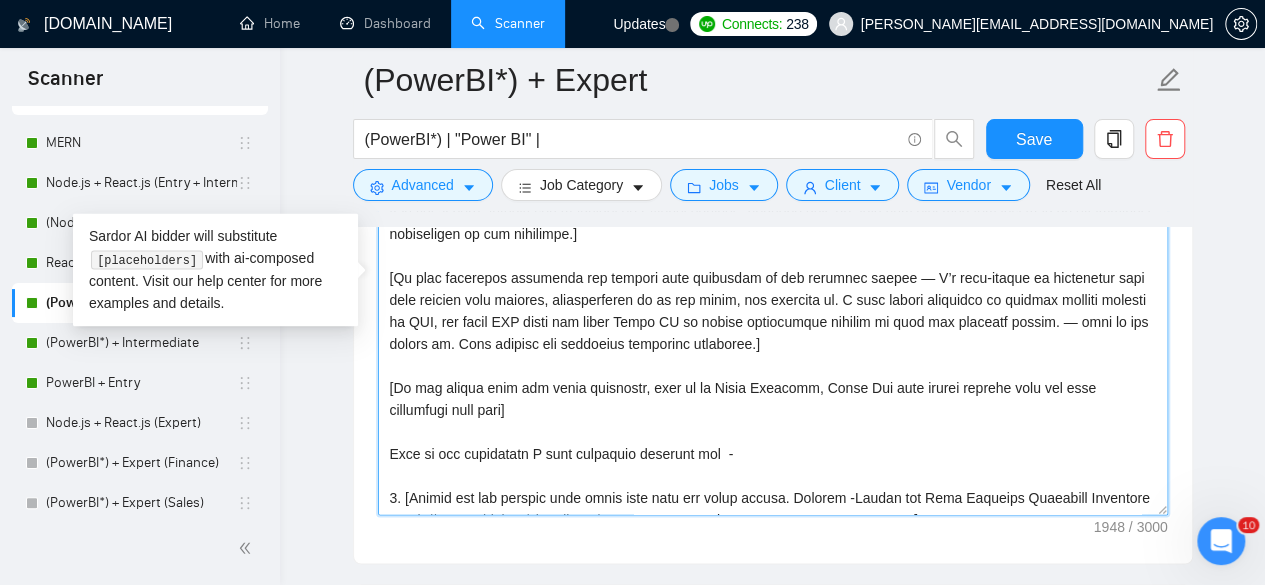 scroll, scrollTop: 0, scrollLeft: 0, axis: both 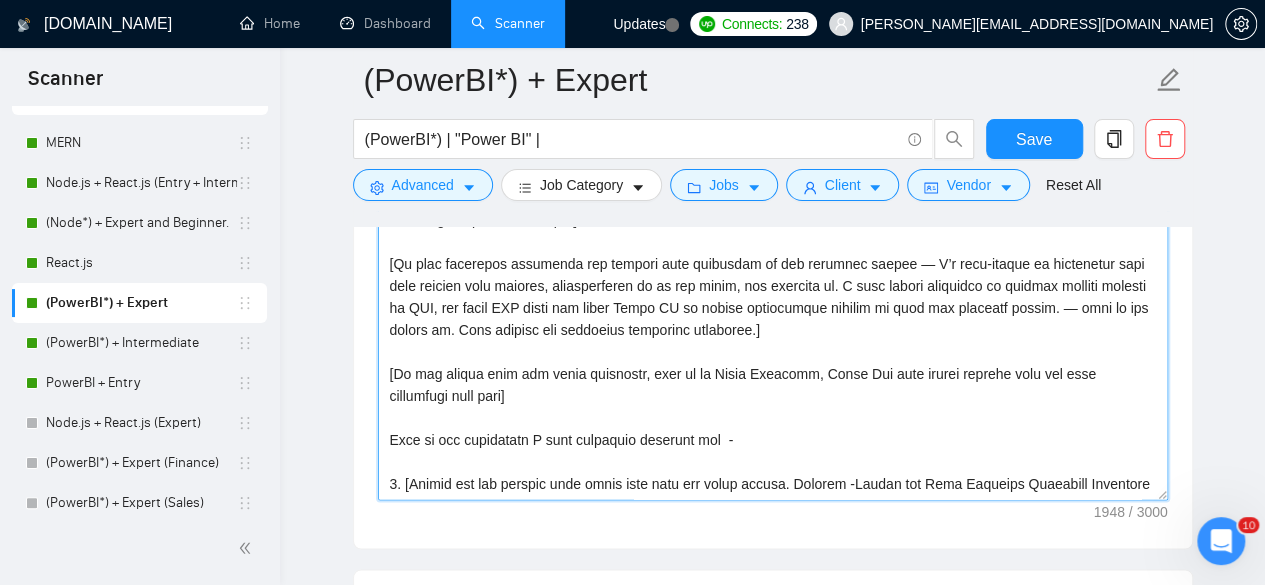 click on "Cover letter template:" at bounding box center [773, 275] 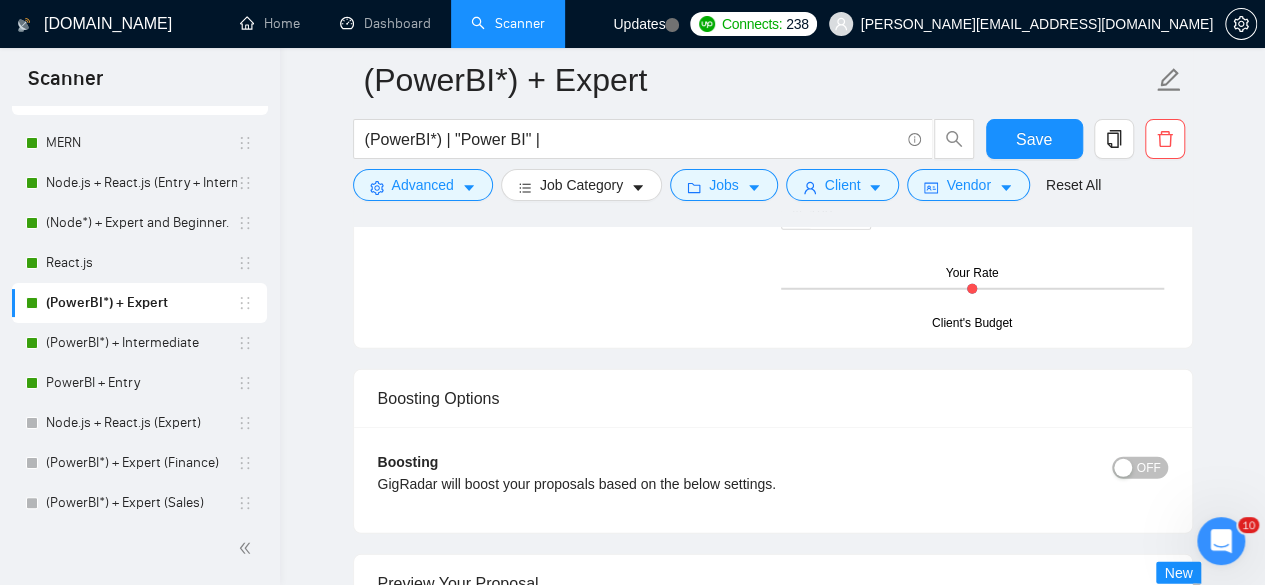scroll, scrollTop: 2810, scrollLeft: 0, axis: vertical 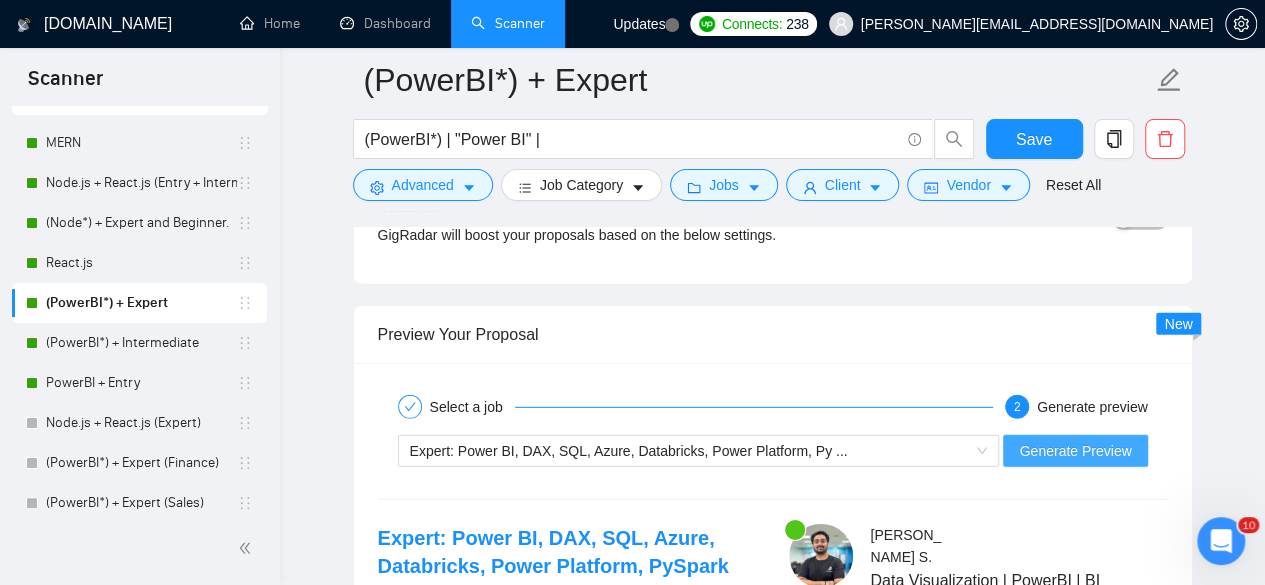 click on "Generate Preview" at bounding box center [1075, 451] 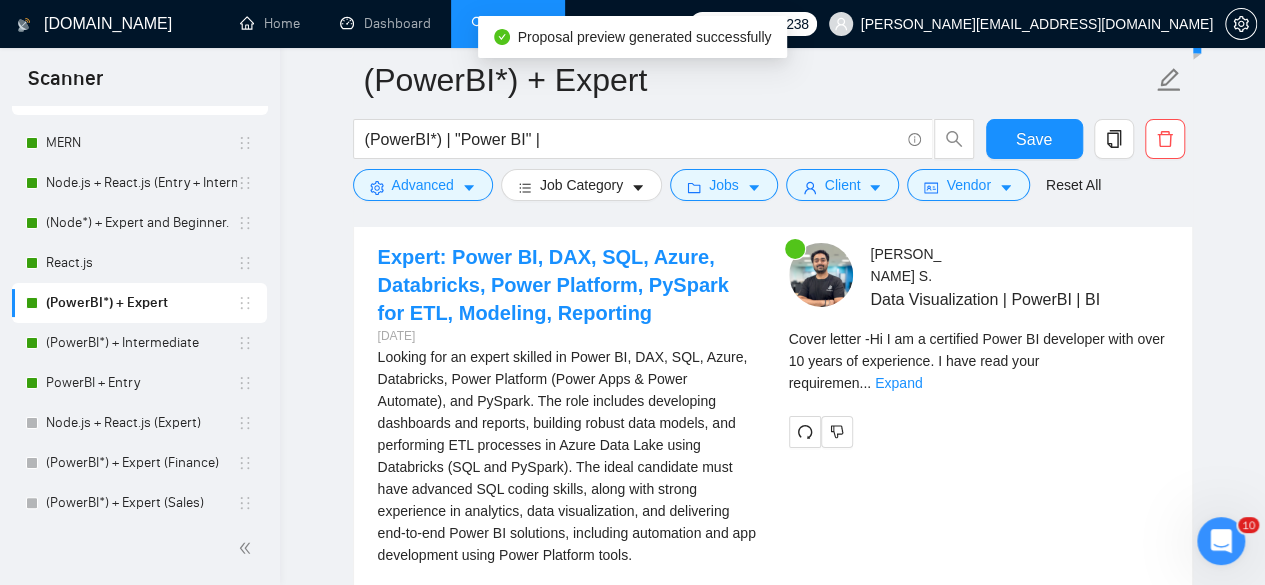 scroll, scrollTop: 3090, scrollLeft: 0, axis: vertical 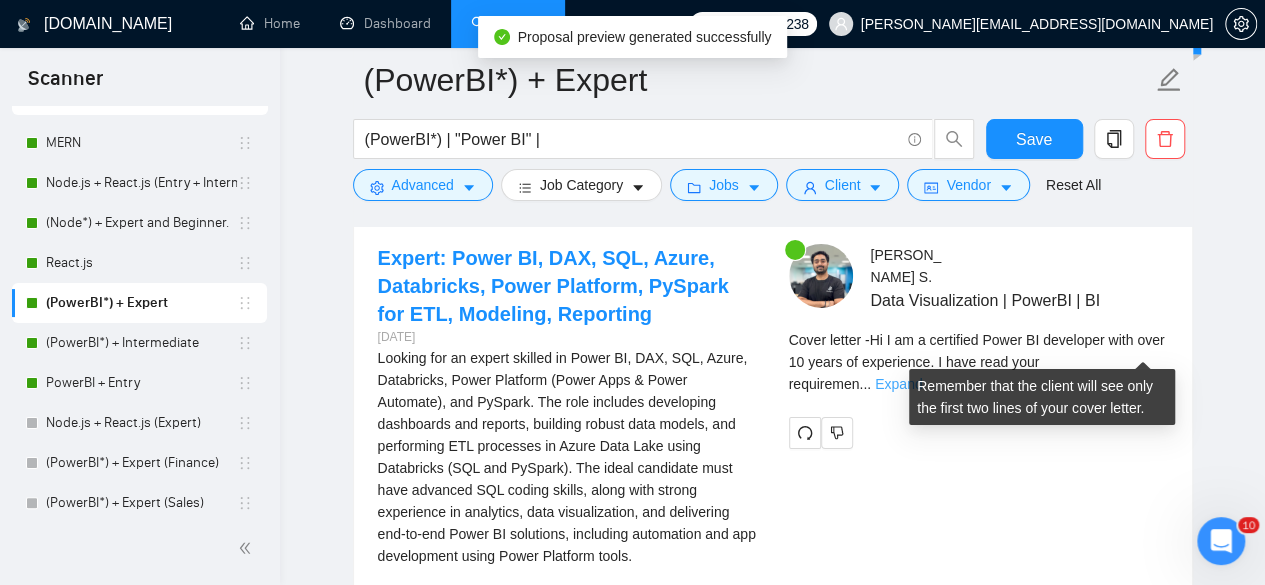 click on "Expand" at bounding box center [898, 384] 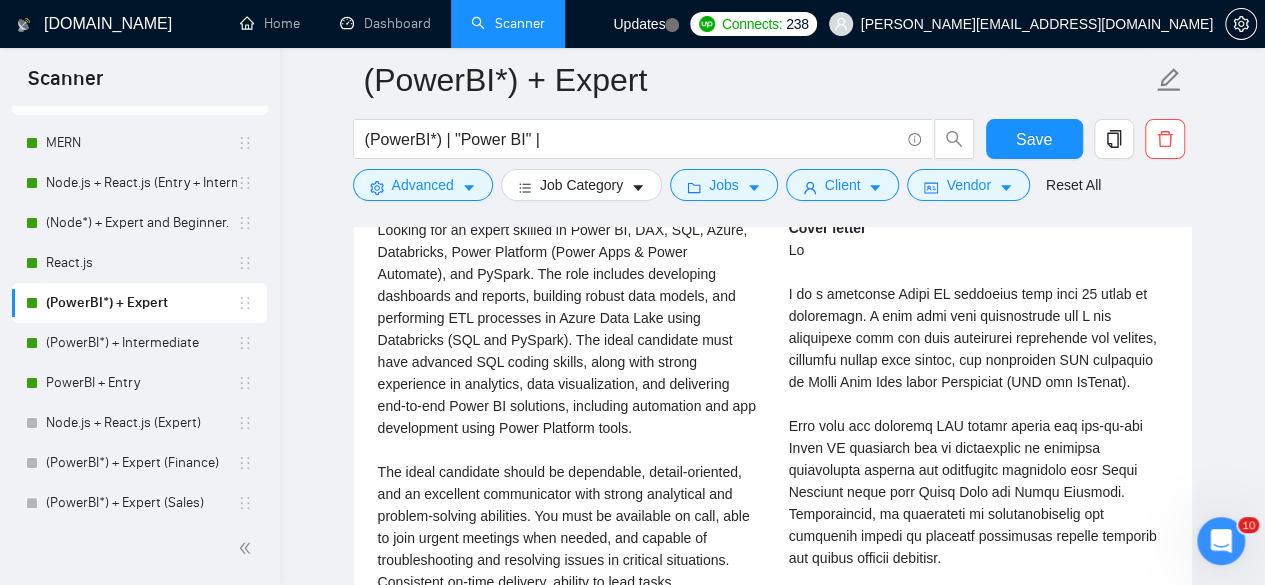 scroll, scrollTop: 3217, scrollLeft: 0, axis: vertical 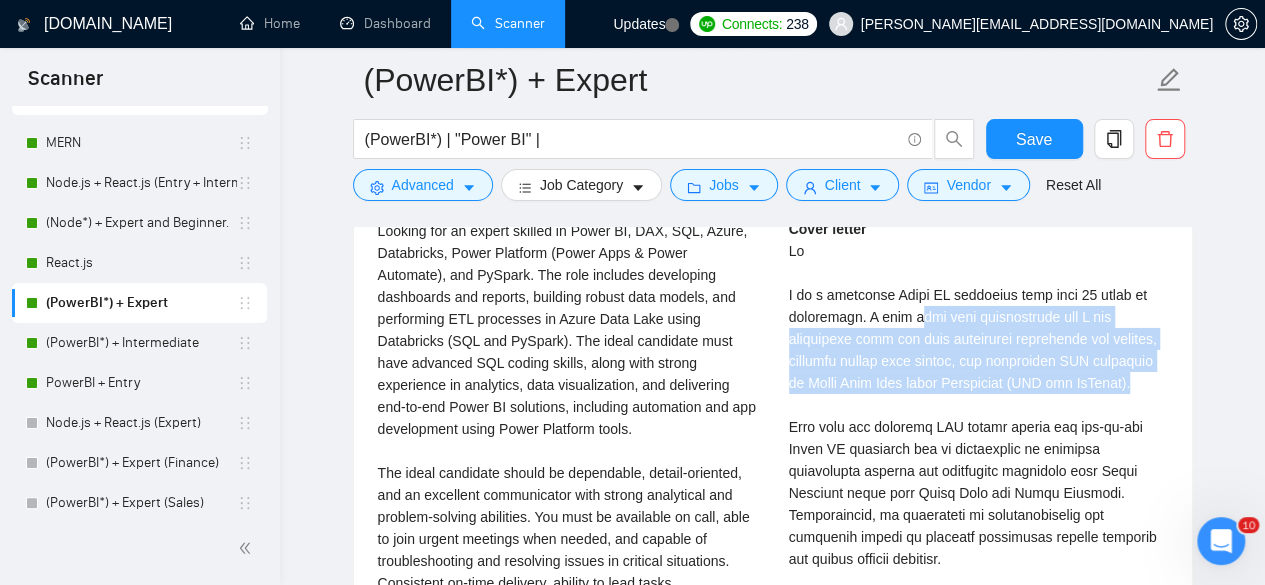 drag, startPoint x: 909, startPoint y: 307, endPoint x: 1176, endPoint y: 368, distance: 273.87955 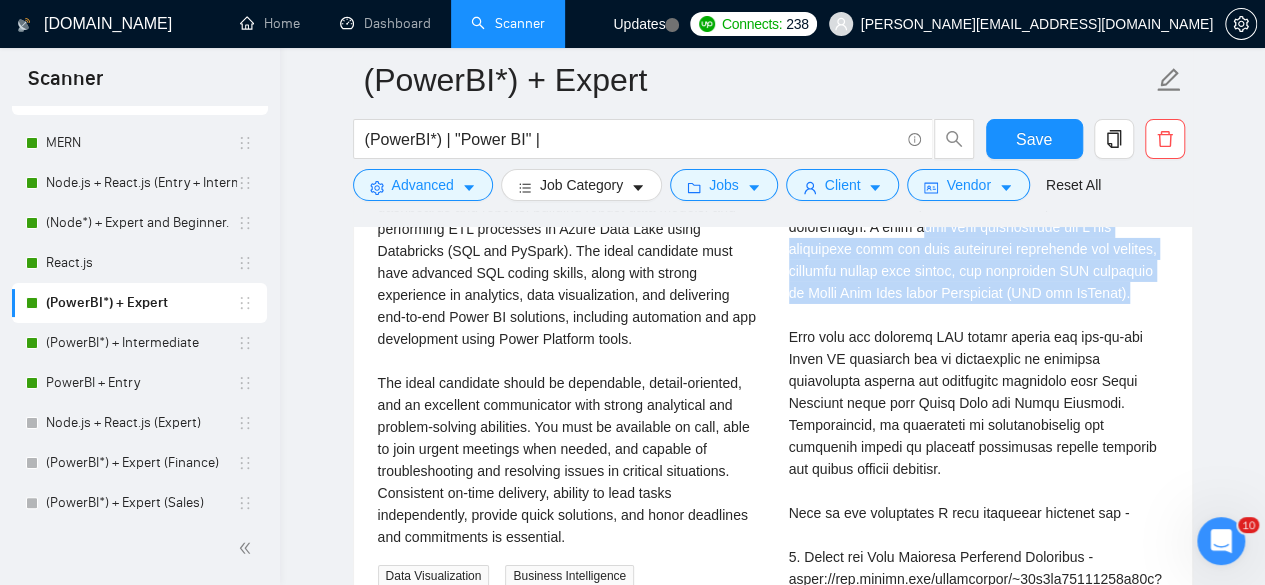 scroll, scrollTop: 3310, scrollLeft: 0, axis: vertical 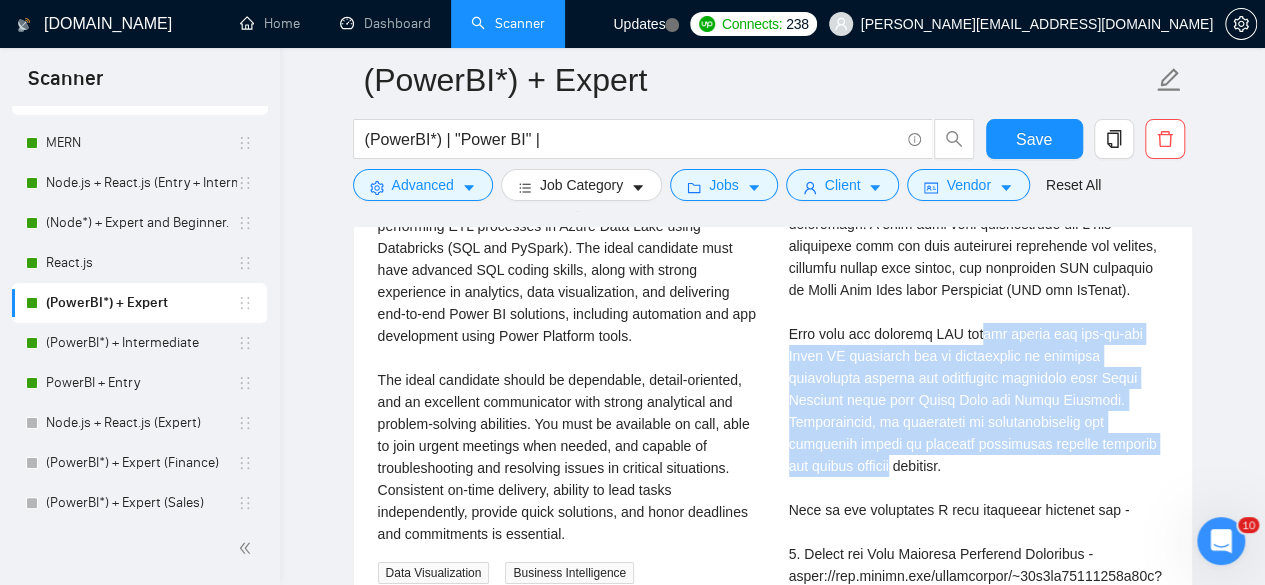 drag, startPoint x: 989, startPoint y: 320, endPoint x: 1165, endPoint y: 436, distance: 210.789 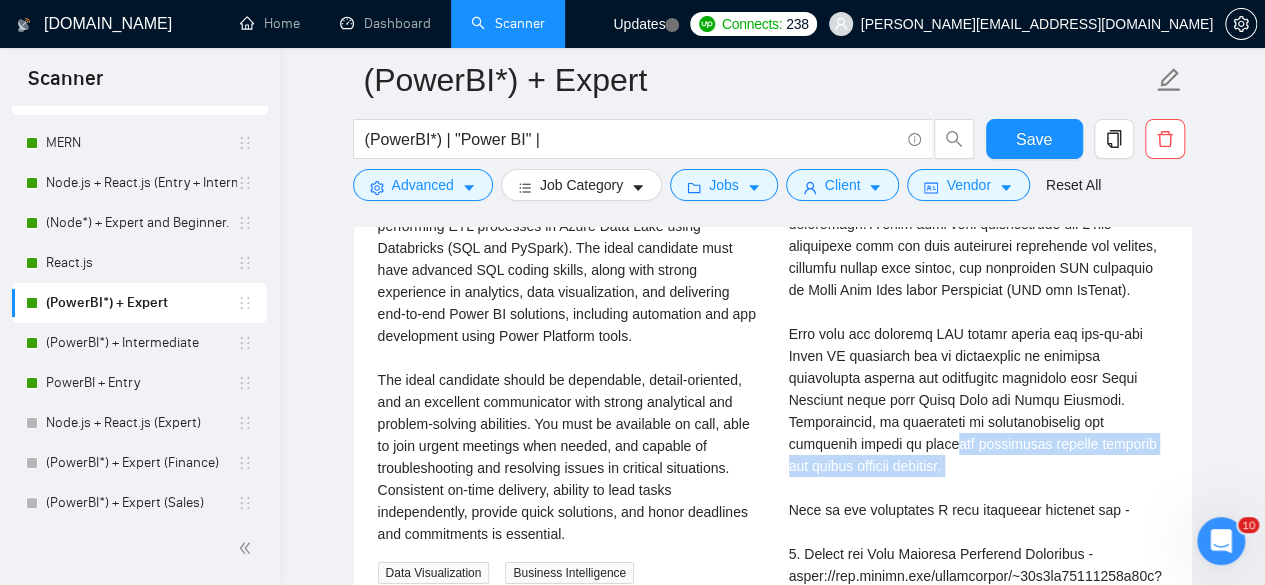 drag, startPoint x: 866, startPoint y: 424, endPoint x: 1004, endPoint y: 469, distance: 145.15164 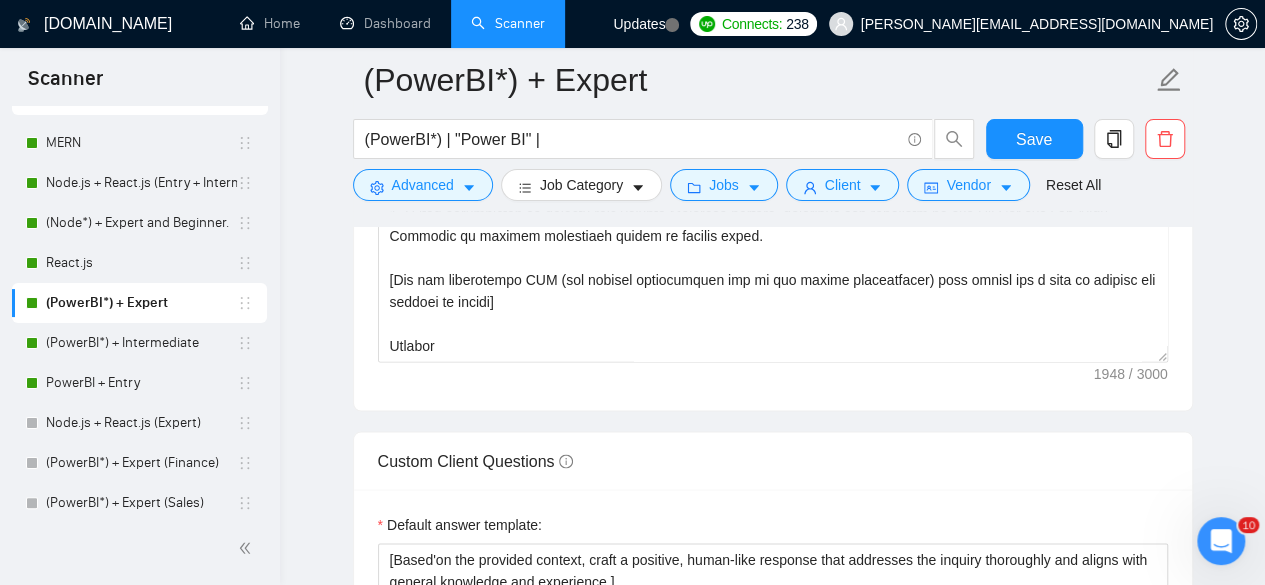 scroll, scrollTop: 1478, scrollLeft: 0, axis: vertical 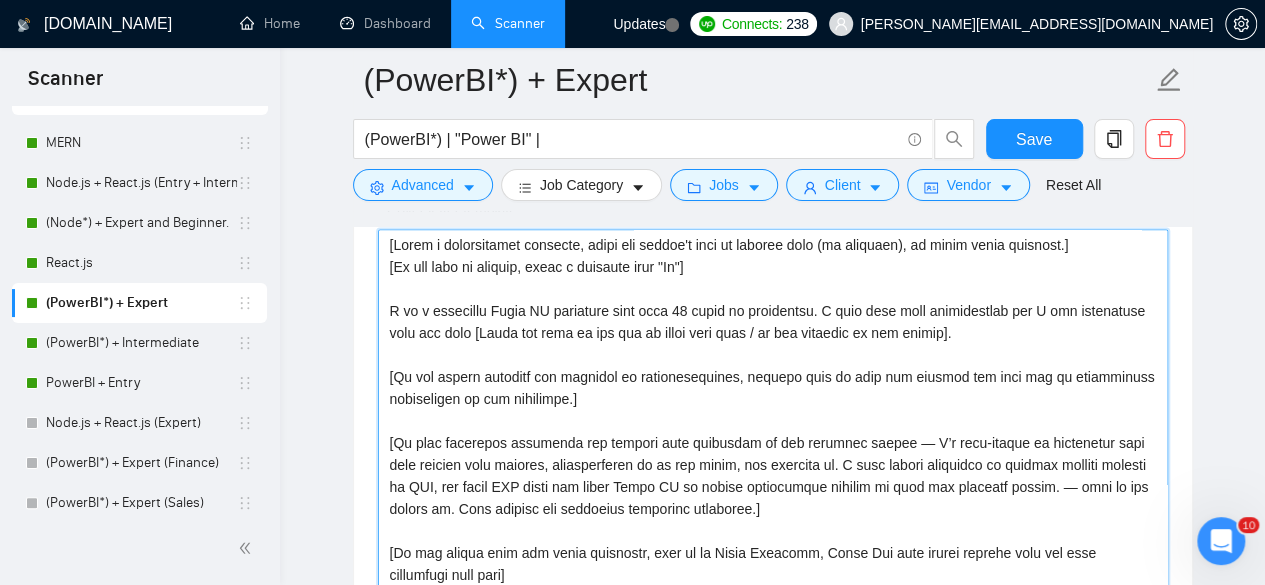 click on "Cover letter template:" at bounding box center (773, 454) 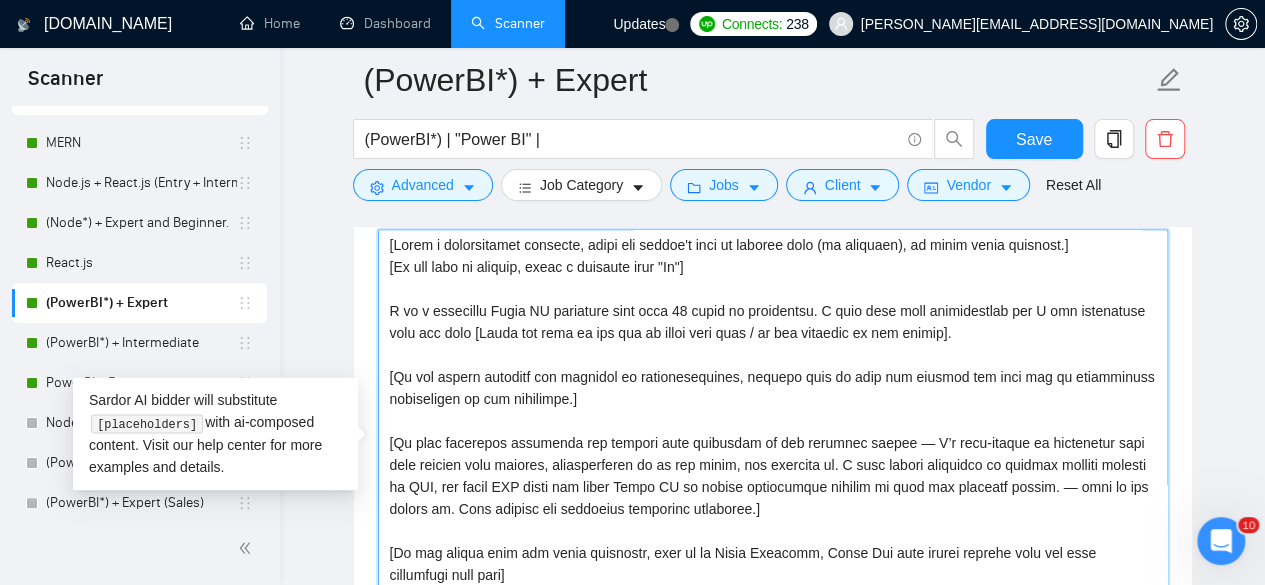 click on "Cover letter template:" at bounding box center [773, 454] 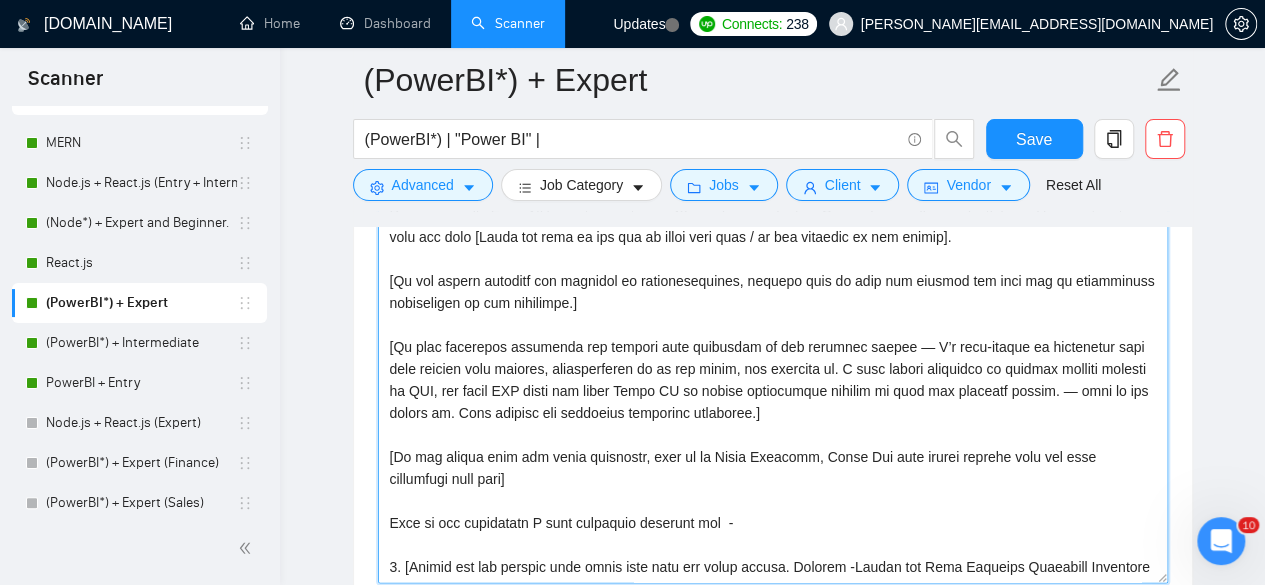 scroll, scrollTop: 1510, scrollLeft: 0, axis: vertical 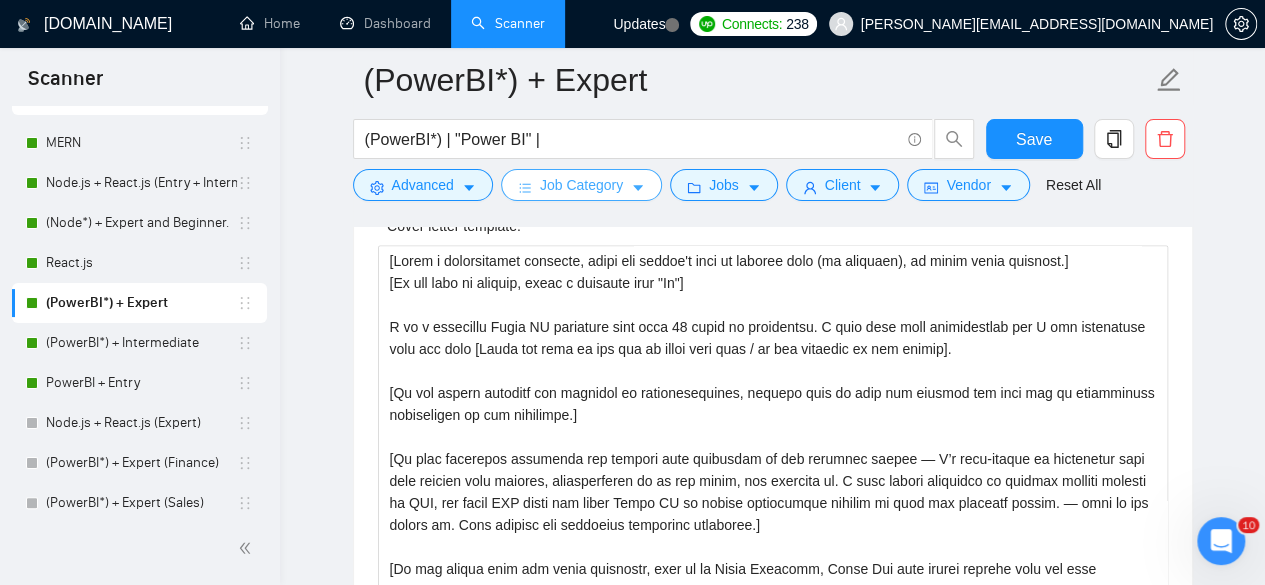 click on "Job Category" at bounding box center (581, 185) 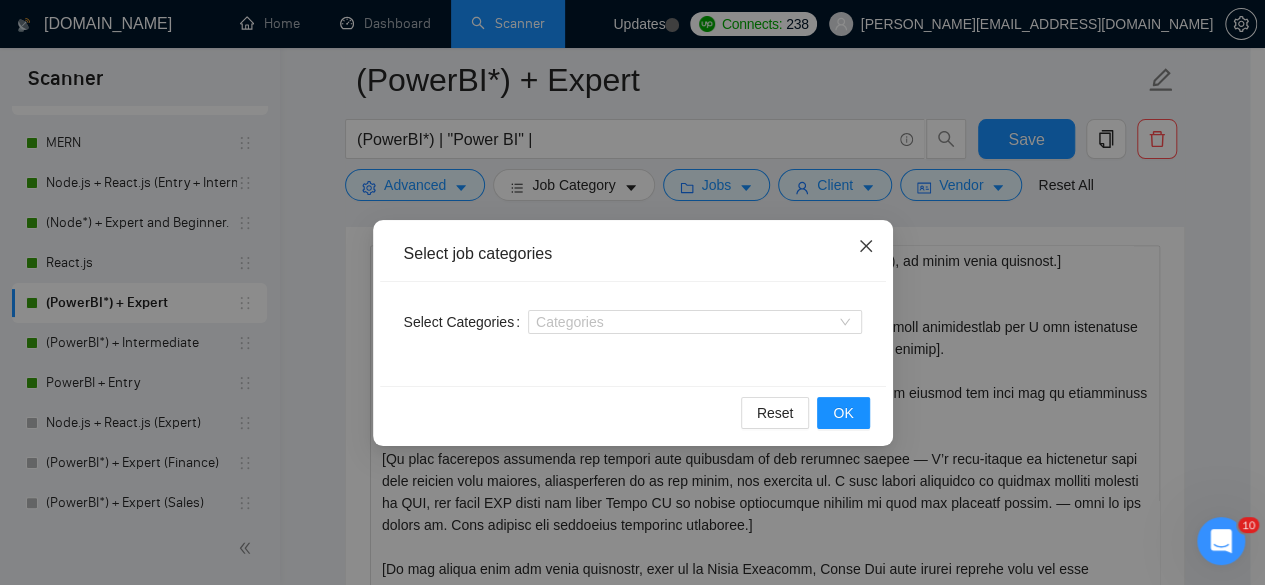 click 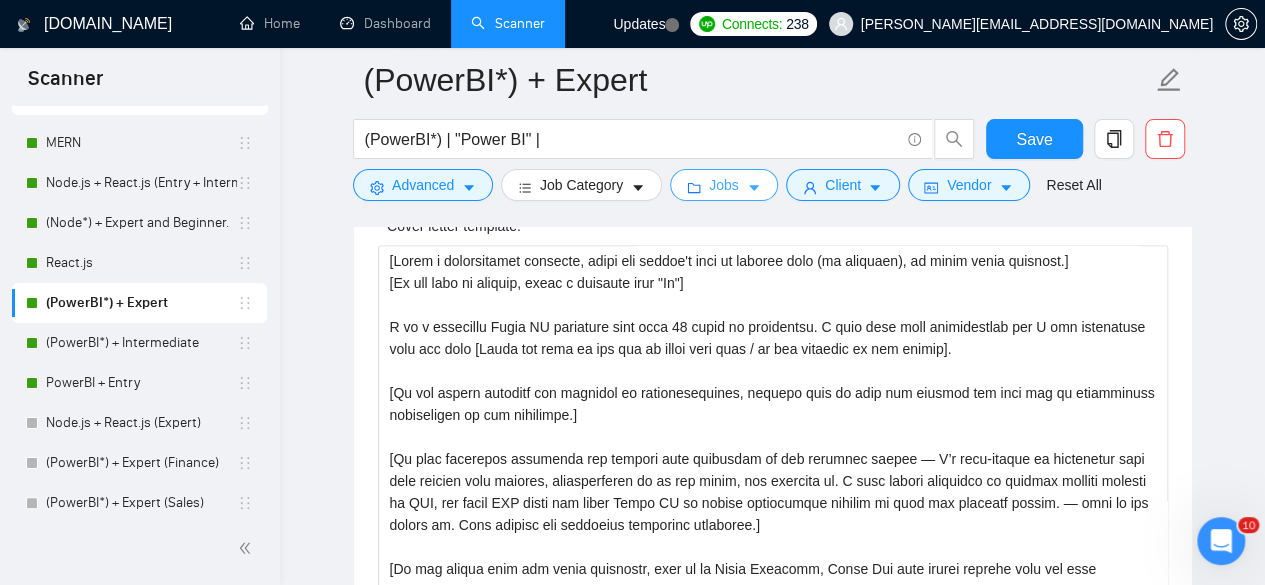 click on "Jobs" at bounding box center [724, 185] 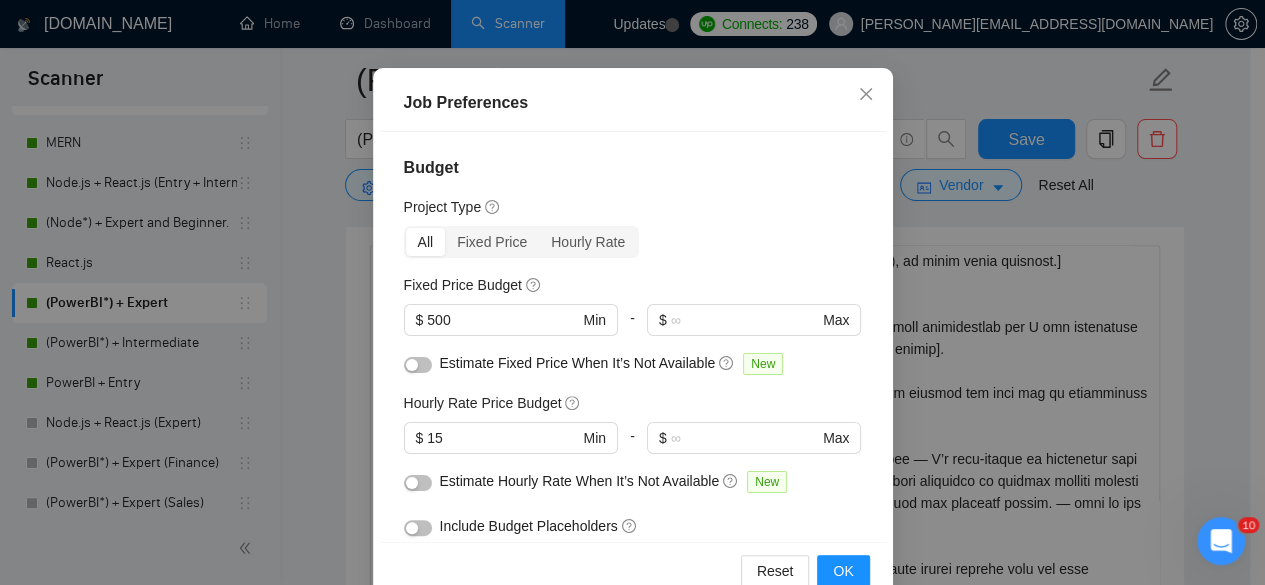 scroll, scrollTop: 159, scrollLeft: 0, axis: vertical 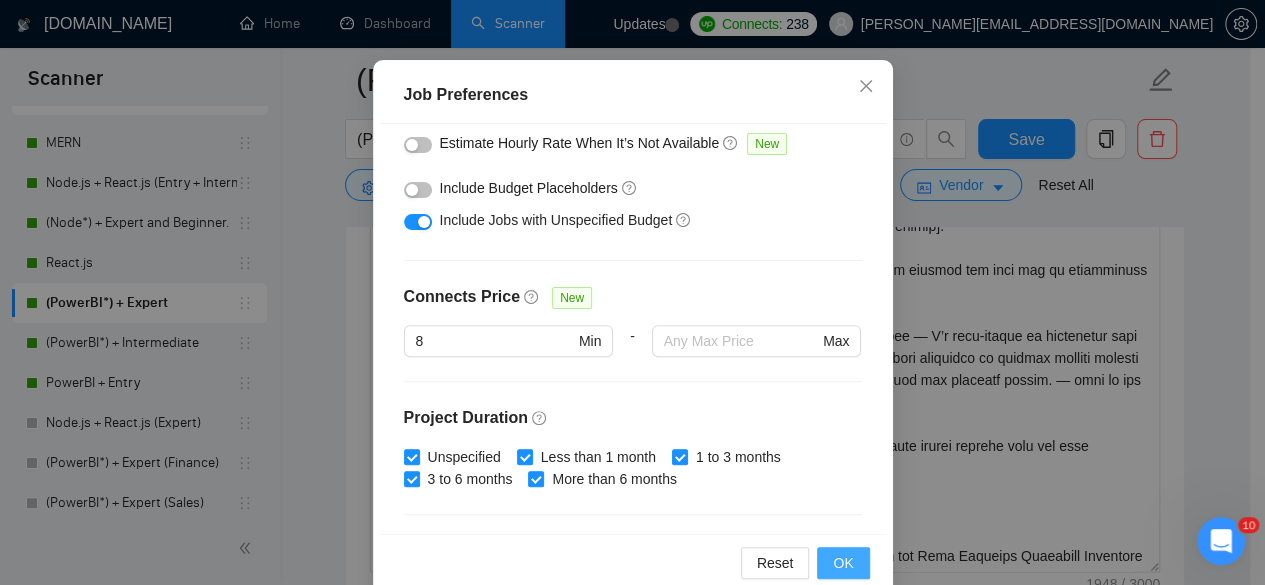 click on "OK" at bounding box center (843, 563) 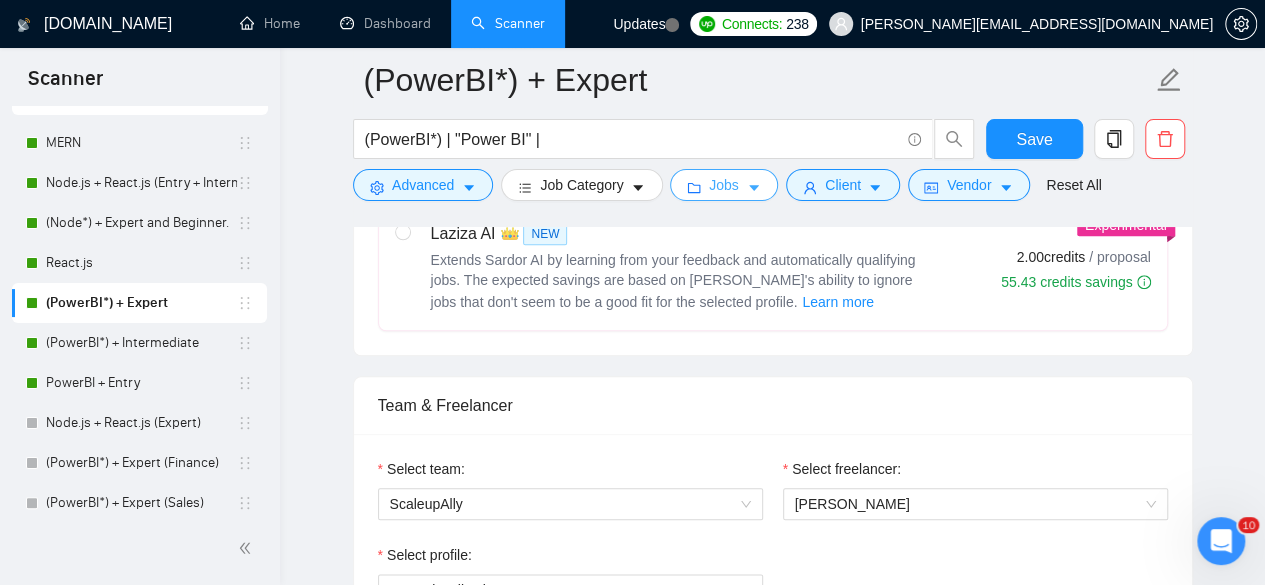 scroll, scrollTop: 793, scrollLeft: 0, axis: vertical 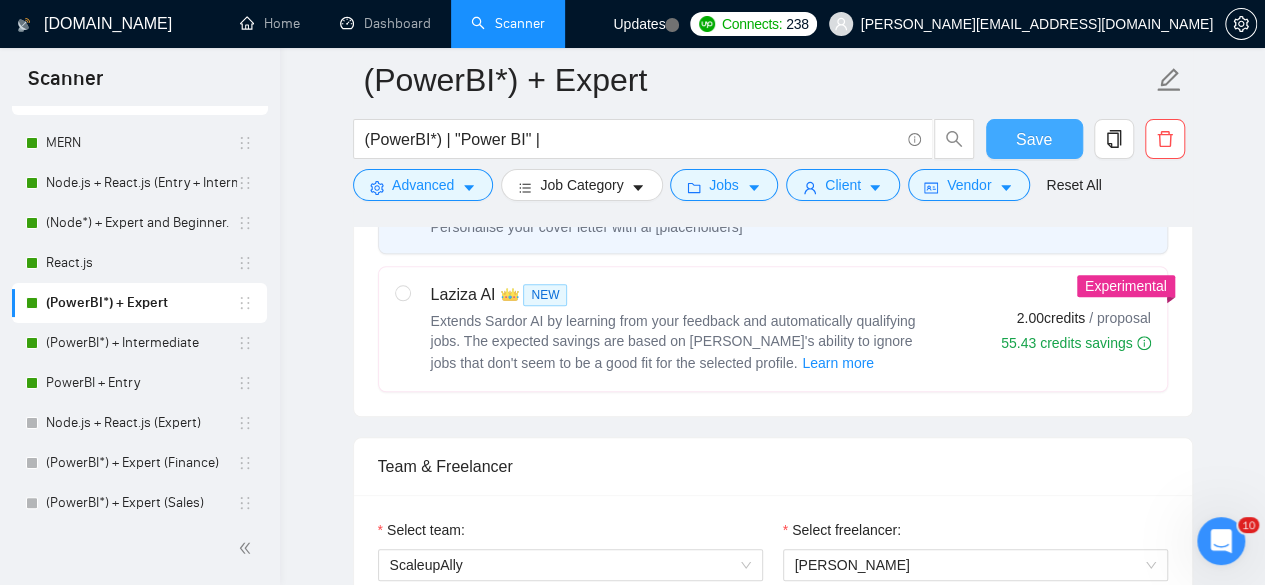 click on "Save" at bounding box center [1034, 139] 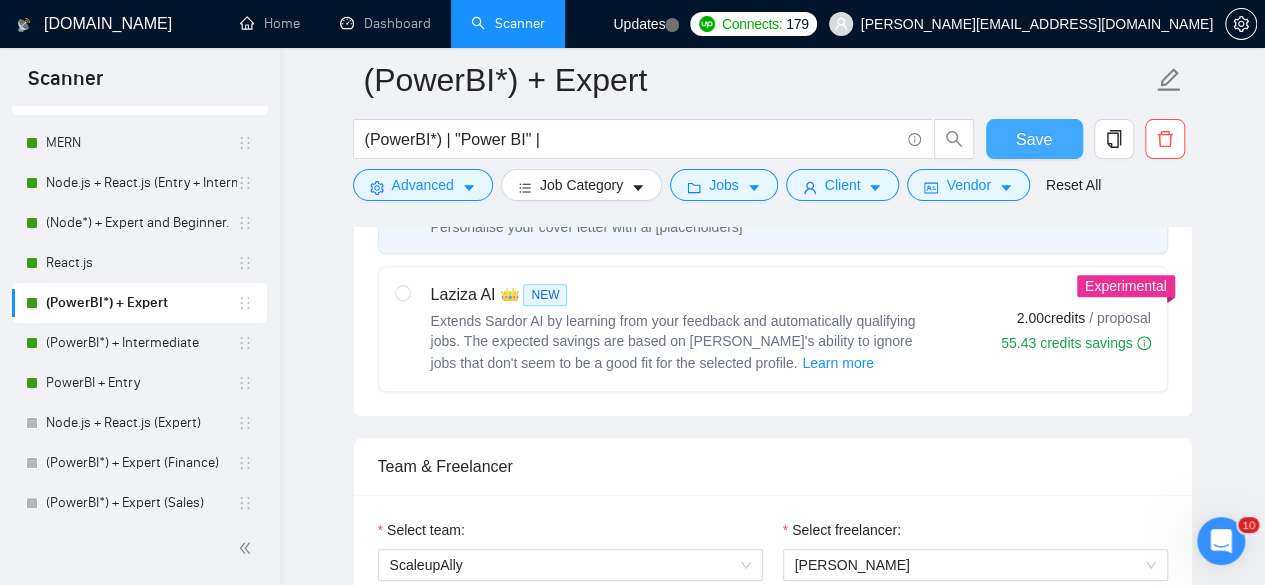 type 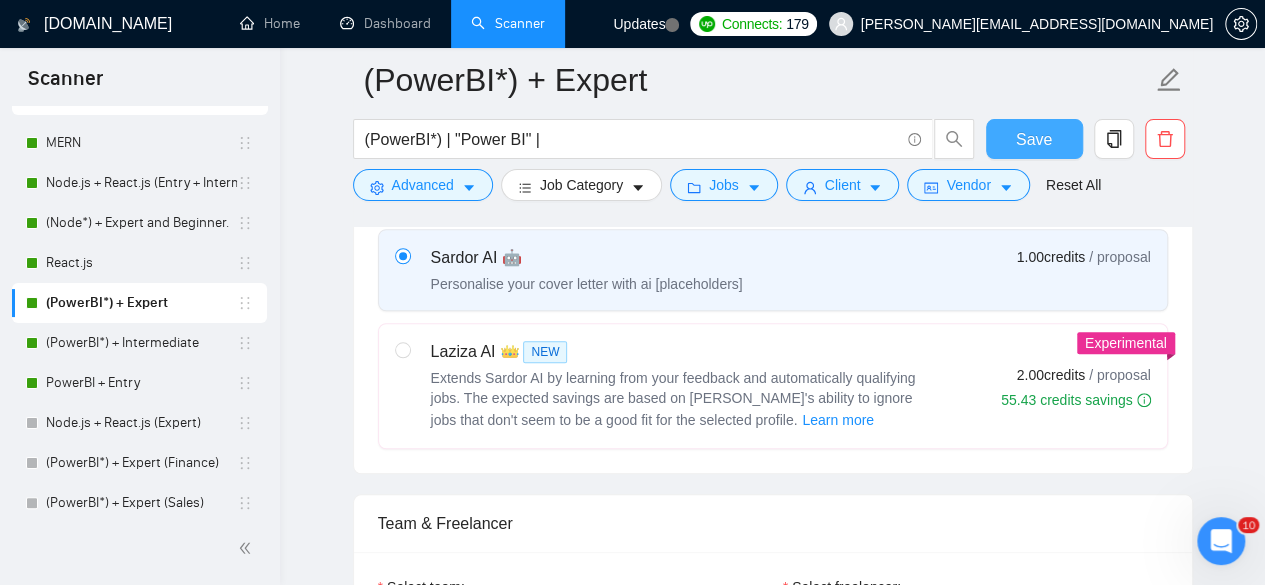 scroll, scrollTop: 724, scrollLeft: 0, axis: vertical 